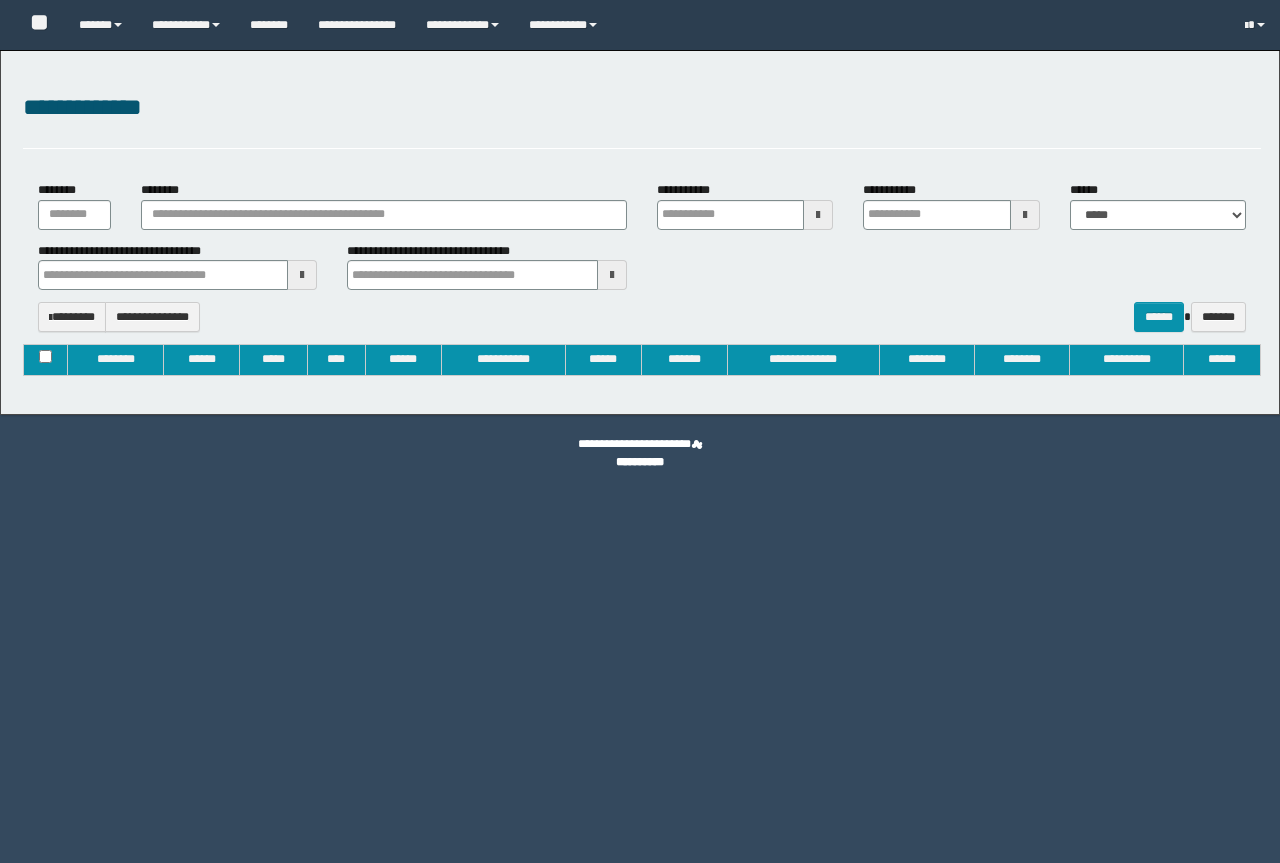 type on "**********" 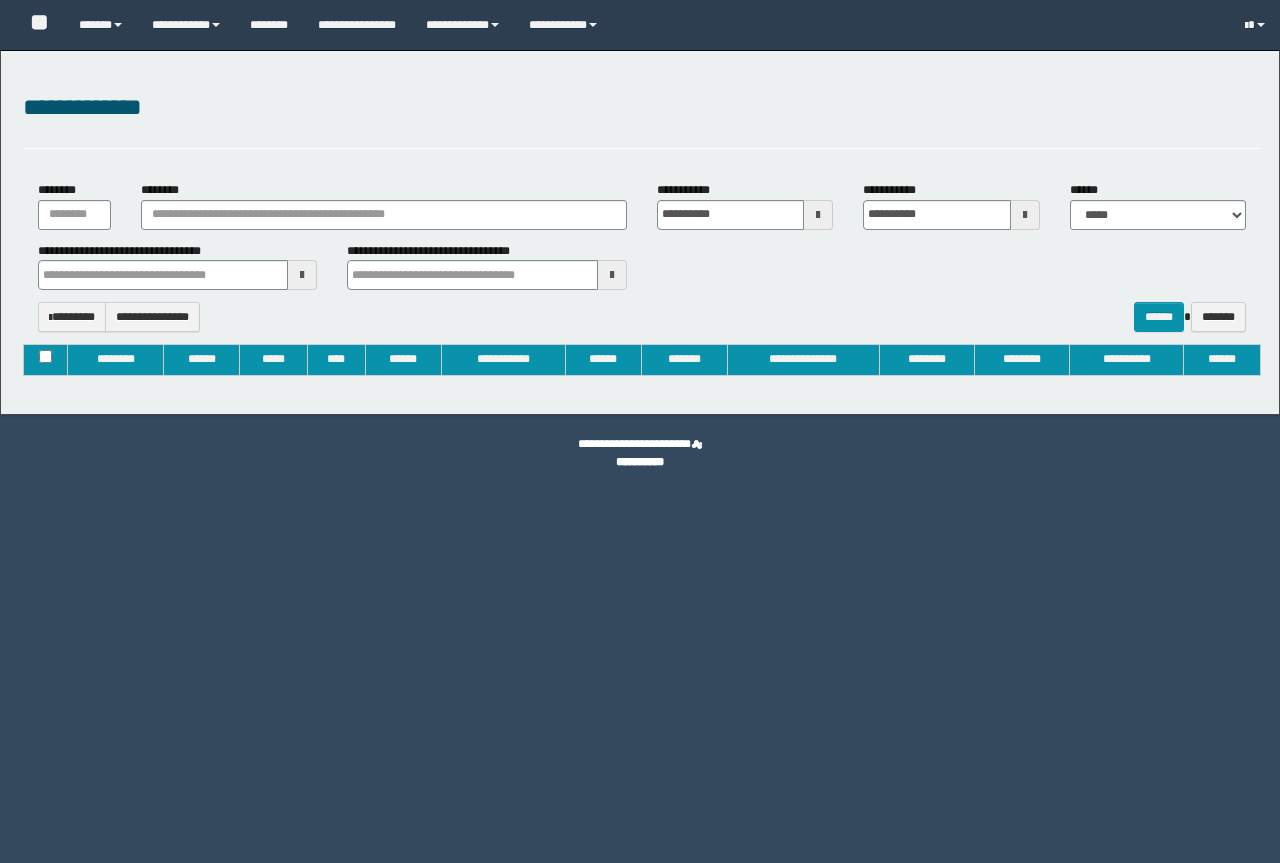 type 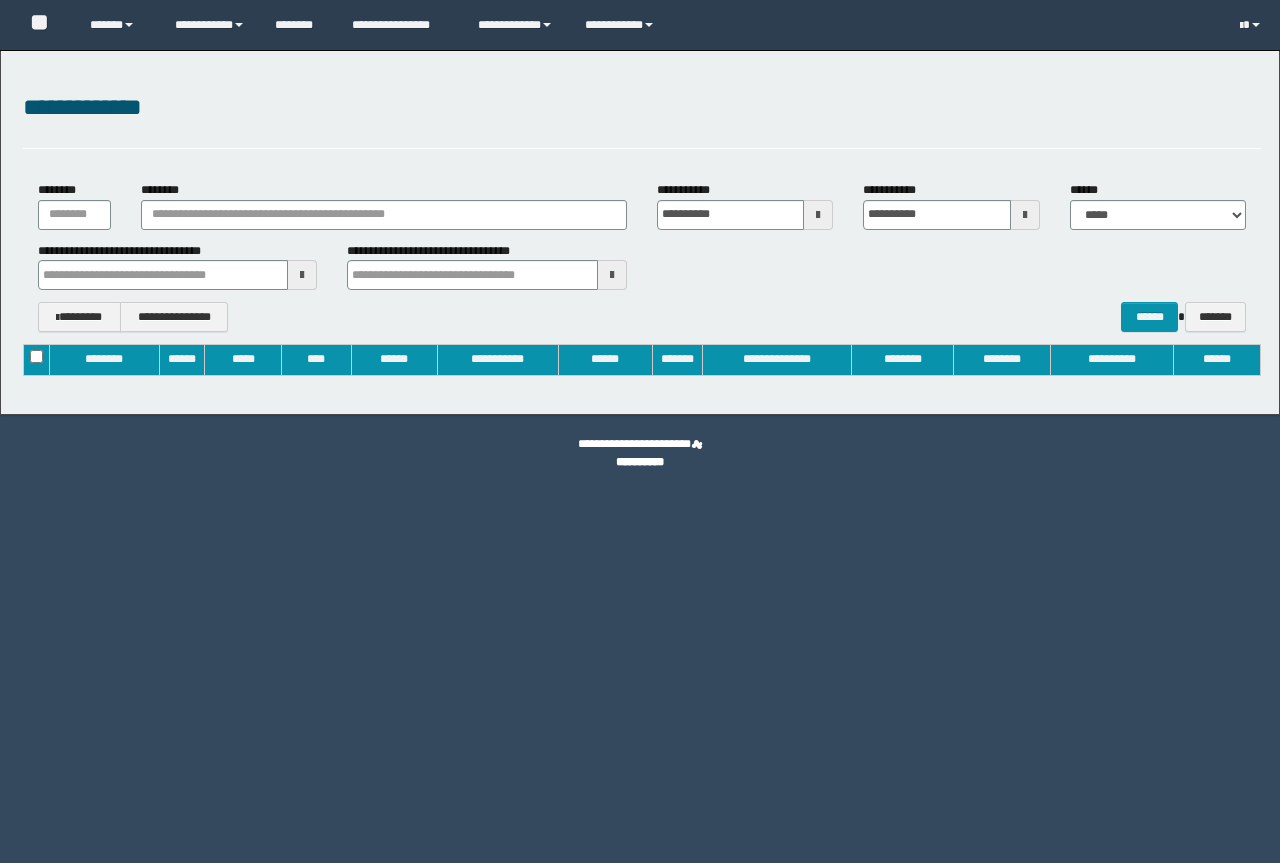 scroll, scrollTop: 0, scrollLeft: 0, axis: both 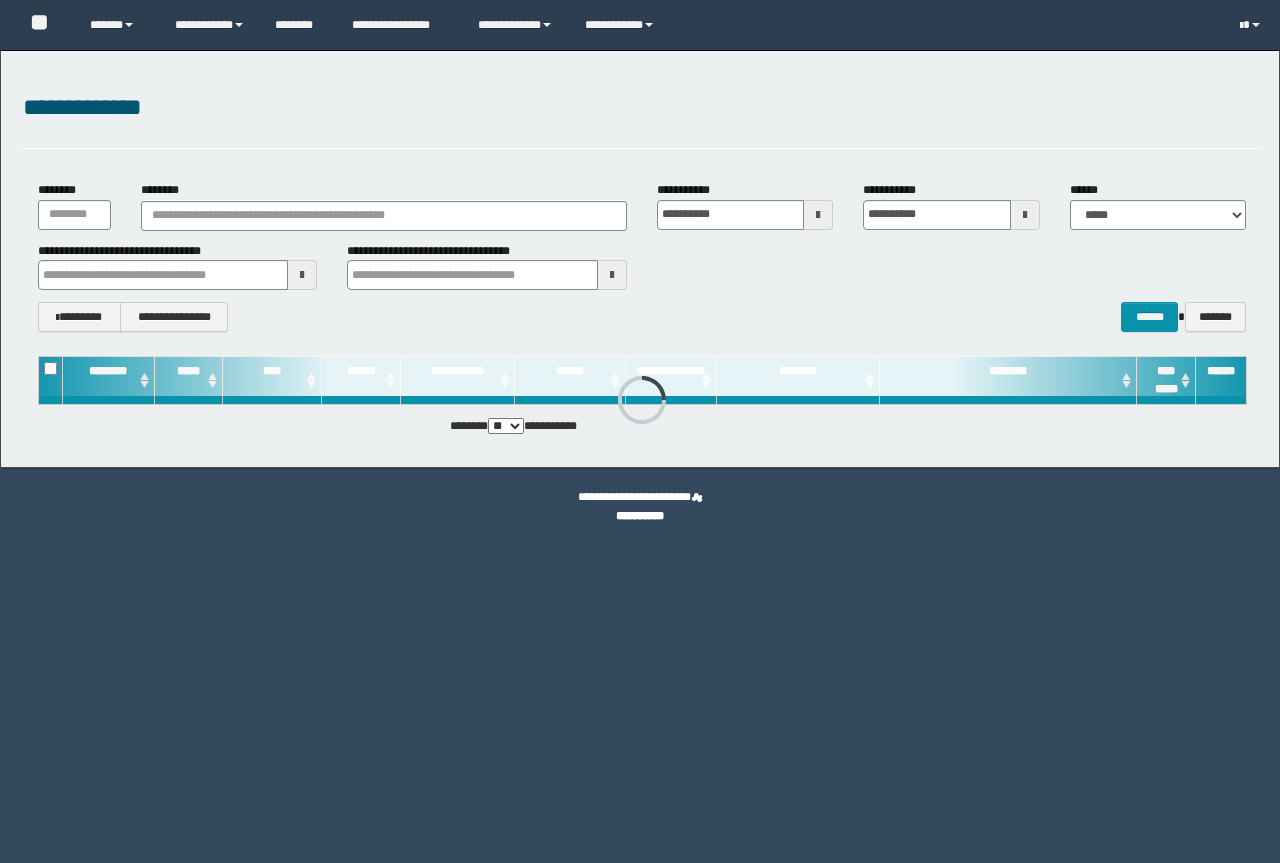 click on "********" at bounding box center (384, 216) 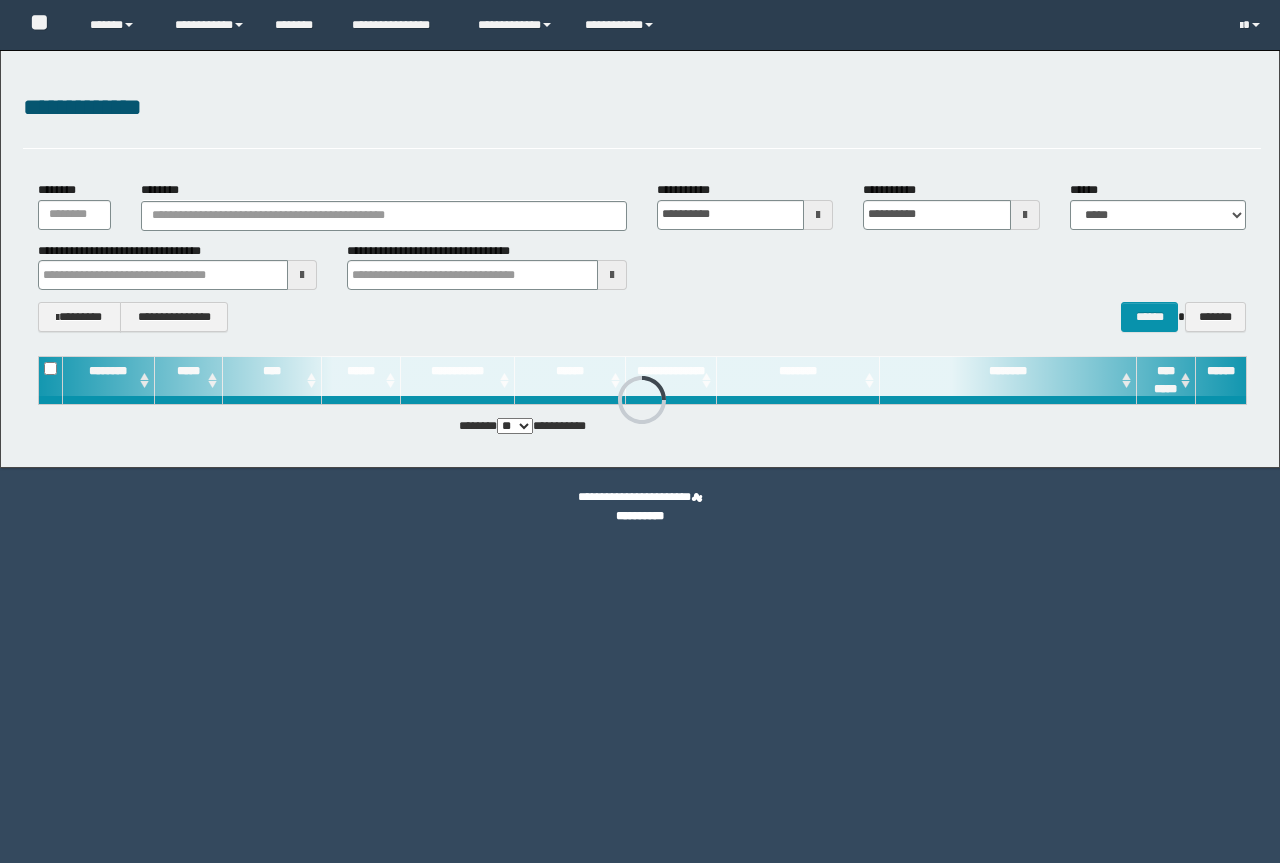 scroll, scrollTop: 0, scrollLeft: 0, axis: both 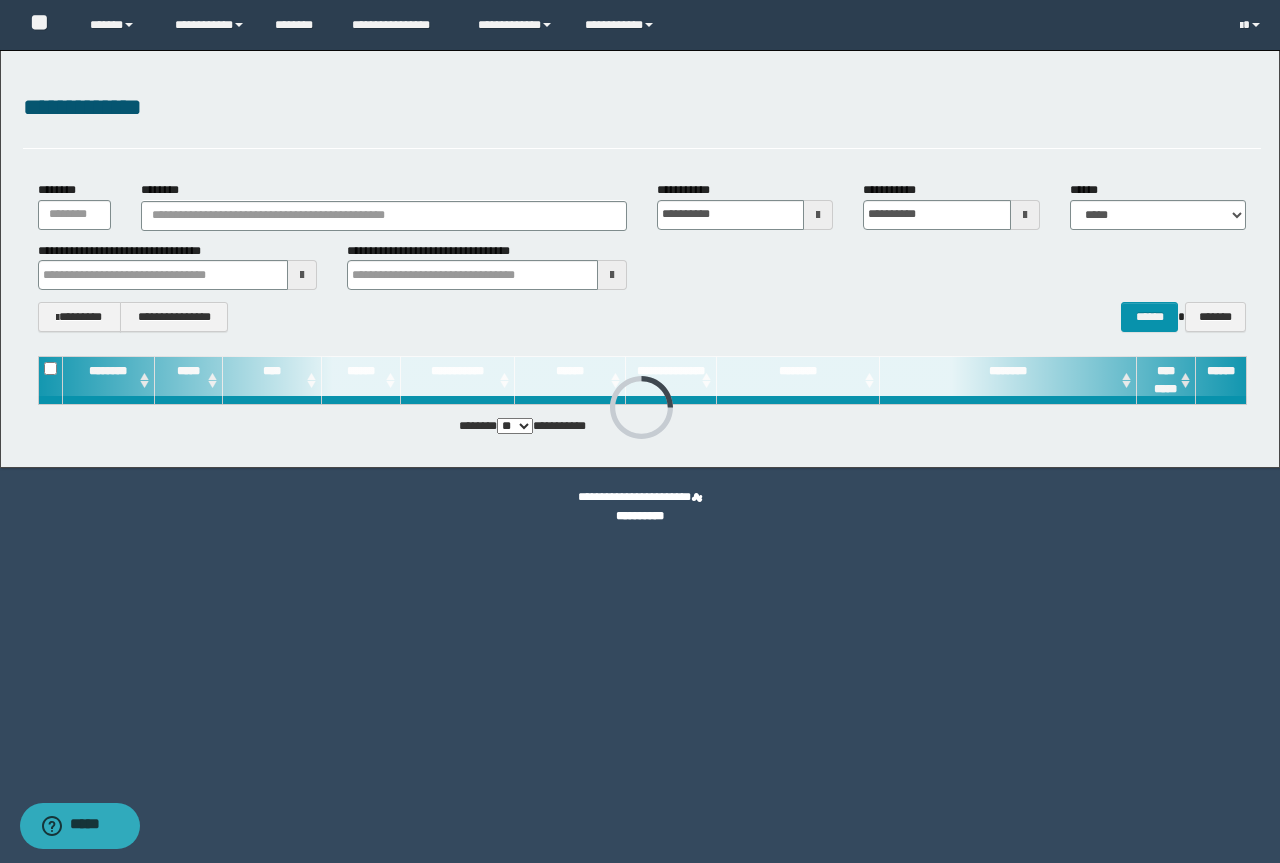 type on "**********" 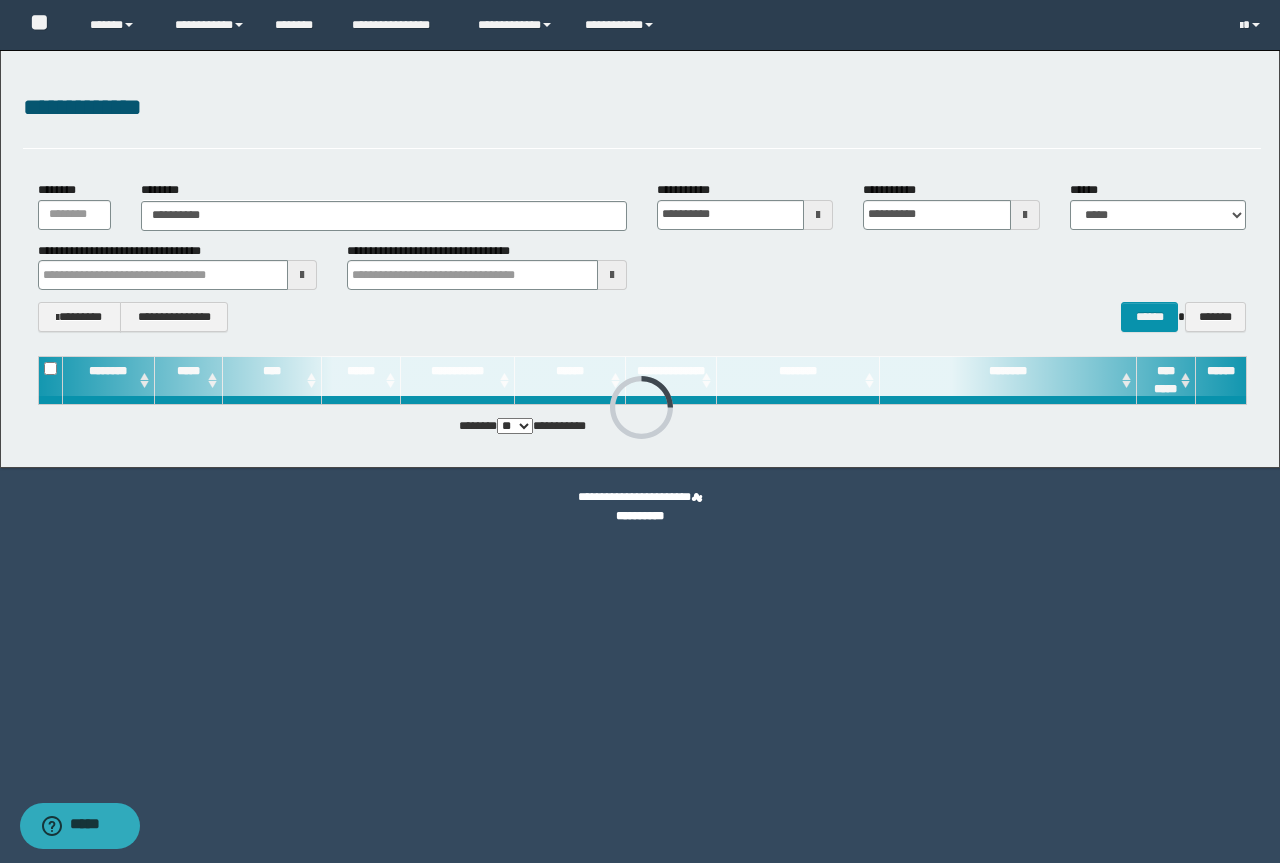type on "**********" 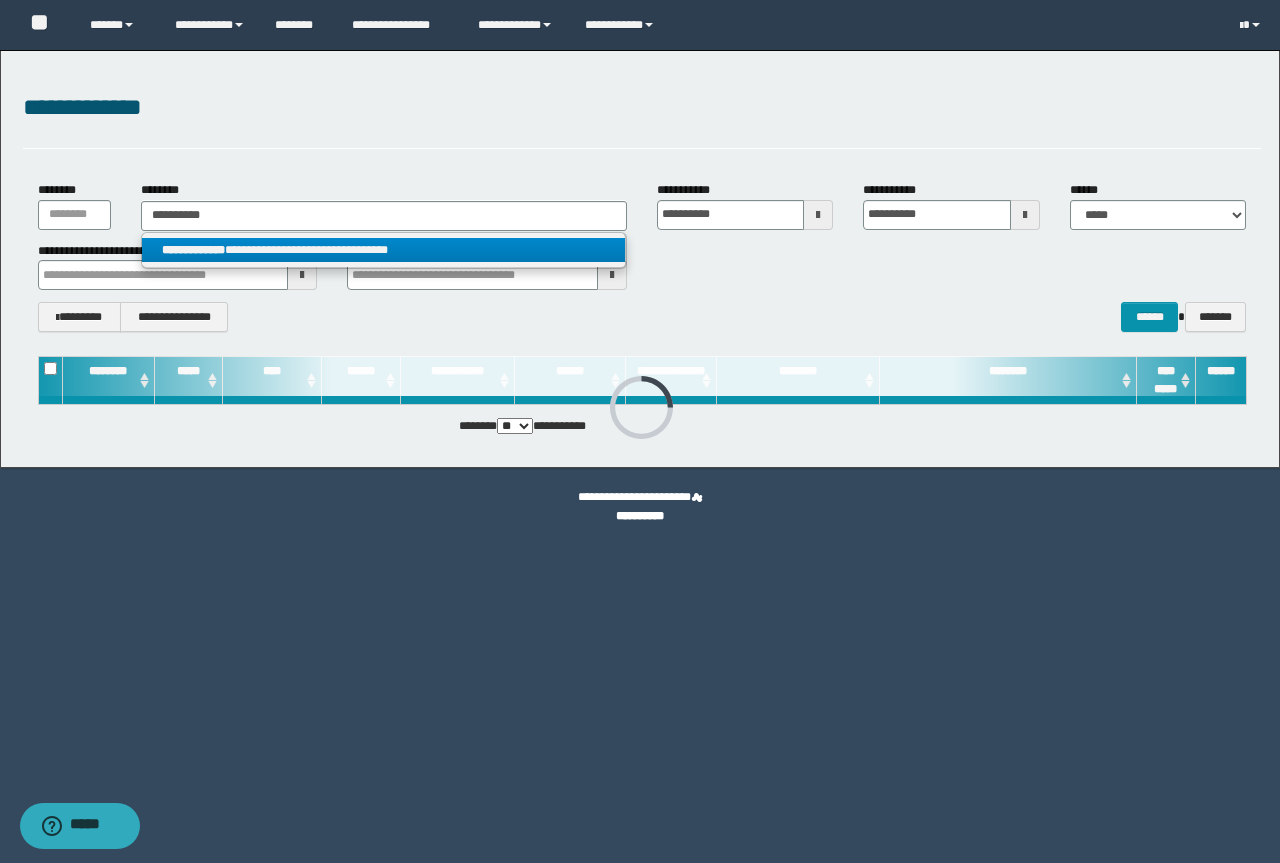 type on "**********" 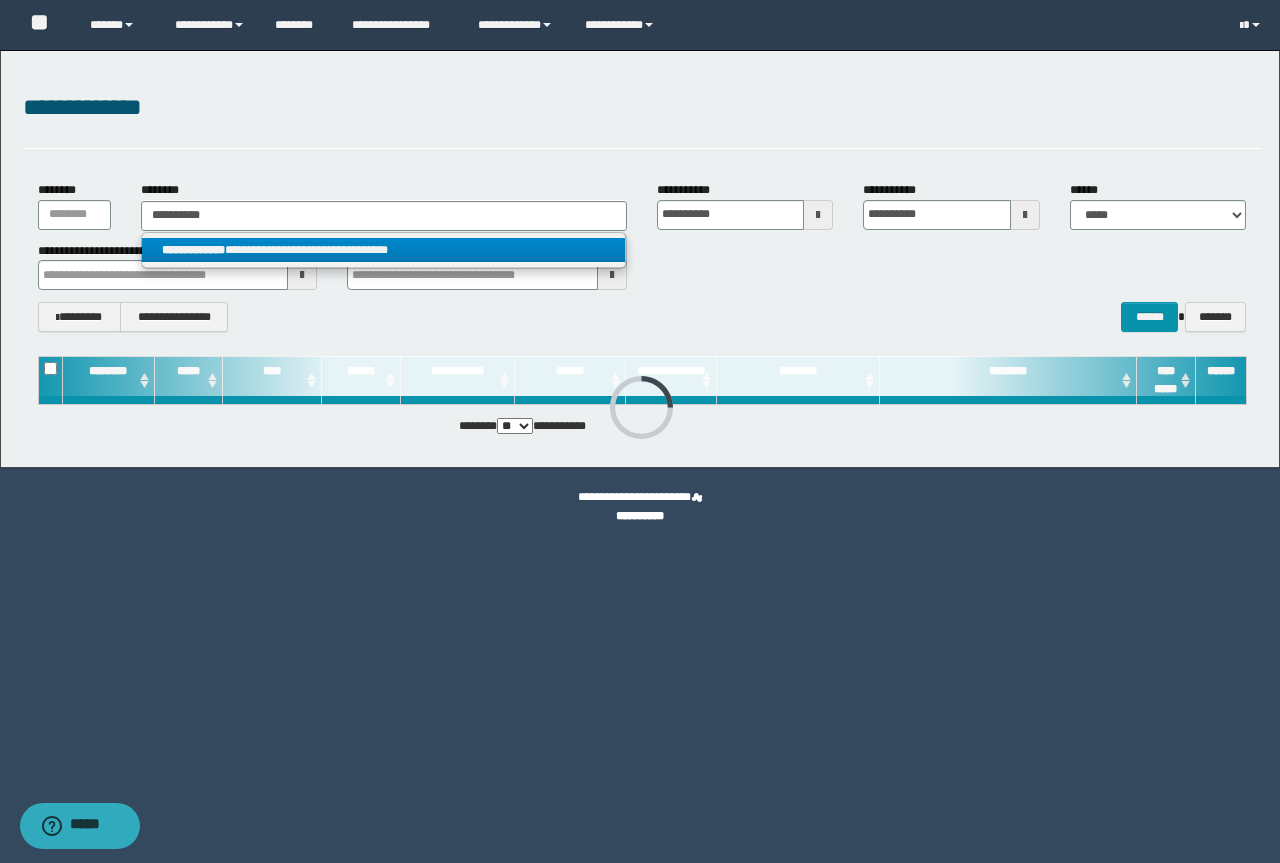 click on "**********" at bounding box center [383, 250] 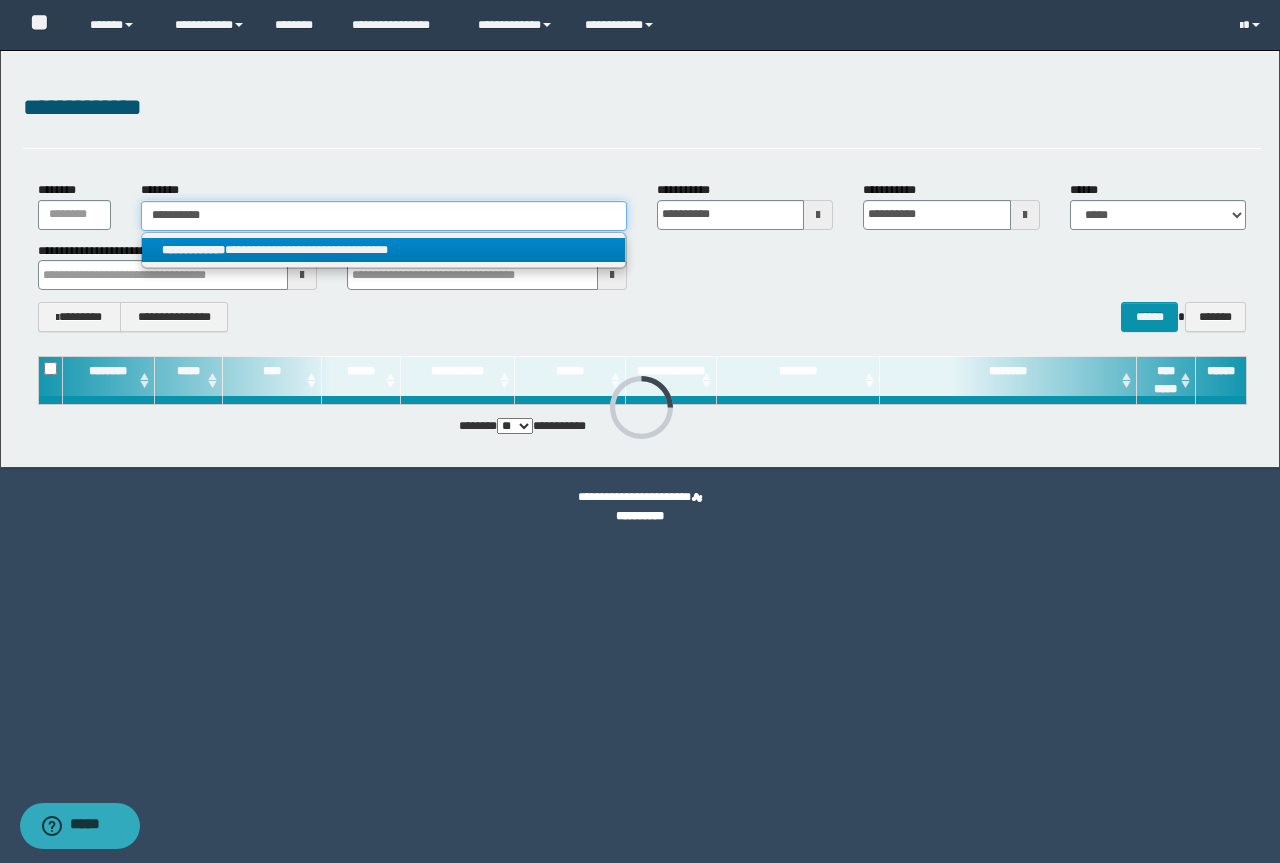 type 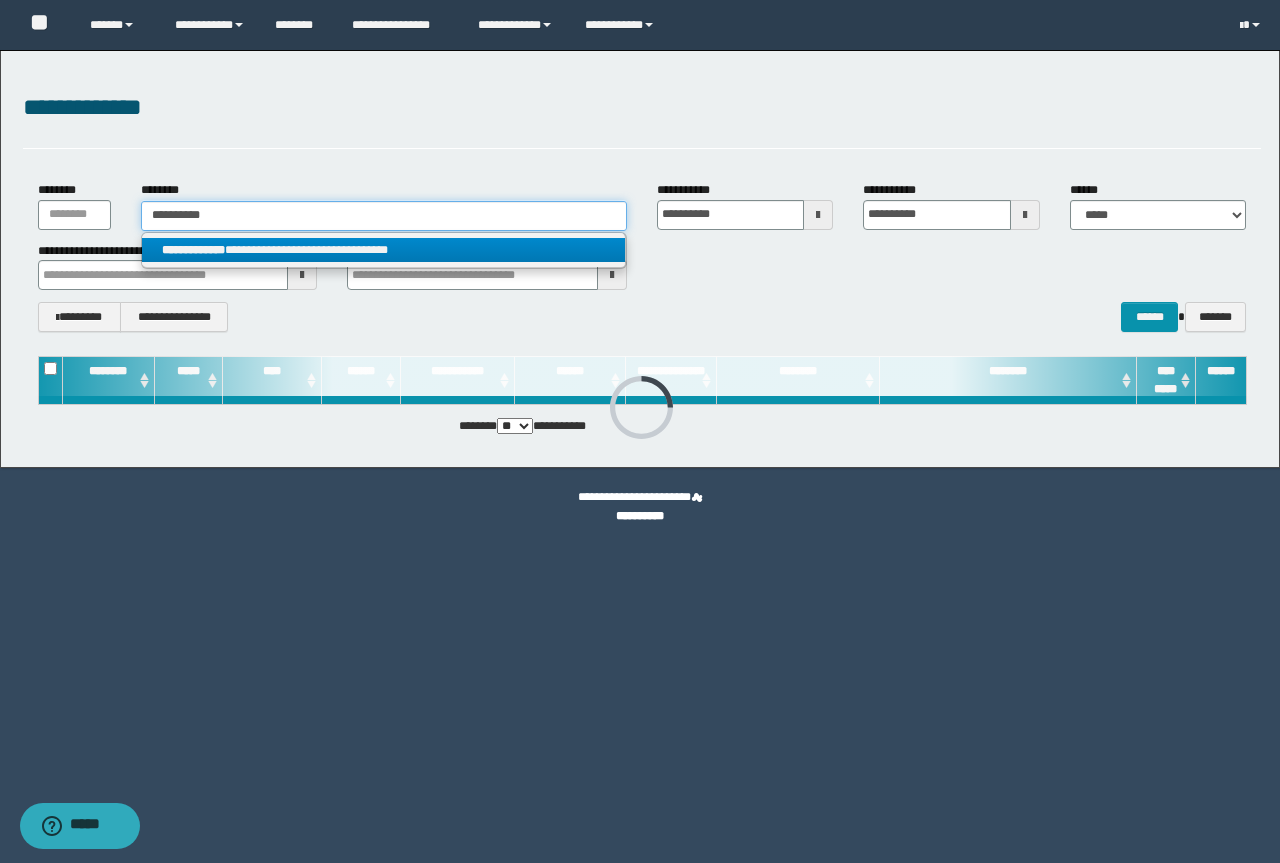 type 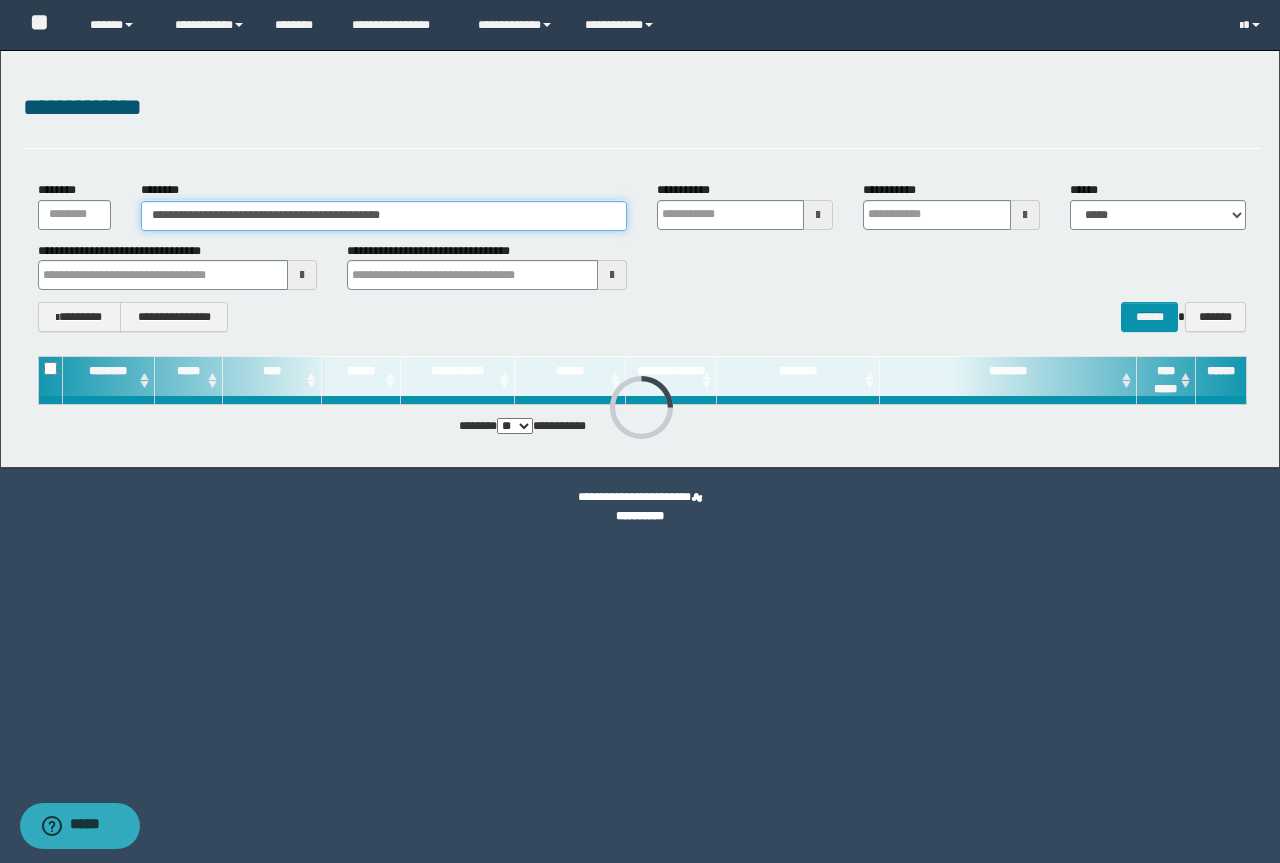 type 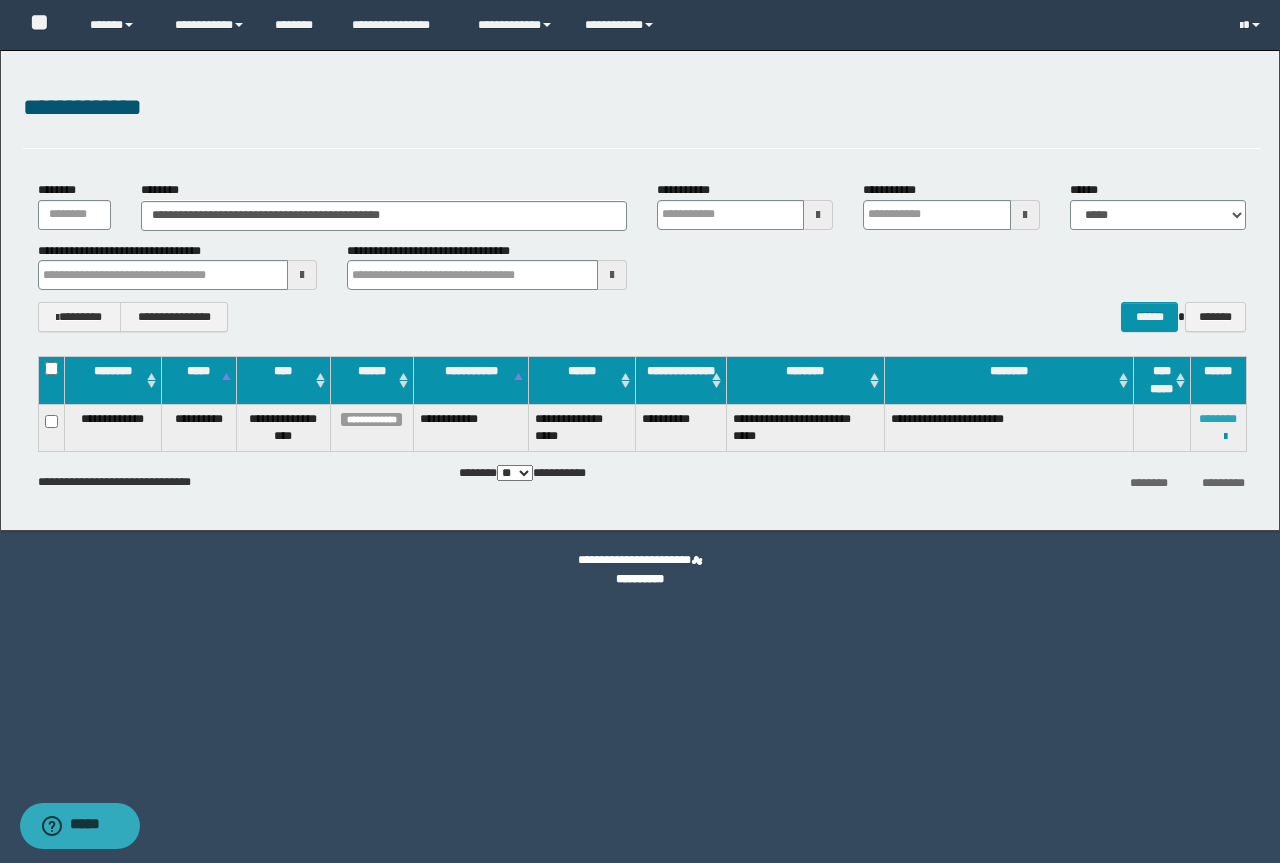 click on "********" at bounding box center (1218, 419) 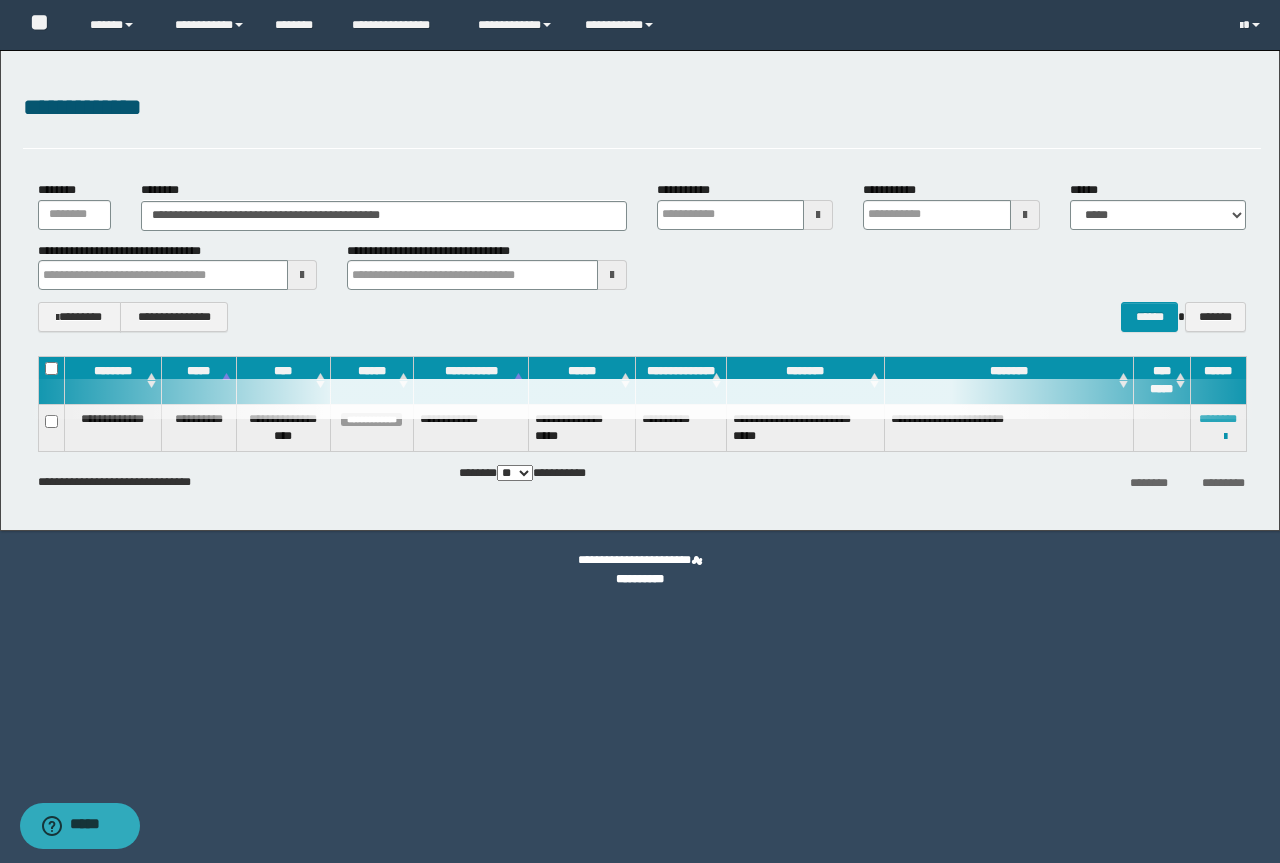 type 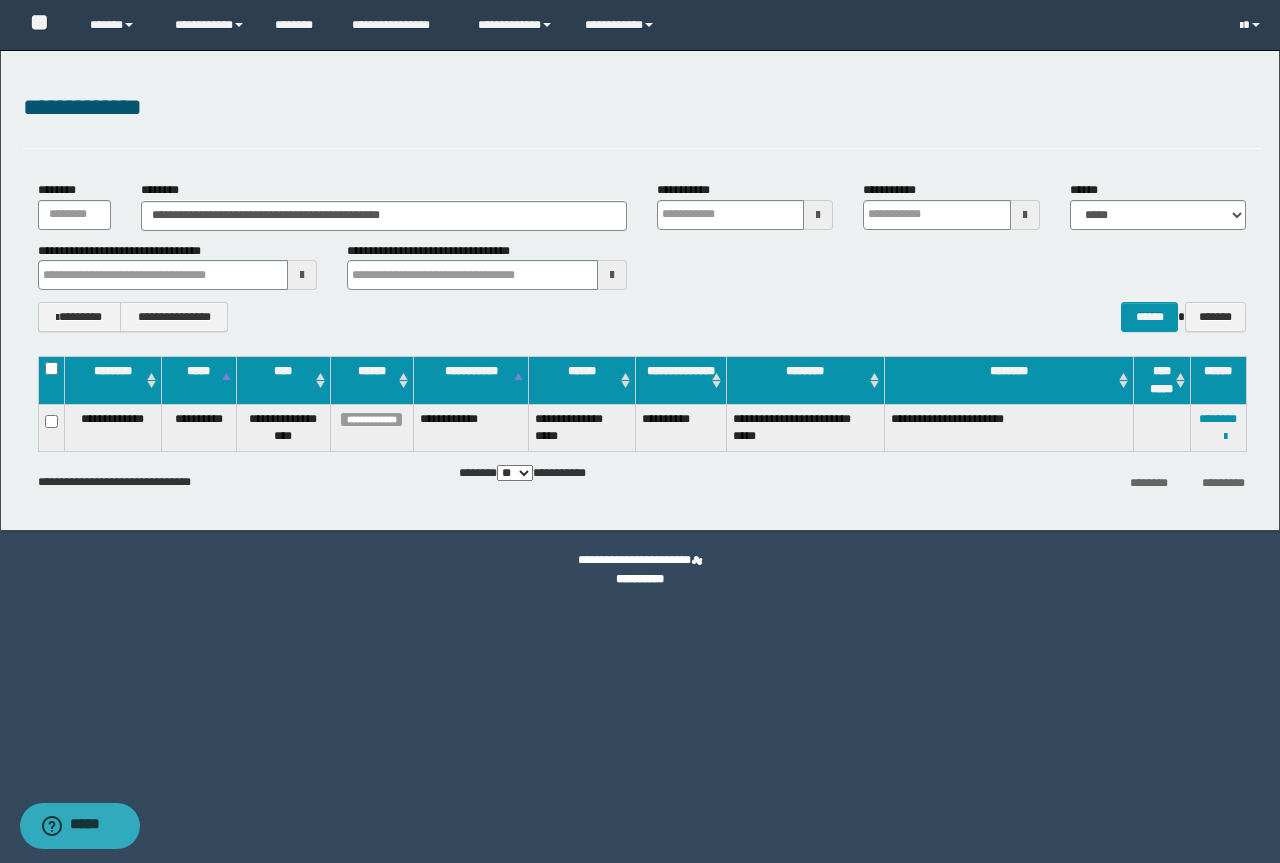type 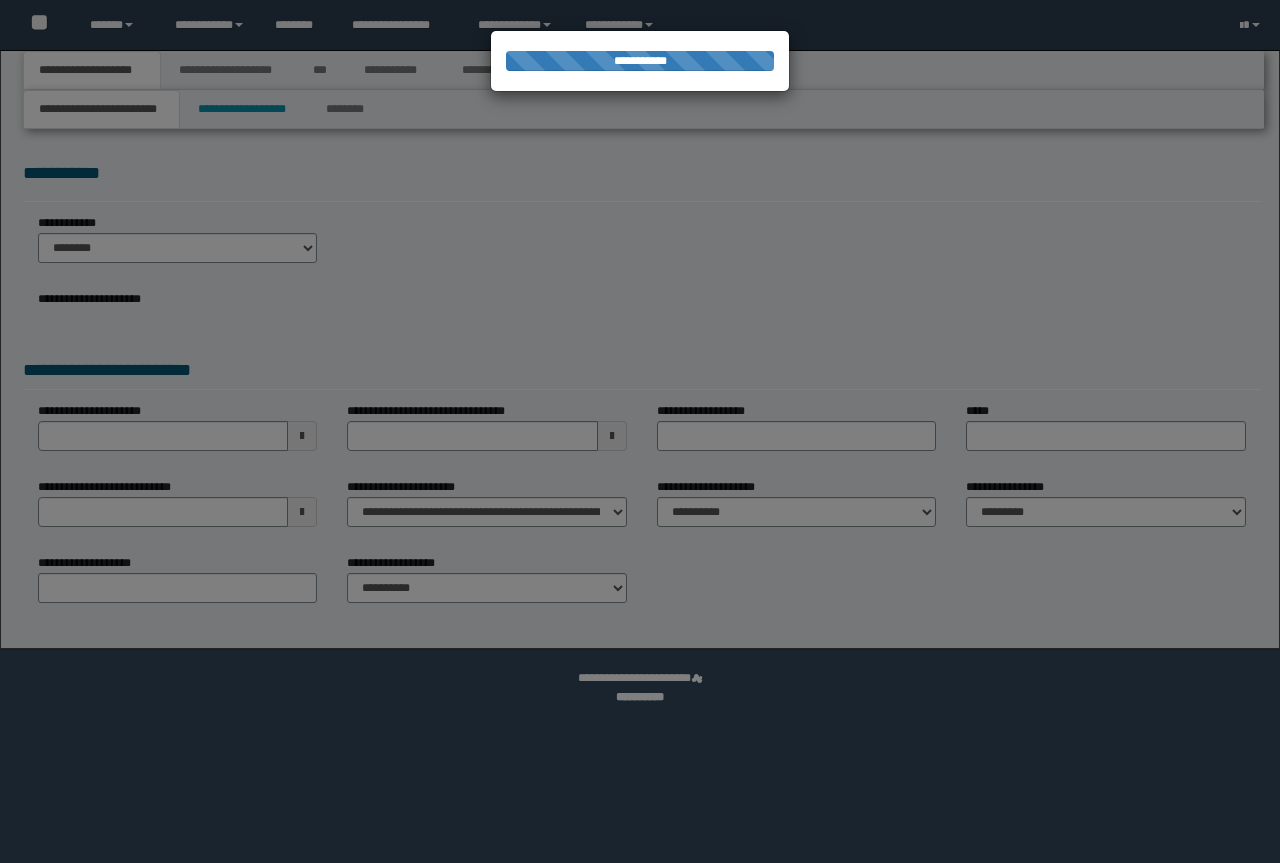 scroll, scrollTop: 0, scrollLeft: 0, axis: both 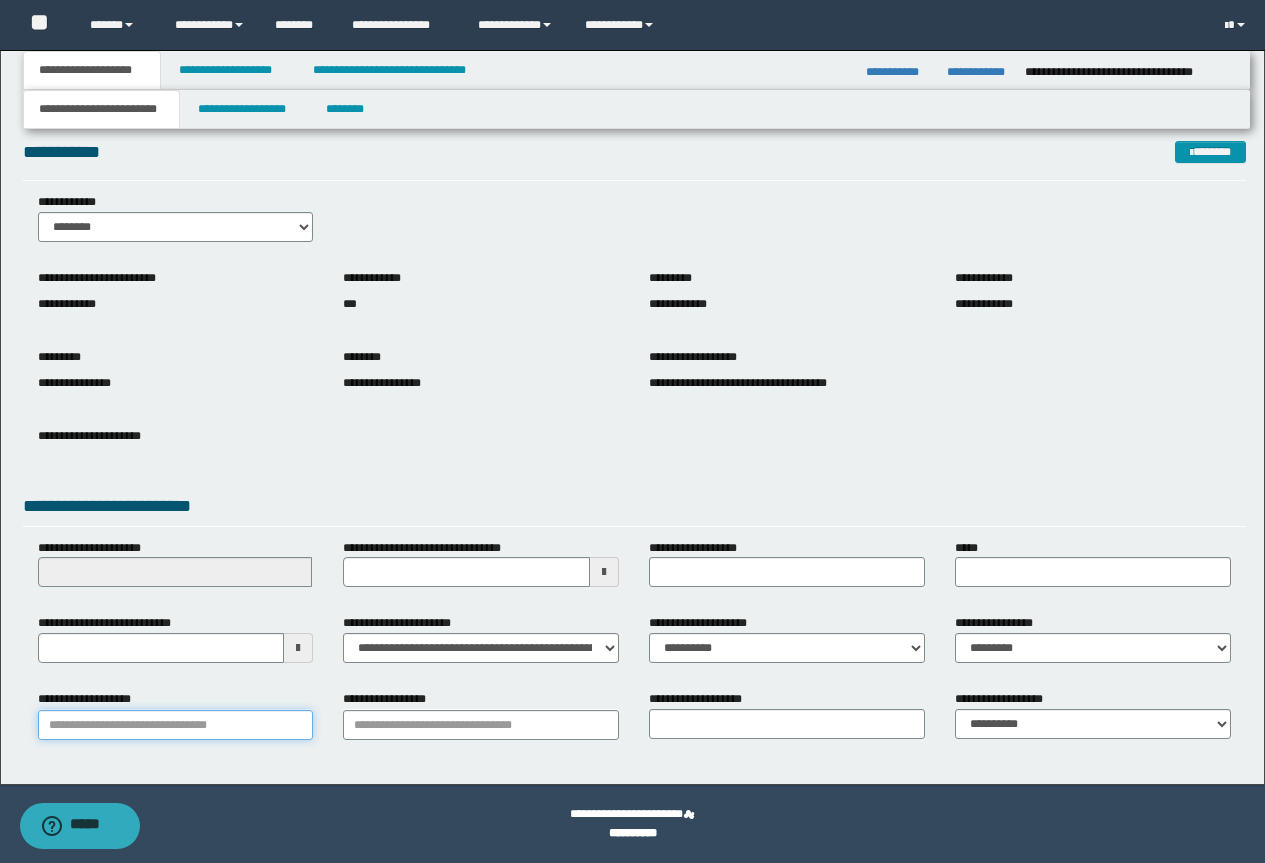 click on "**********" at bounding box center [176, 725] 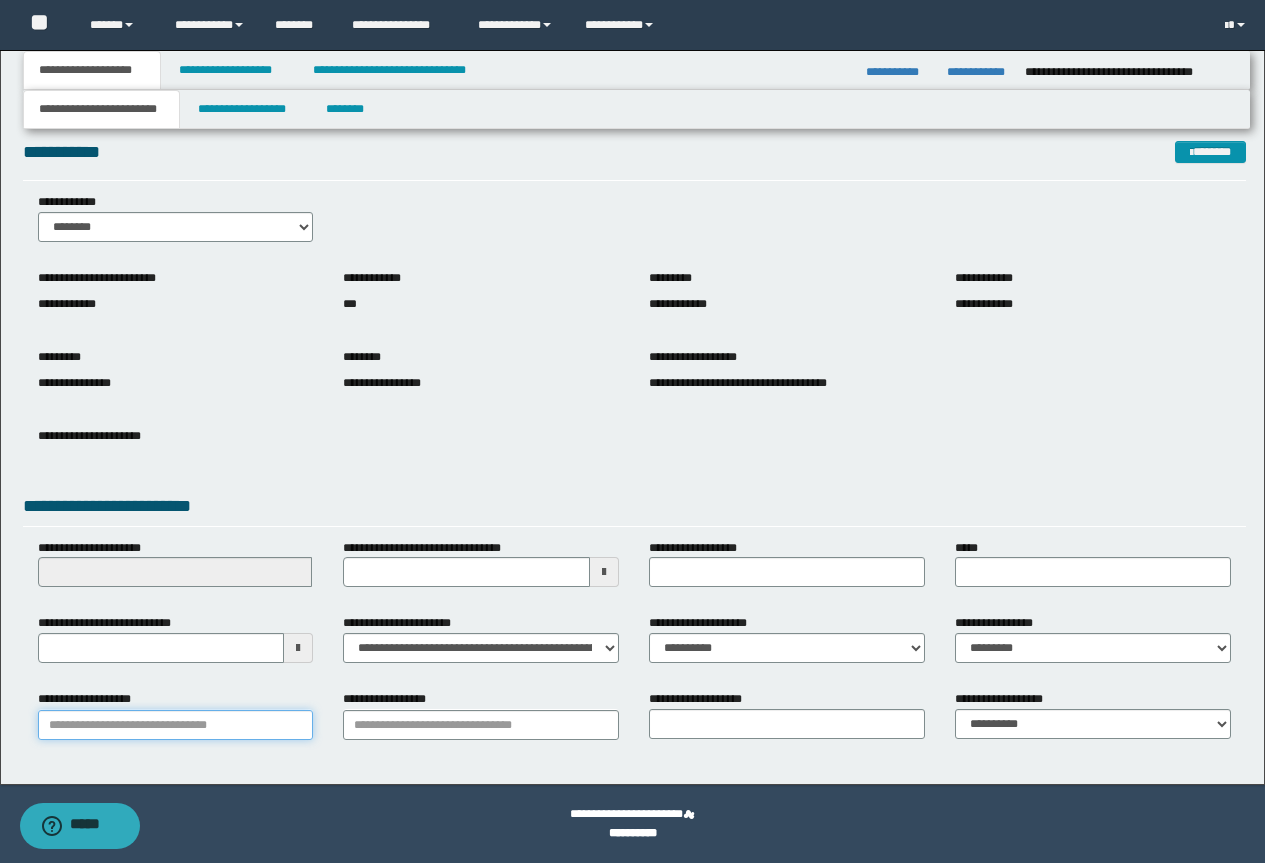 paste on "**********" 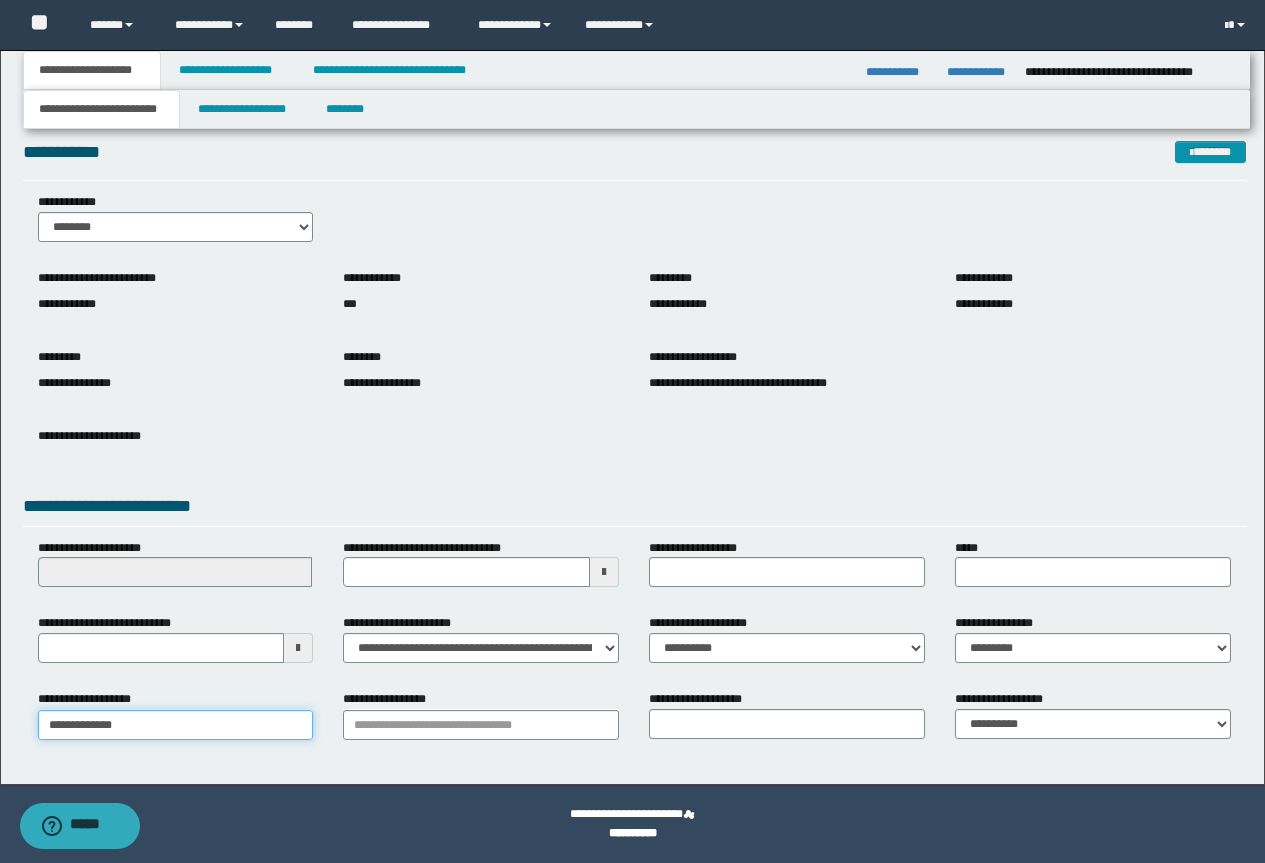 type on "**********" 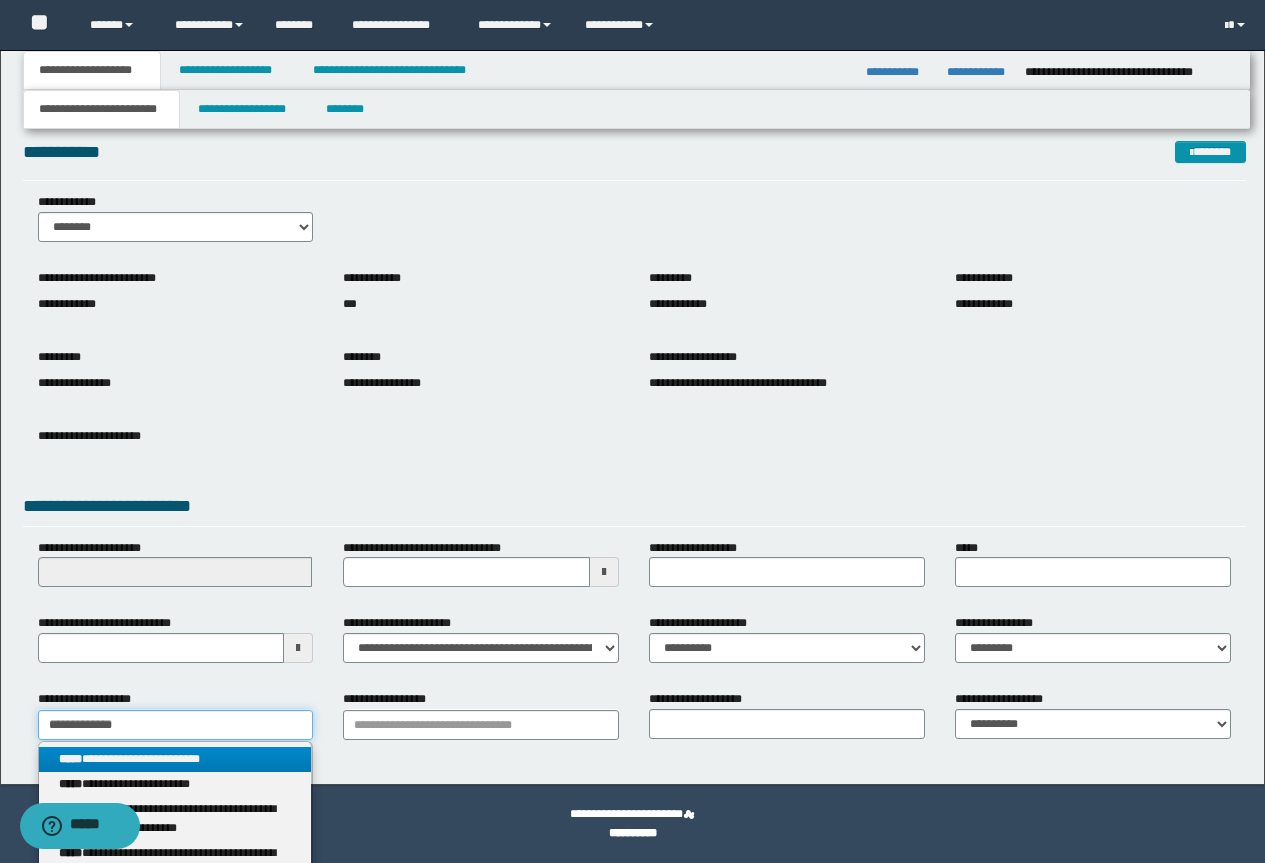type on "**********" 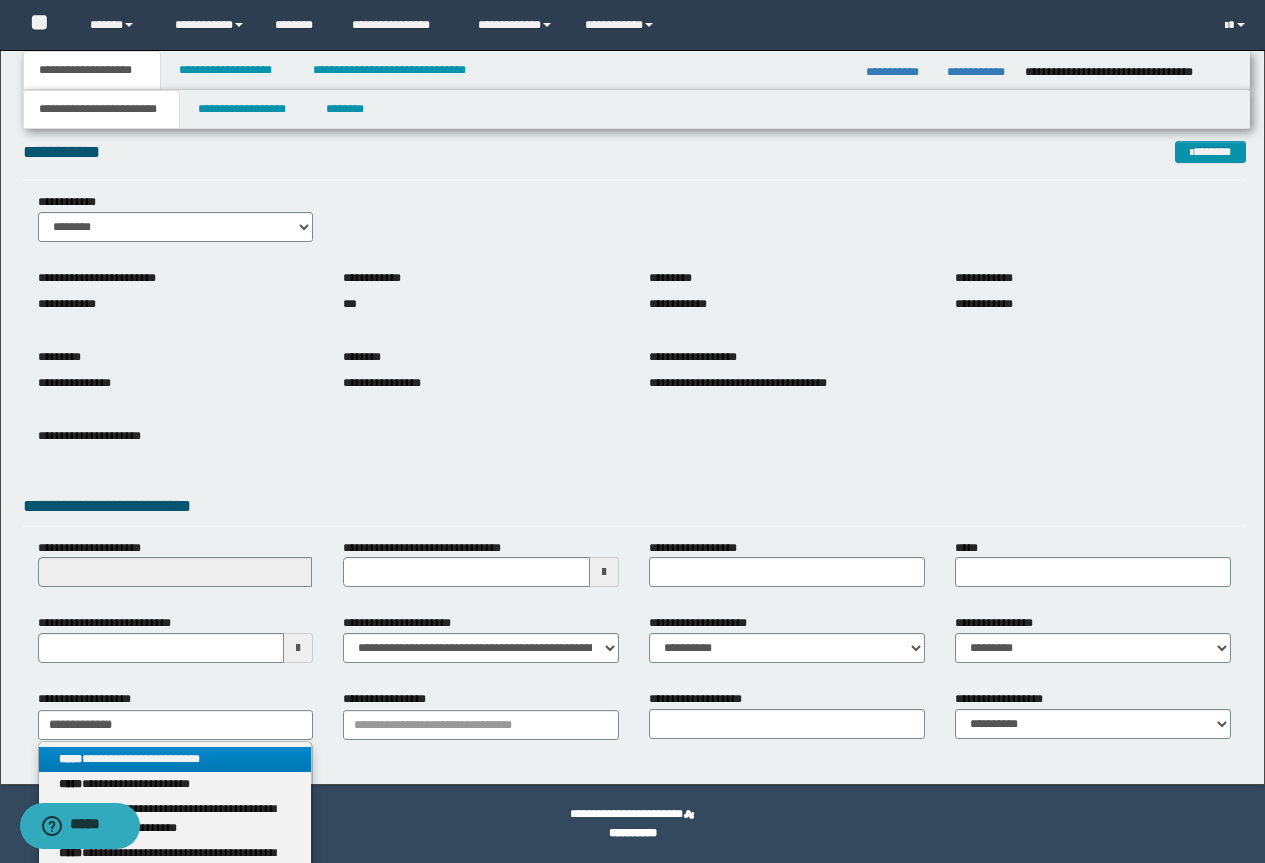 click on "**********" at bounding box center [175, 759] 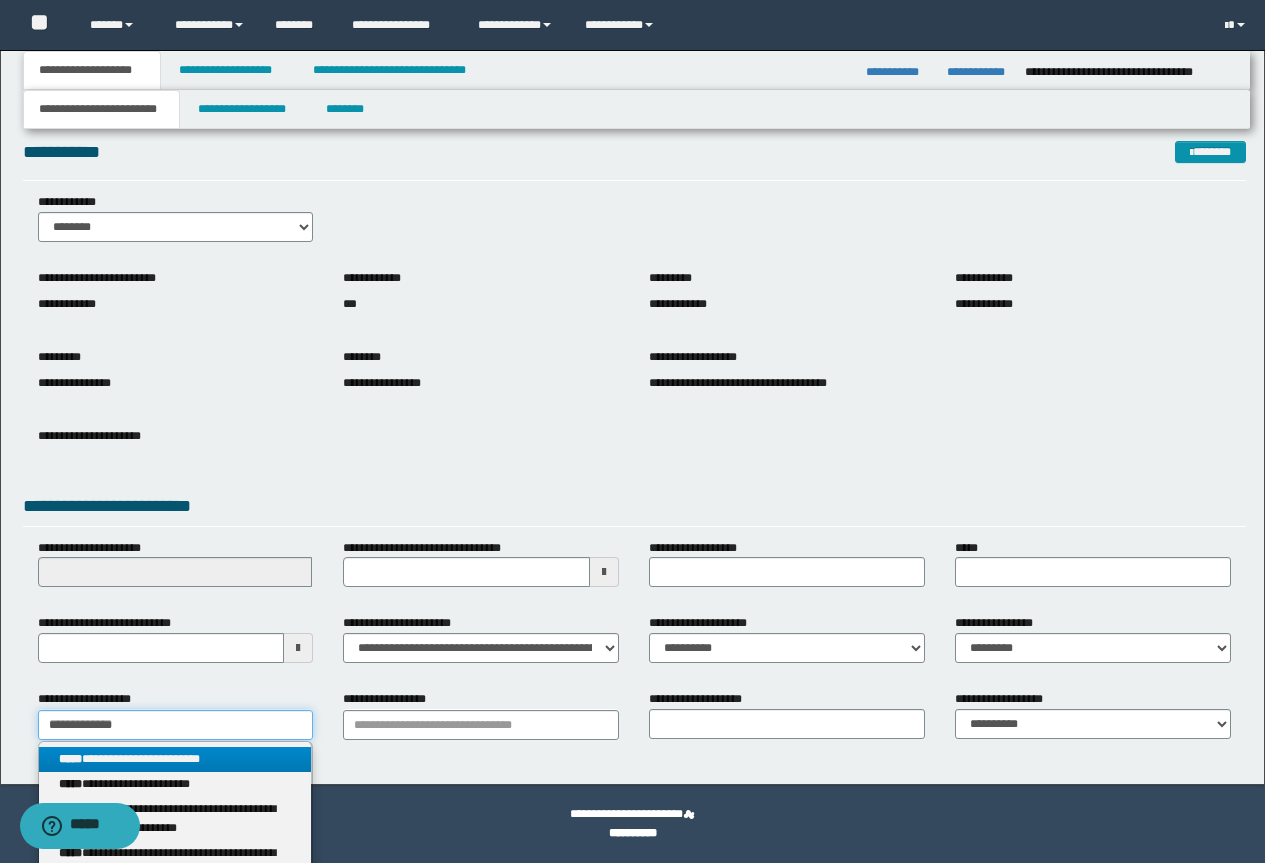 type 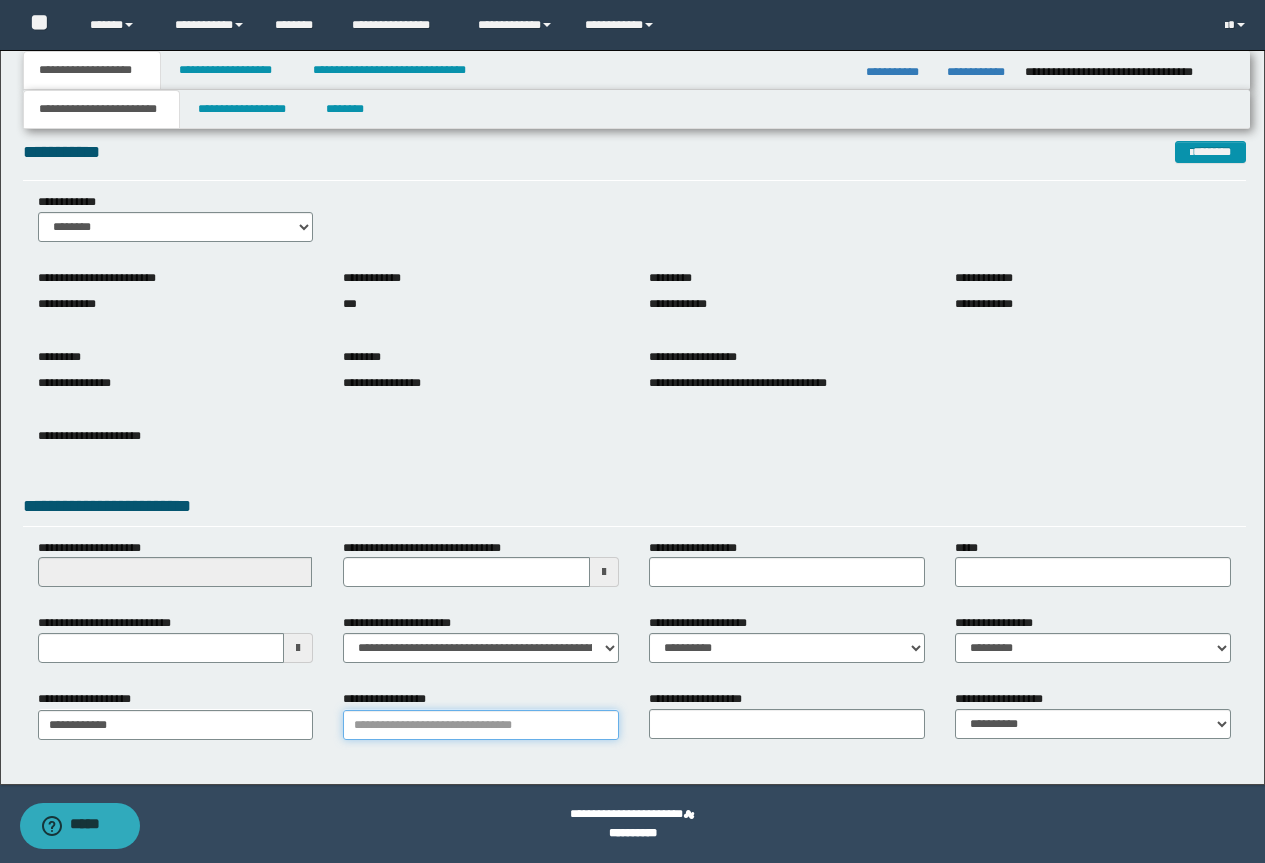 click on "**********" at bounding box center [481, 725] 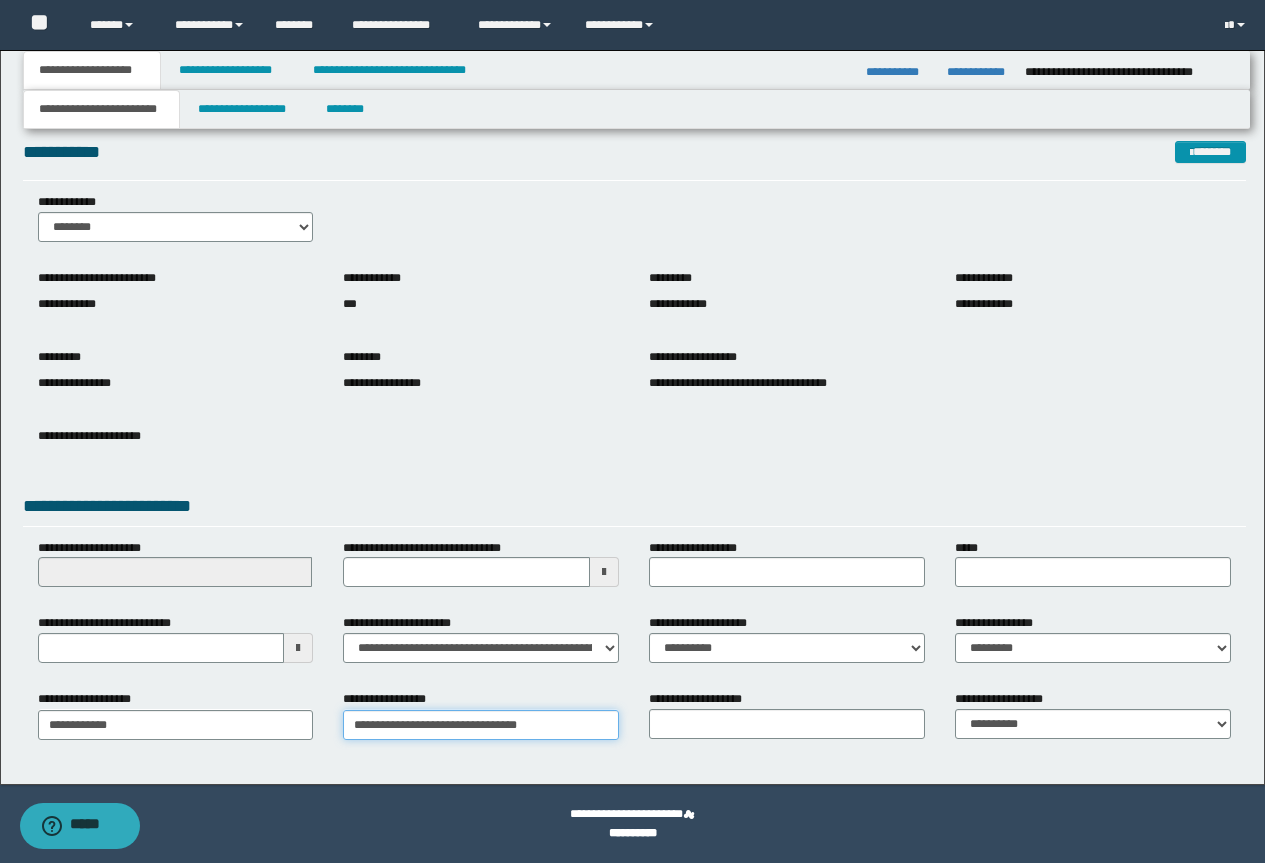 type on "**********" 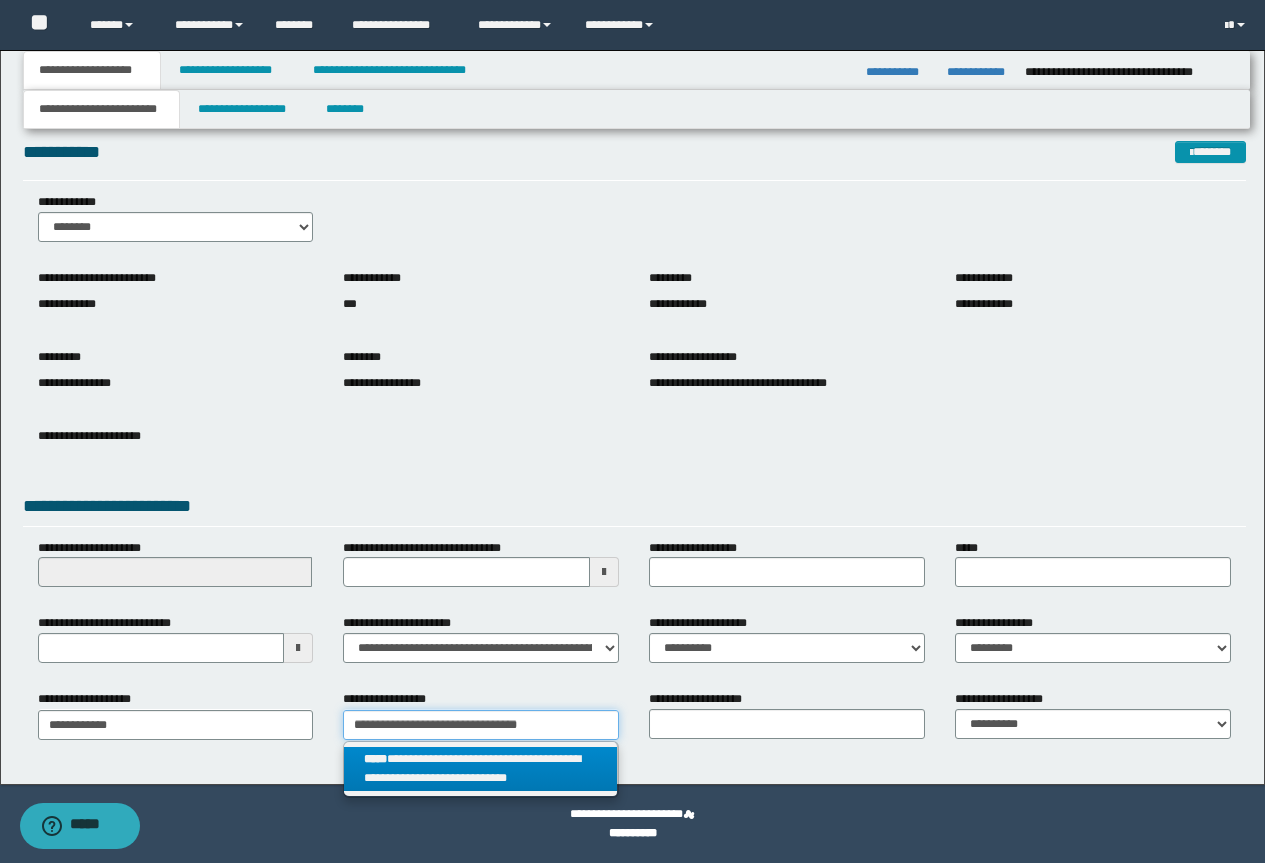 type on "**********" 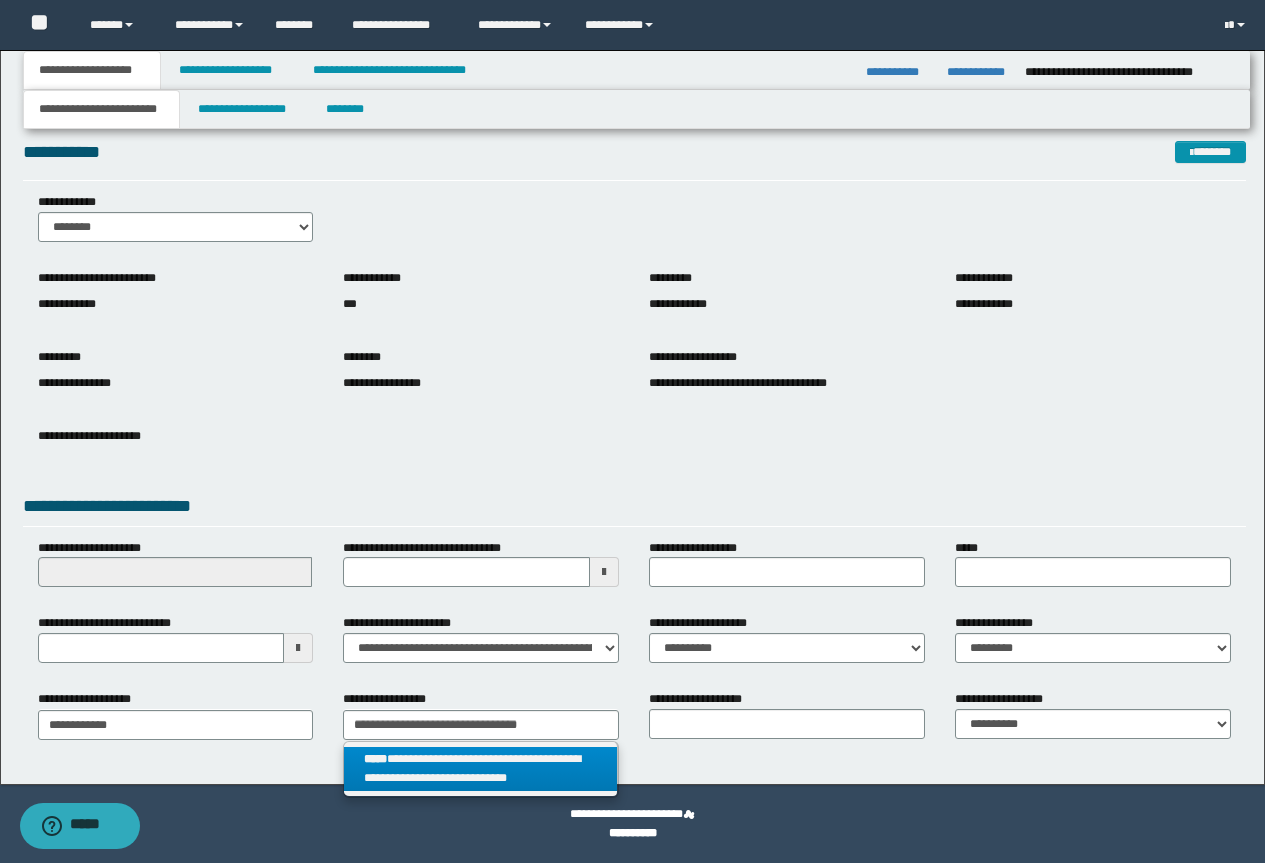 click on "**********" at bounding box center (480, 769) 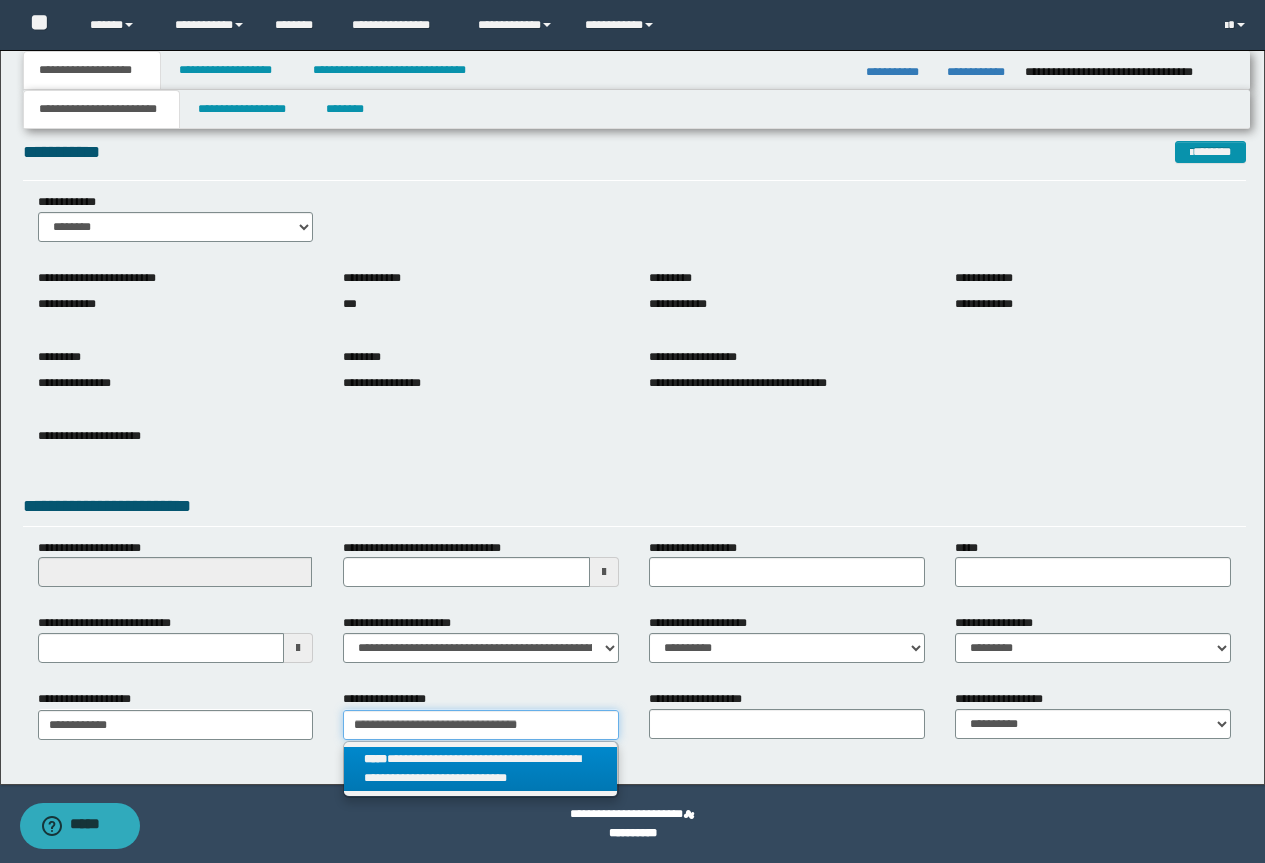 type 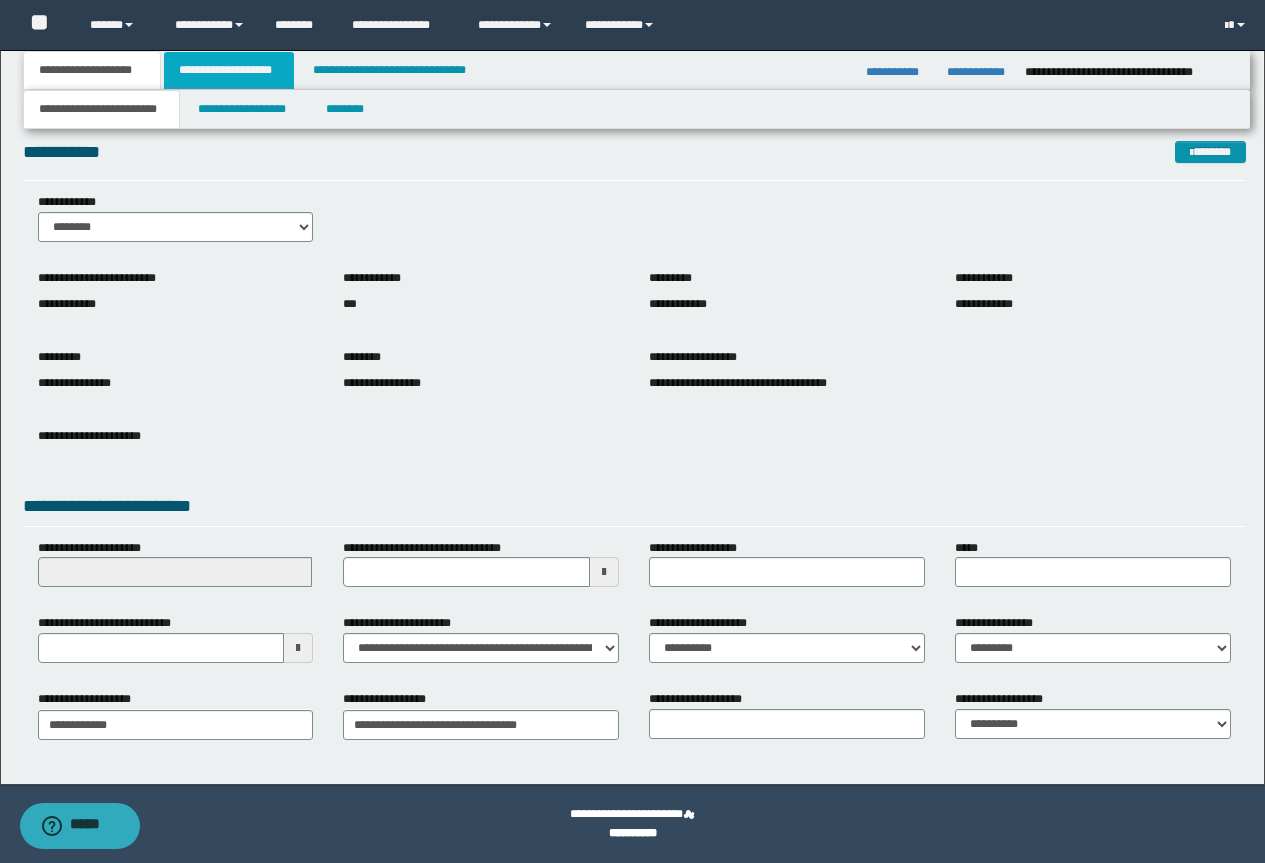 click on "**********" at bounding box center [229, 70] 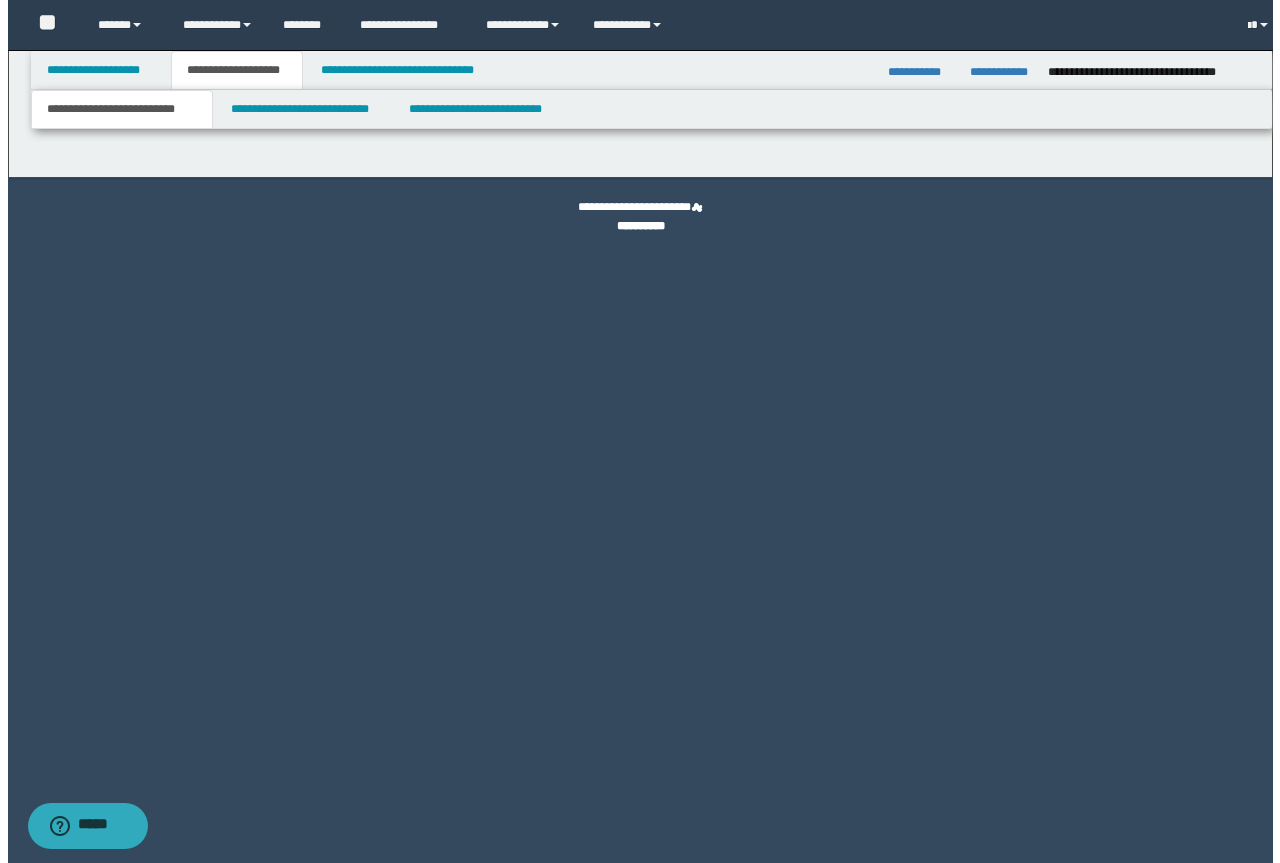 scroll, scrollTop: 0, scrollLeft: 0, axis: both 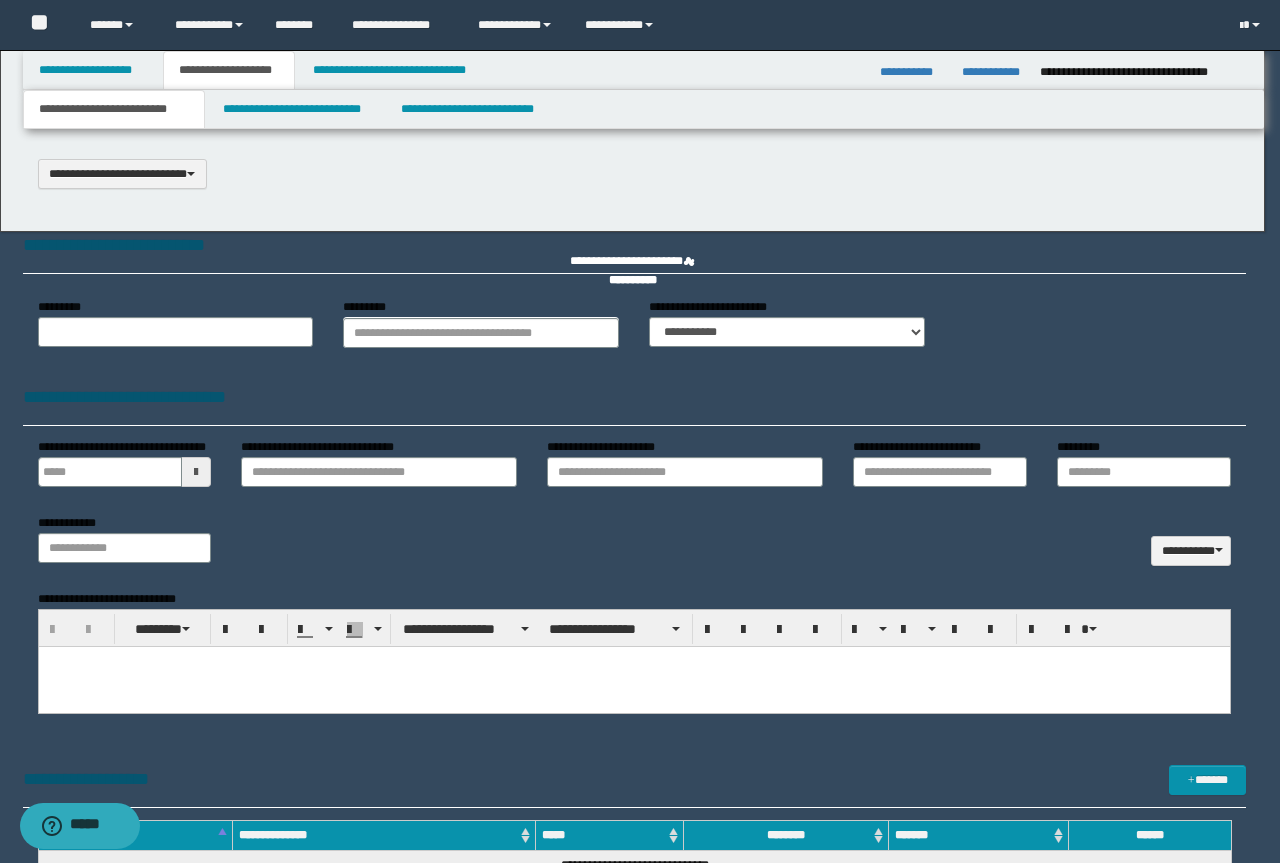 select on "*" 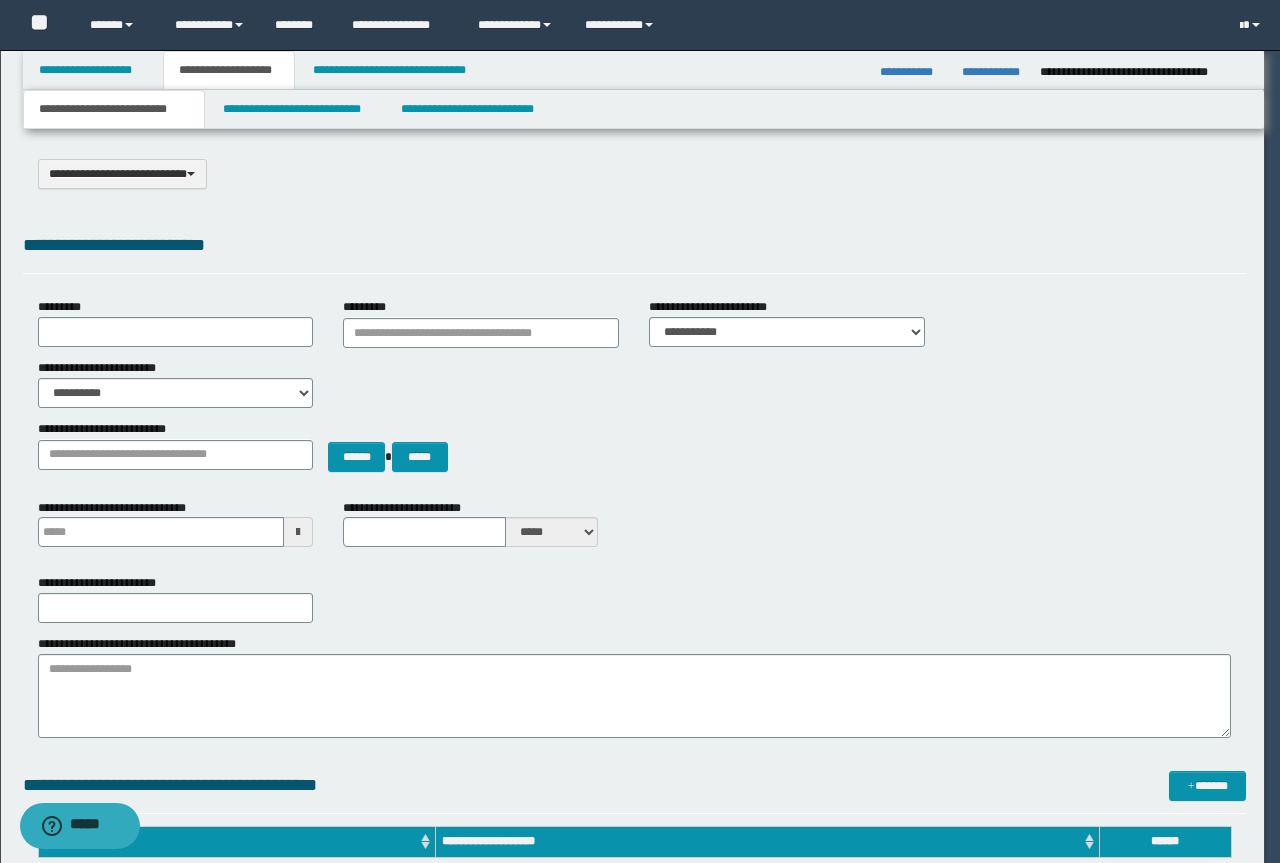 scroll, scrollTop: 0, scrollLeft: 0, axis: both 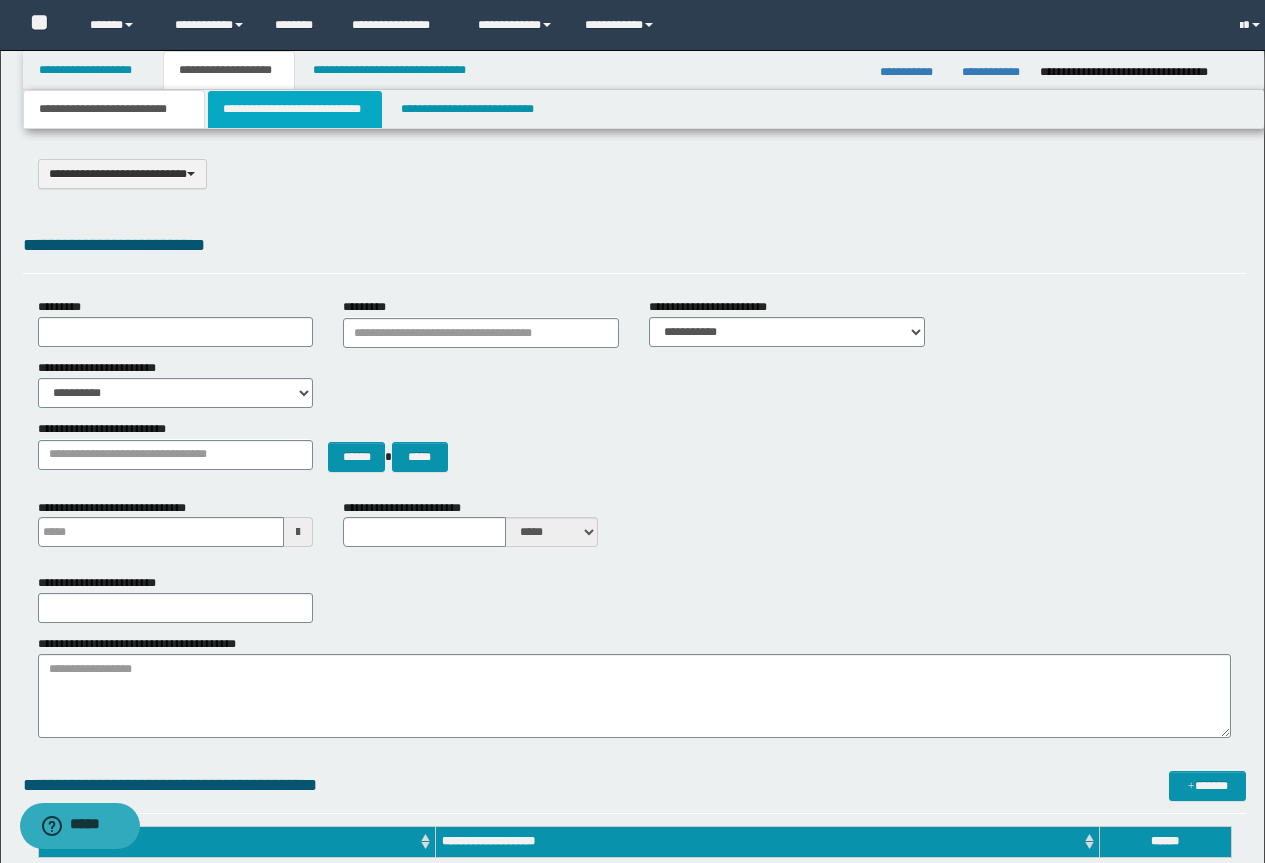 click on "**********" at bounding box center (295, 109) 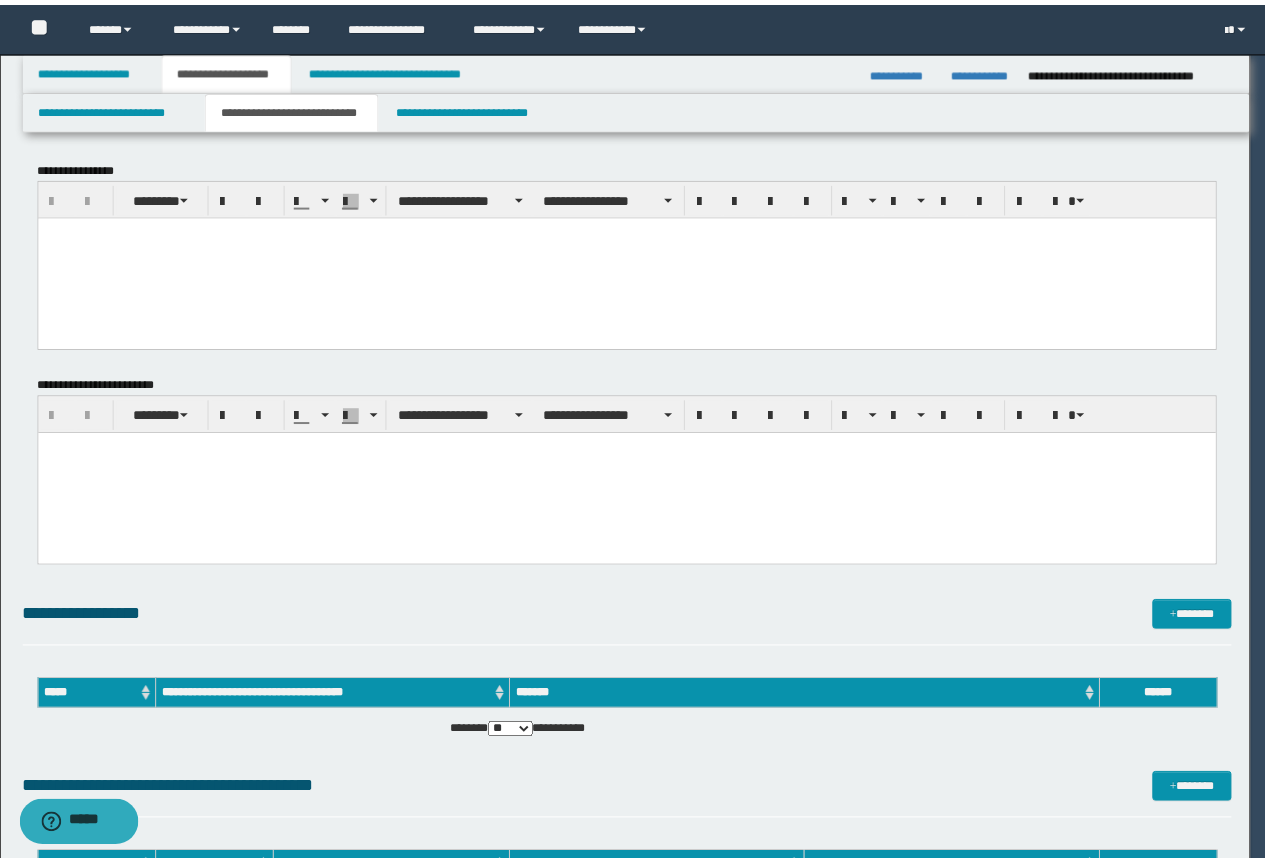 scroll, scrollTop: 0, scrollLeft: 0, axis: both 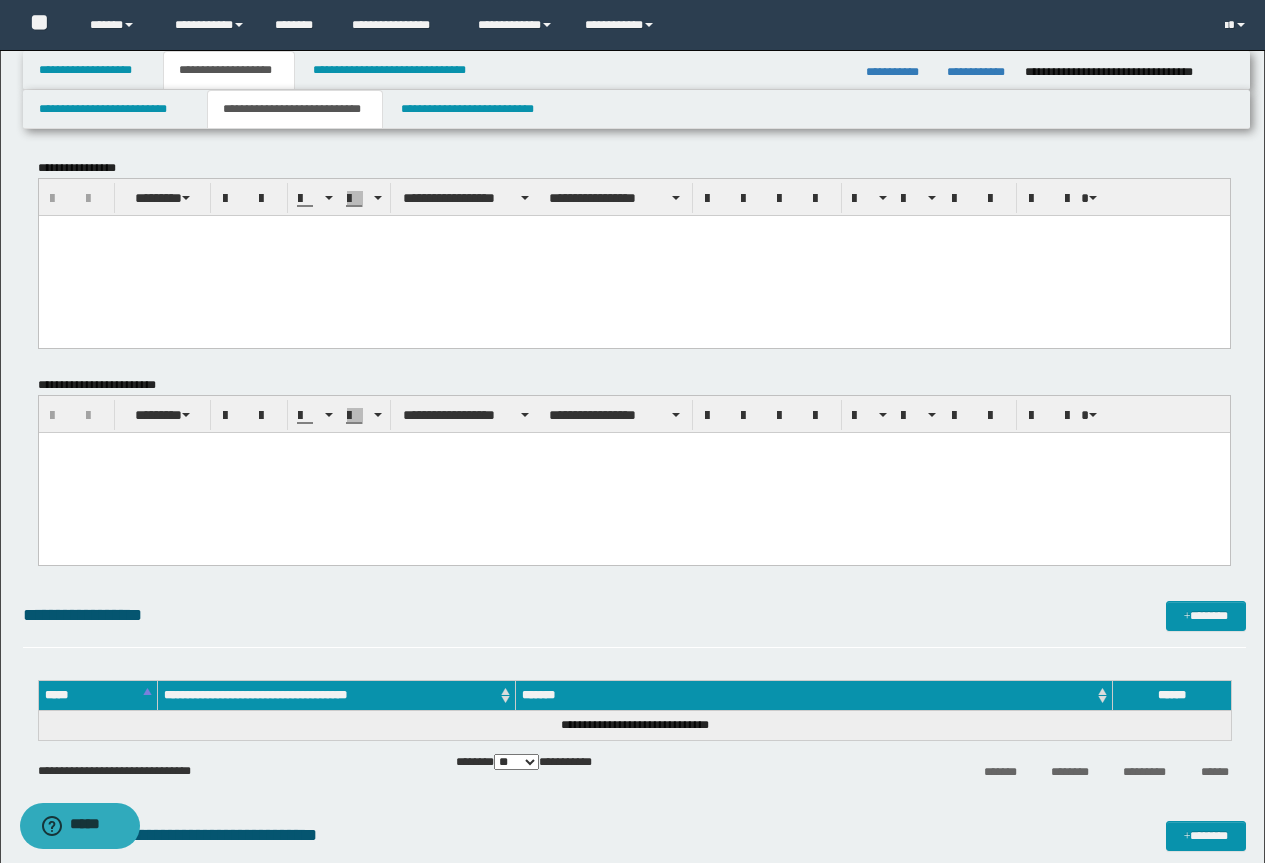 click at bounding box center (633, 255) 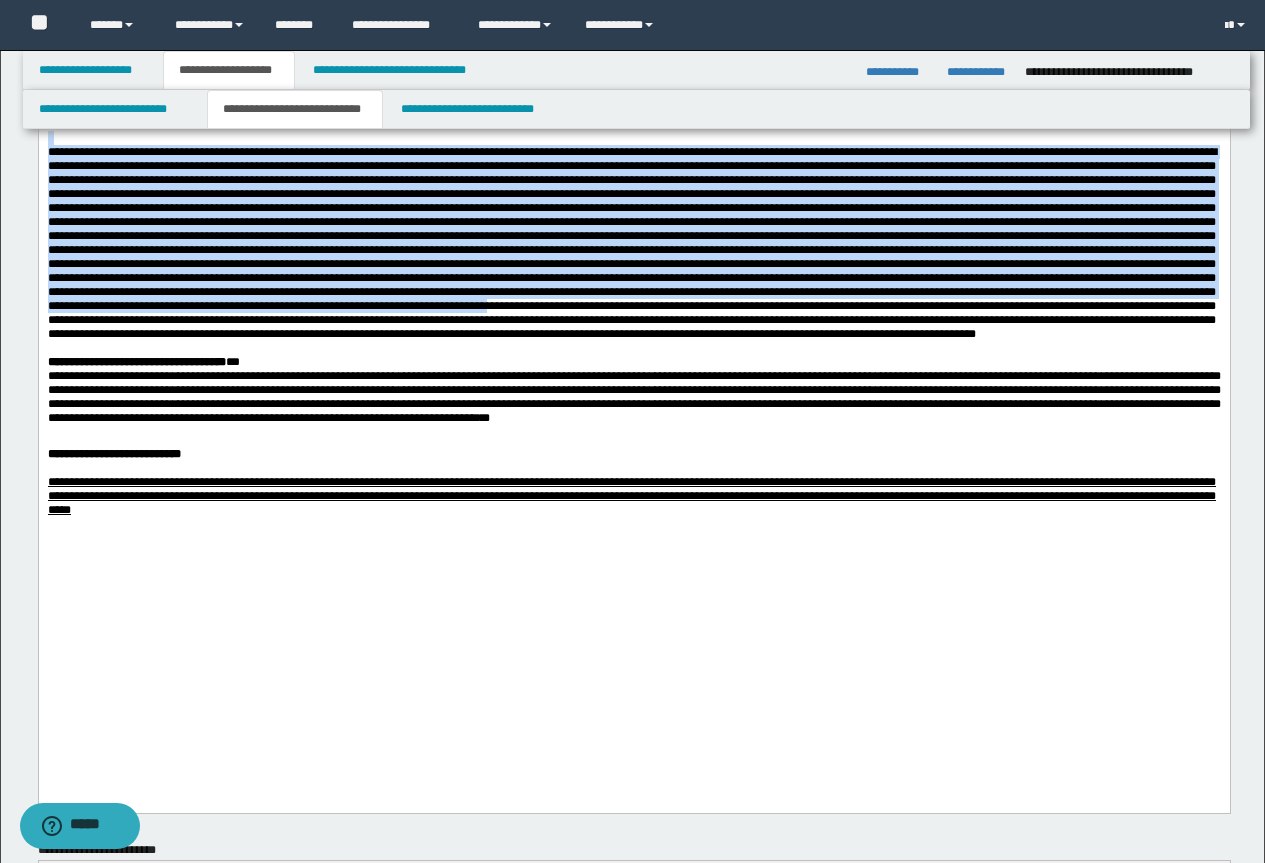 scroll, scrollTop: 2000, scrollLeft: 0, axis: vertical 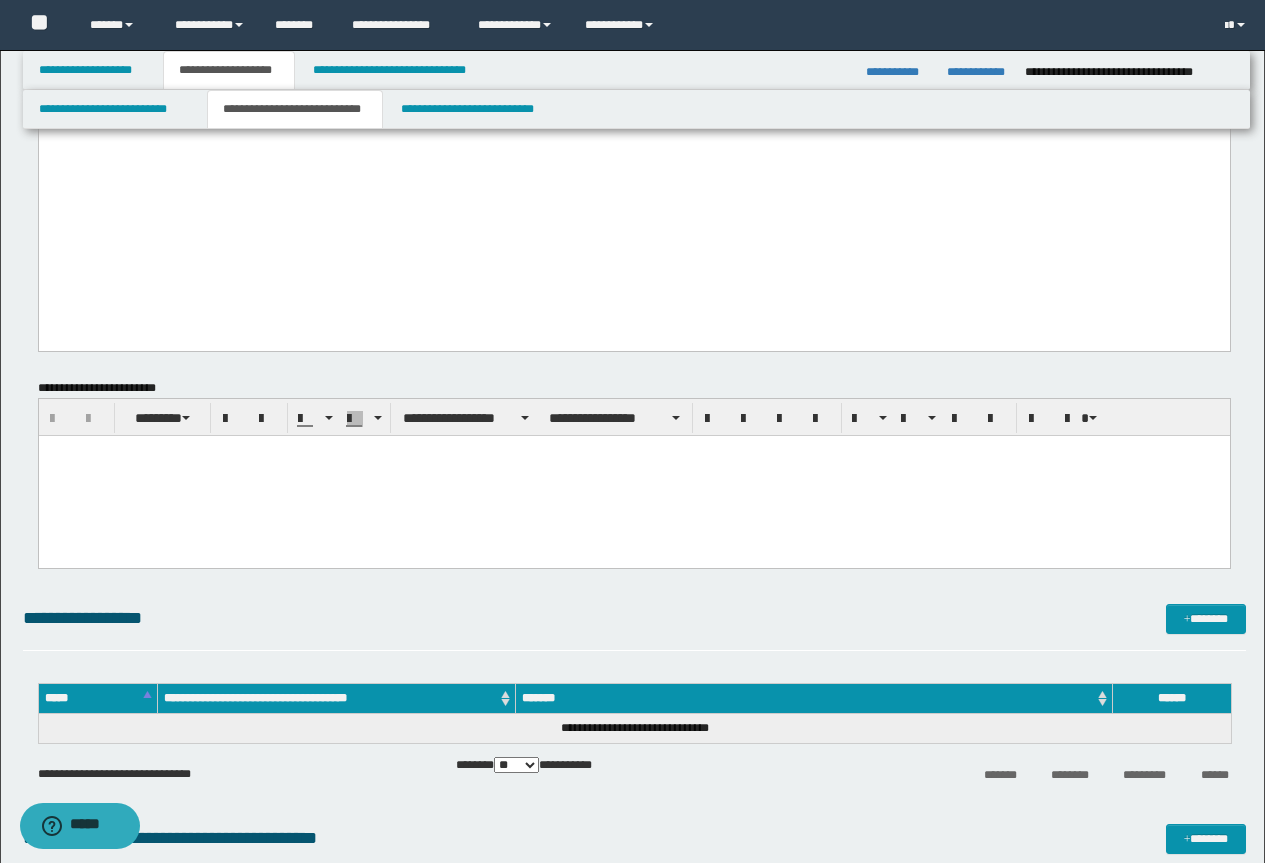 drag, startPoint x: 49, startPoint y: -1765, endPoint x: 567, endPoint y: 342, distance: 2169.7402 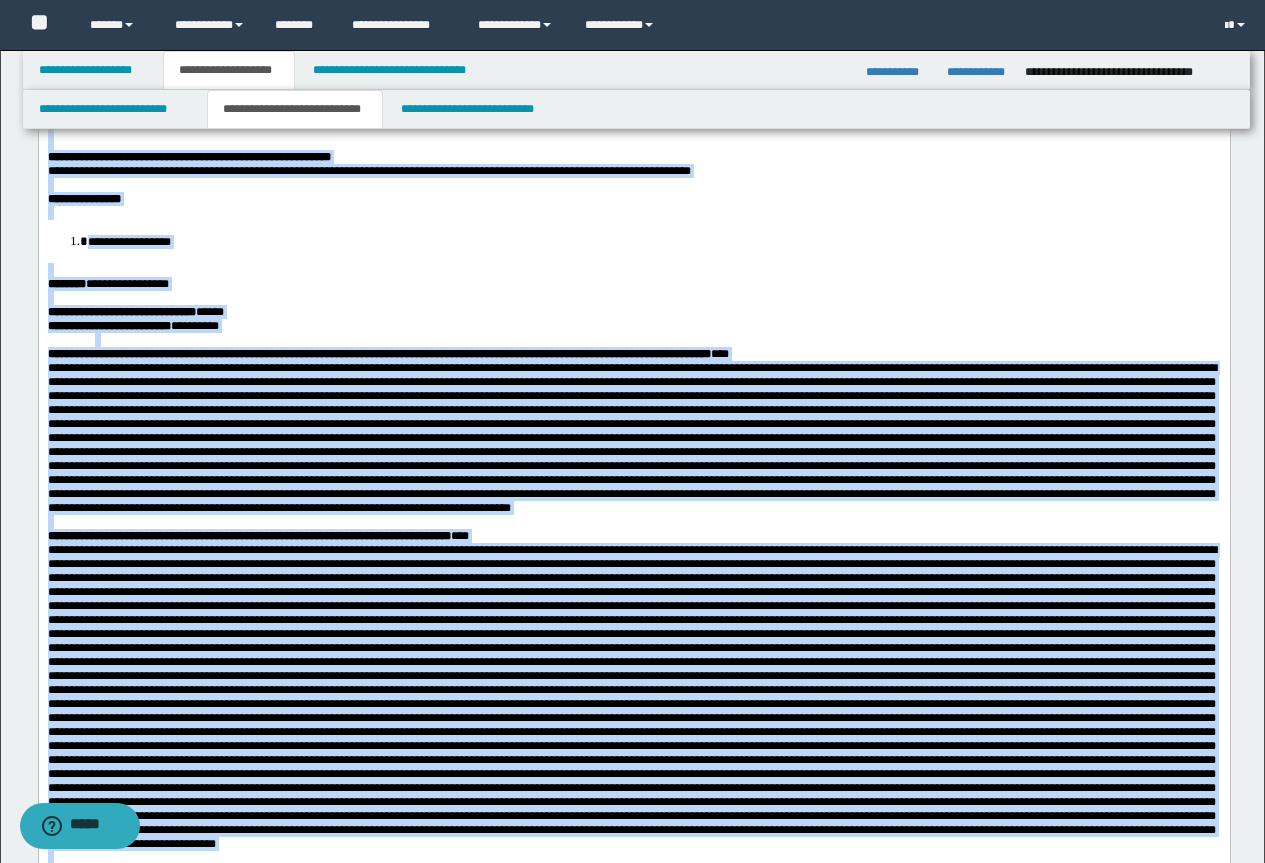 scroll, scrollTop: 0, scrollLeft: 0, axis: both 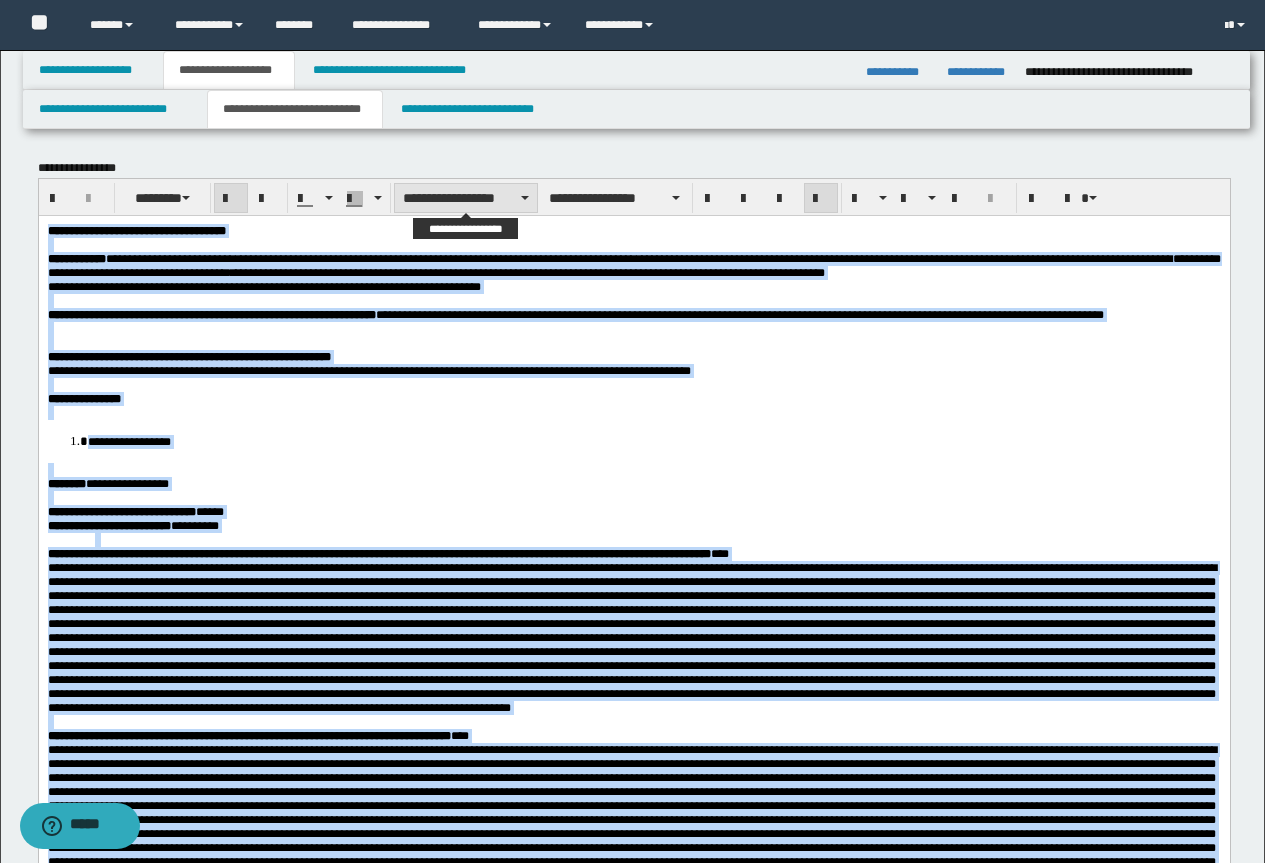 click on "**********" at bounding box center (466, 198) 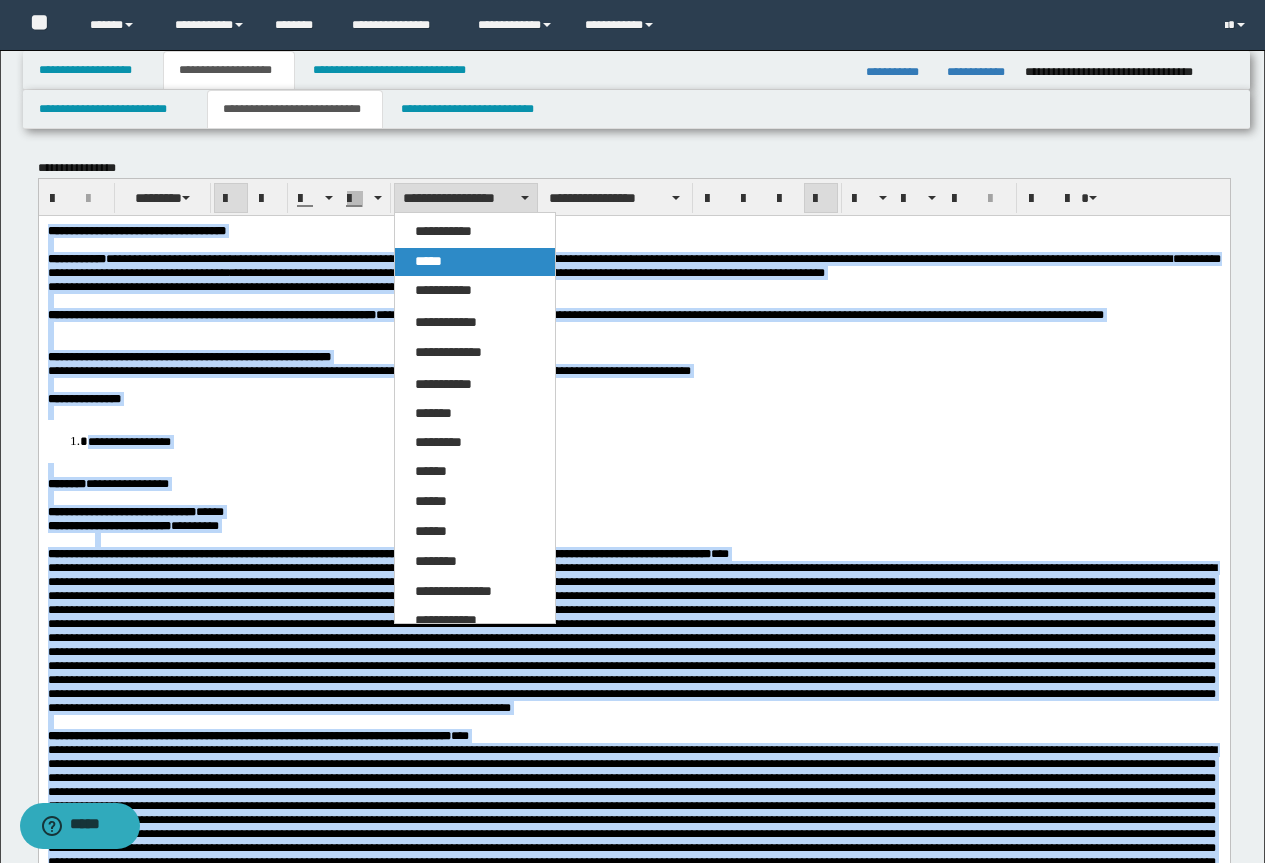 click on "*****" at bounding box center (428, 261) 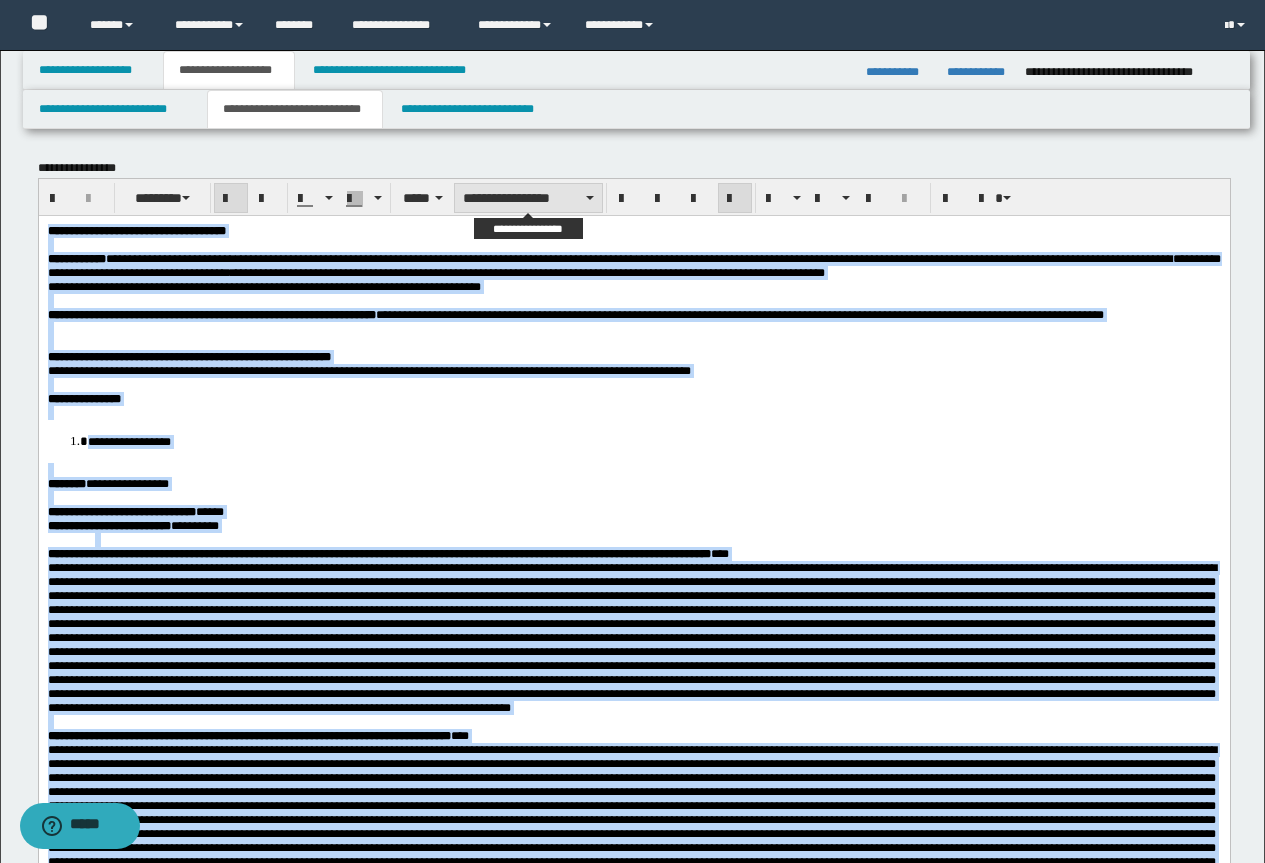 click on "**********" at bounding box center (528, 198) 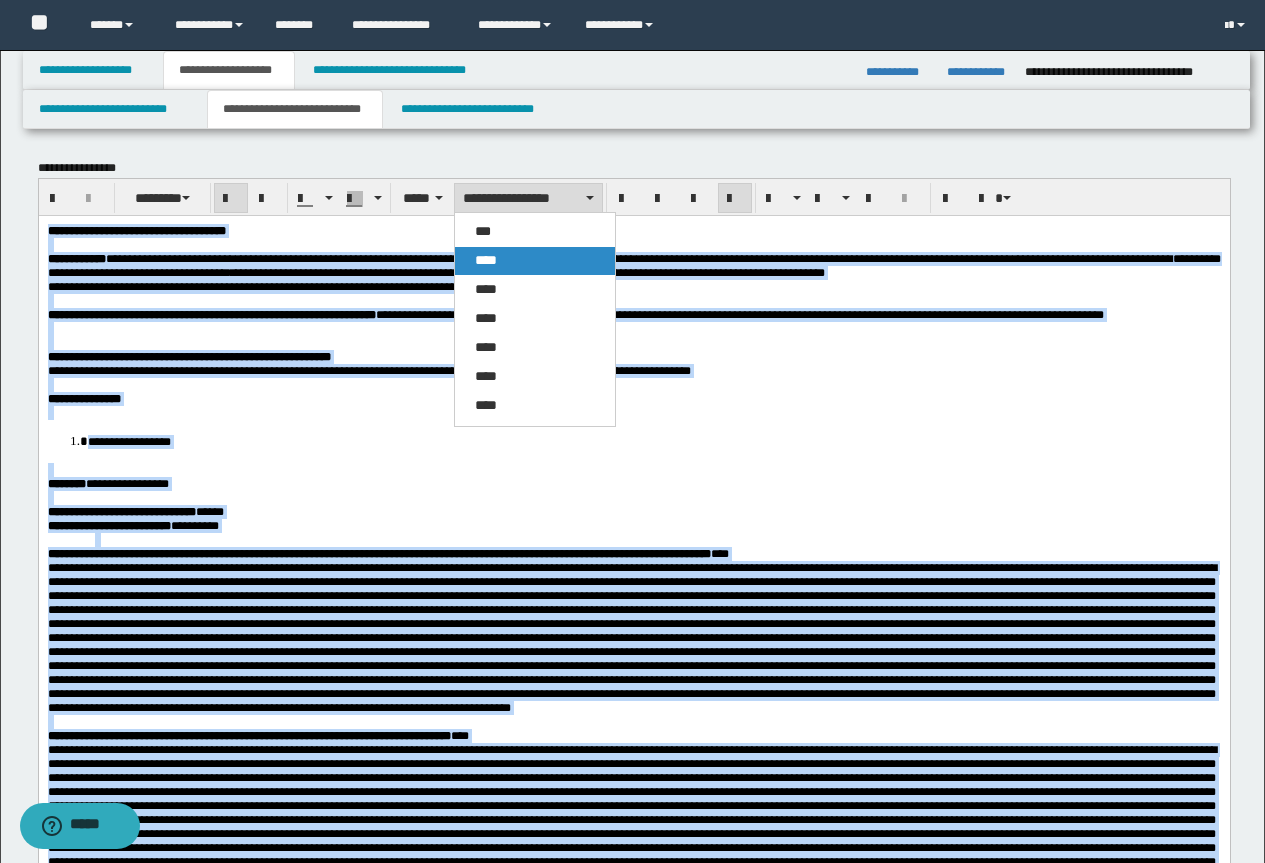 click on "****" at bounding box center (486, 260) 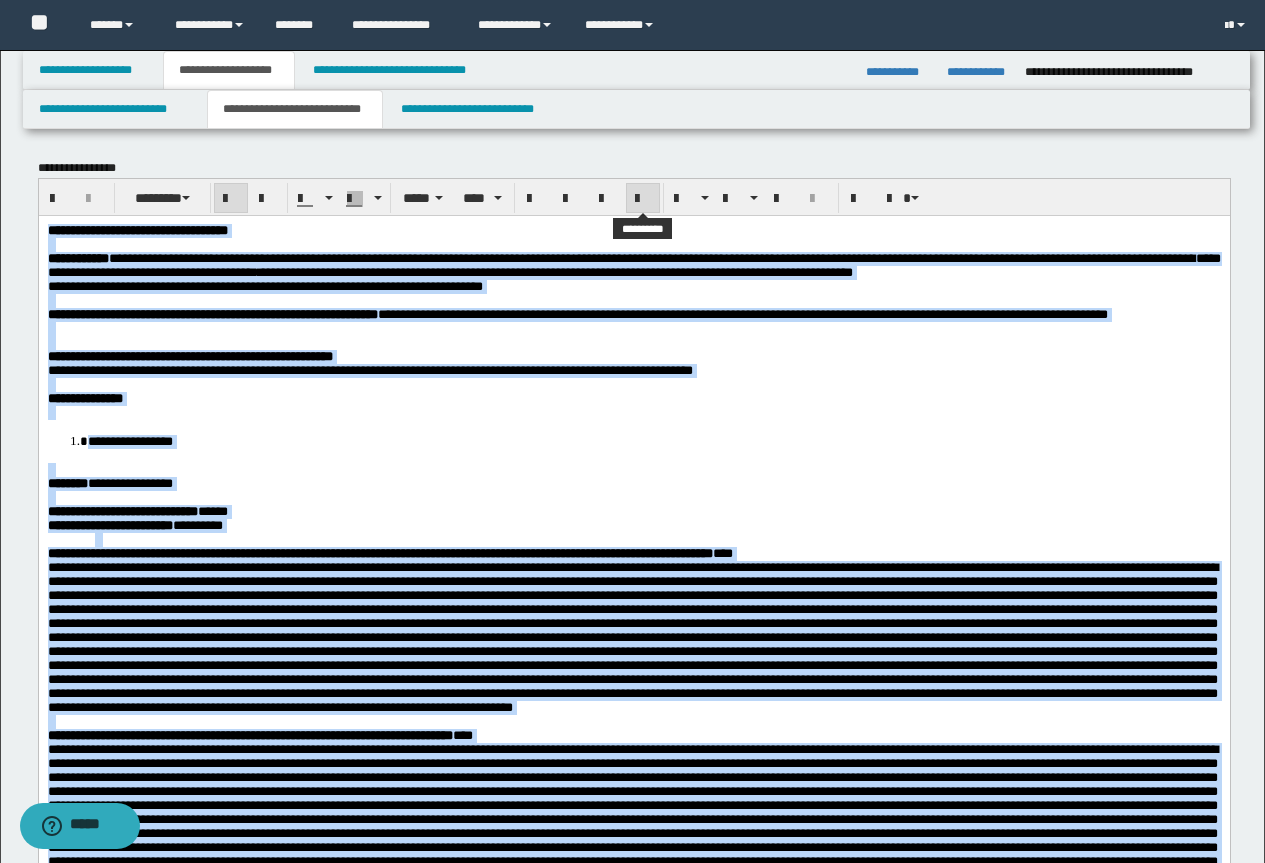 click at bounding box center (643, 198) 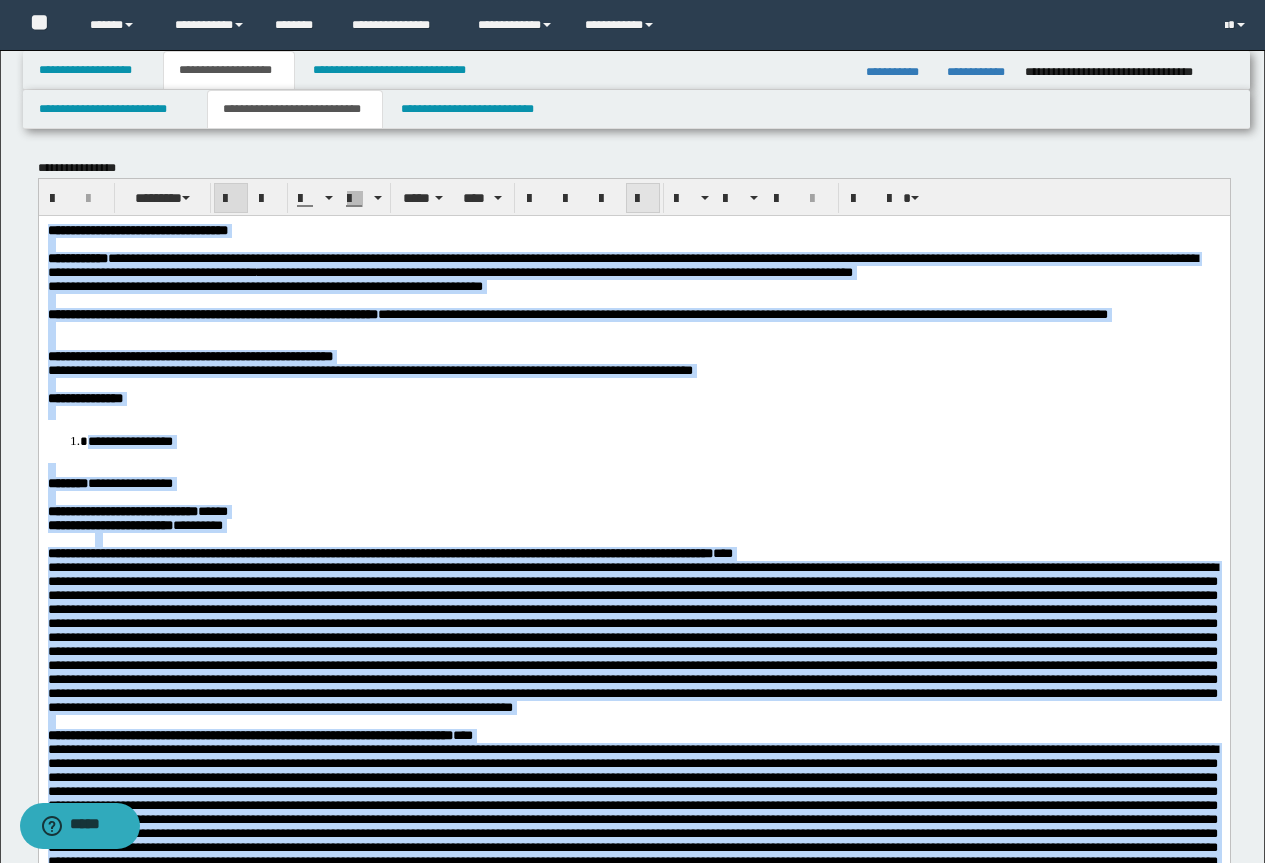 click at bounding box center [643, 199] 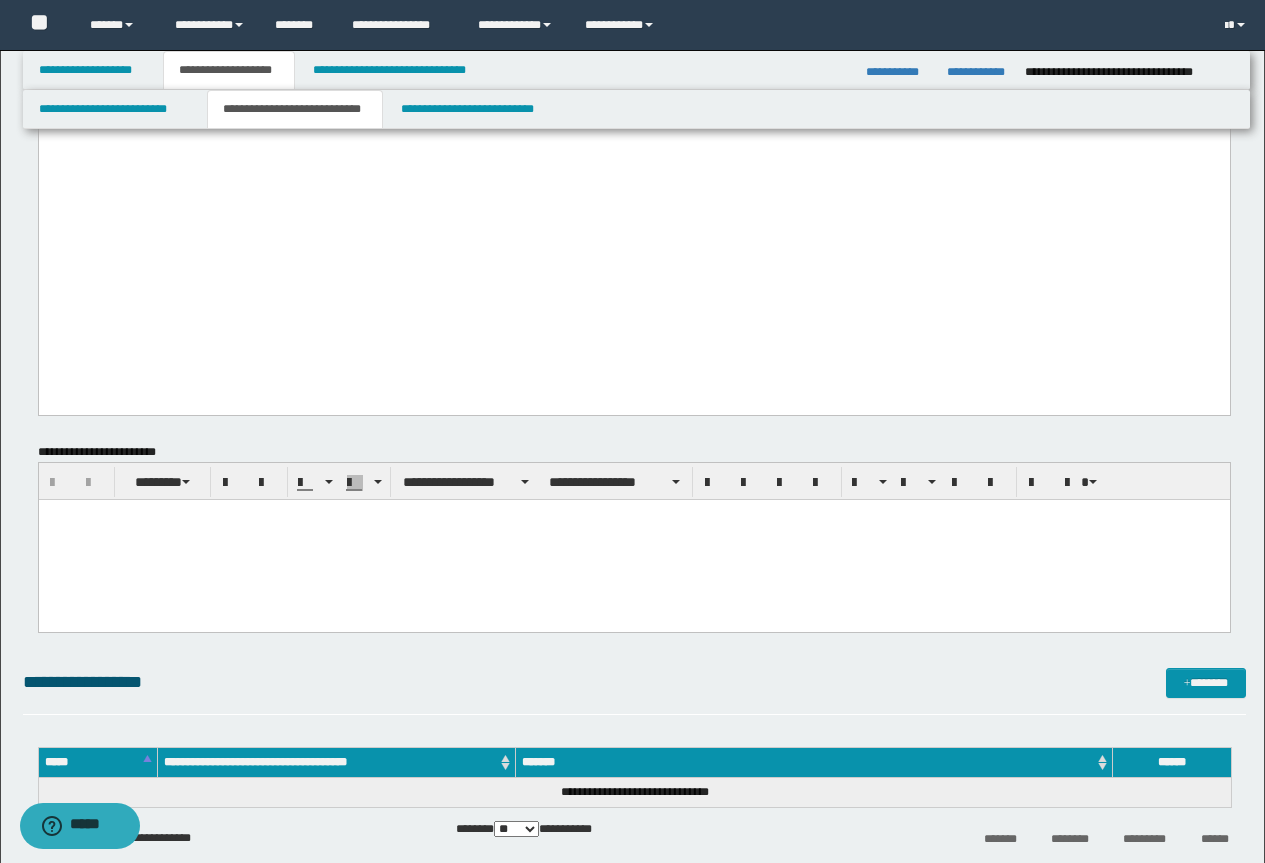 scroll, scrollTop: 2300, scrollLeft: 0, axis: vertical 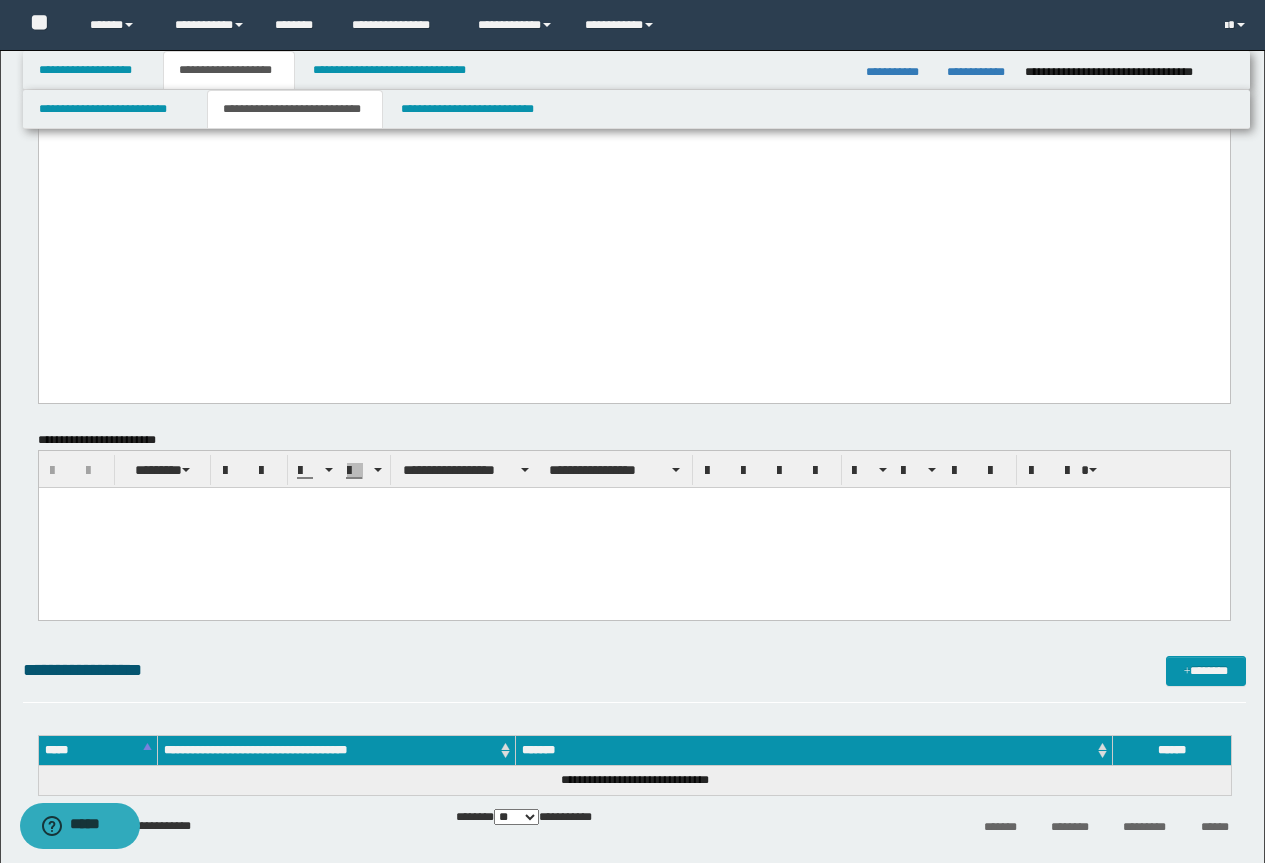 click at bounding box center [633, -110] 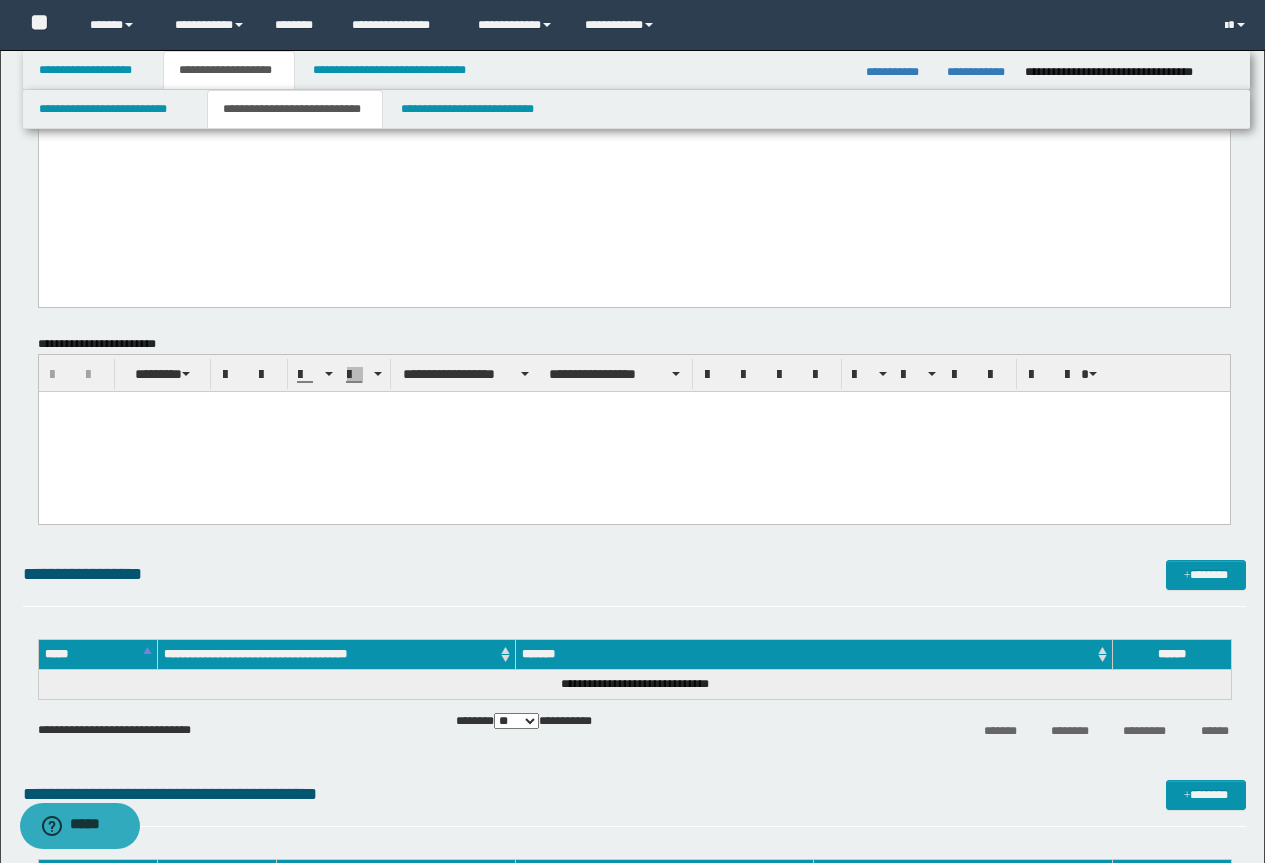 click at bounding box center (633, 431) 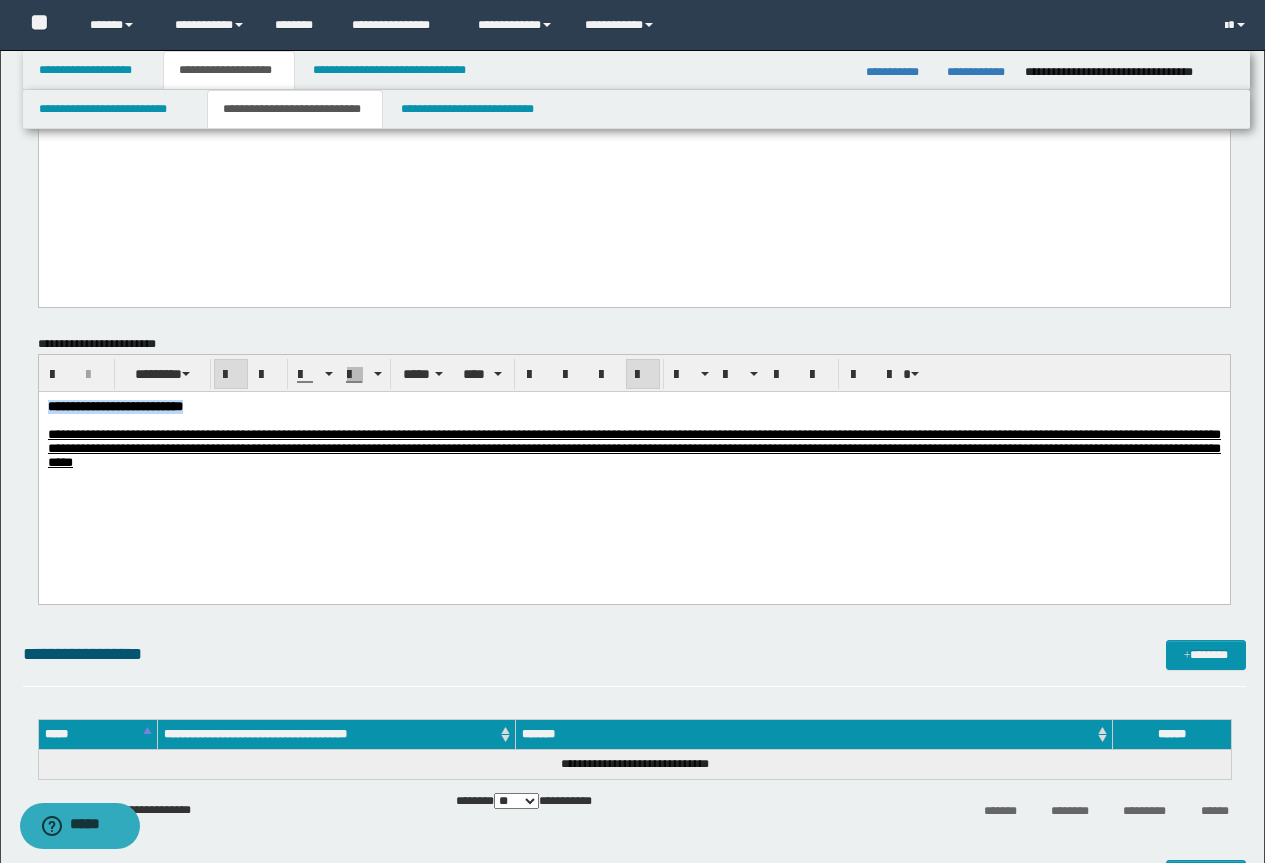 drag, startPoint x: 228, startPoint y: 396, endPoint x: -1, endPoint y: 303, distance: 247.16391 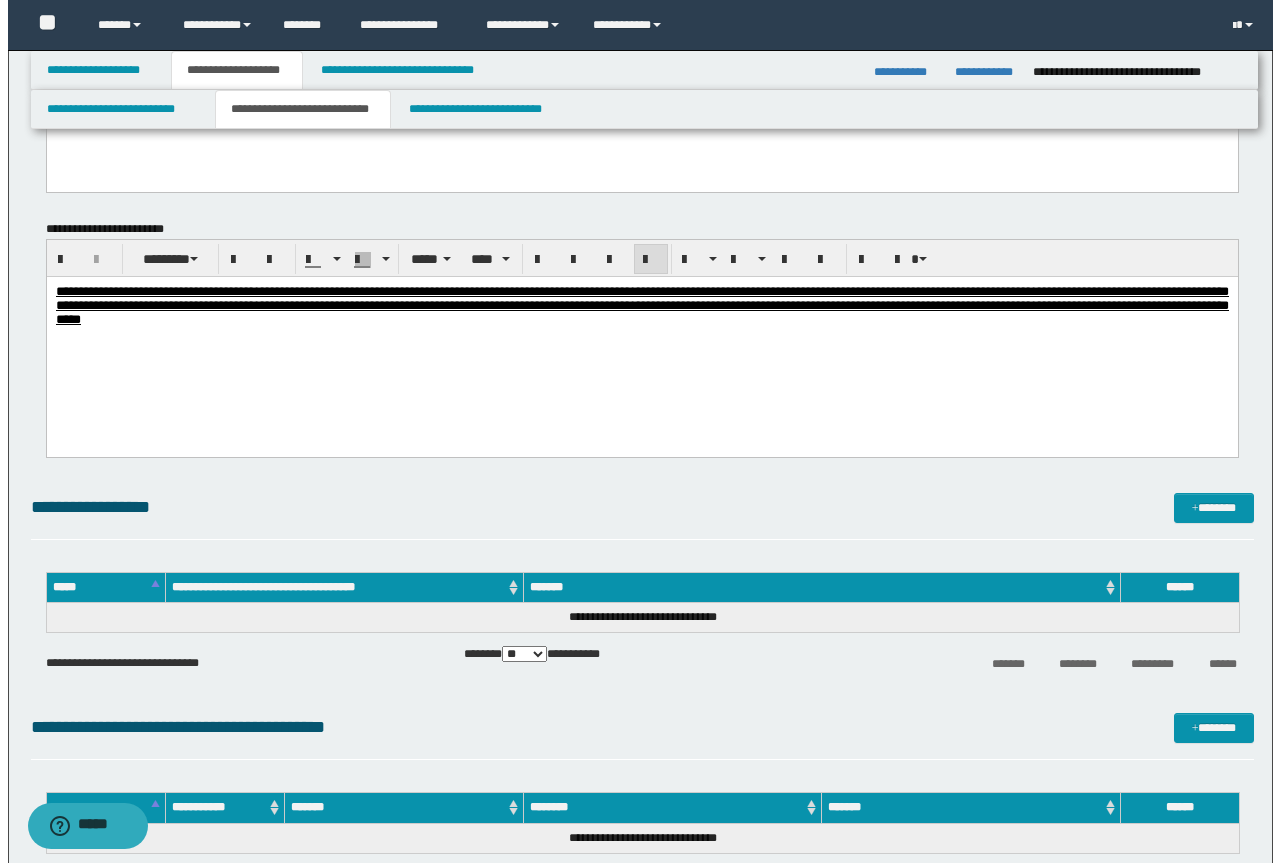 scroll, scrollTop: 2500, scrollLeft: 0, axis: vertical 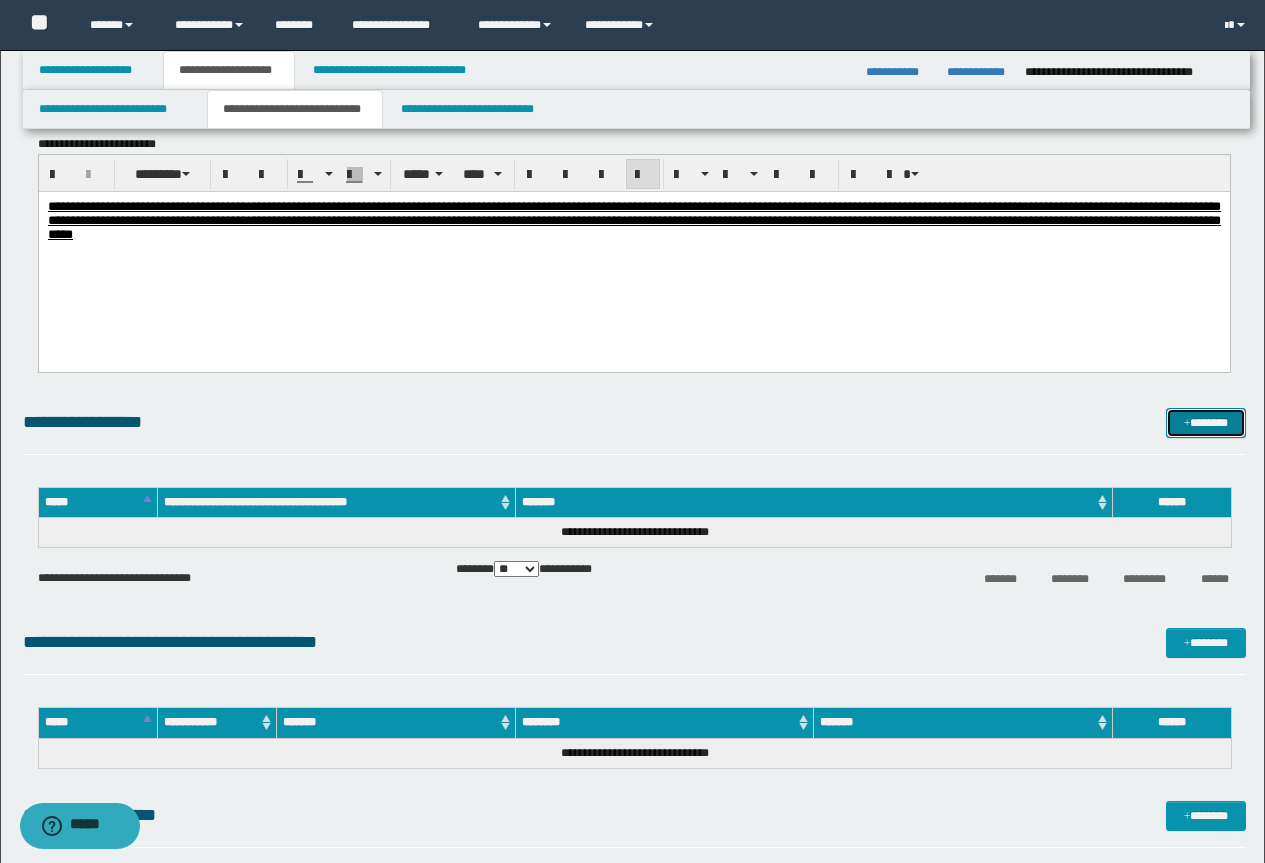 click on "*******" at bounding box center [1206, 423] 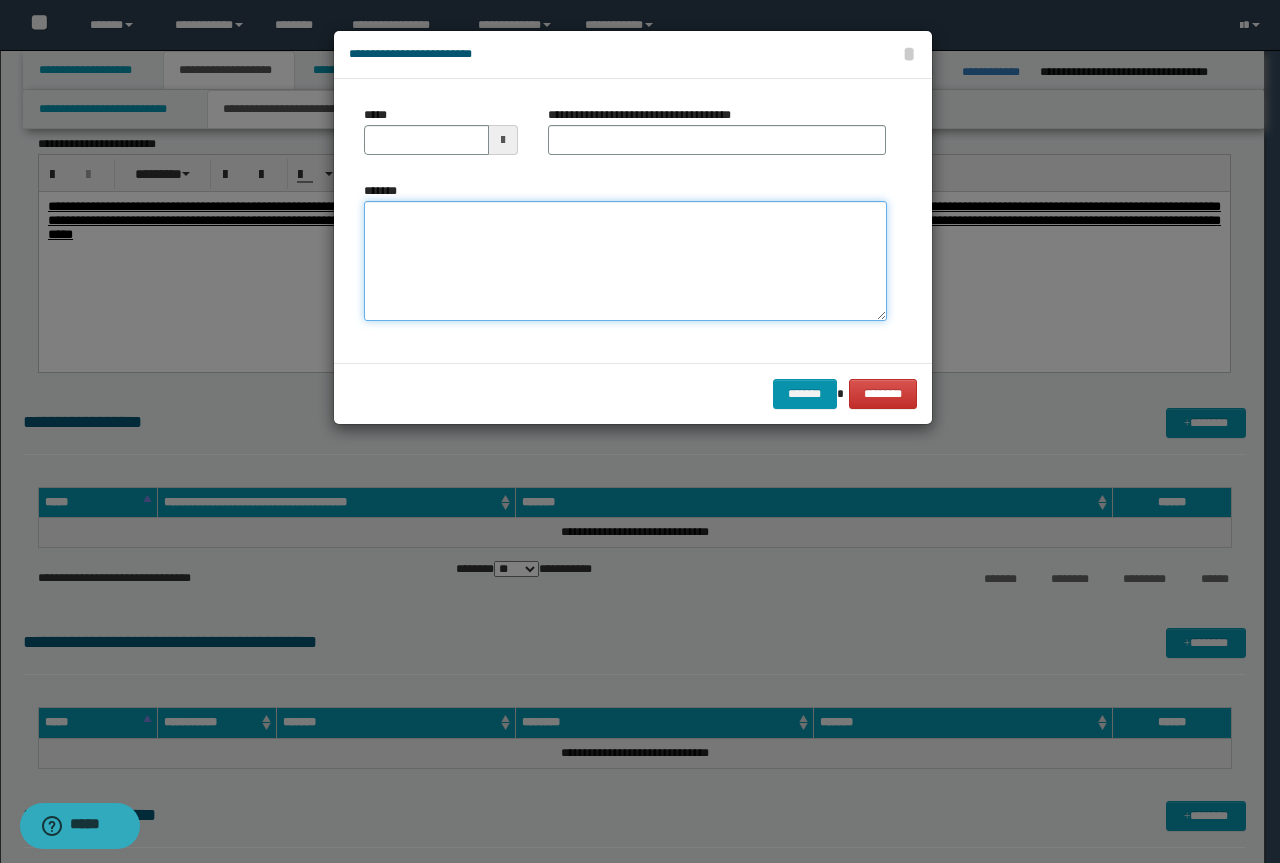 click on "*******" at bounding box center (625, 261) 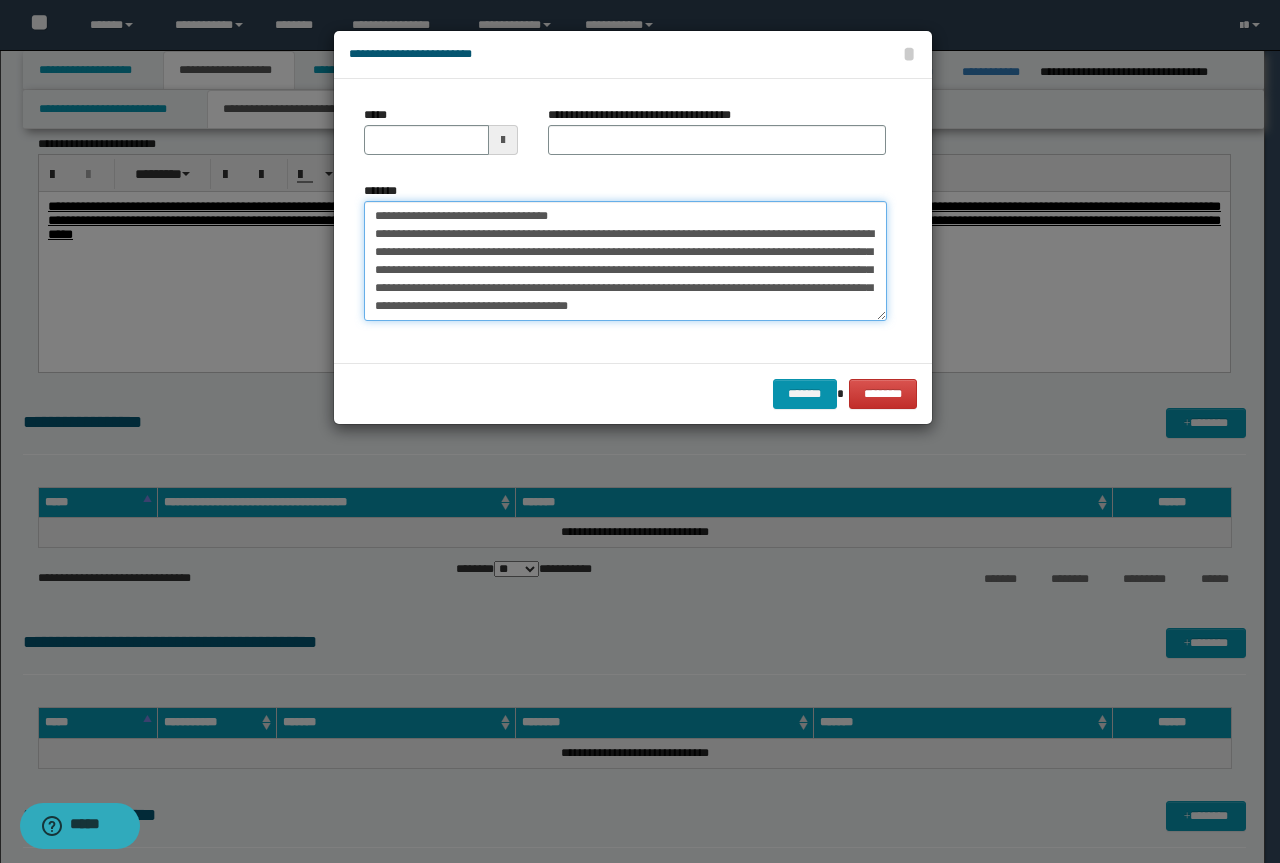 scroll, scrollTop: 0, scrollLeft: 0, axis: both 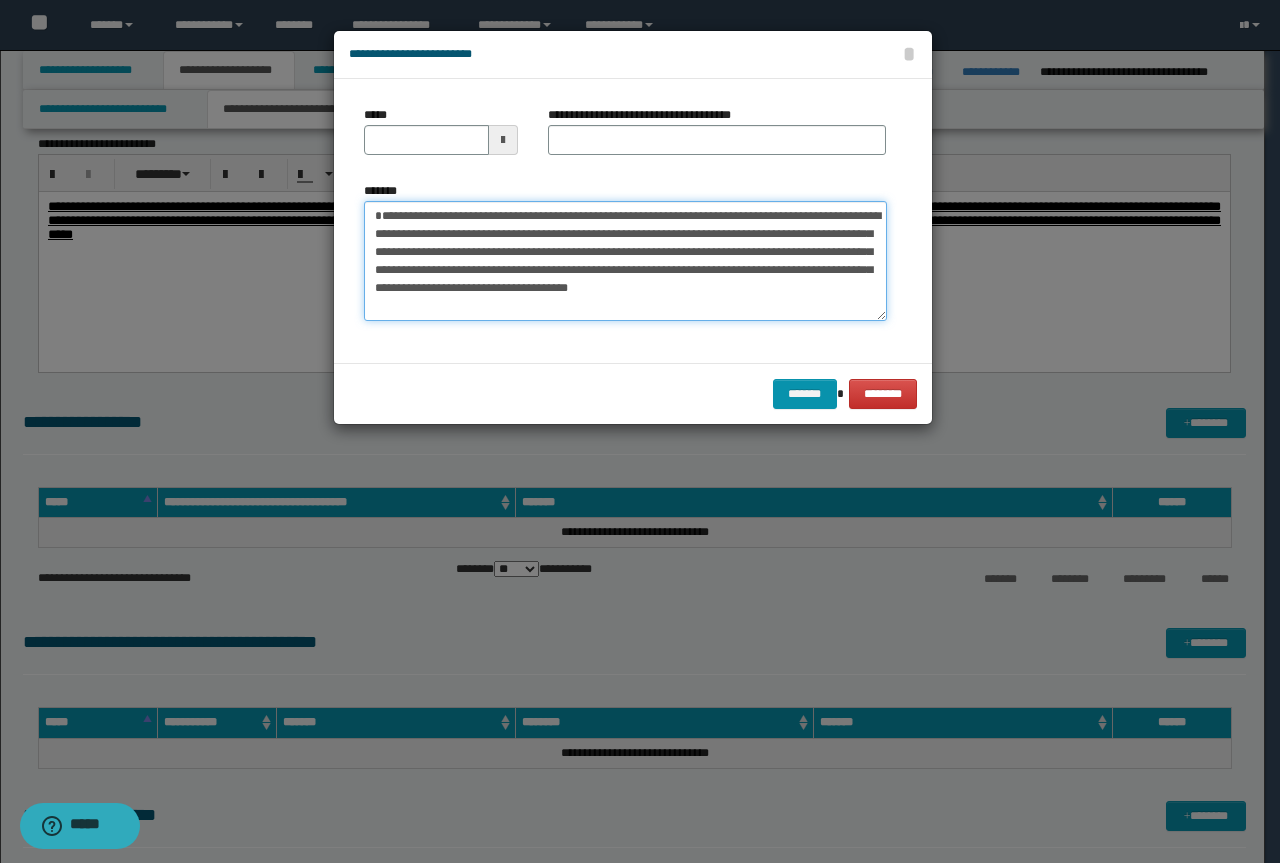 type on "**********" 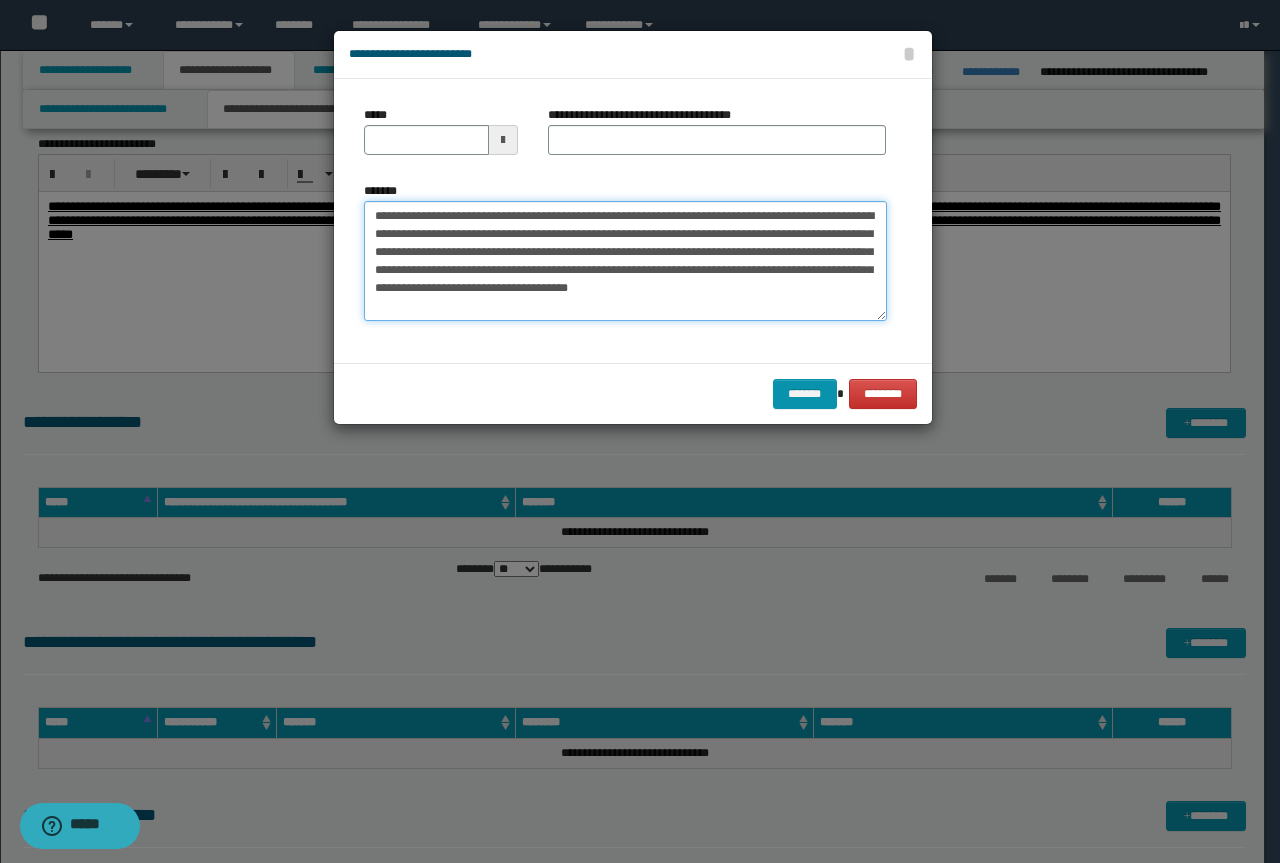 type 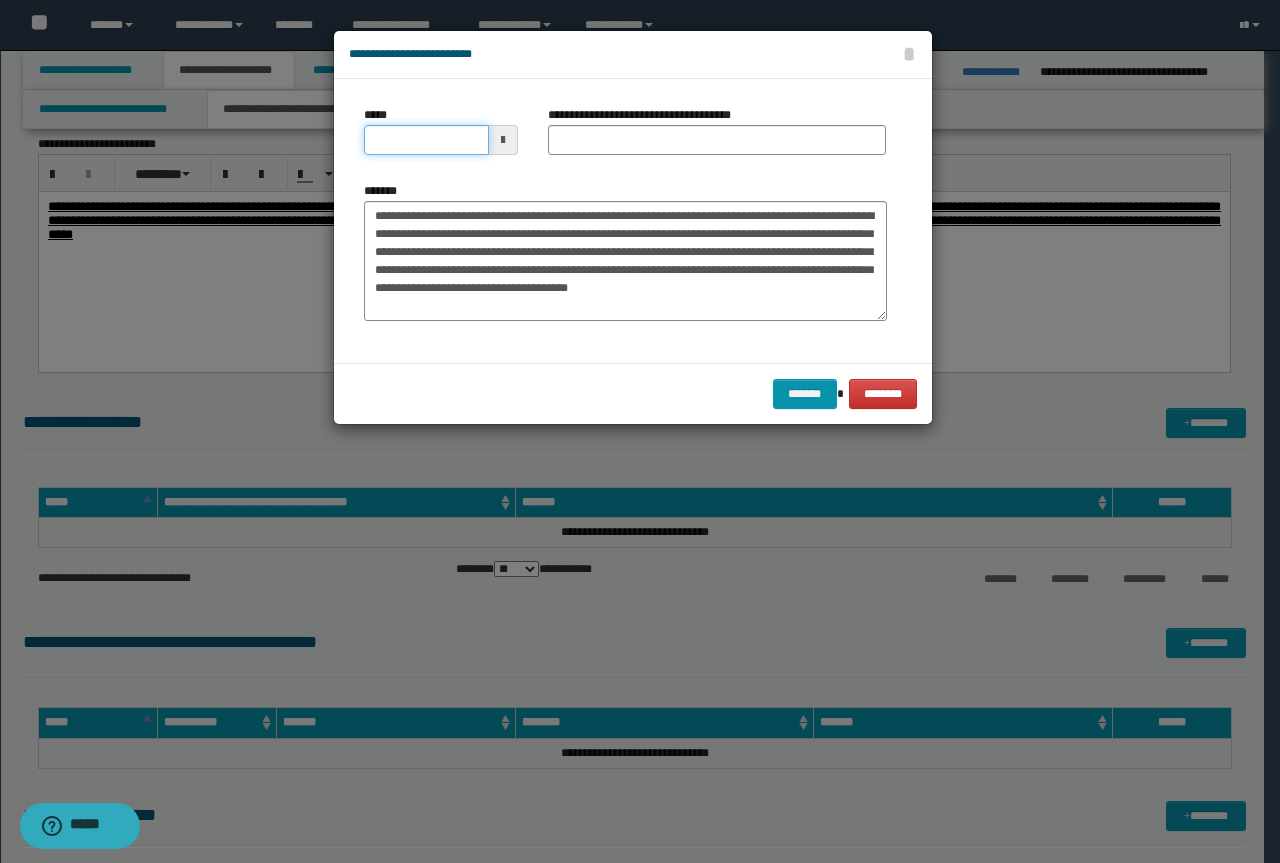 click on "*****" at bounding box center [426, 140] 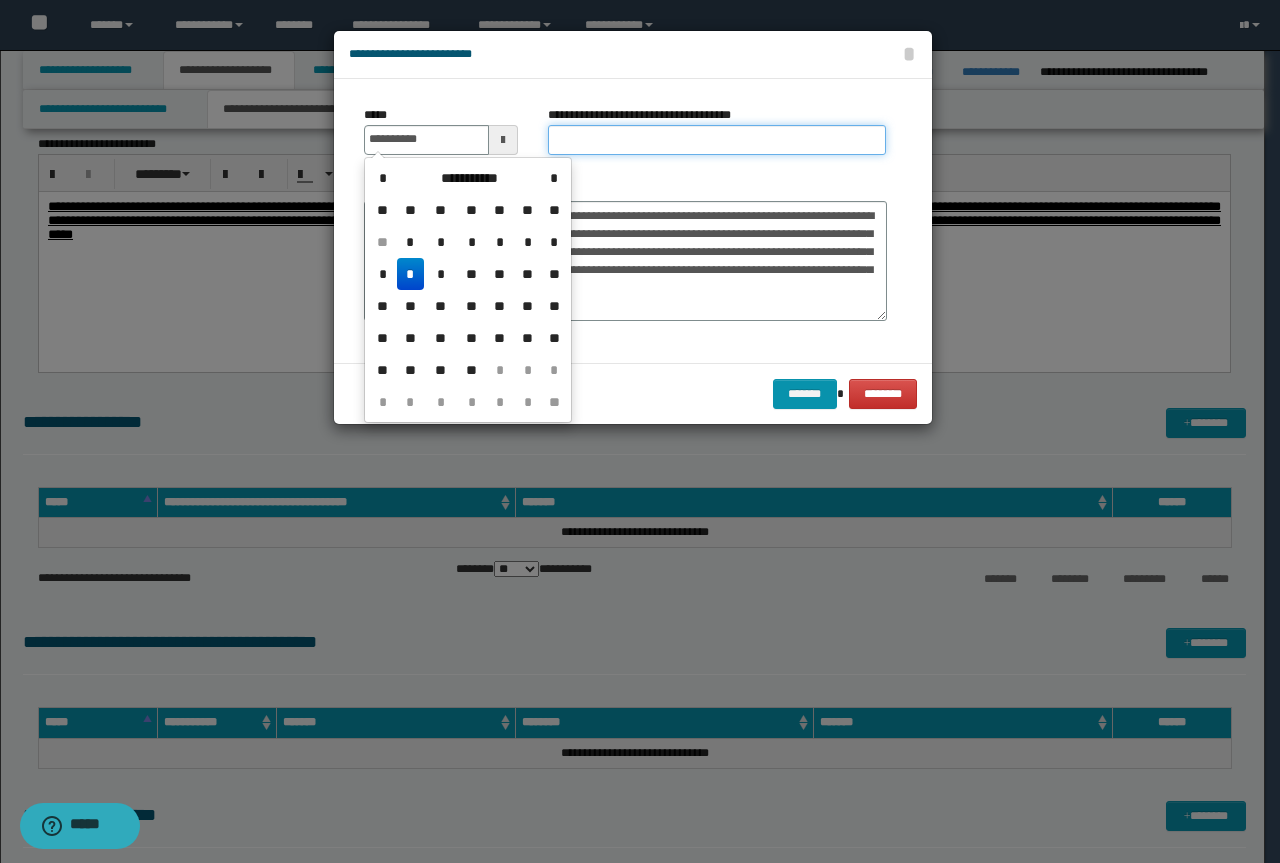 type on "**********" 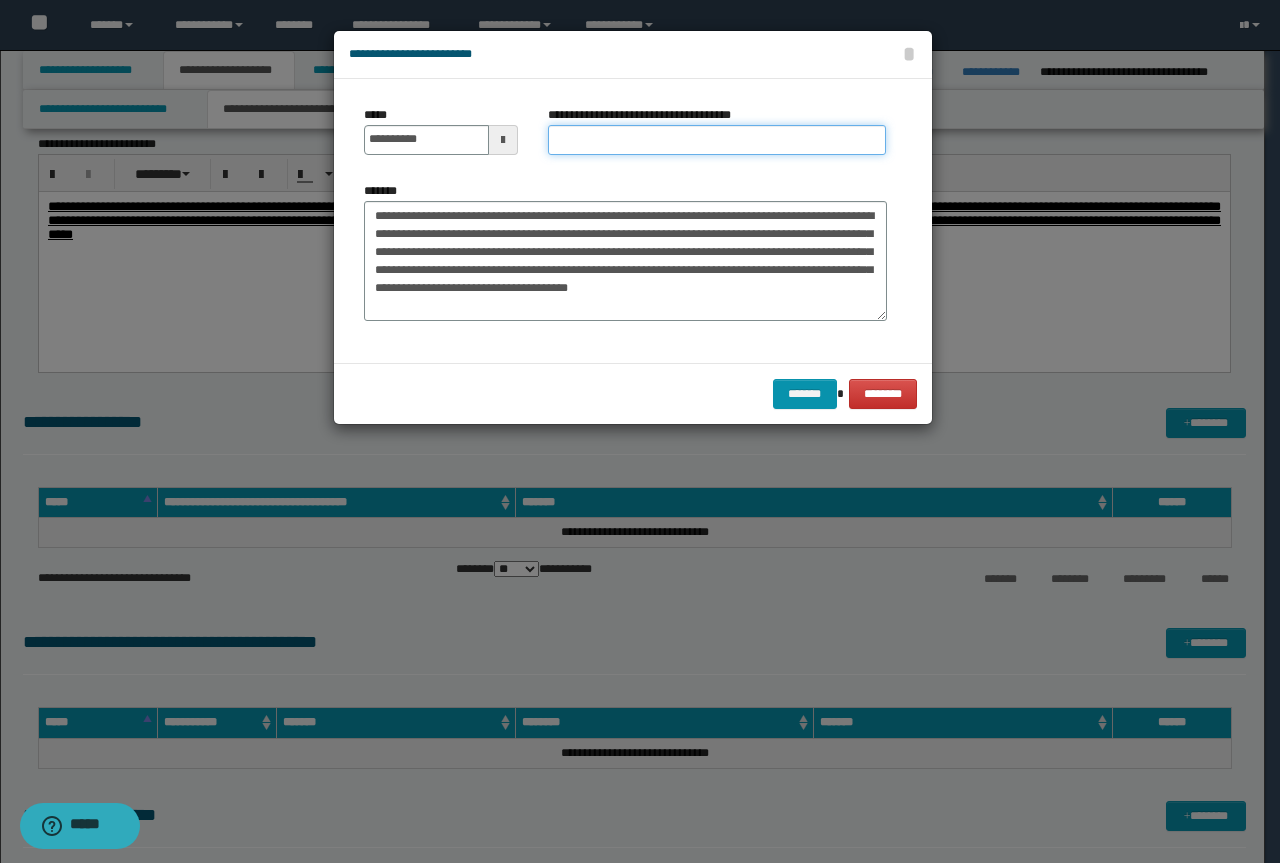 click on "**********" at bounding box center (717, 140) 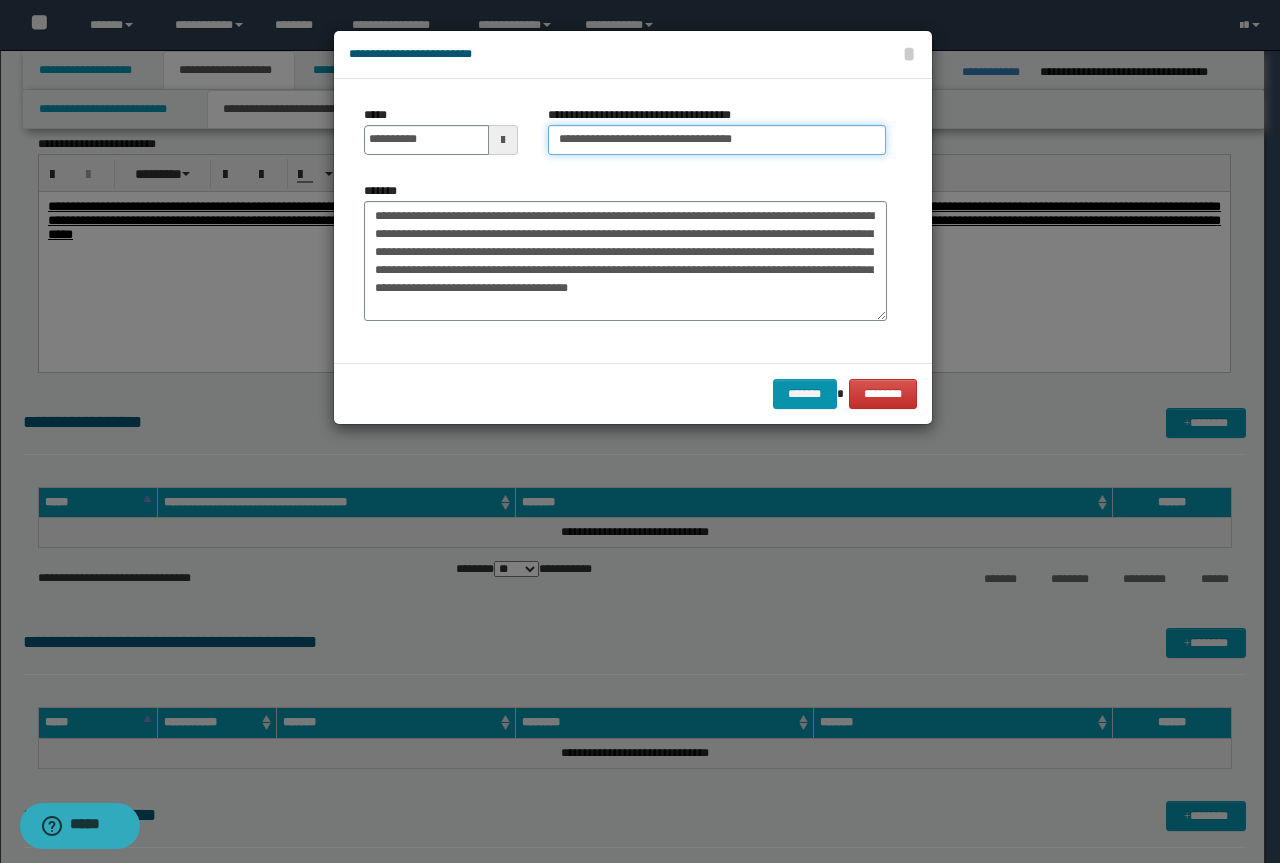 drag, startPoint x: 627, startPoint y: 141, endPoint x: 0, endPoint y: 106, distance: 627.97614 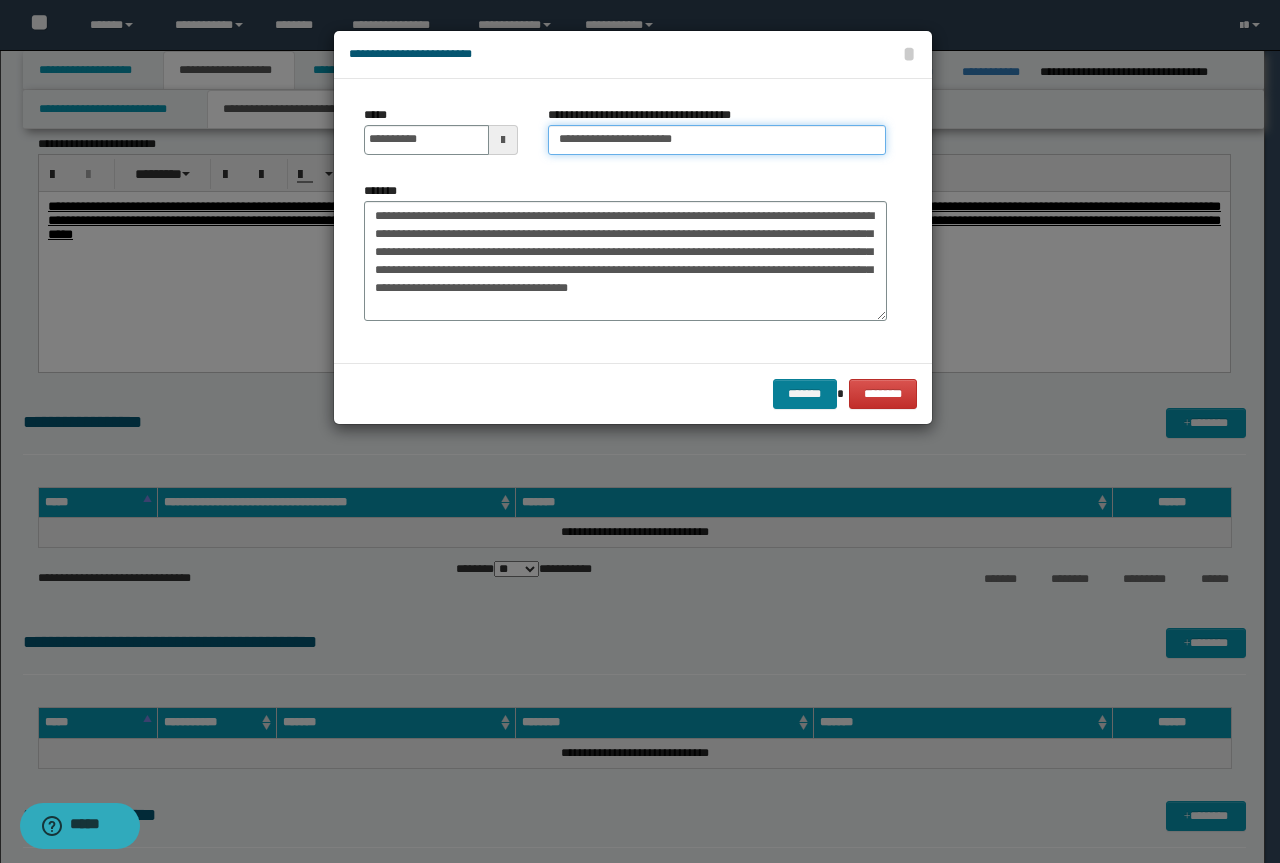 type on "**********" 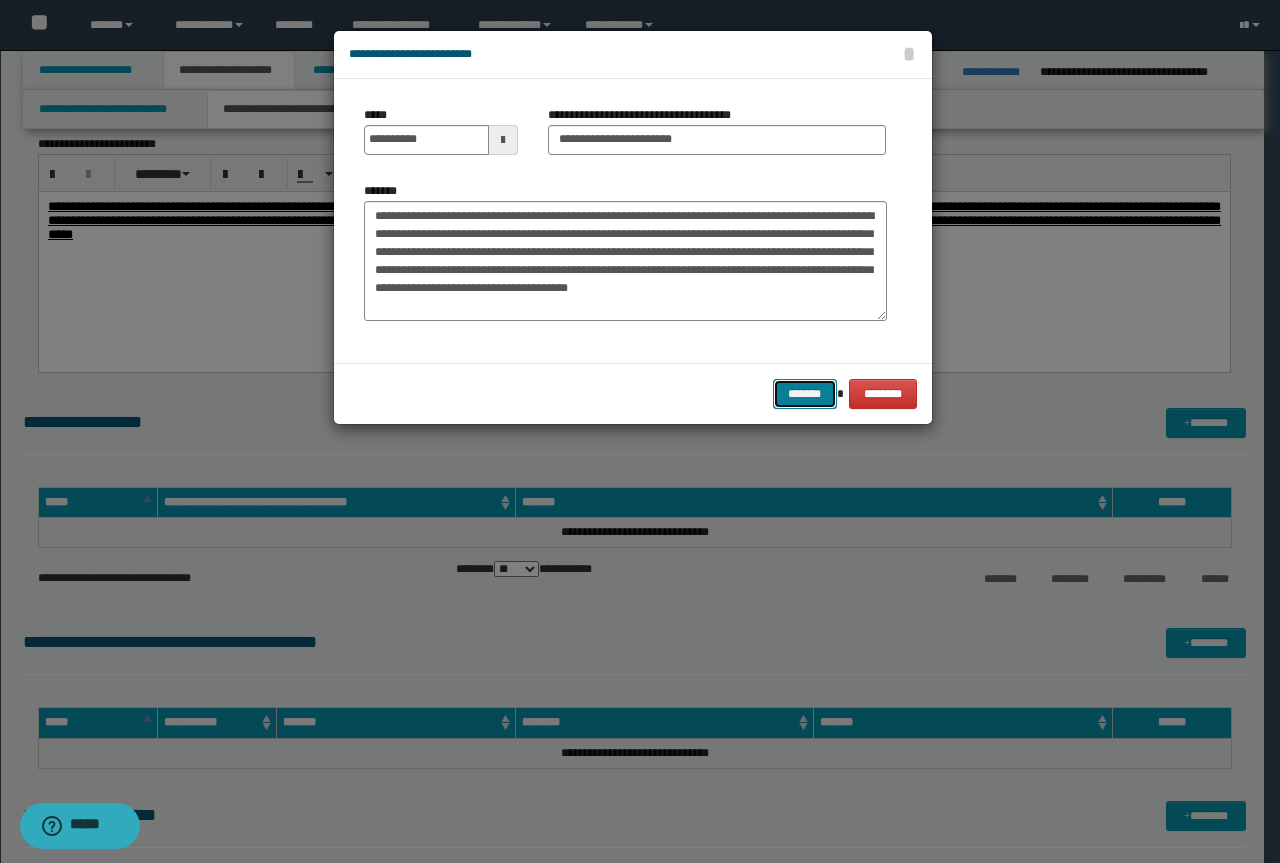 click on "*******" at bounding box center (805, 394) 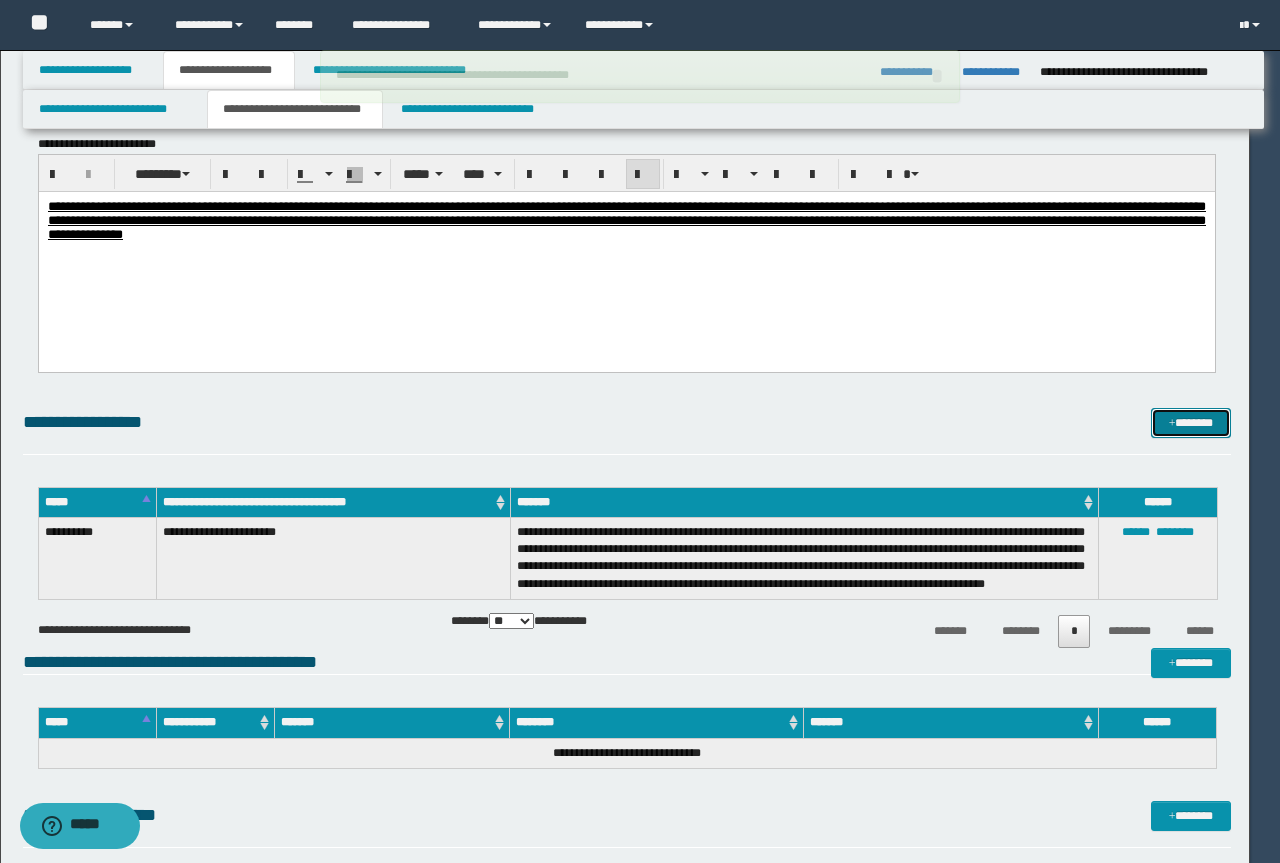 type 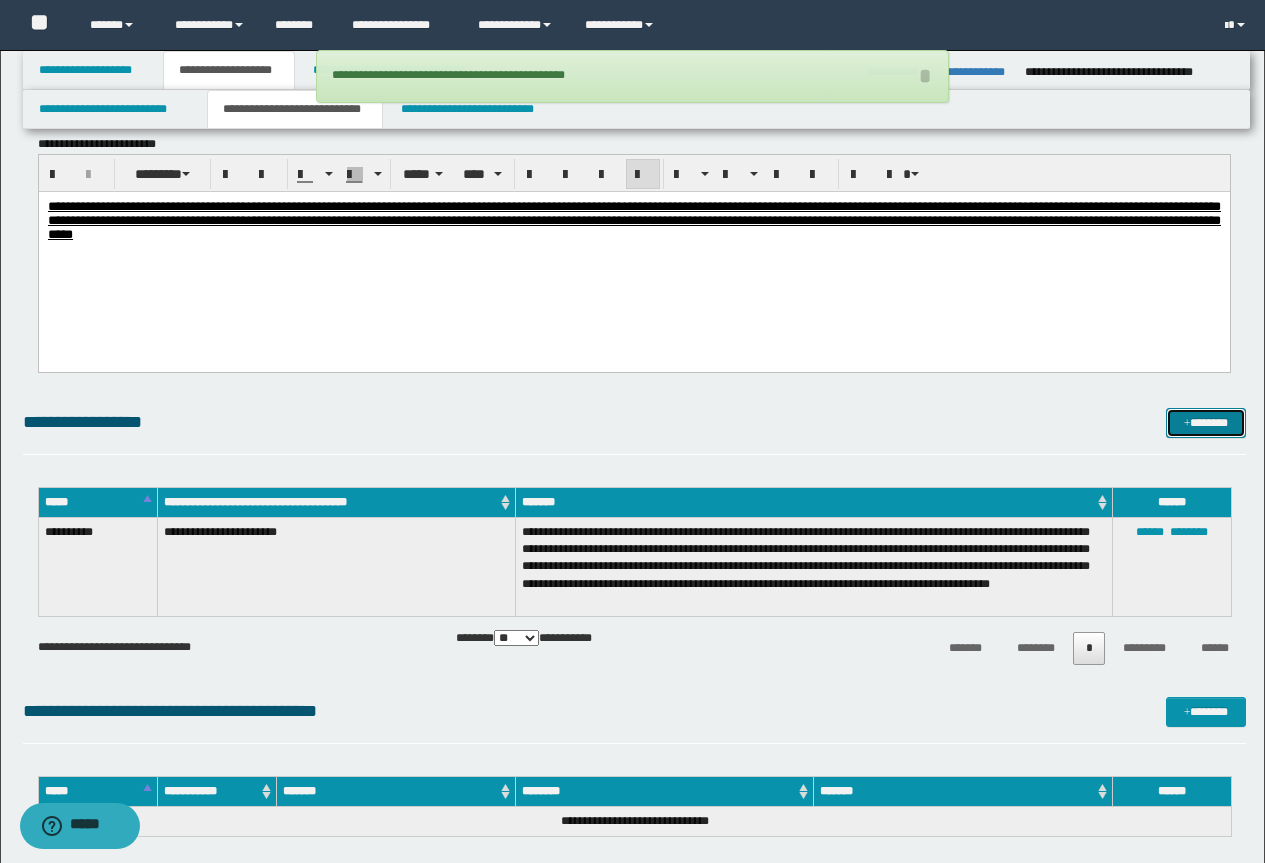 click on "*******" at bounding box center [1206, 423] 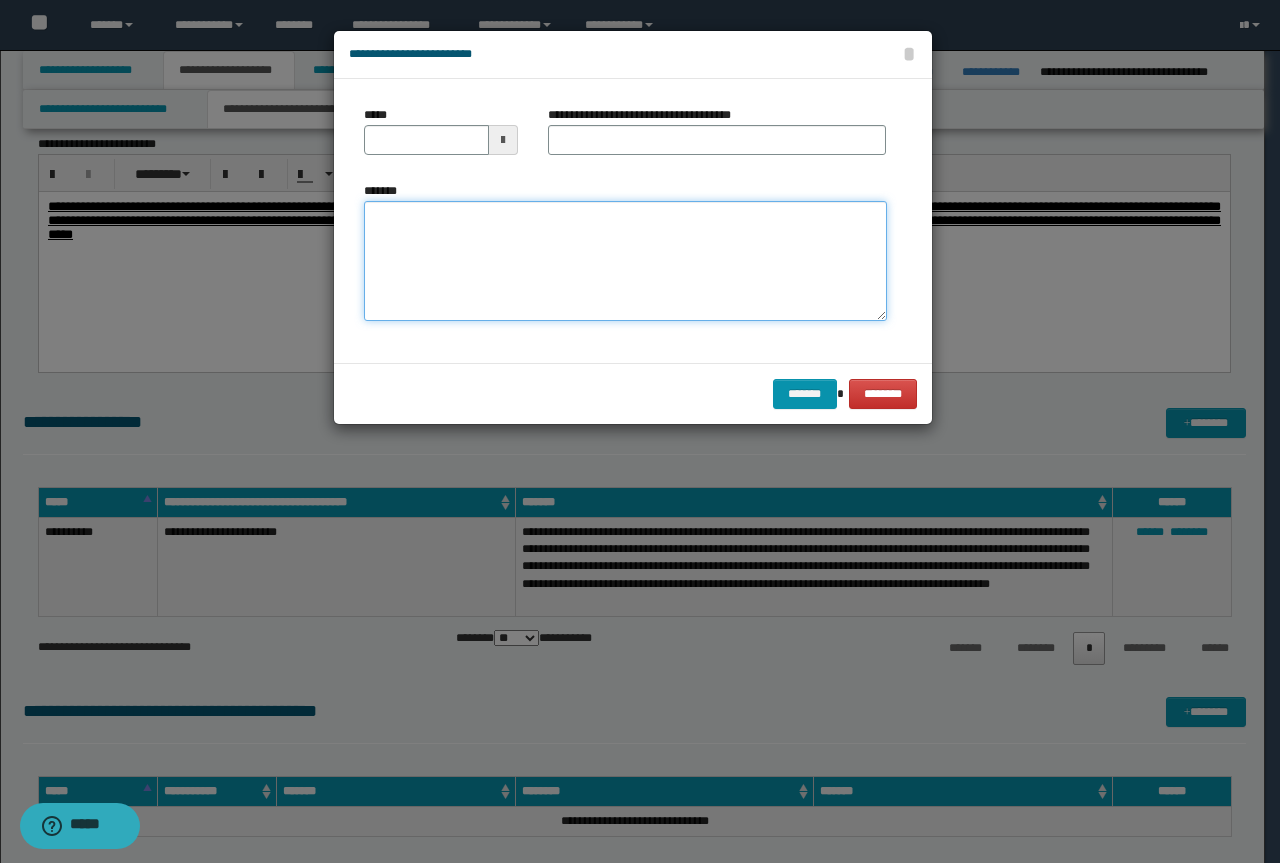 click on "*******" at bounding box center (625, 261) 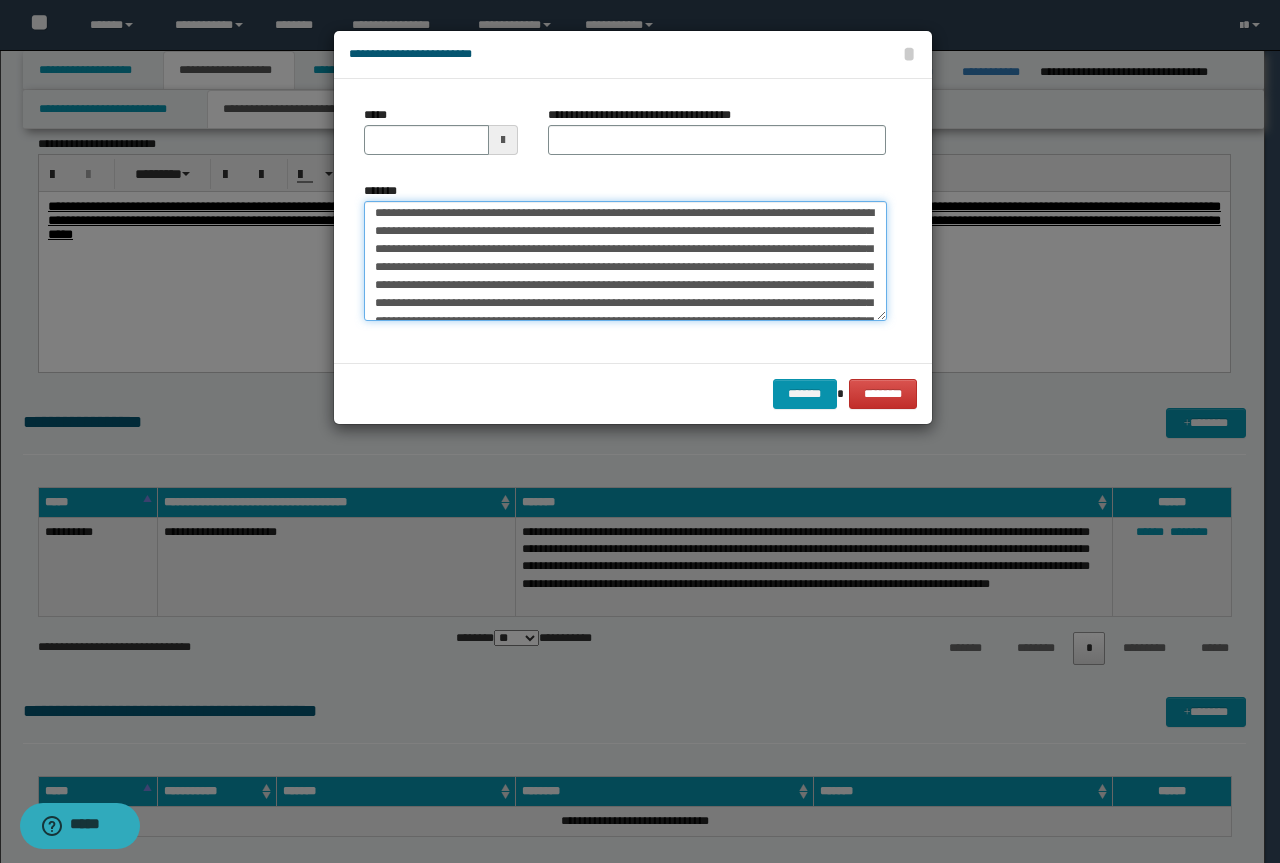 scroll, scrollTop: 0, scrollLeft: 0, axis: both 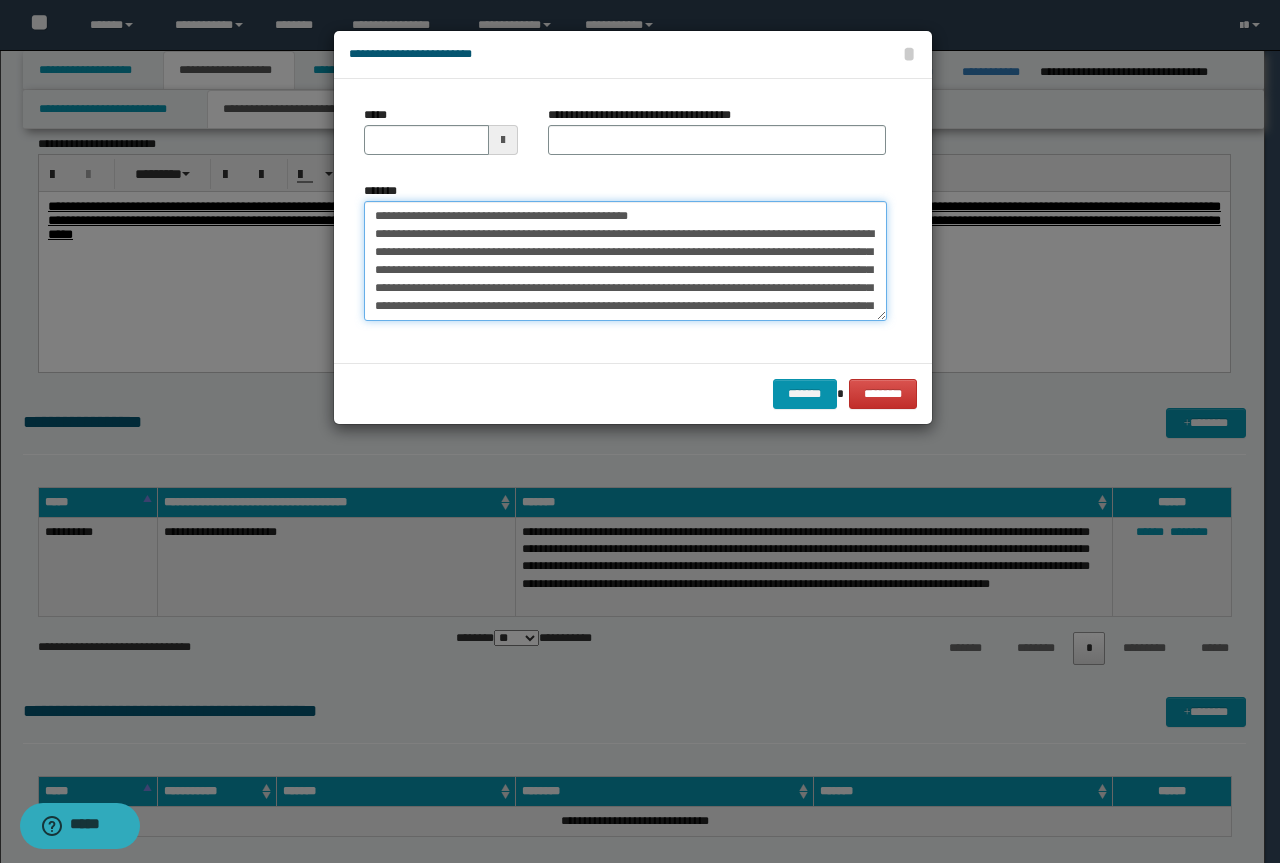 drag, startPoint x: 685, startPoint y: 216, endPoint x: 241, endPoint y: 200, distance: 444.2882 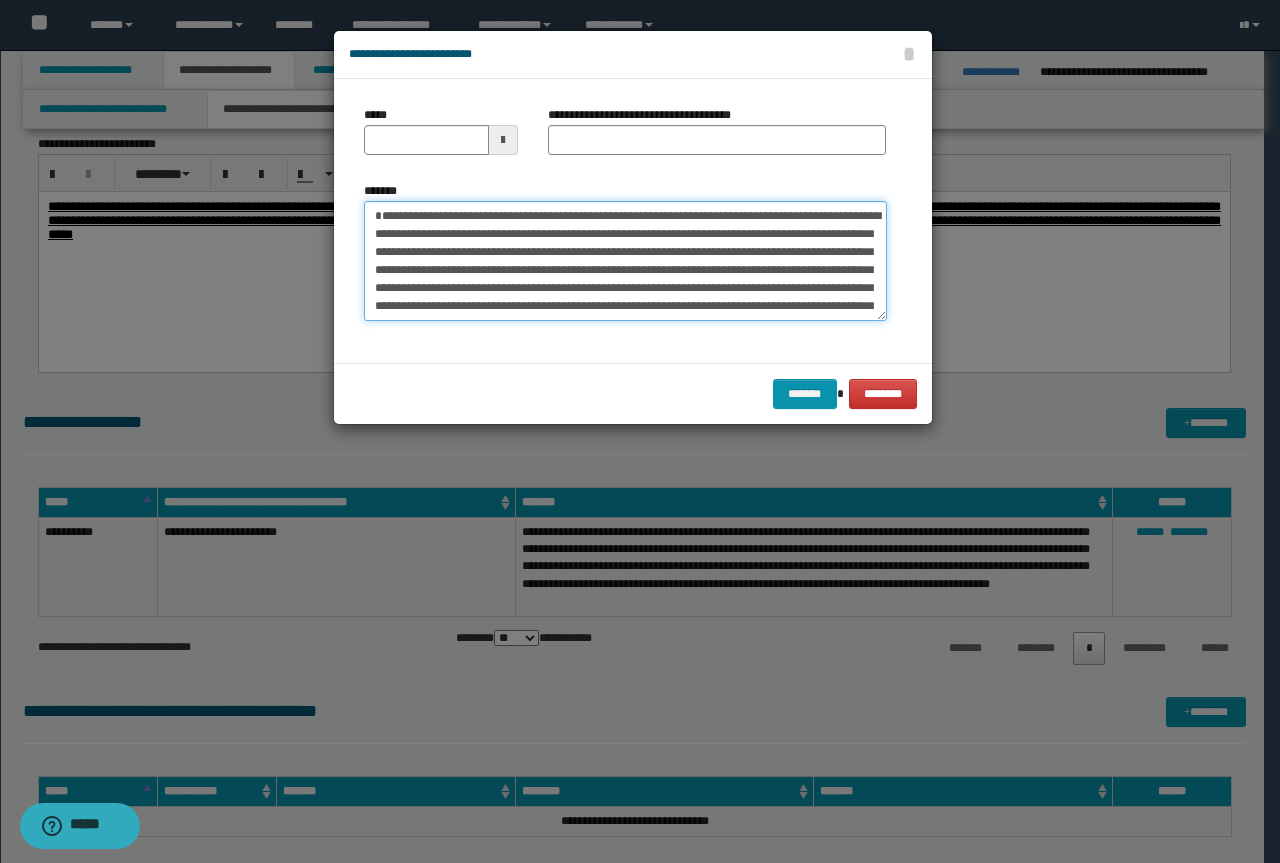 type on "**********" 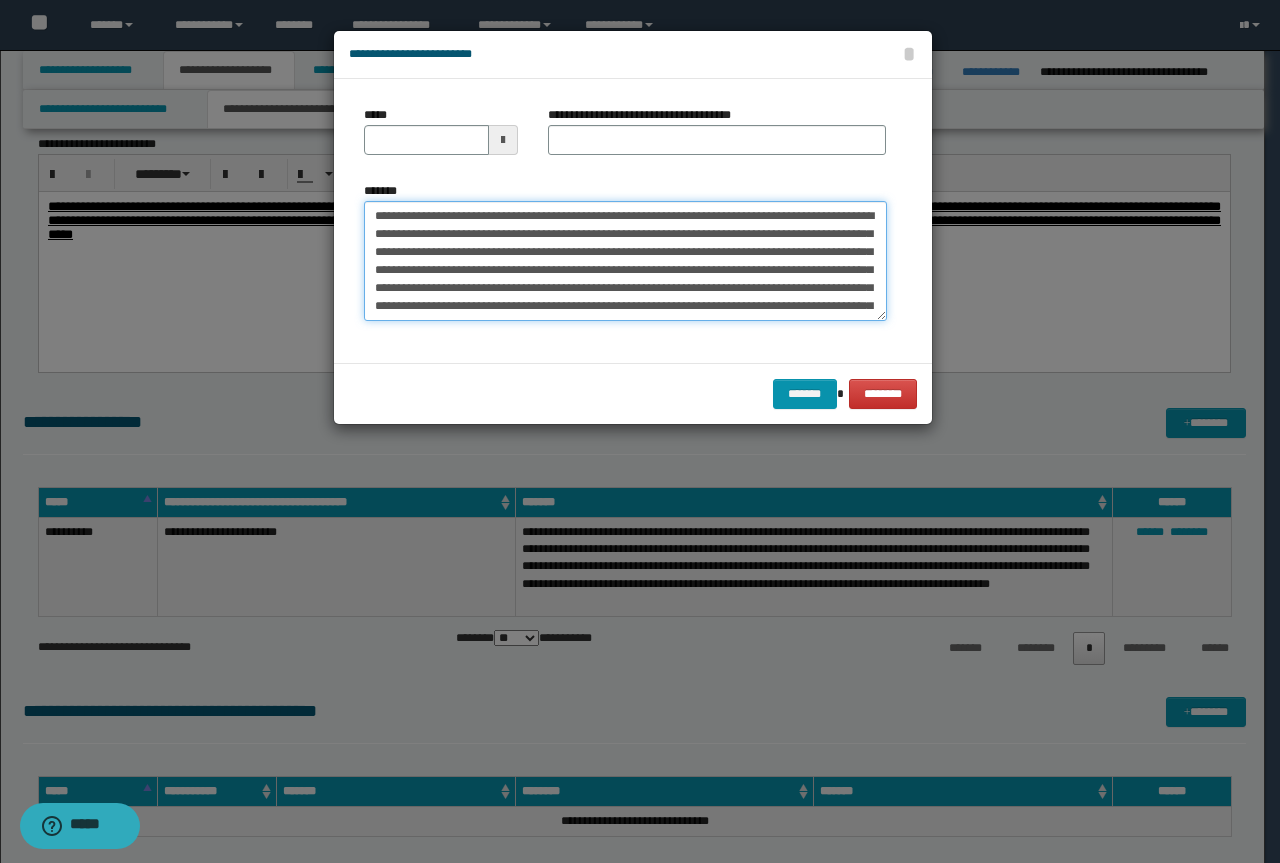 type 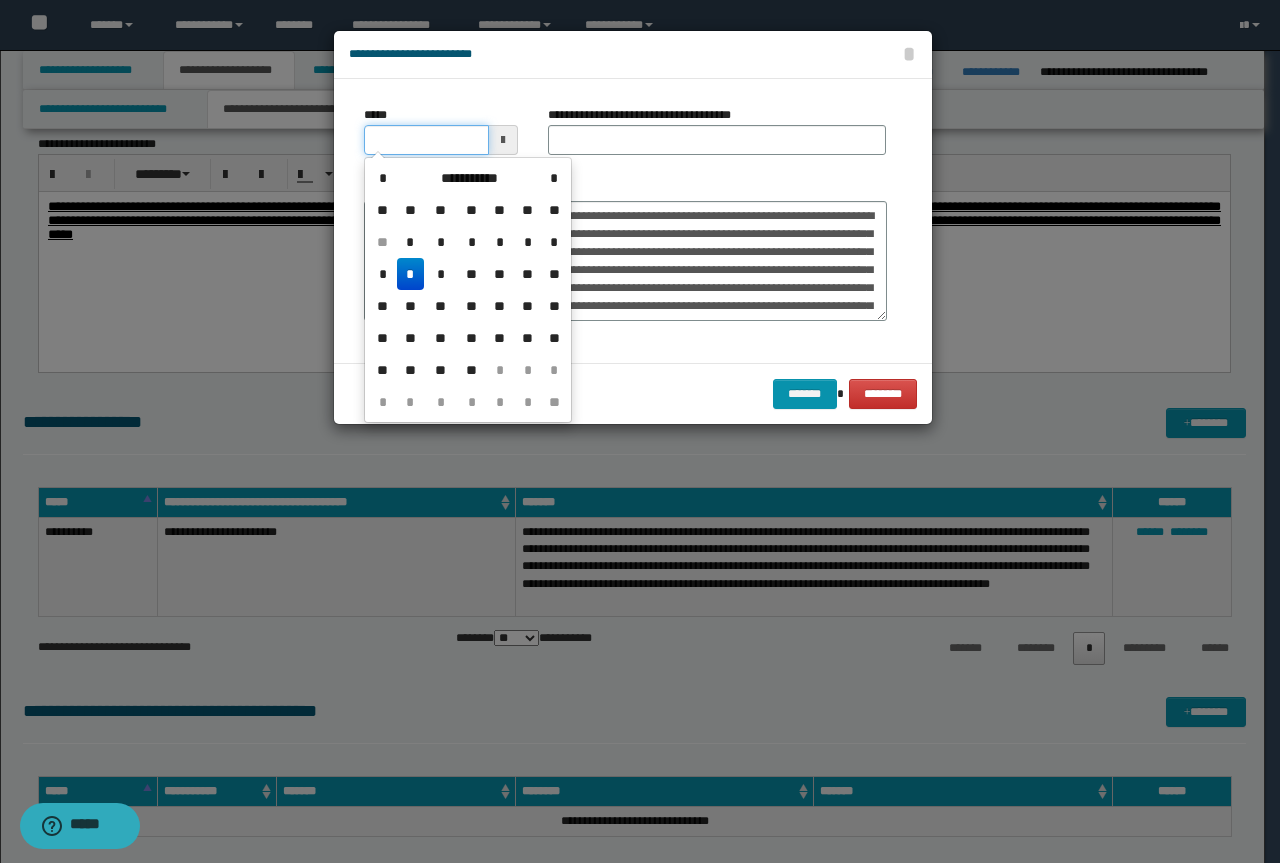 click on "*****" at bounding box center [426, 140] 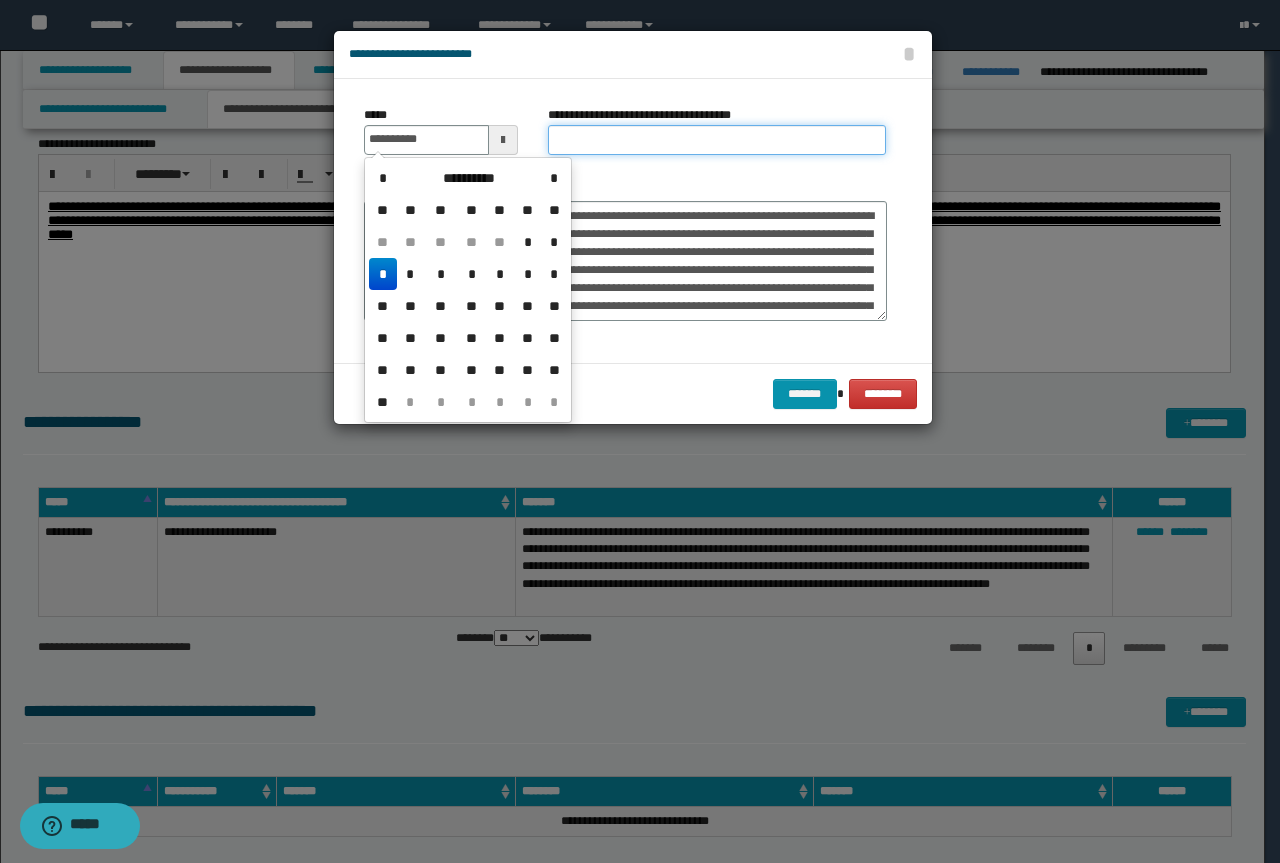 type on "**********" 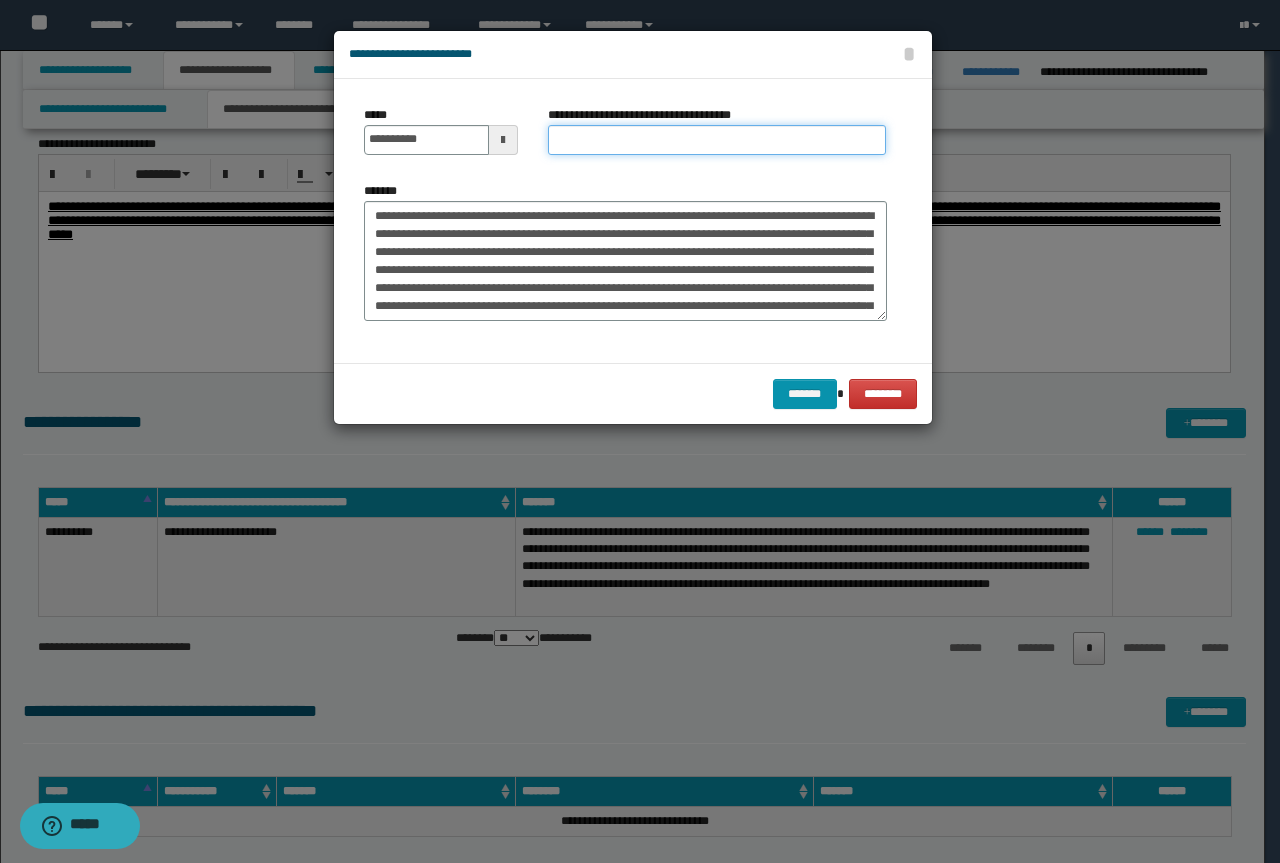 click on "**********" at bounding box center [717, 140] 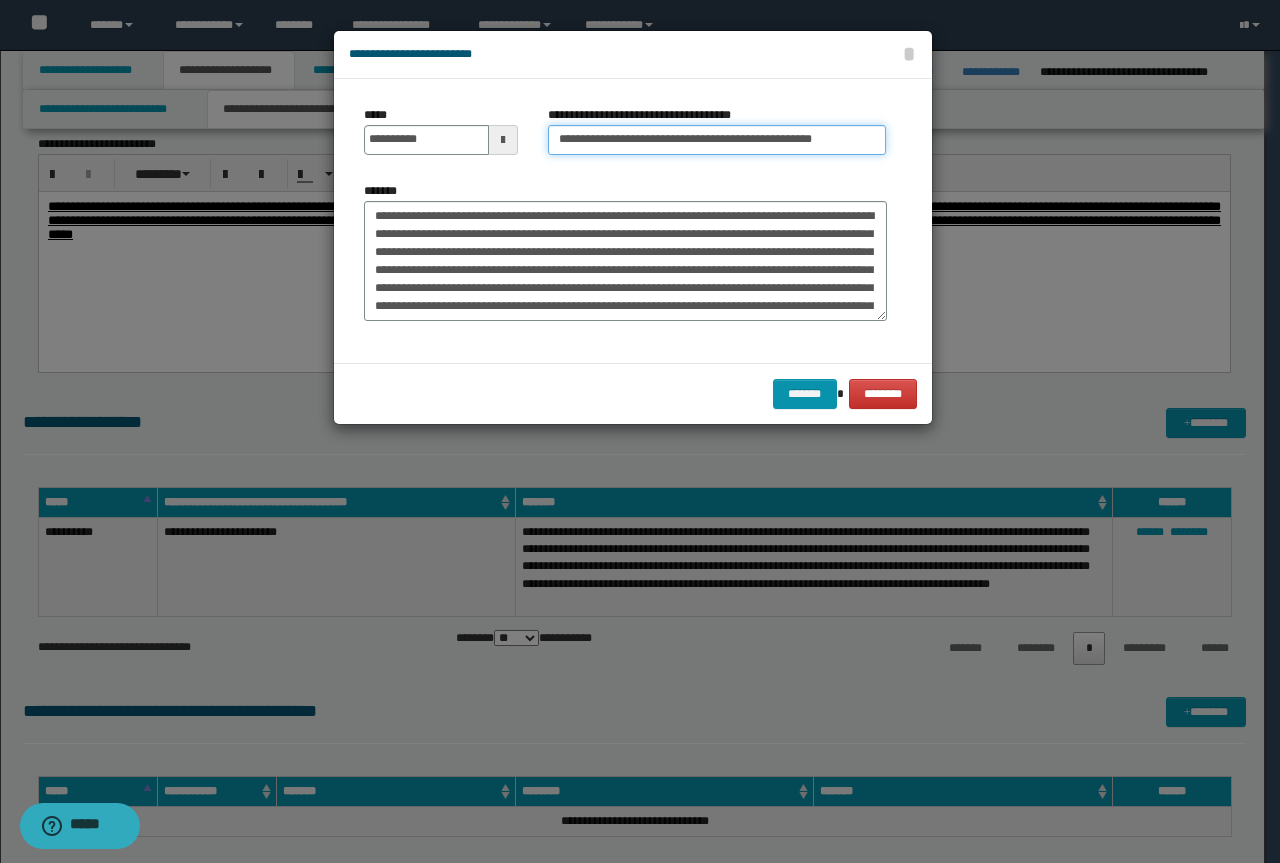 drag, startPoint x: 627, startPoint y: 136, endPoint x: 0, endPoint y: 125, distance: 627.0965 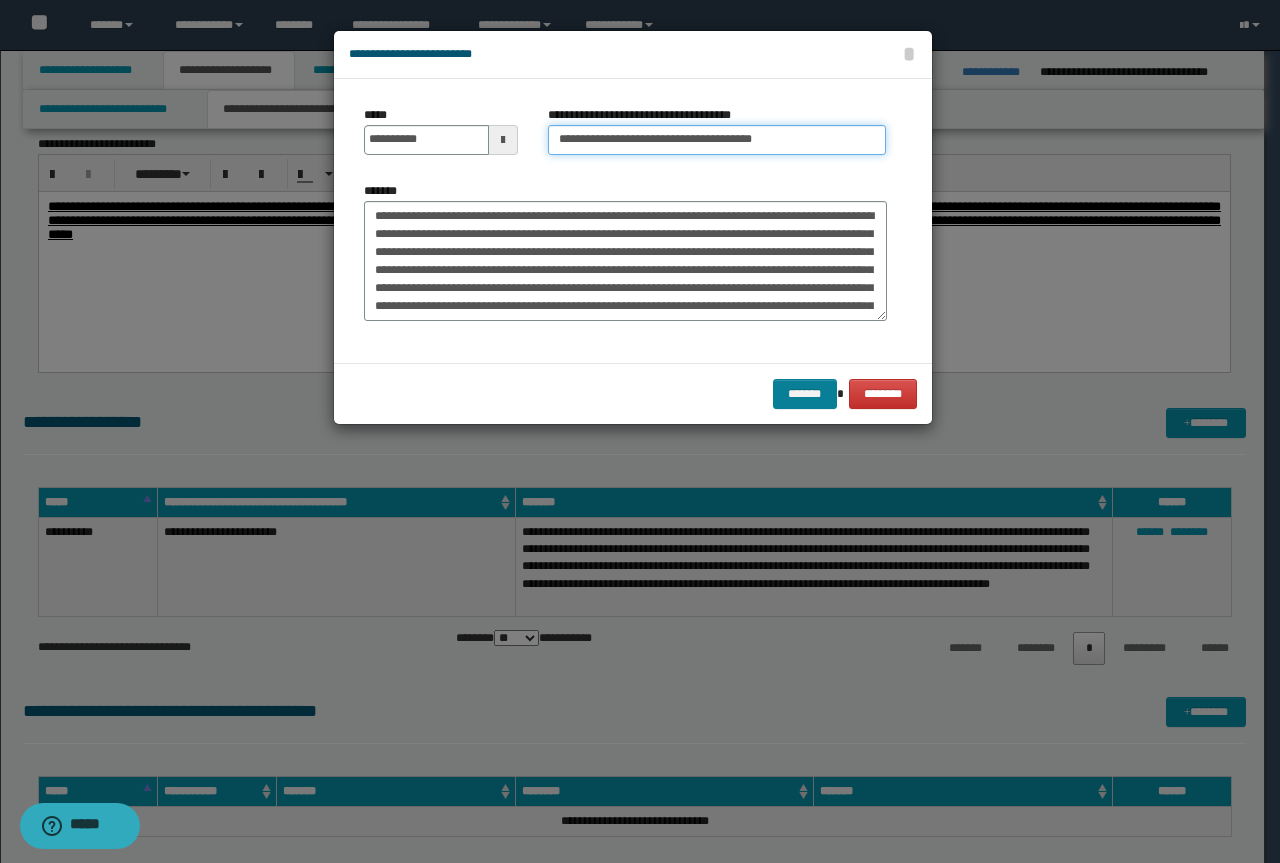 type on "**********" 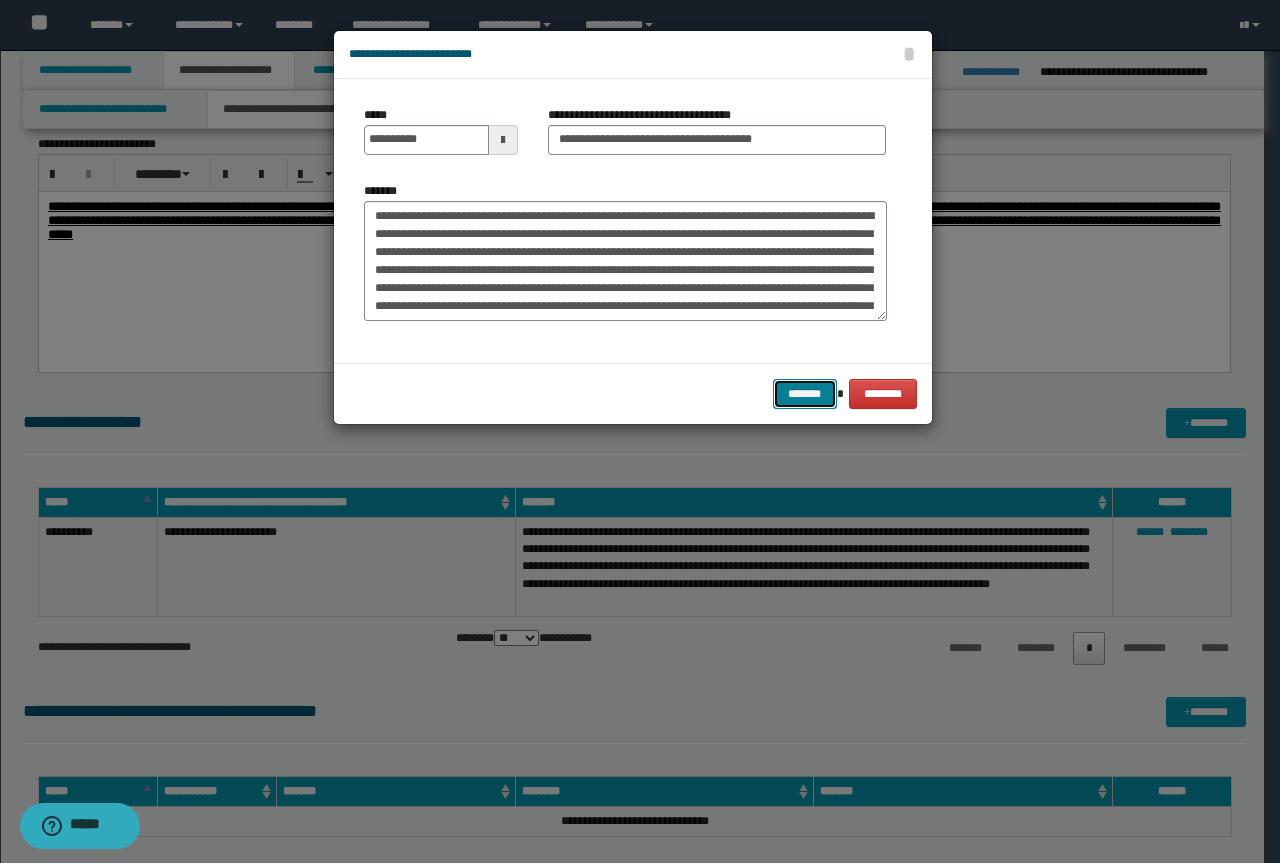 click on "*******" at bounding box center (805, 394) 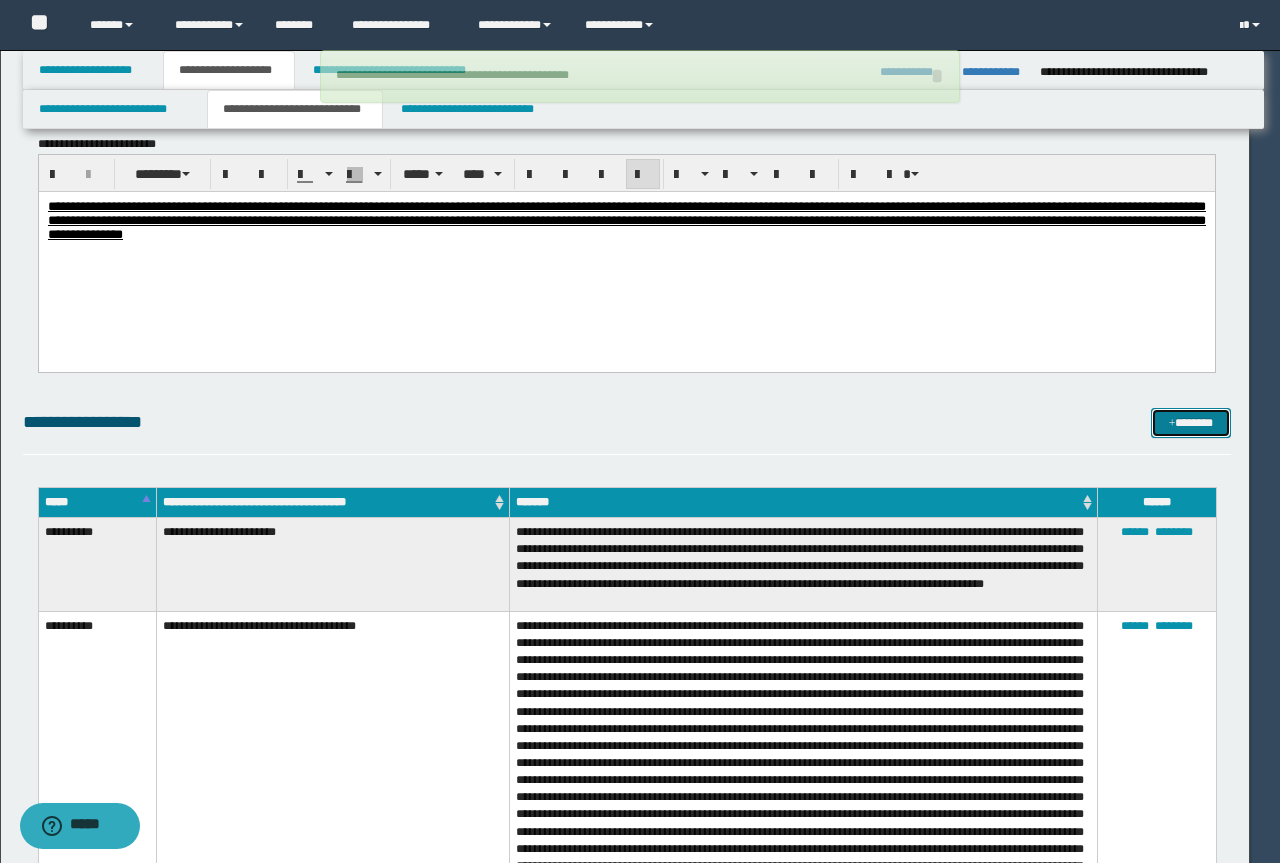 type 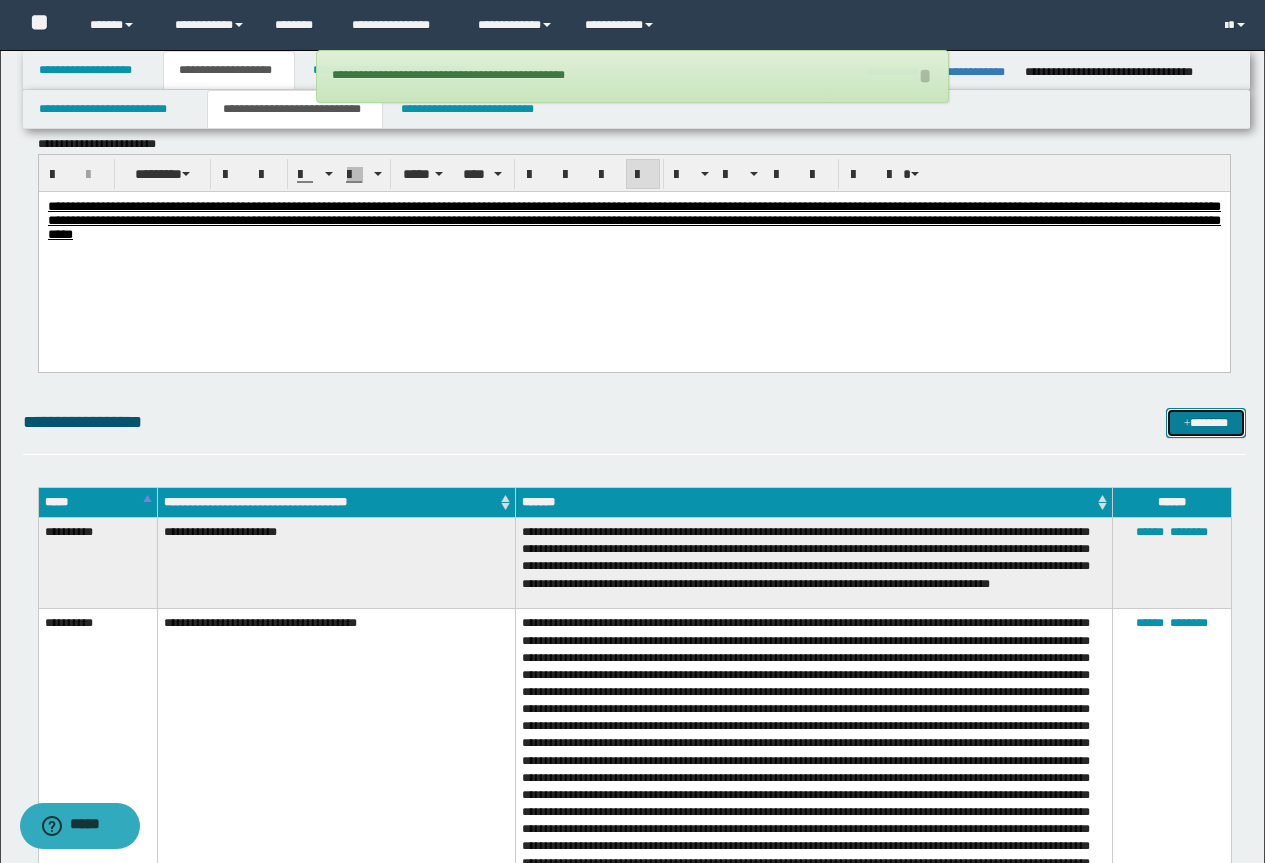 click on "*******" at bounding box center [1206, 423] 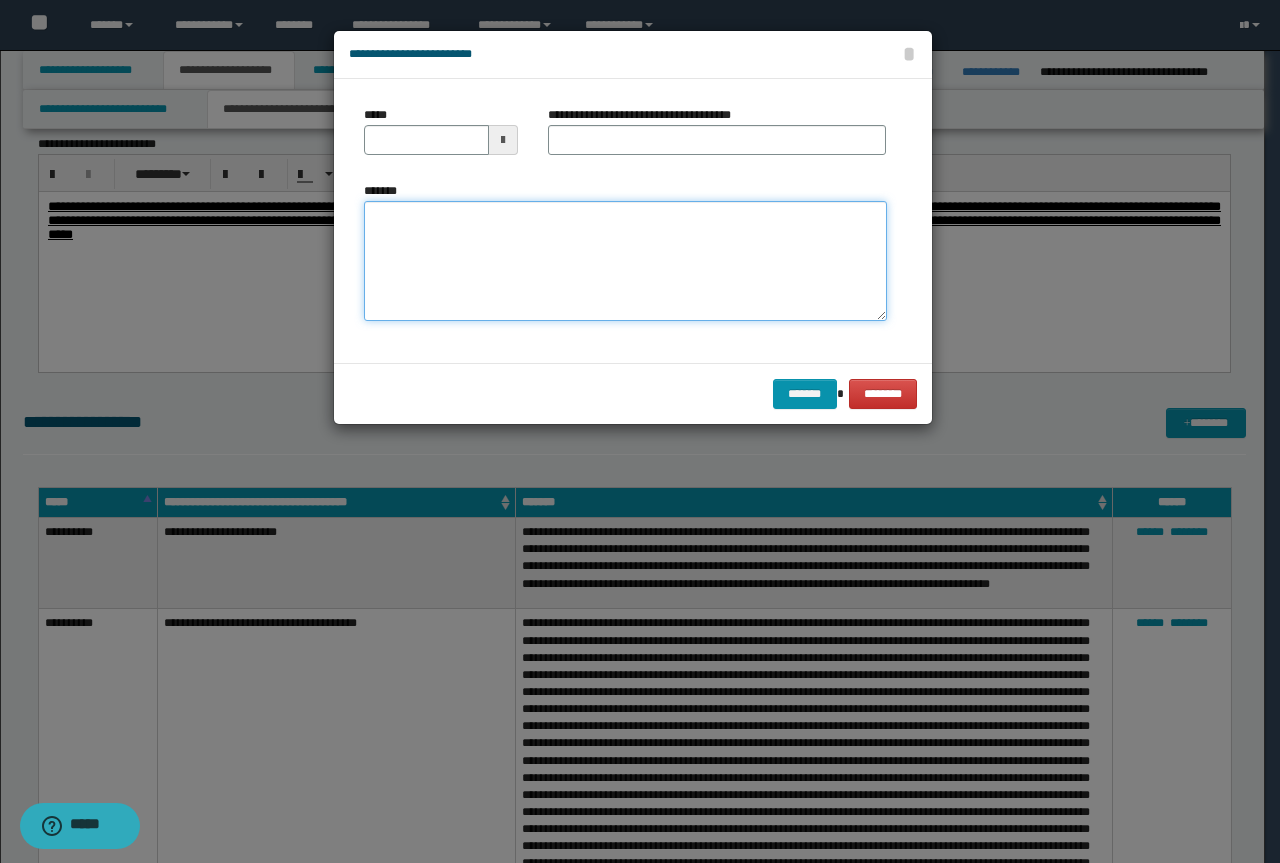 click on "*******" at bounding box center (625, 261) 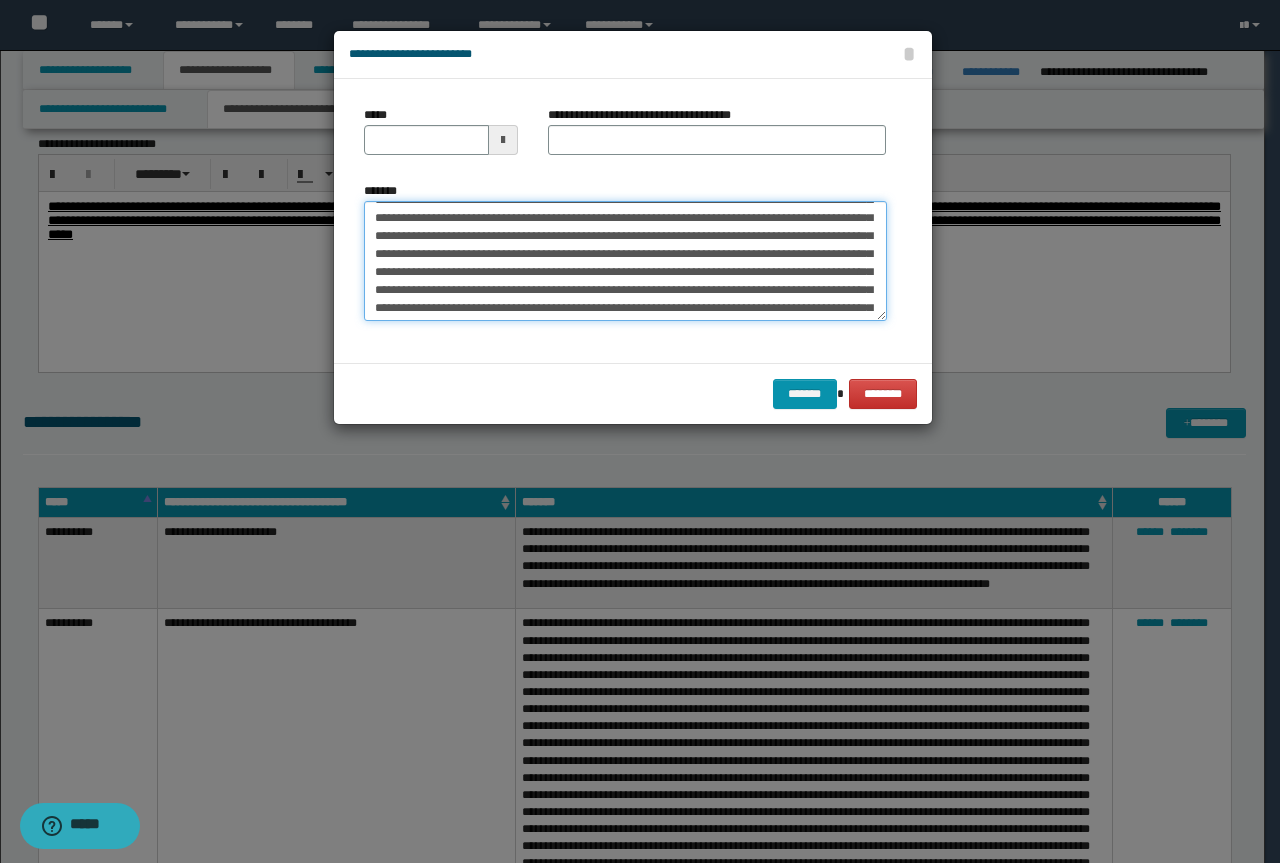 scroll, scrollTop: 0, scrollLeft: 0, axis: both 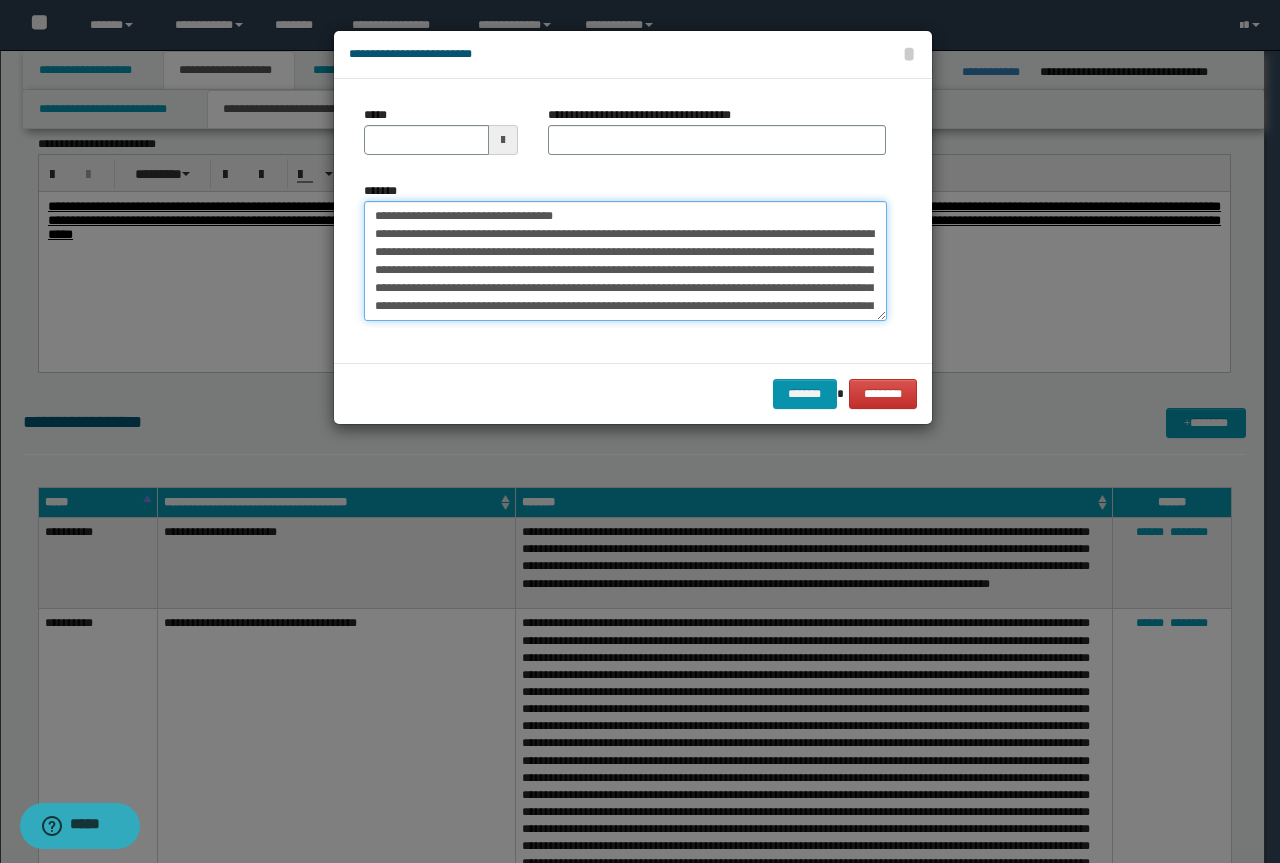 drag, startPoint x: 574, startPoint y: 219, endPoint x: 369, endPoint y: 217, distance: 205.00975 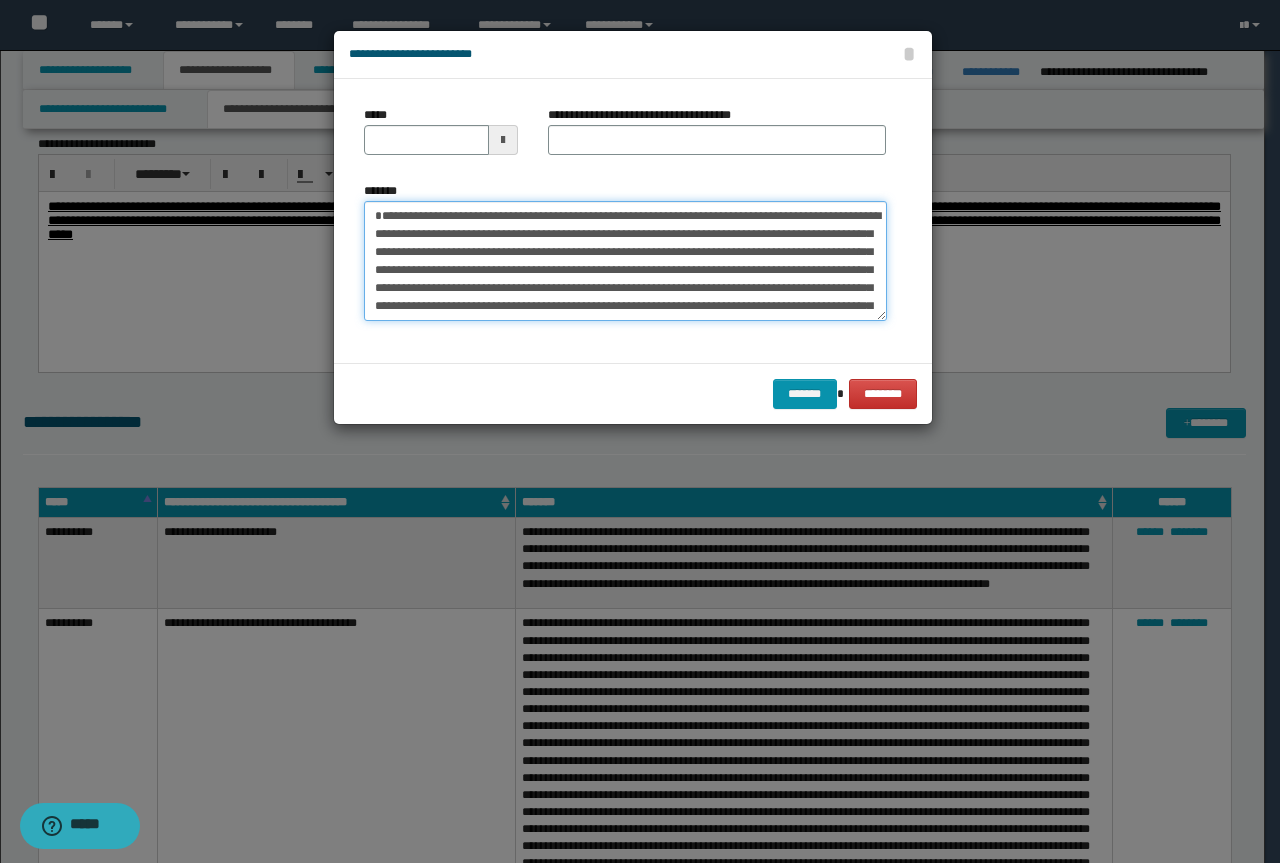 type on "**********" 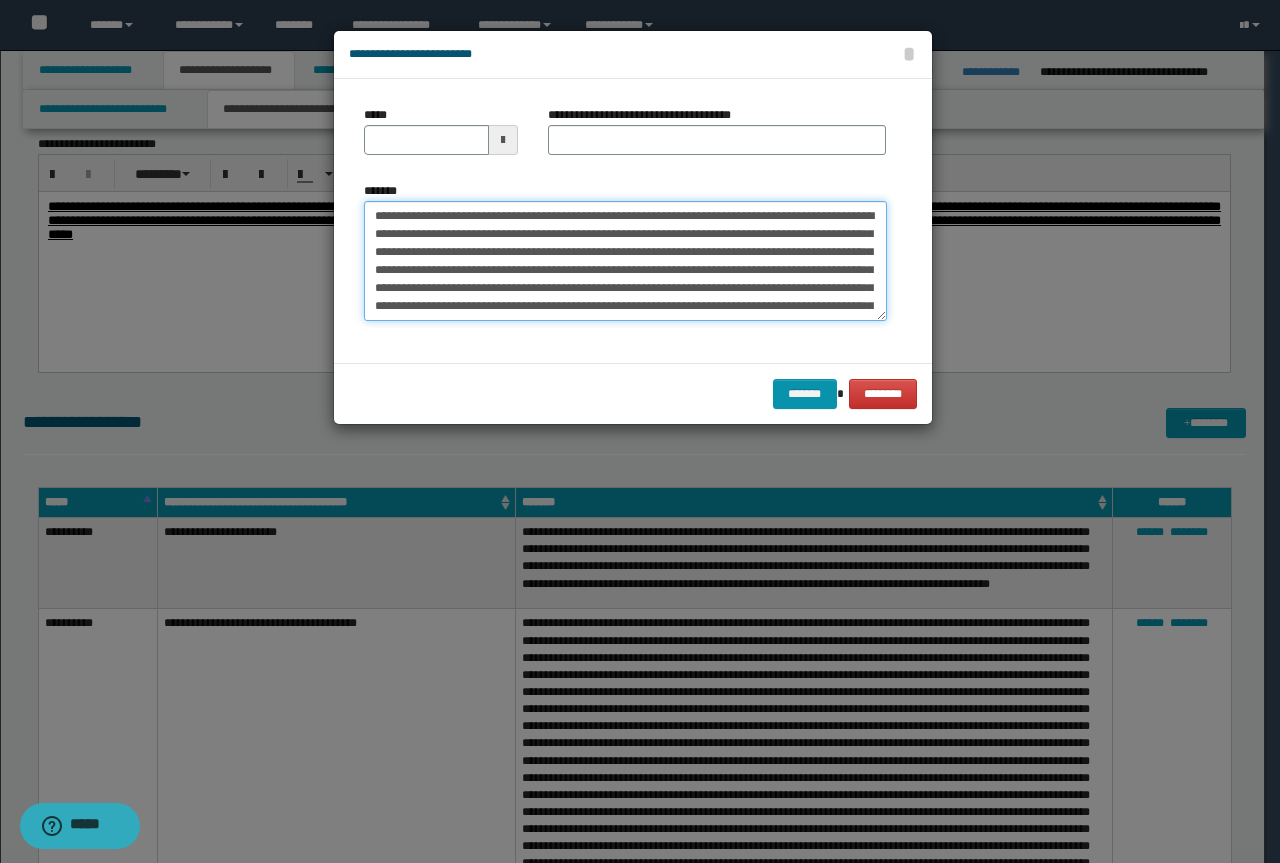 type 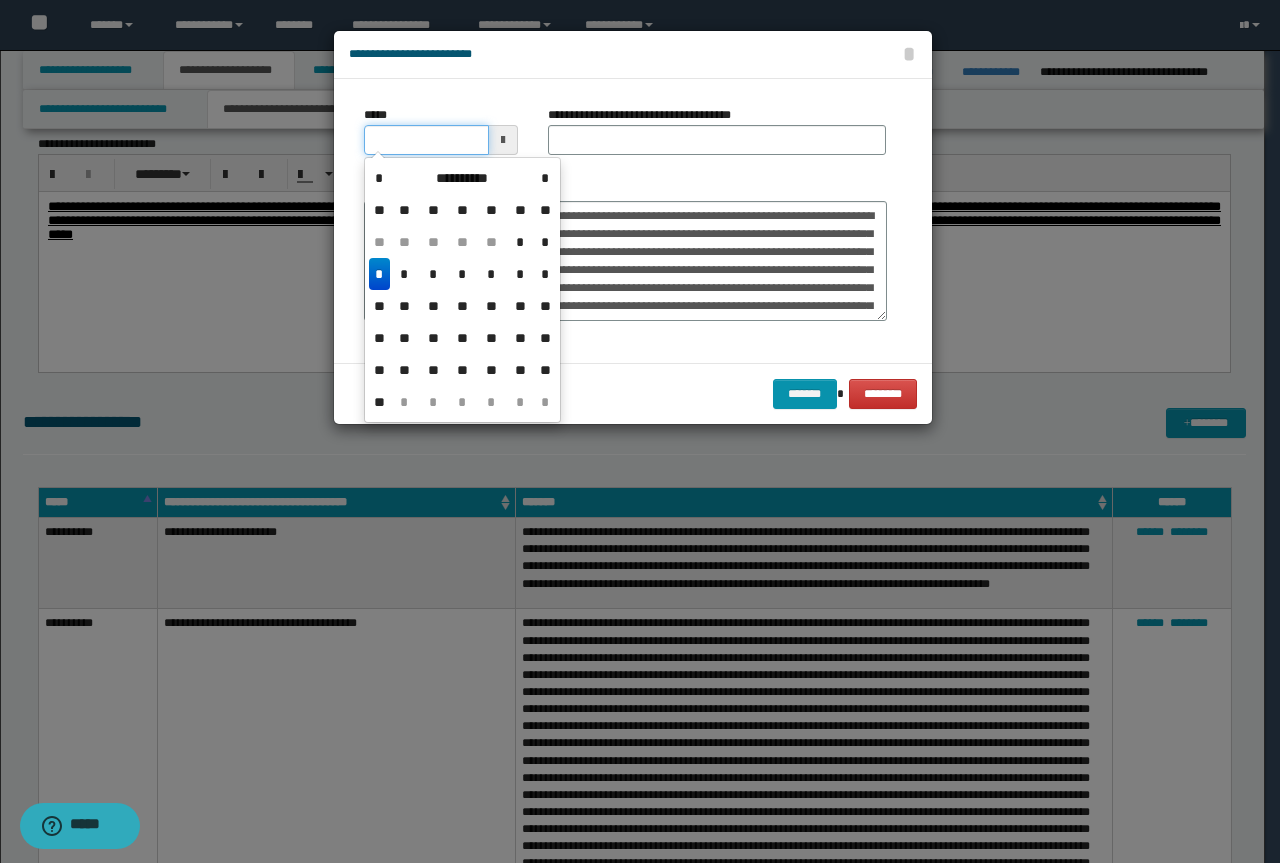 click on "*****" at bounding box center [426, 140] 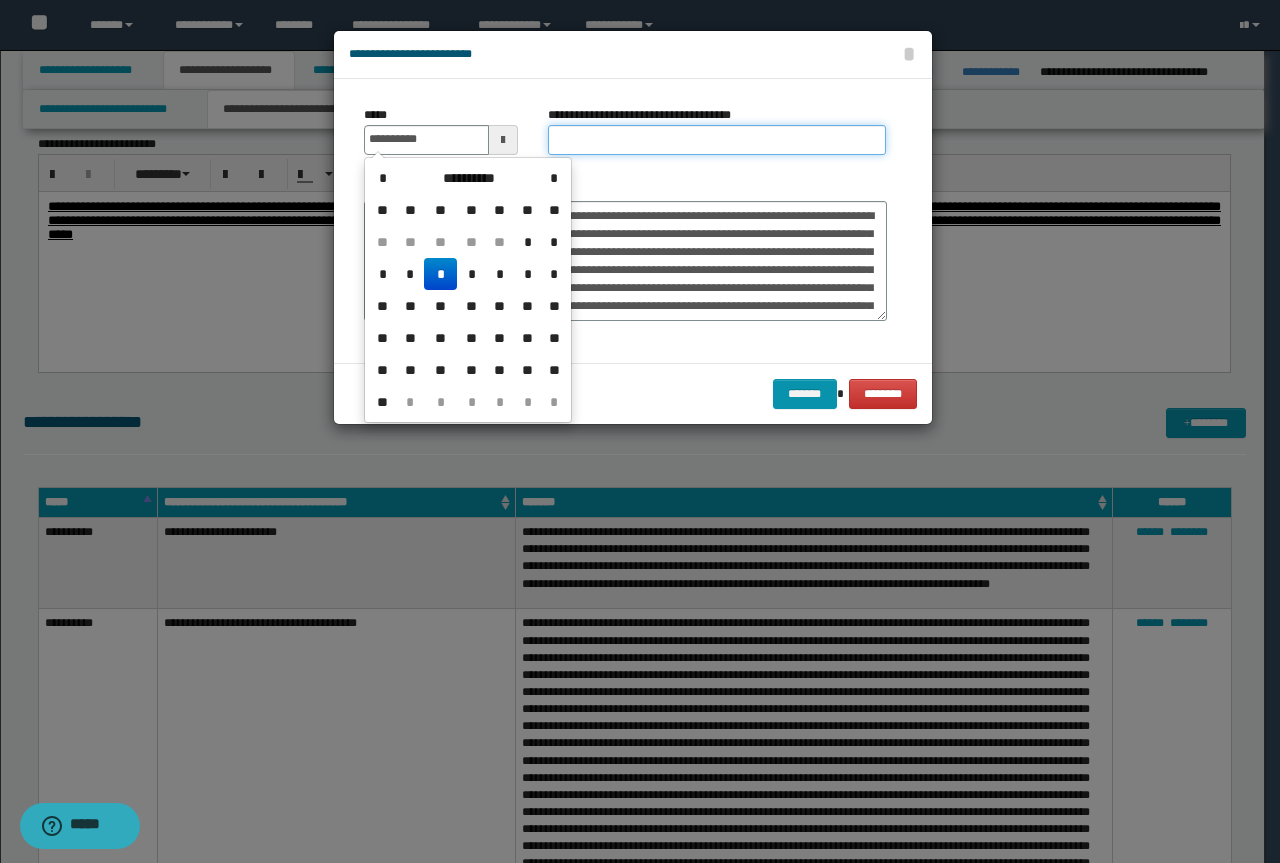 type on "**********" 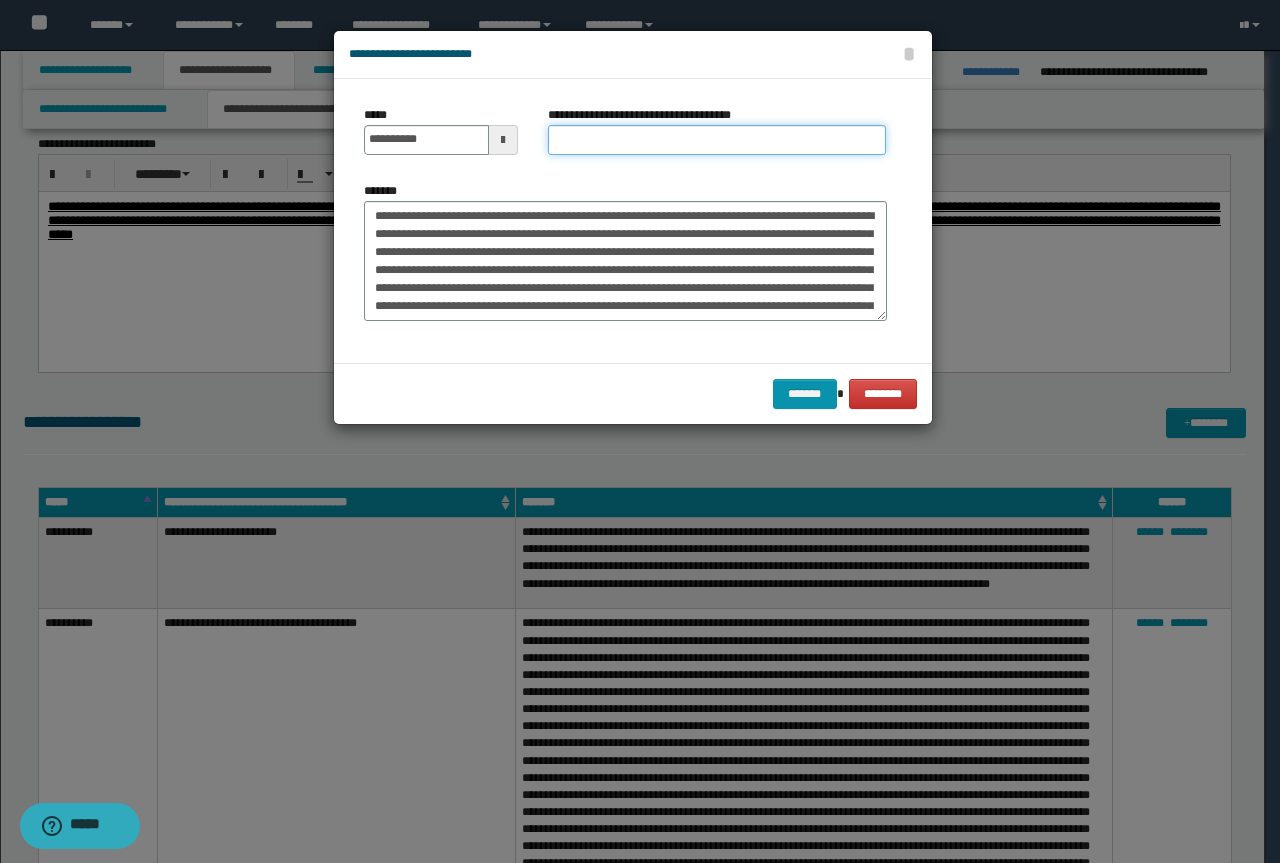 paste on "**********" 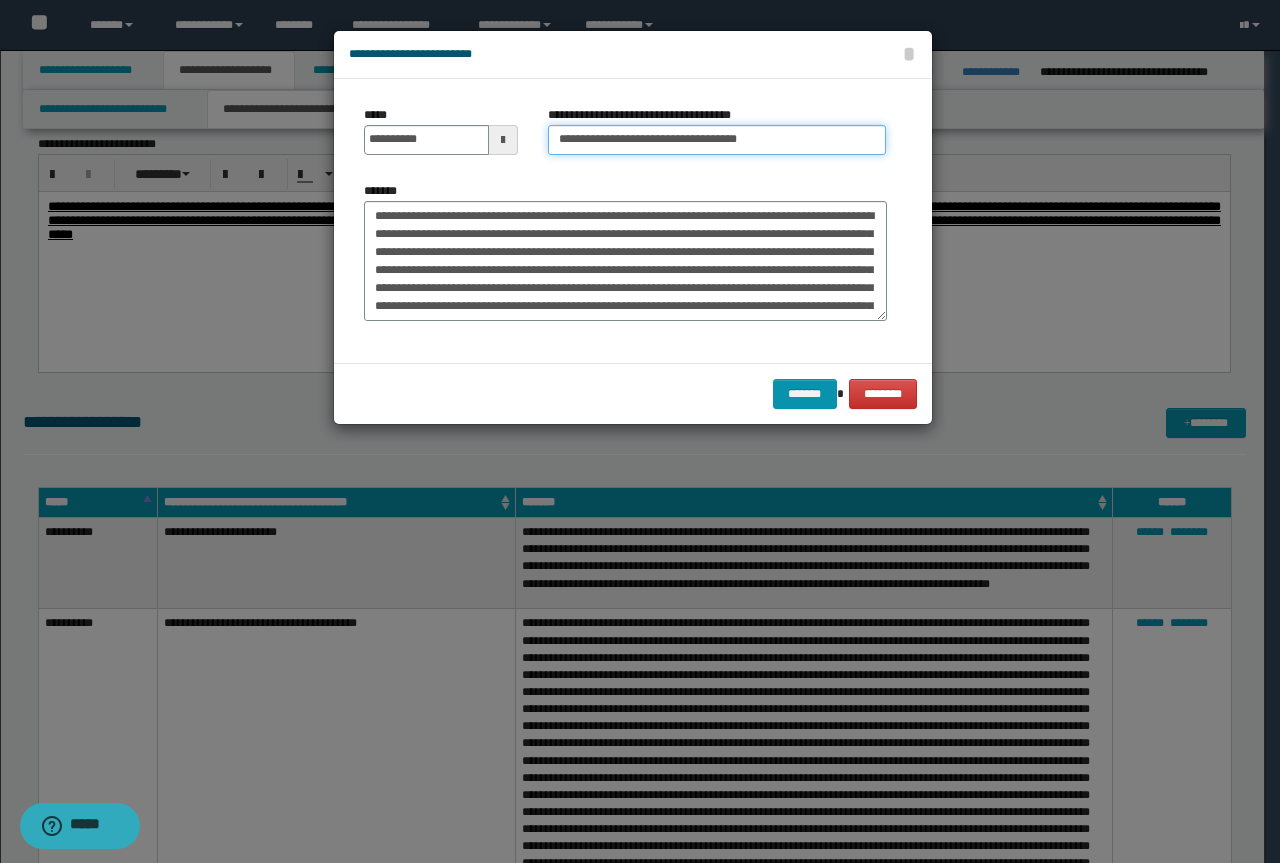 drag, startPoint x: 627, startPoint y: 137, endPoint x: 122, endPoint y: 78, distance: 508.43484 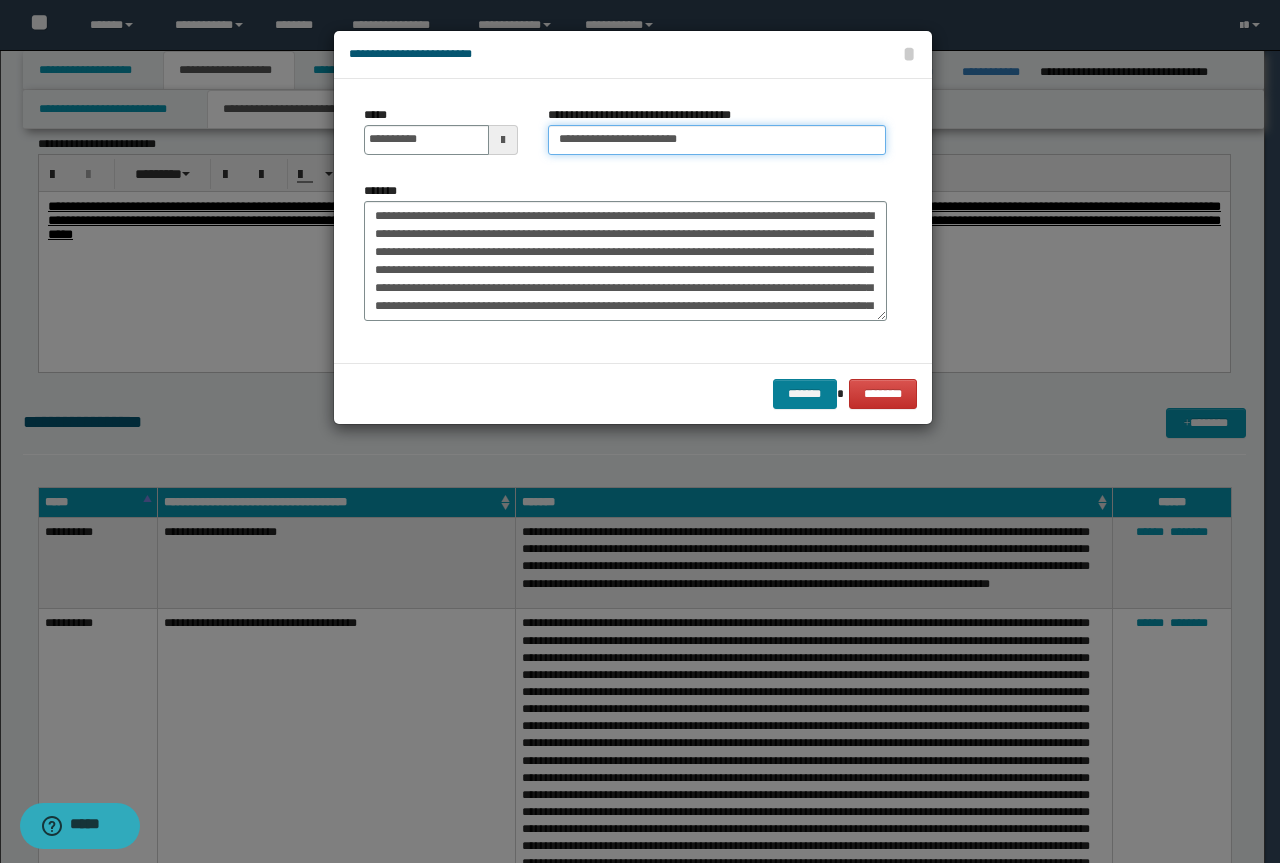 type on "**********" 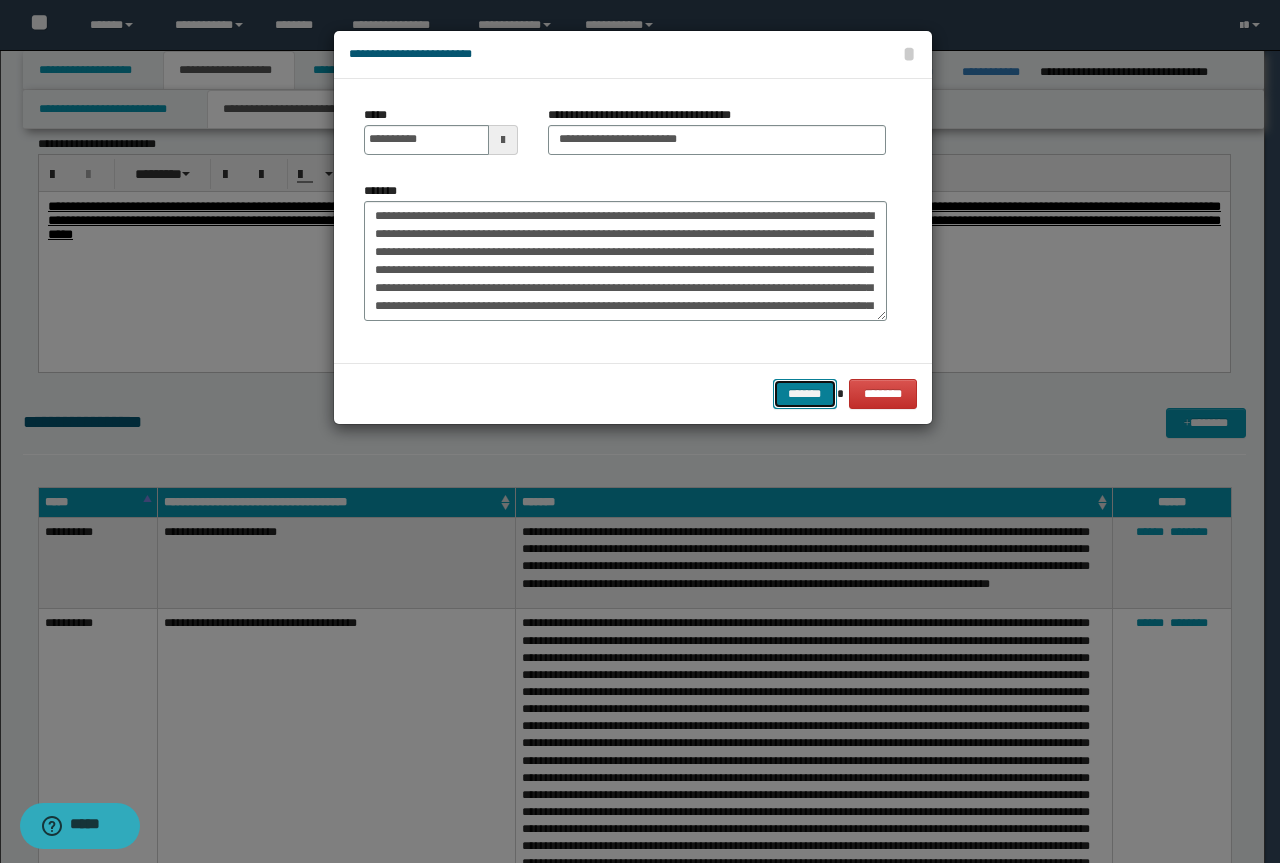 click on "*******" at bounding box center (805, 394) 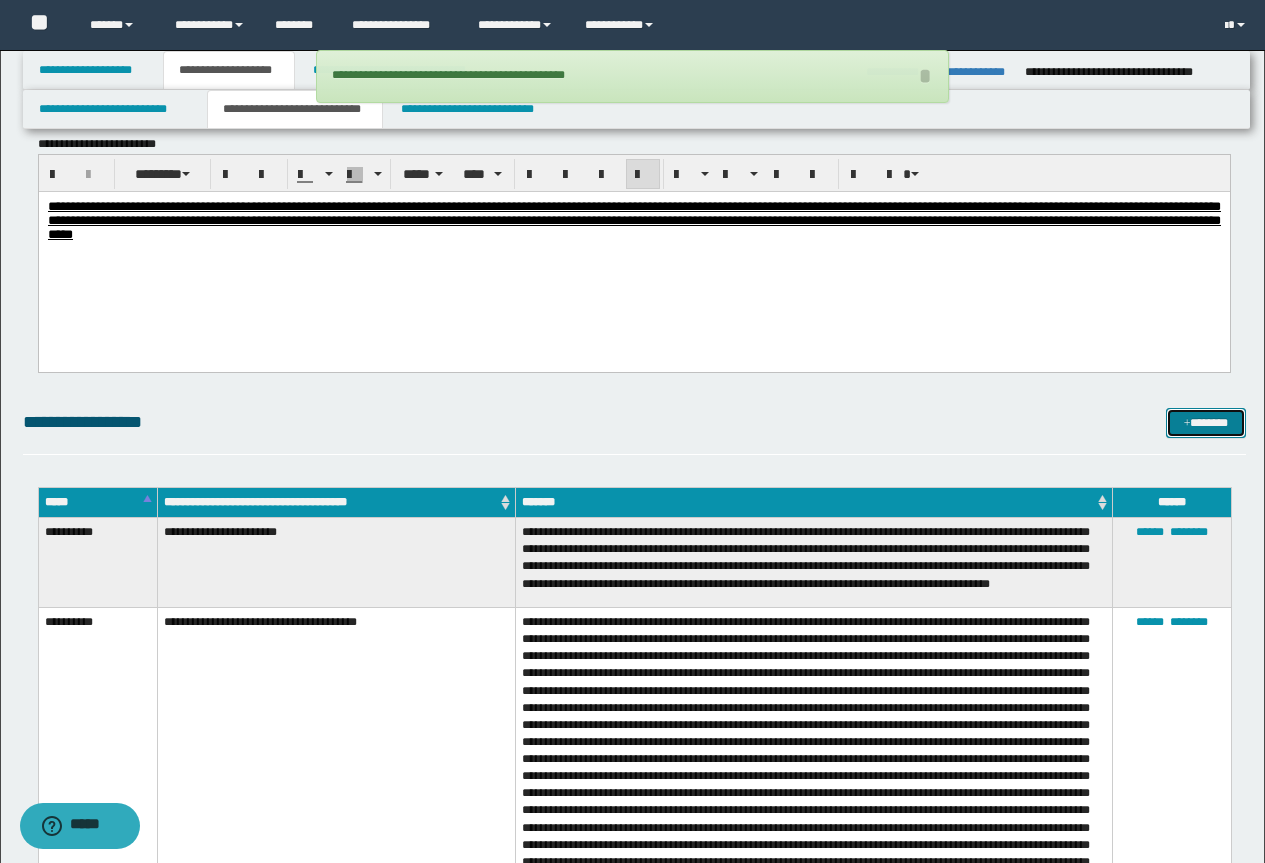 click on "*******" at bounding box center [1206, 423] 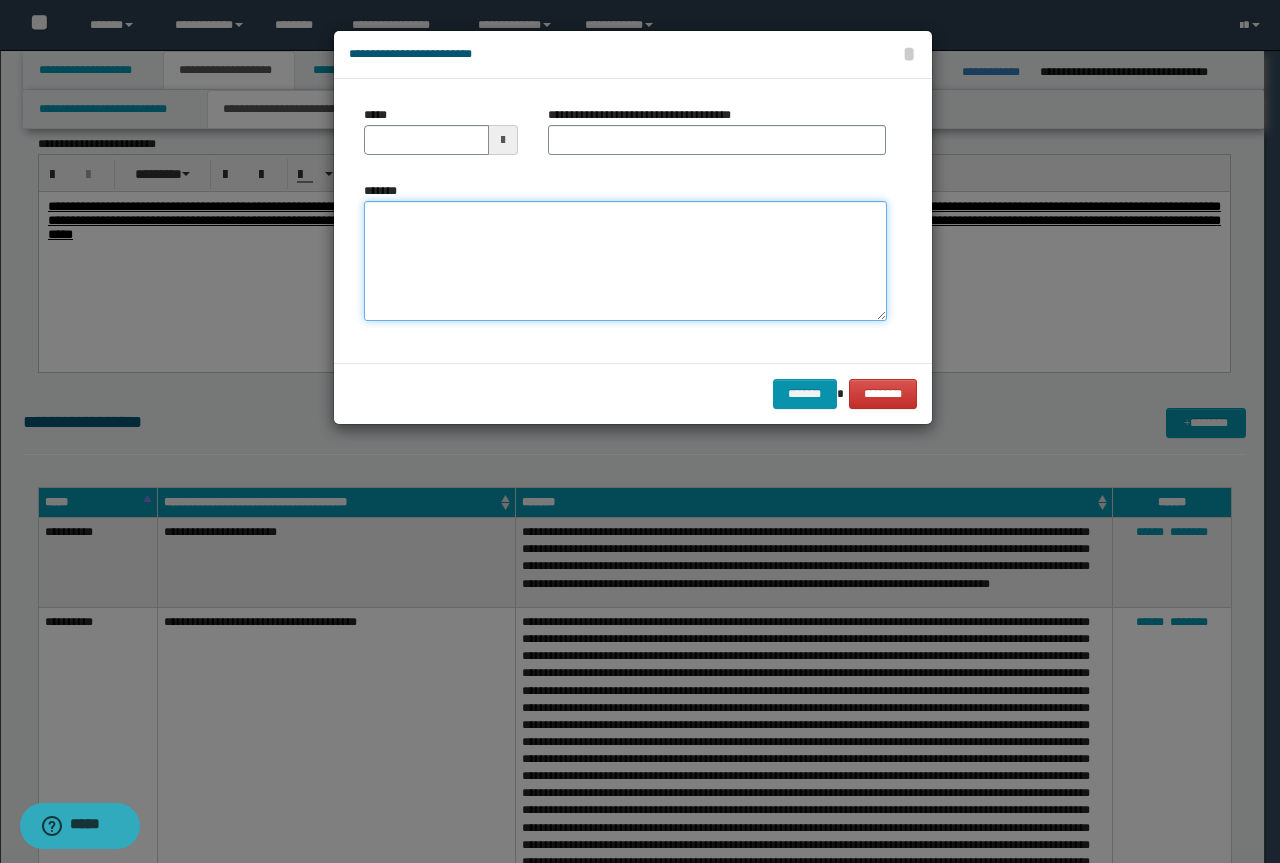 click on "*******" at bounding box center [625, 261] 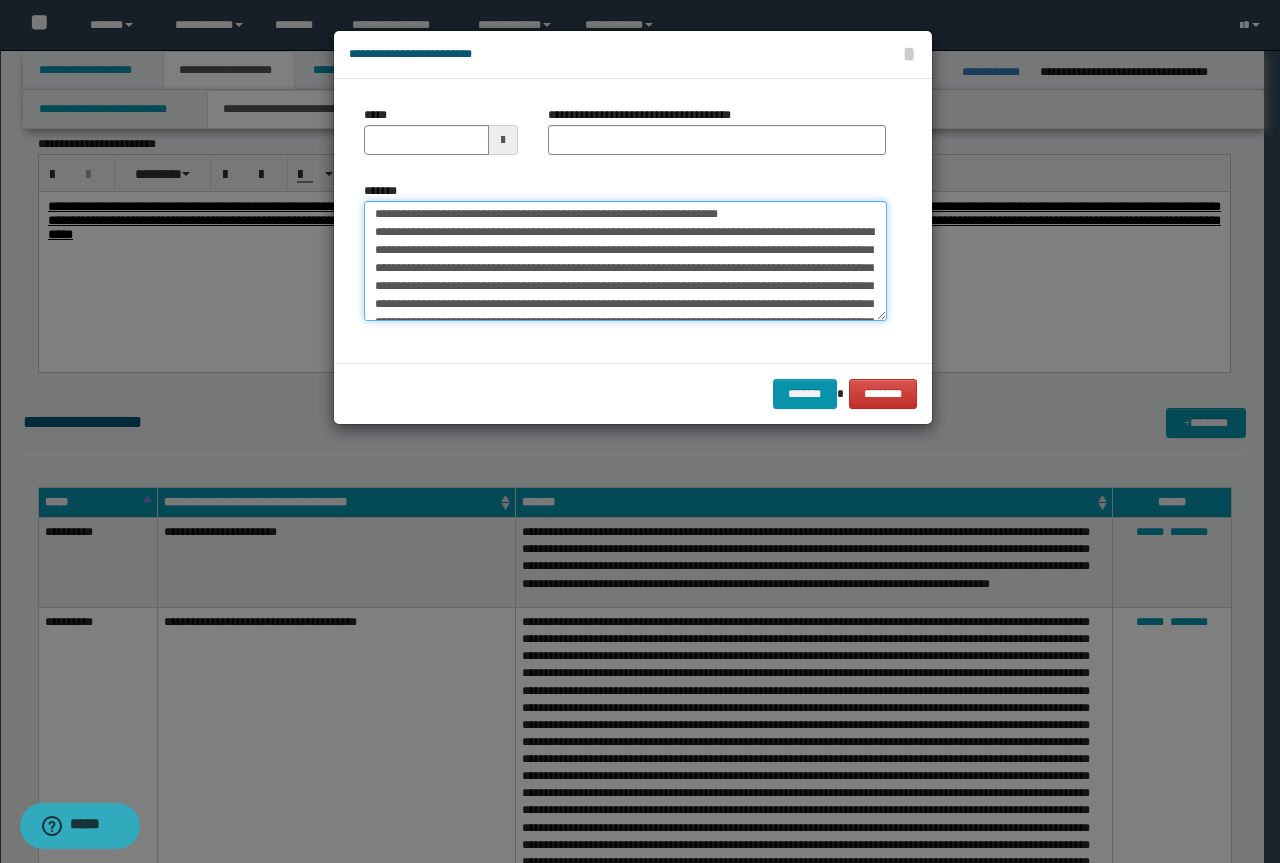 scroll, scrollTop: 0, scrollLeft: 0, axis: both 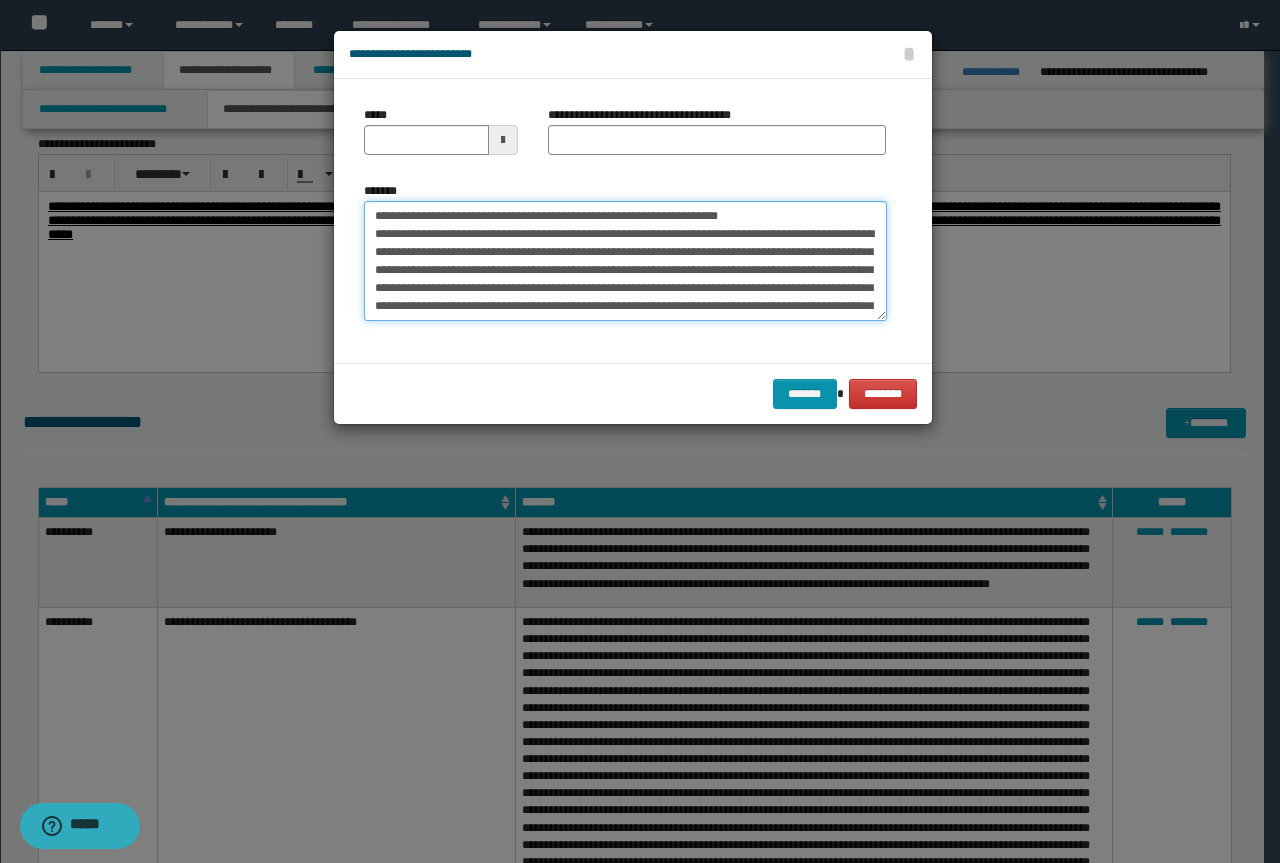 drag, startPoint x: 754, startPoint y: 215, endPoint x: 355, endPoint y: 200, distance: 399.28186 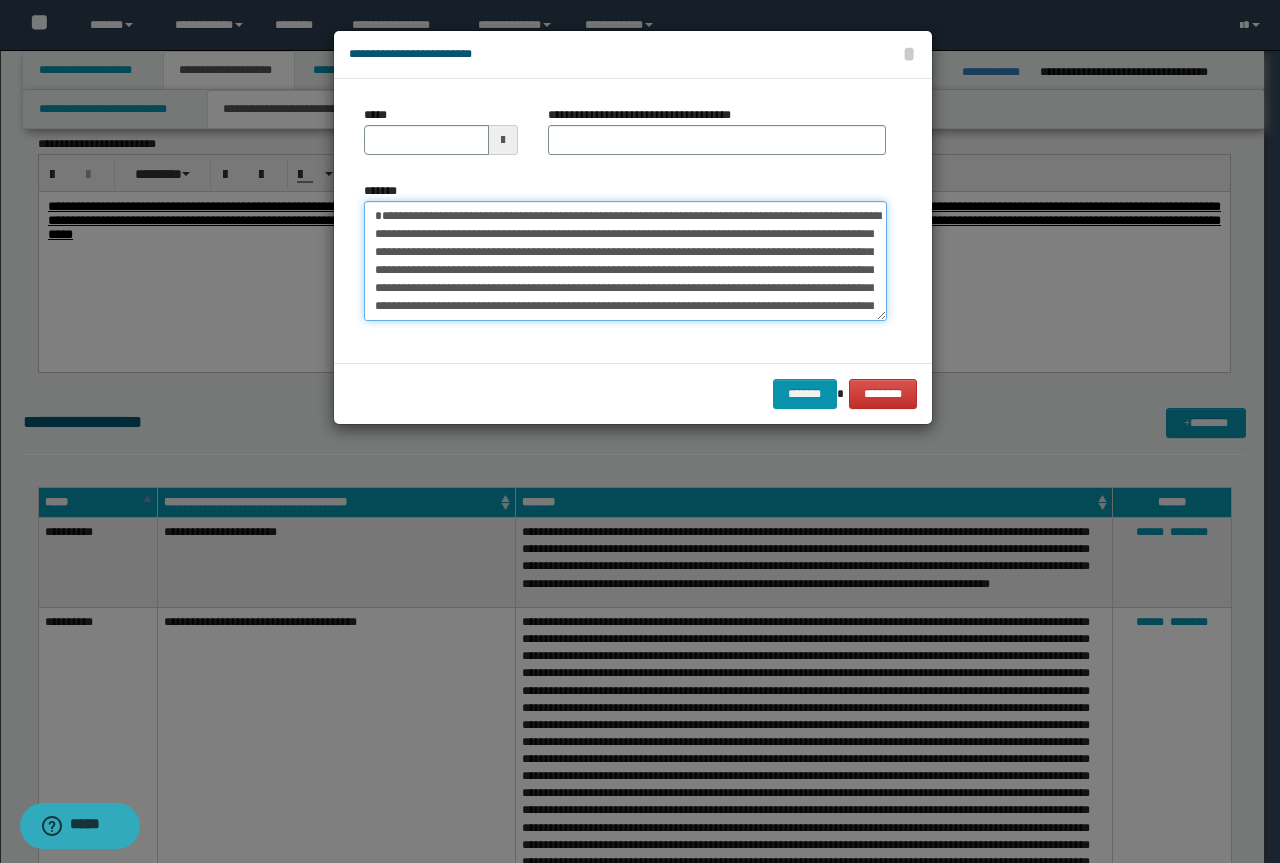 type on "**********" 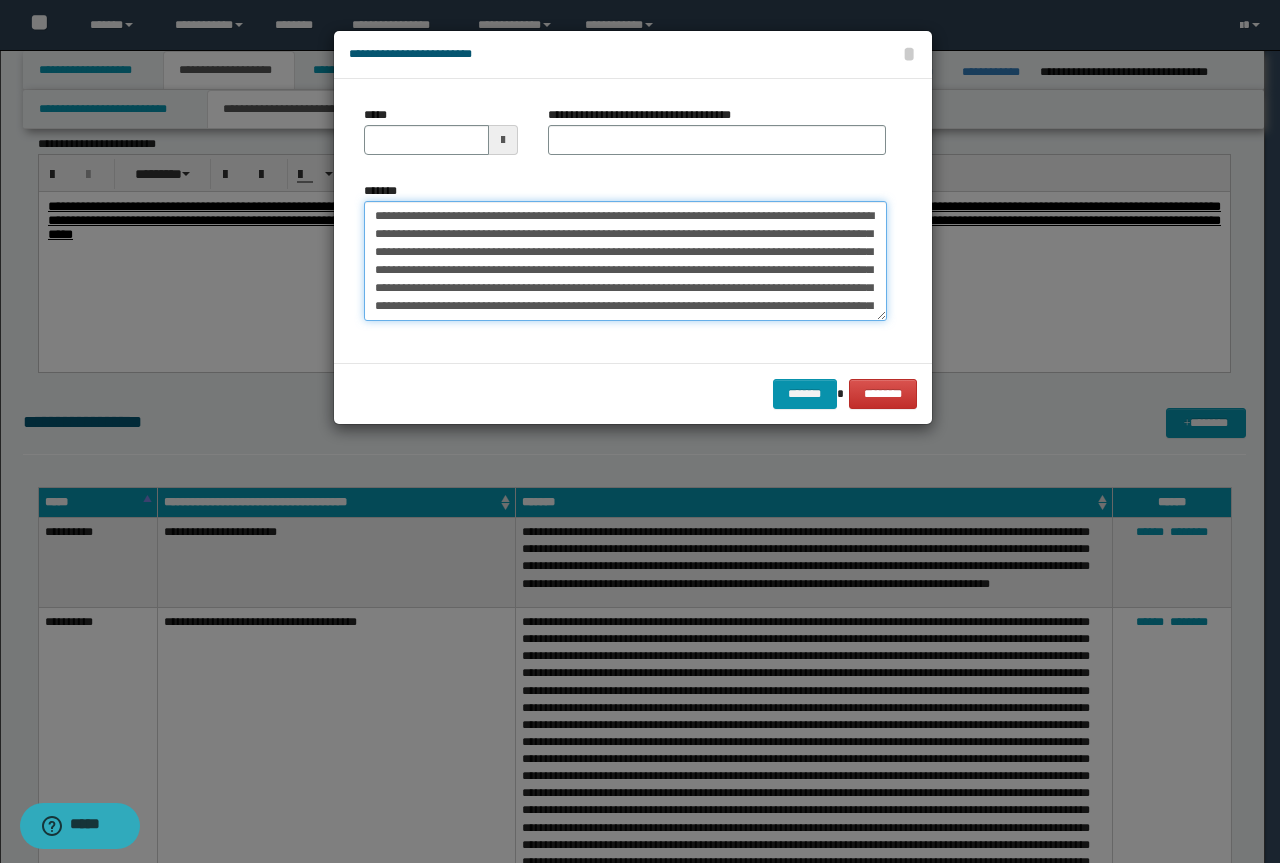 type 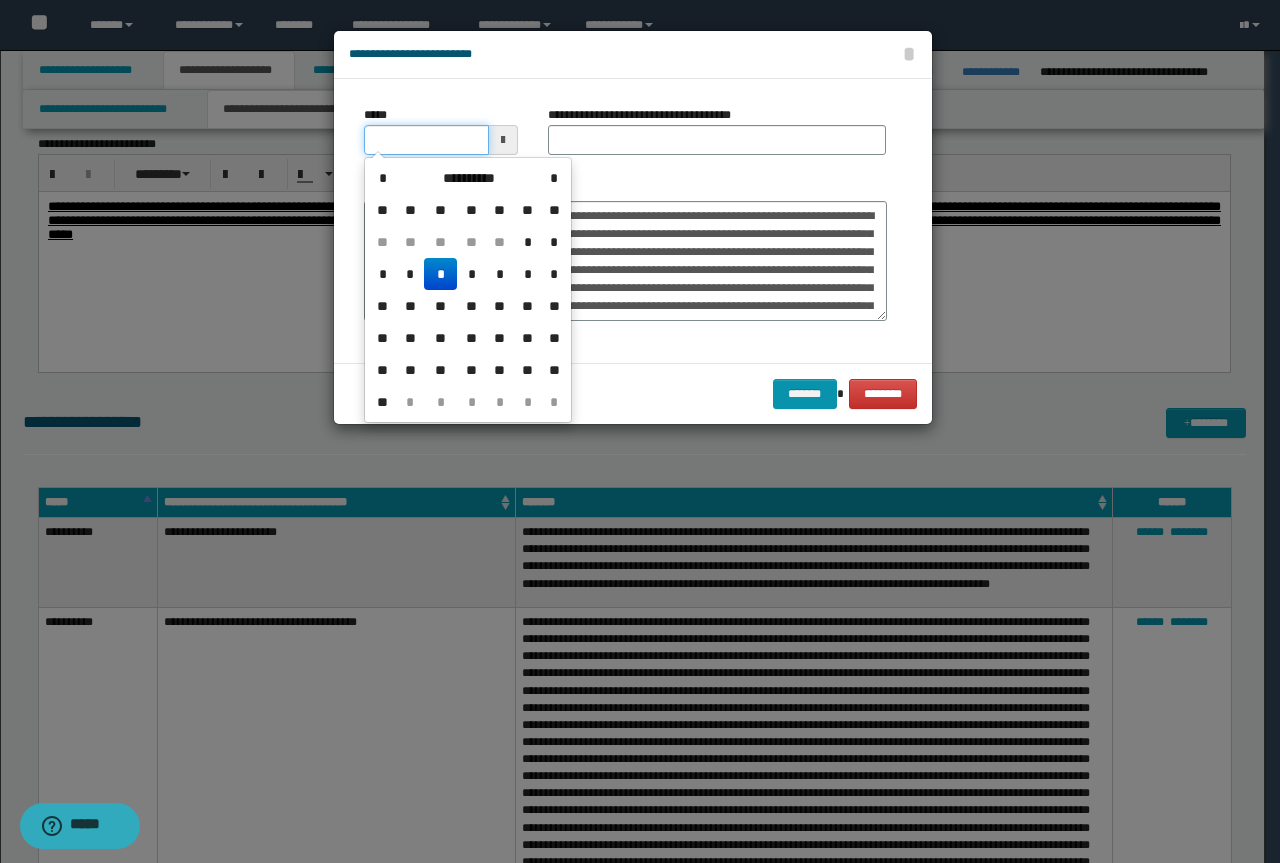 click on "*****" at bounding box center [426, 140] 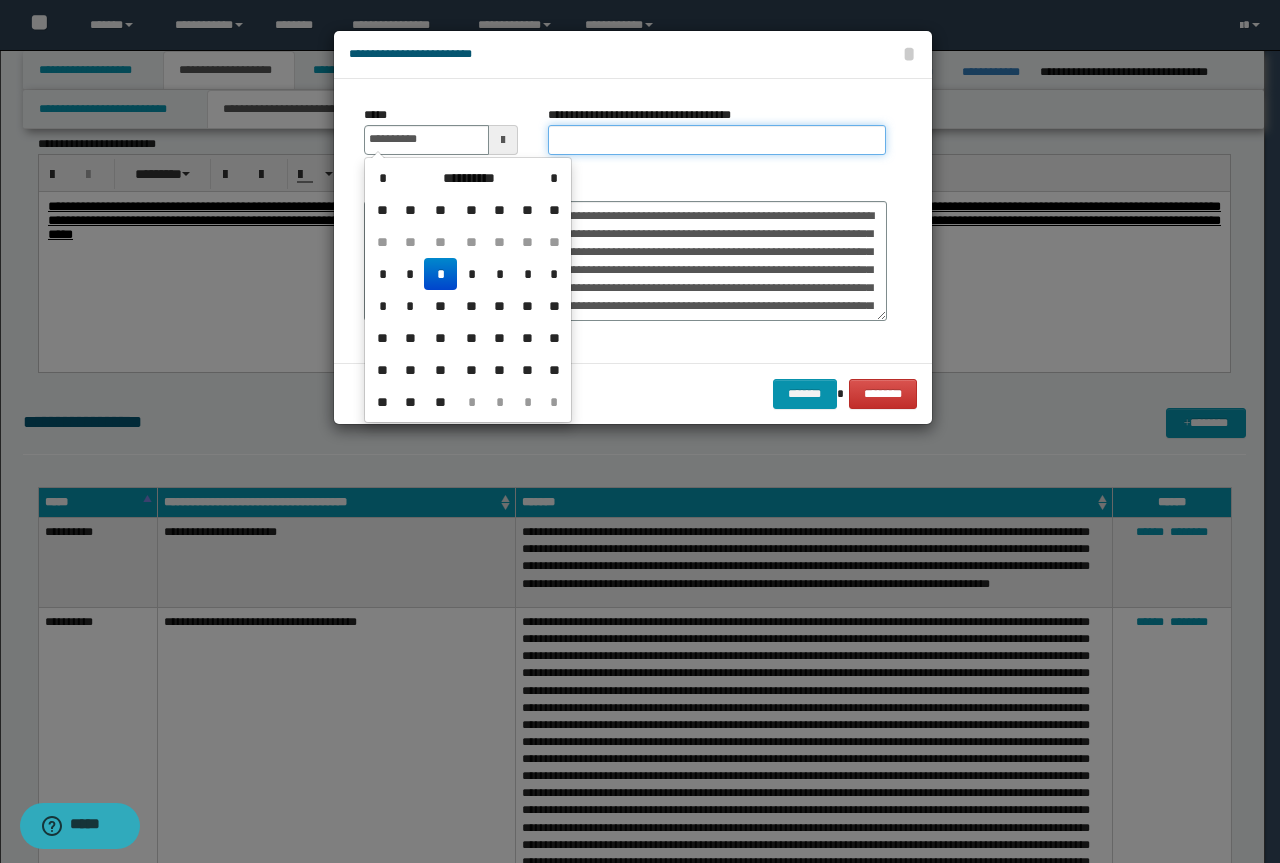 type on "**********" 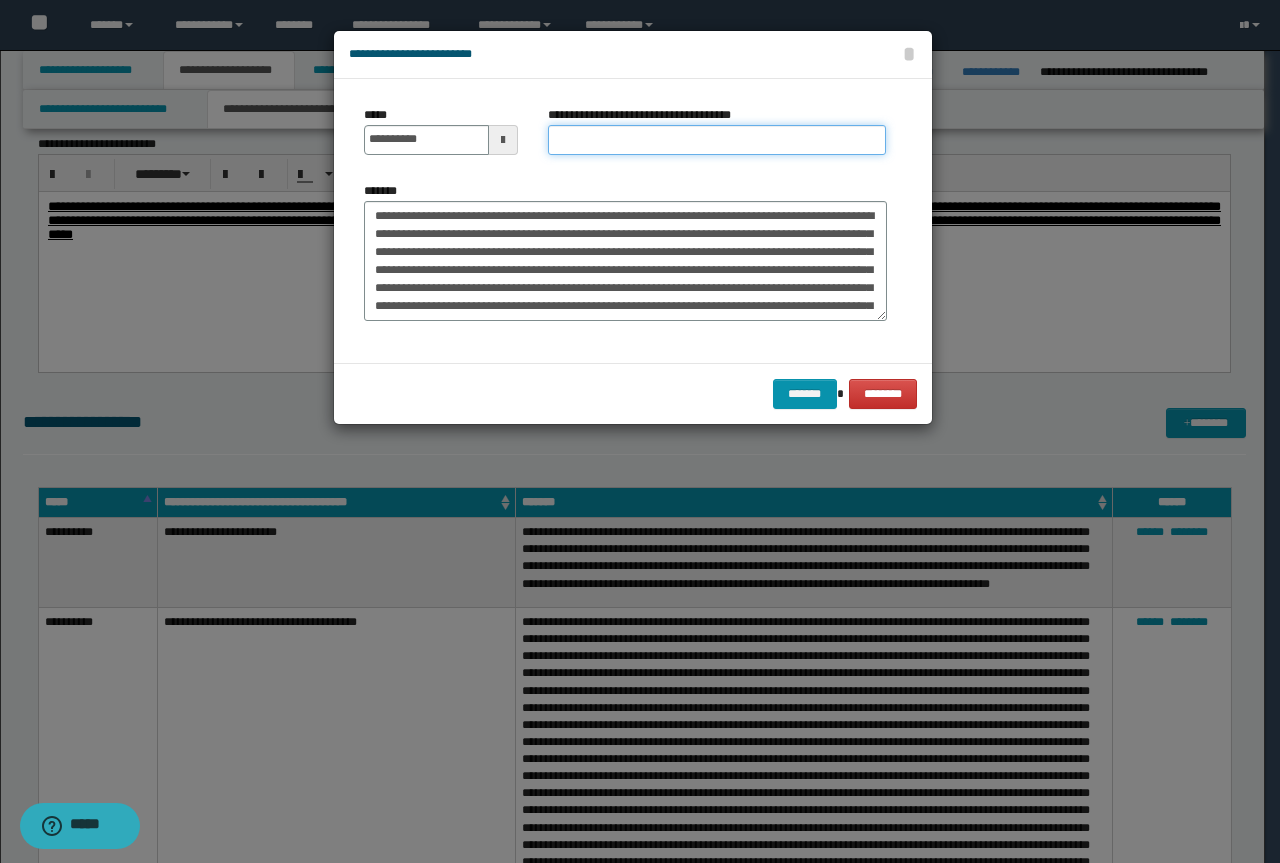 paste on "**********" 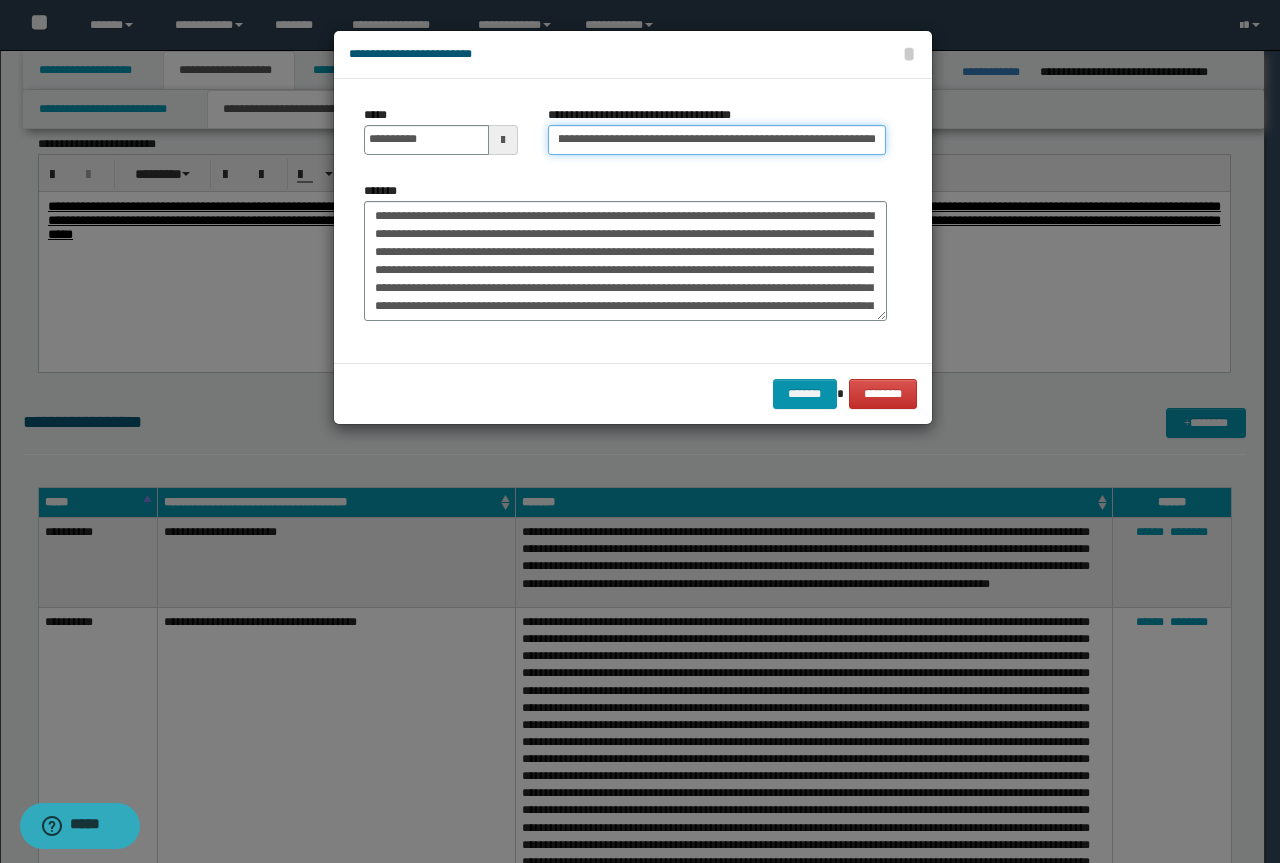 scroll, scrollTop: 0, scrollLeft: 0, axis: both 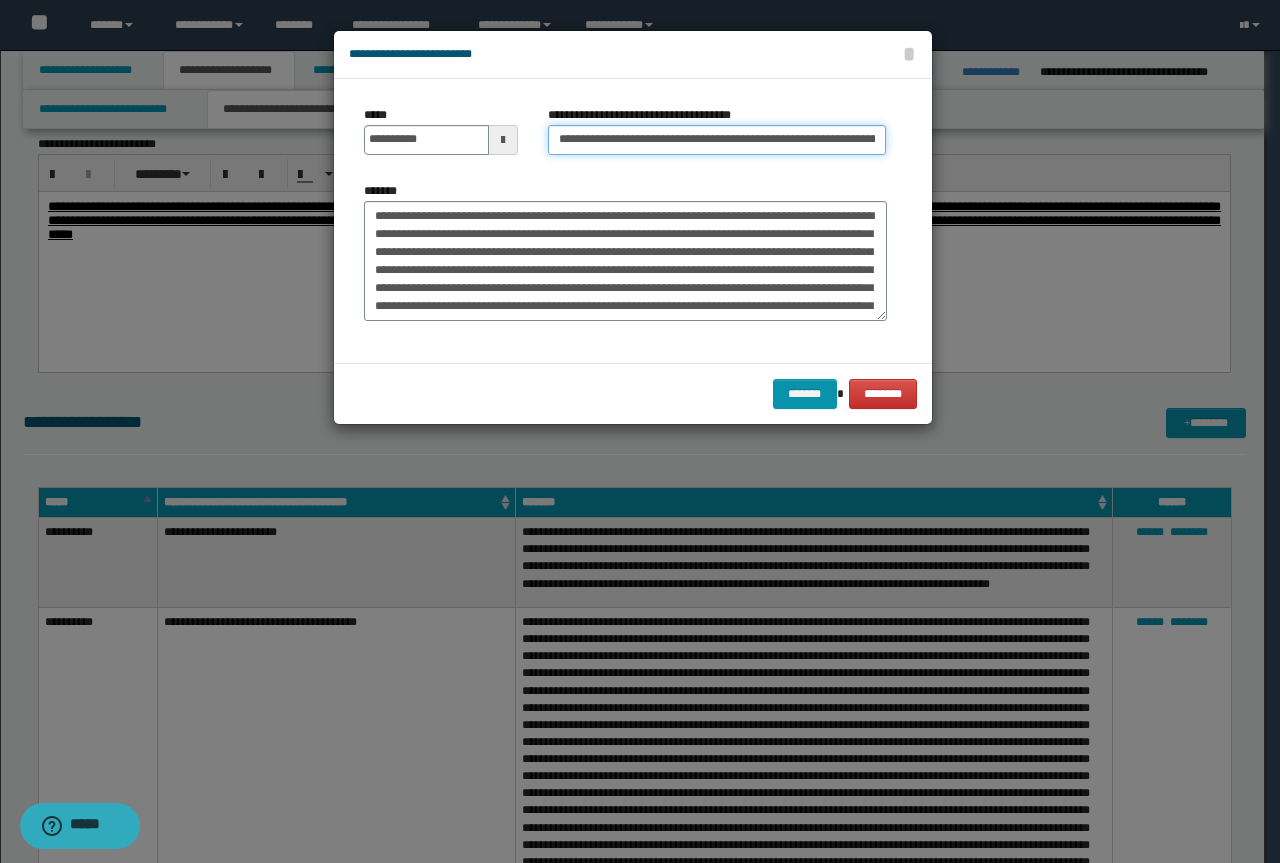 drag, startPoint x: 576, startPoint y: 143, endPoint x: 159, endPoint y: 138, distance: 417.02997 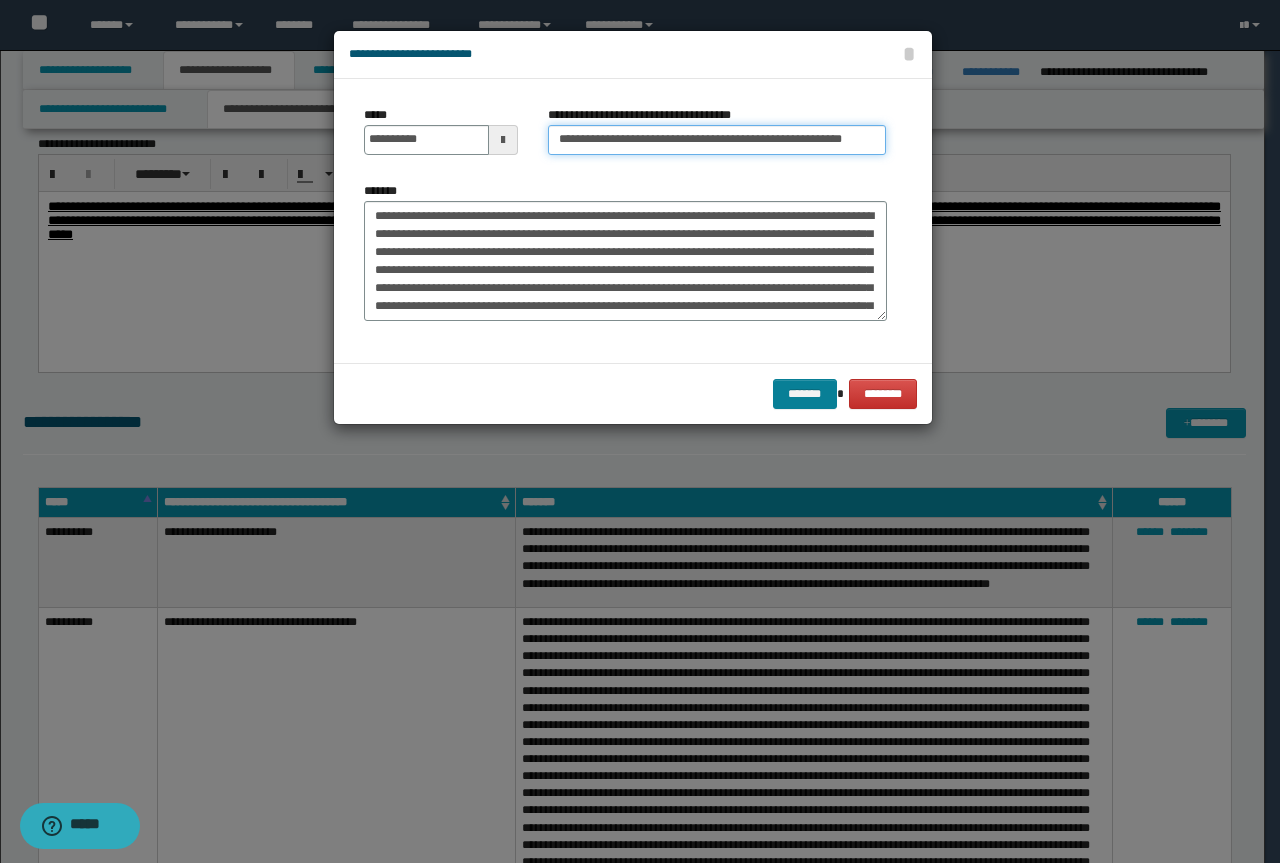 type on "**********" 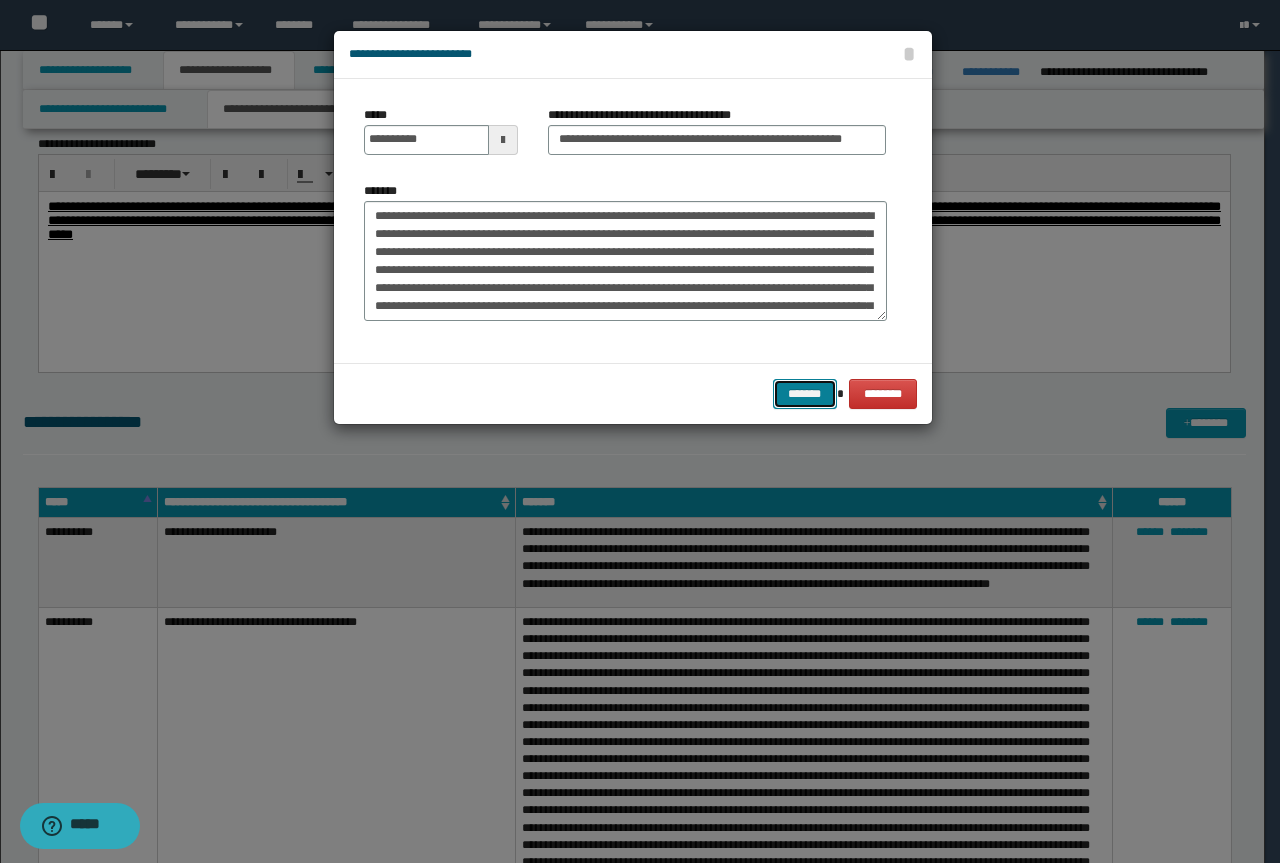click on "*******" at bounding box center (805, 394) 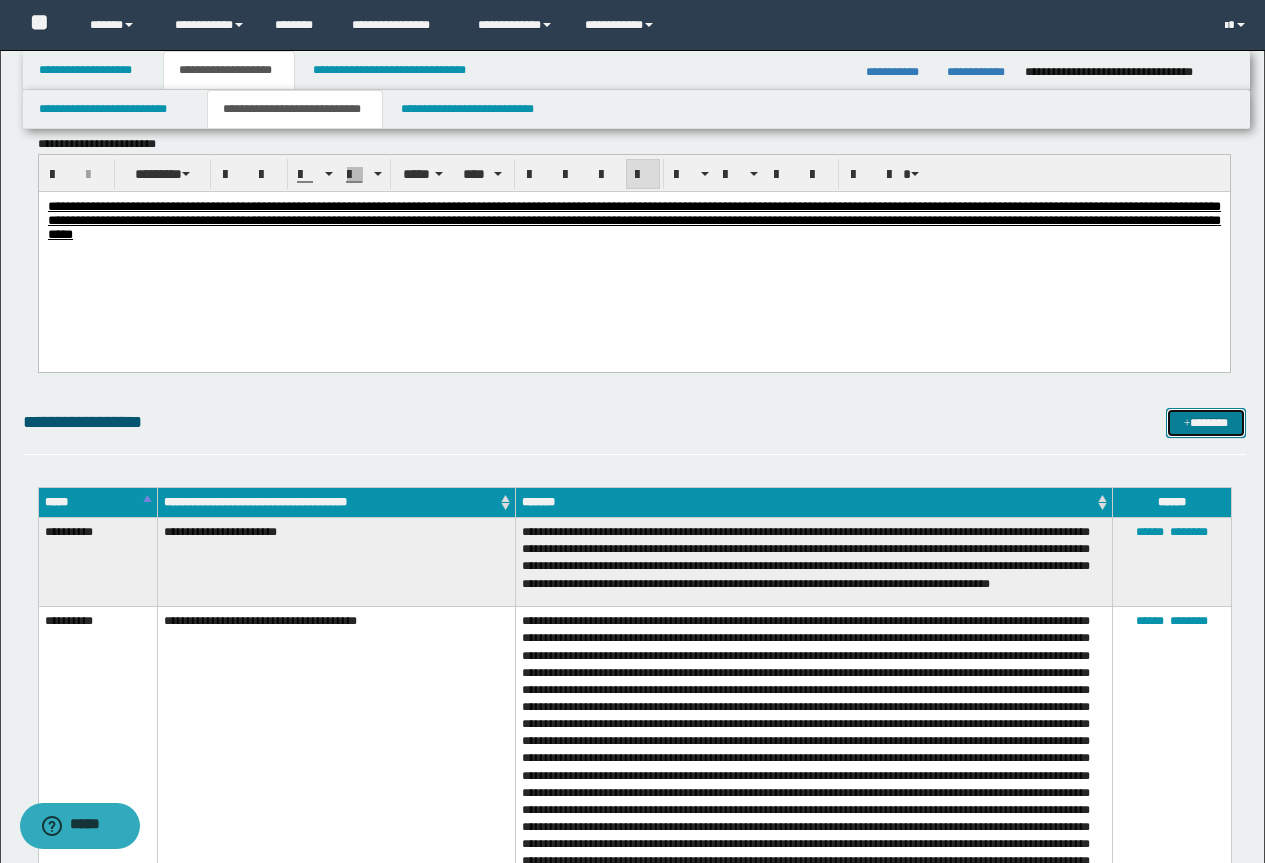 click on "*******" at bounding box center [1206, 423] 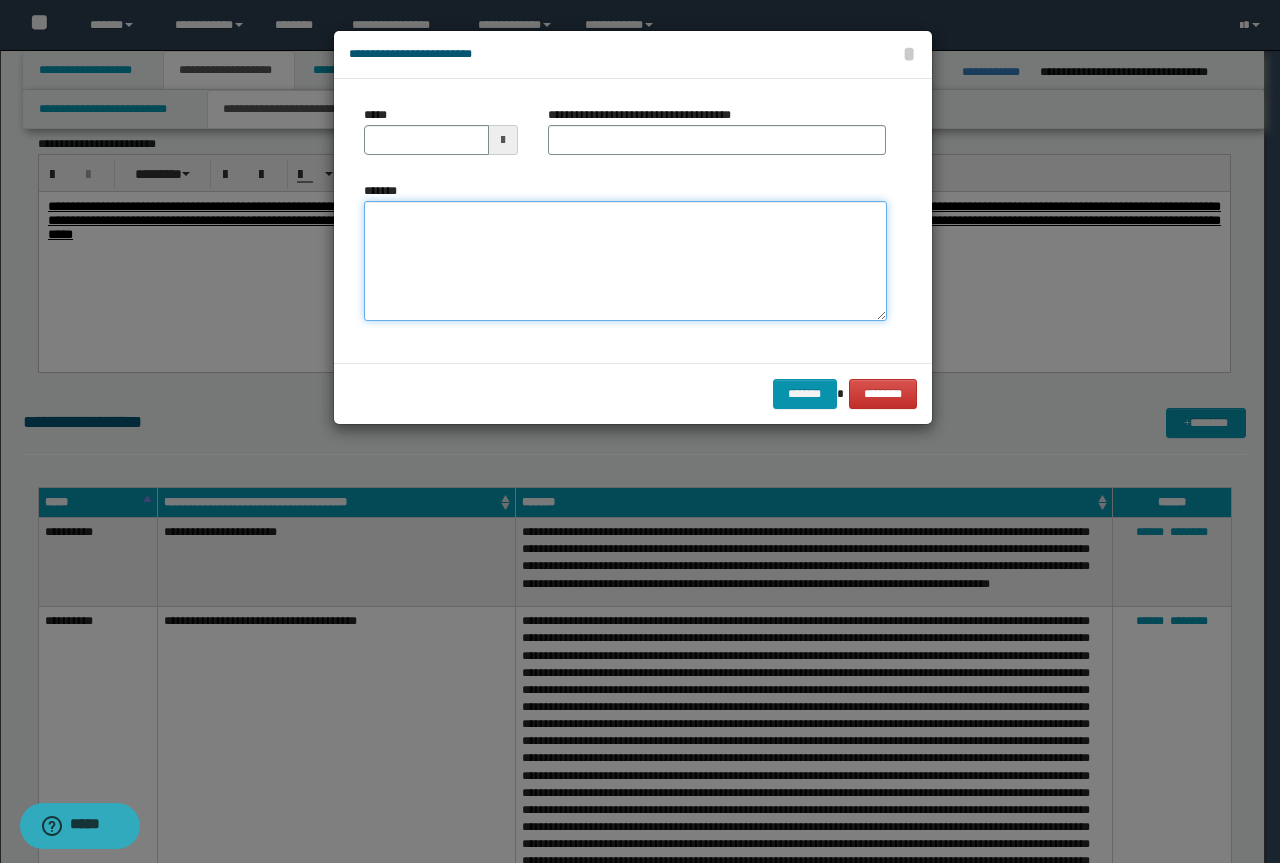 click on "*******" at bounding box center (625, 261) 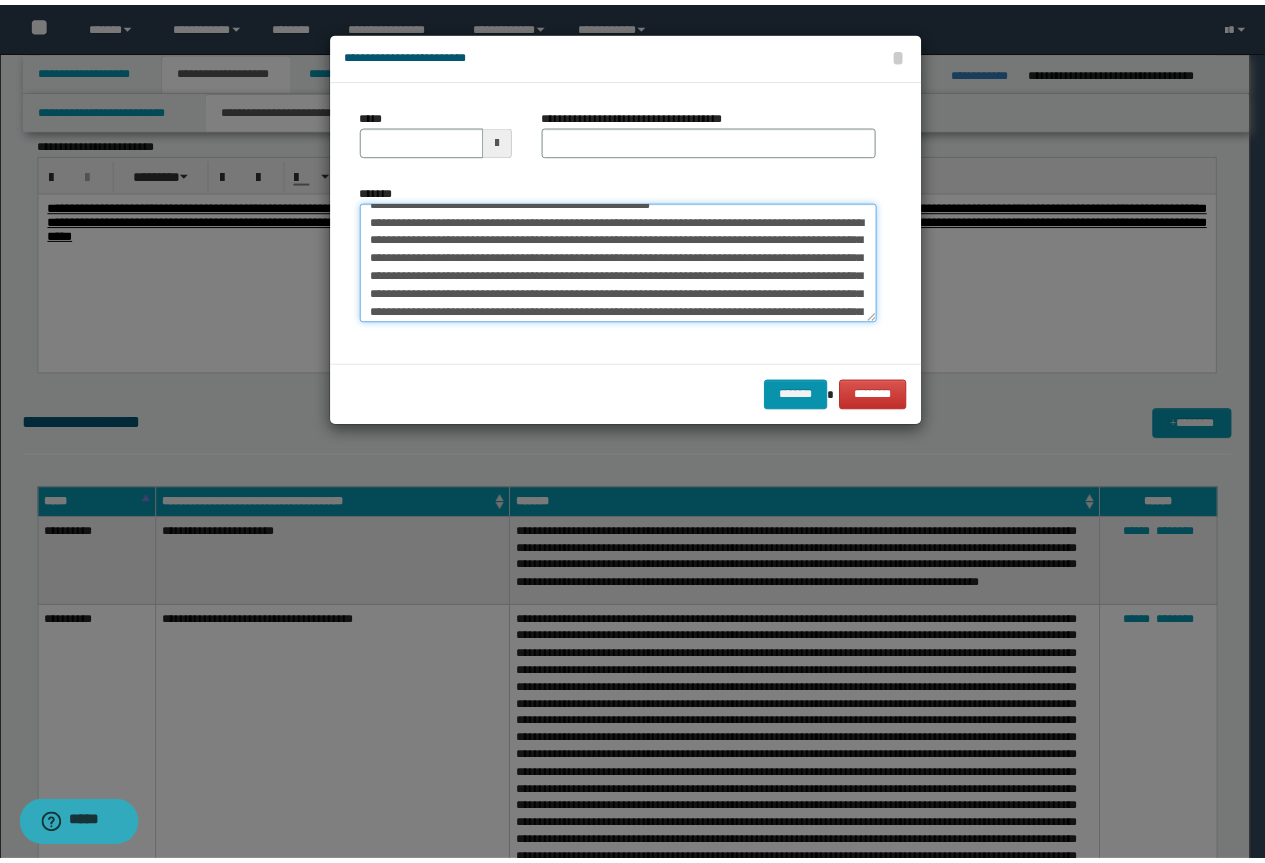 scroll, scrollTop: 0, scrollLeft: 0, axis: both 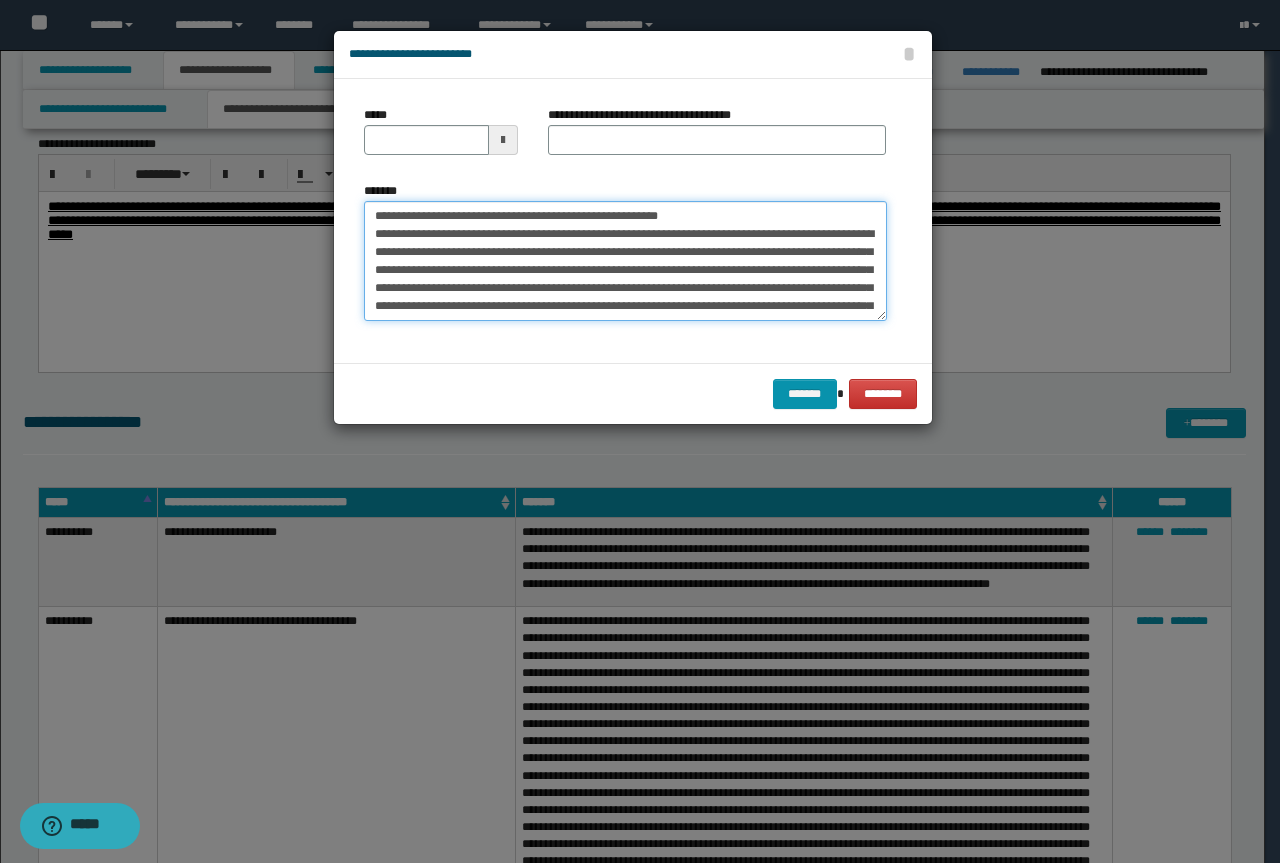 drag, startPoint x: 634, startPoint y: 216, endPoint x: 351, endPoint y: 221, distance: 283.04416 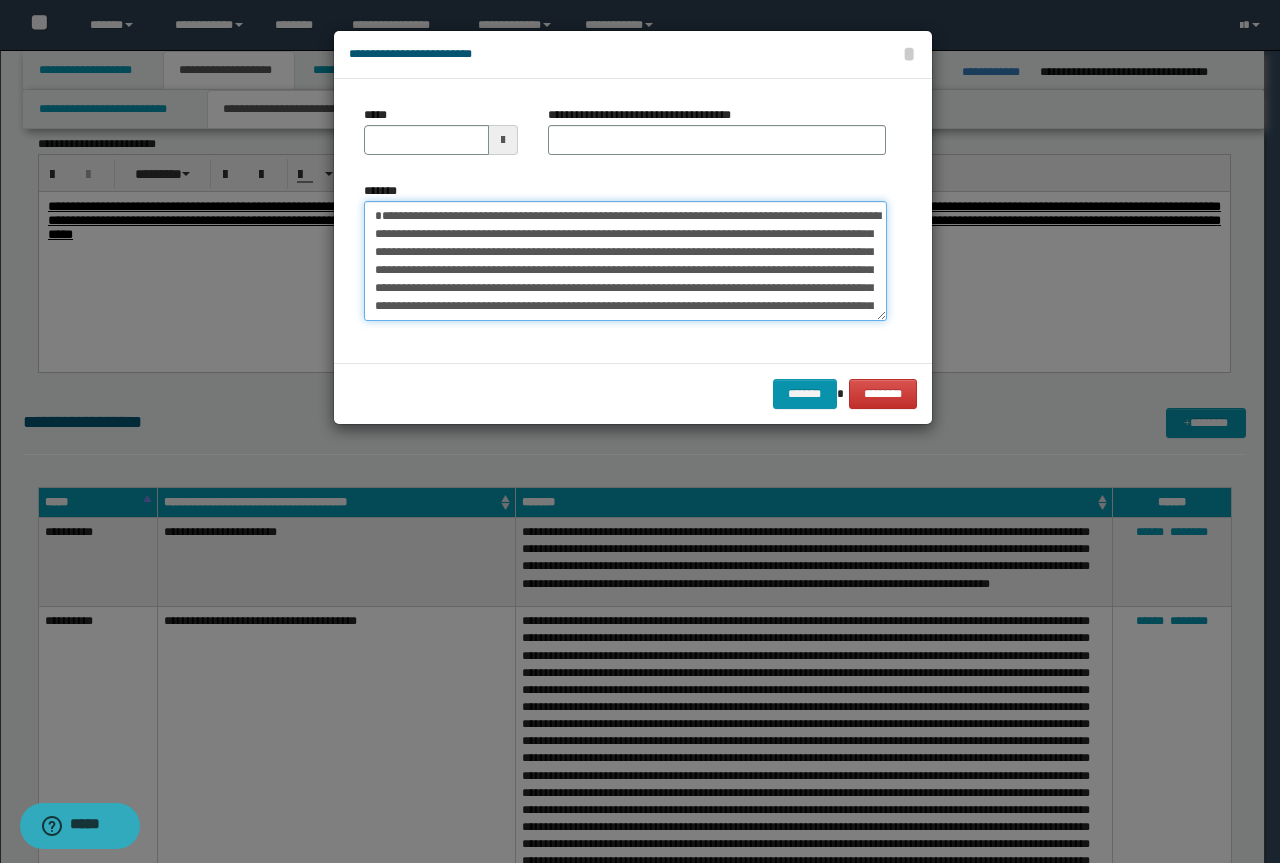 type on "**********" 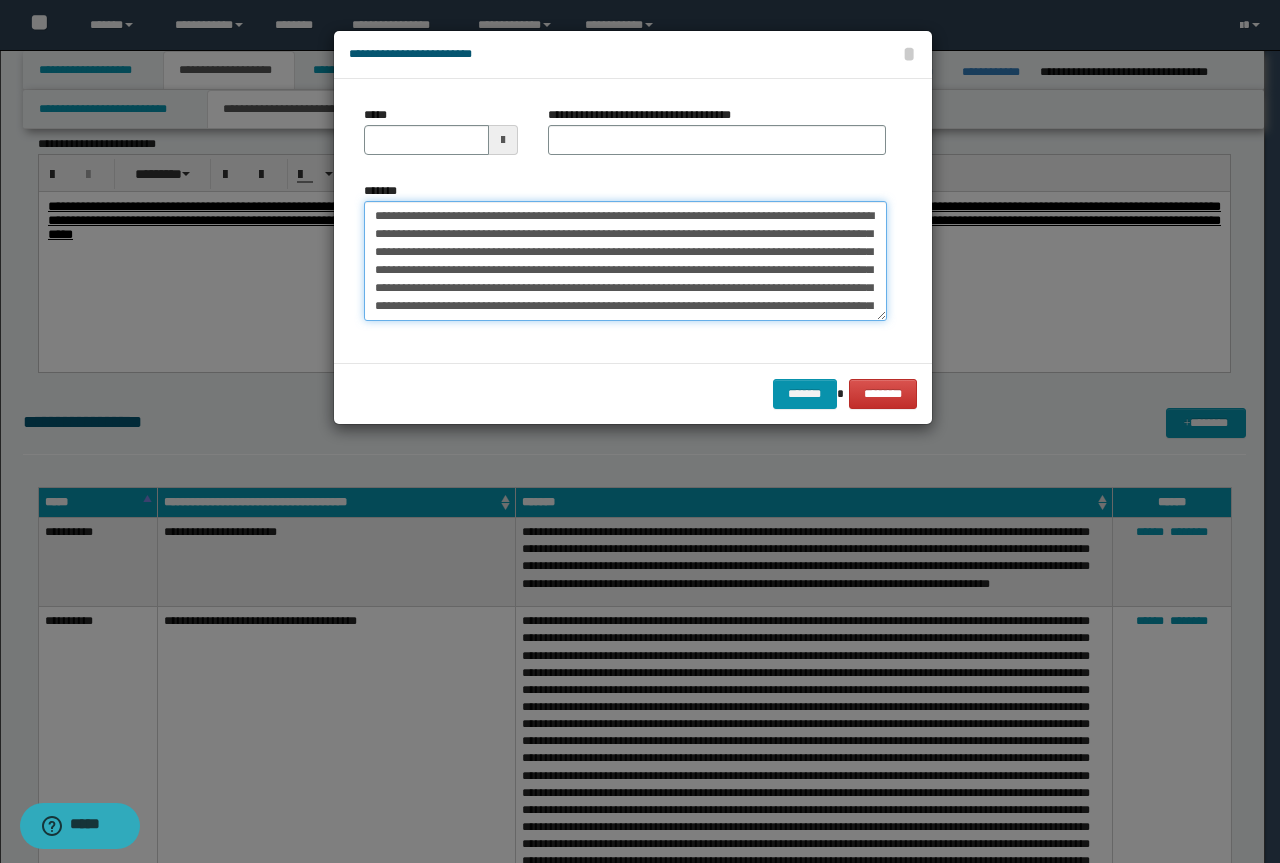 type 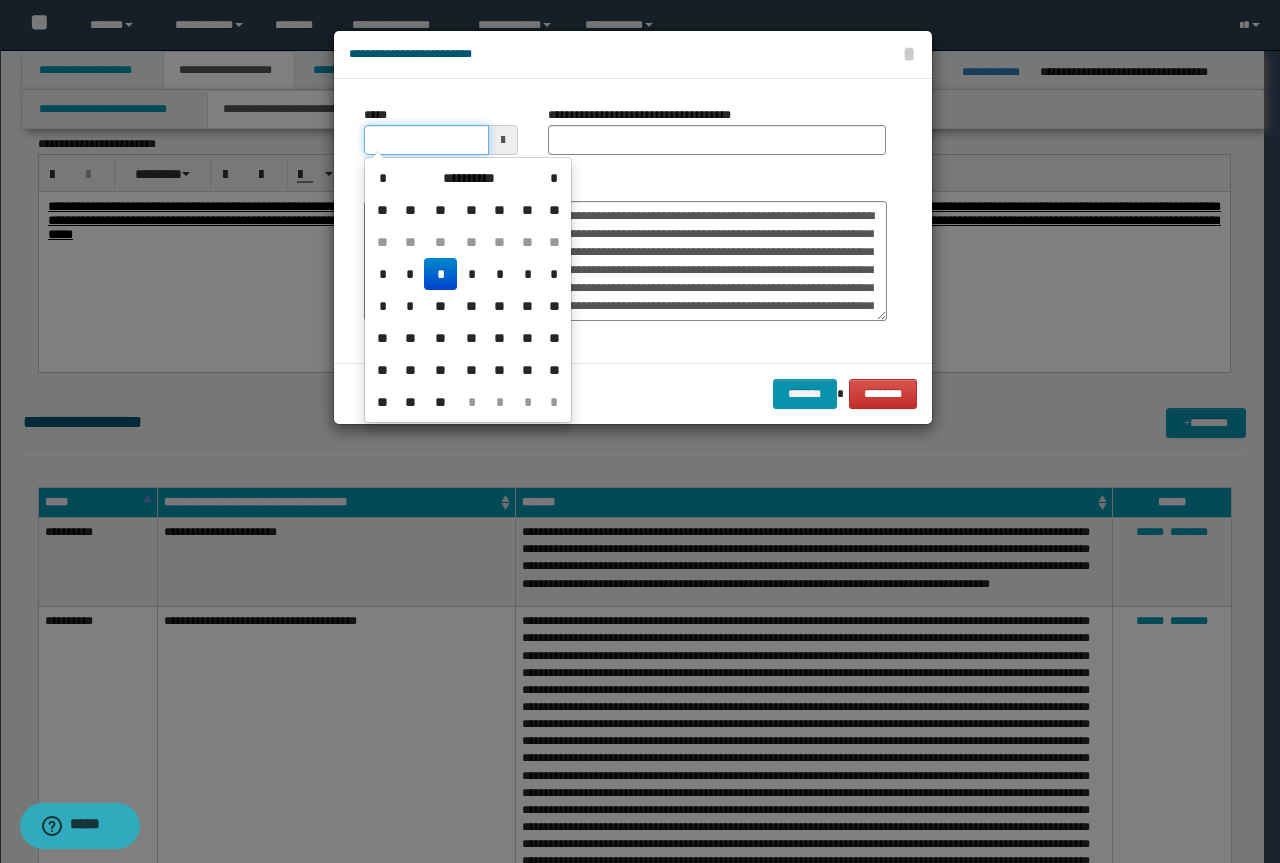click on "*****" at bounding box center [426, 140] 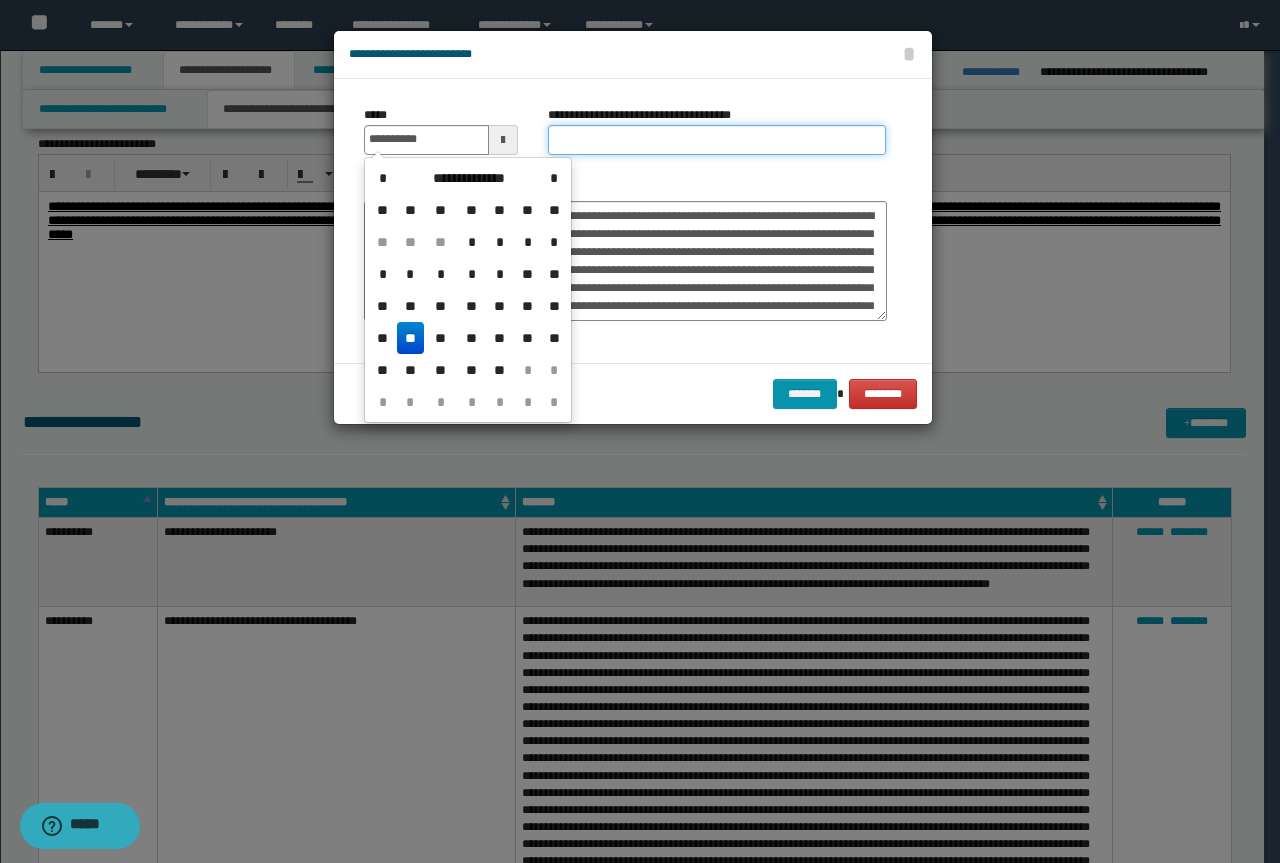 type on "**********" 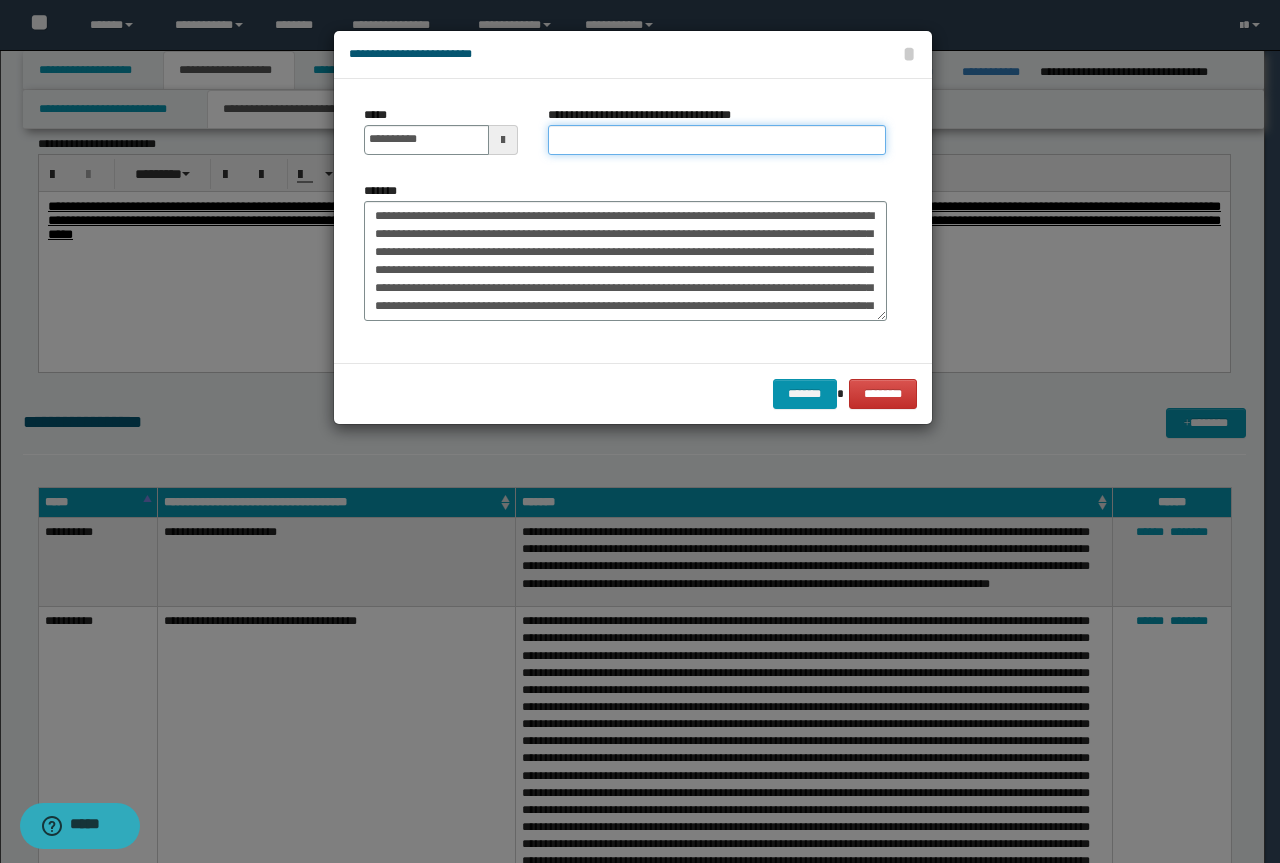 click on "**********" at bounding box center (717, 140) 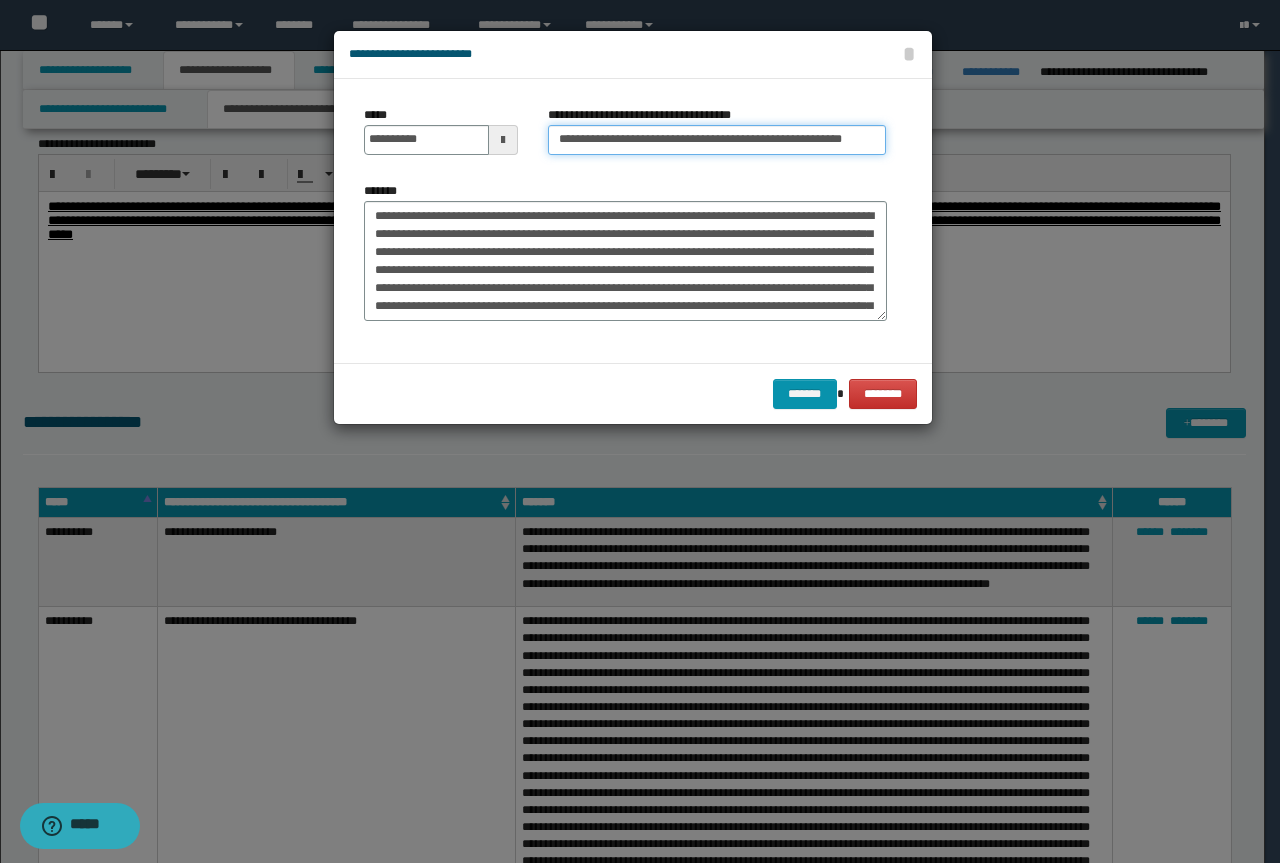 drag, startPoint x: 623, startPoint y: 141, endPoint x: 333, endPoint y: 147, distance: 290.06207 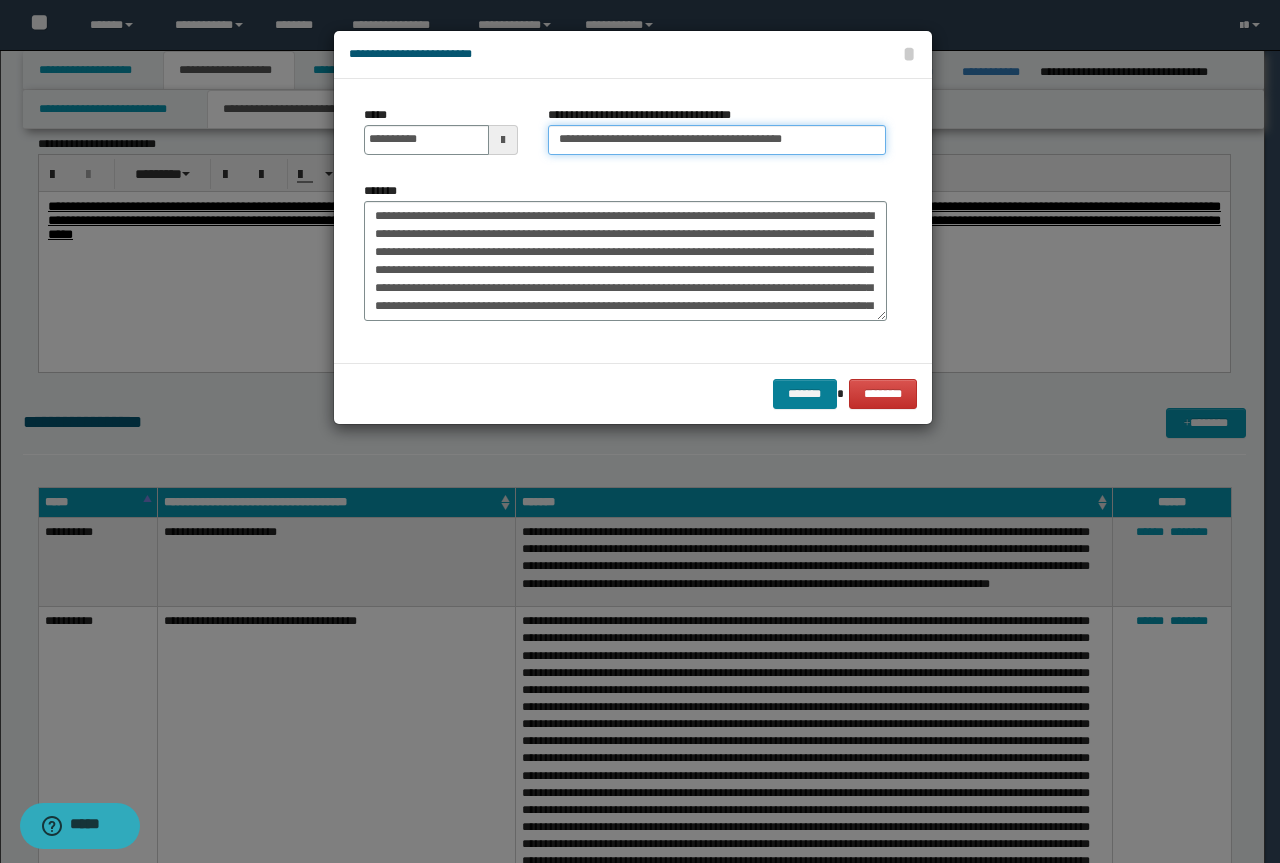type on "**********" 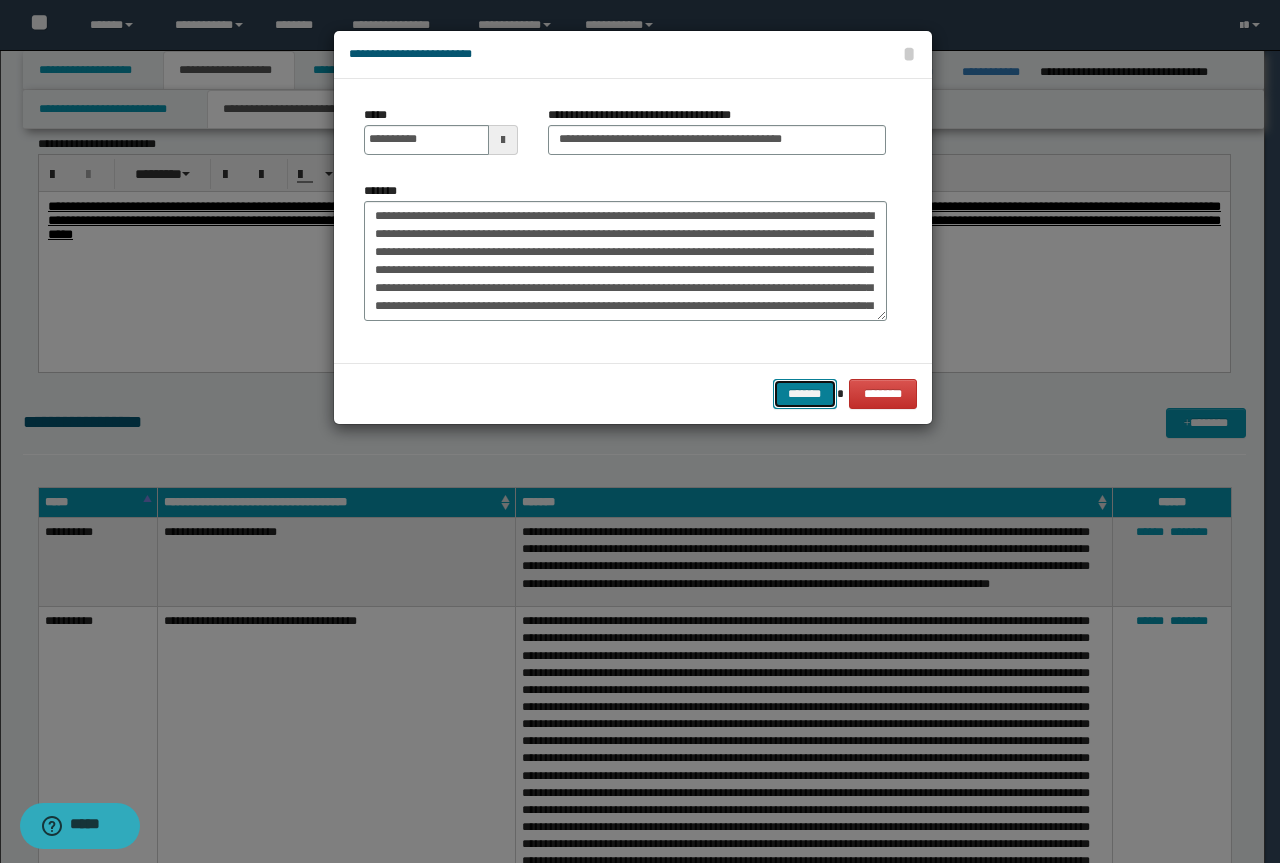 click on "*******" at bounding box center (805, 394) 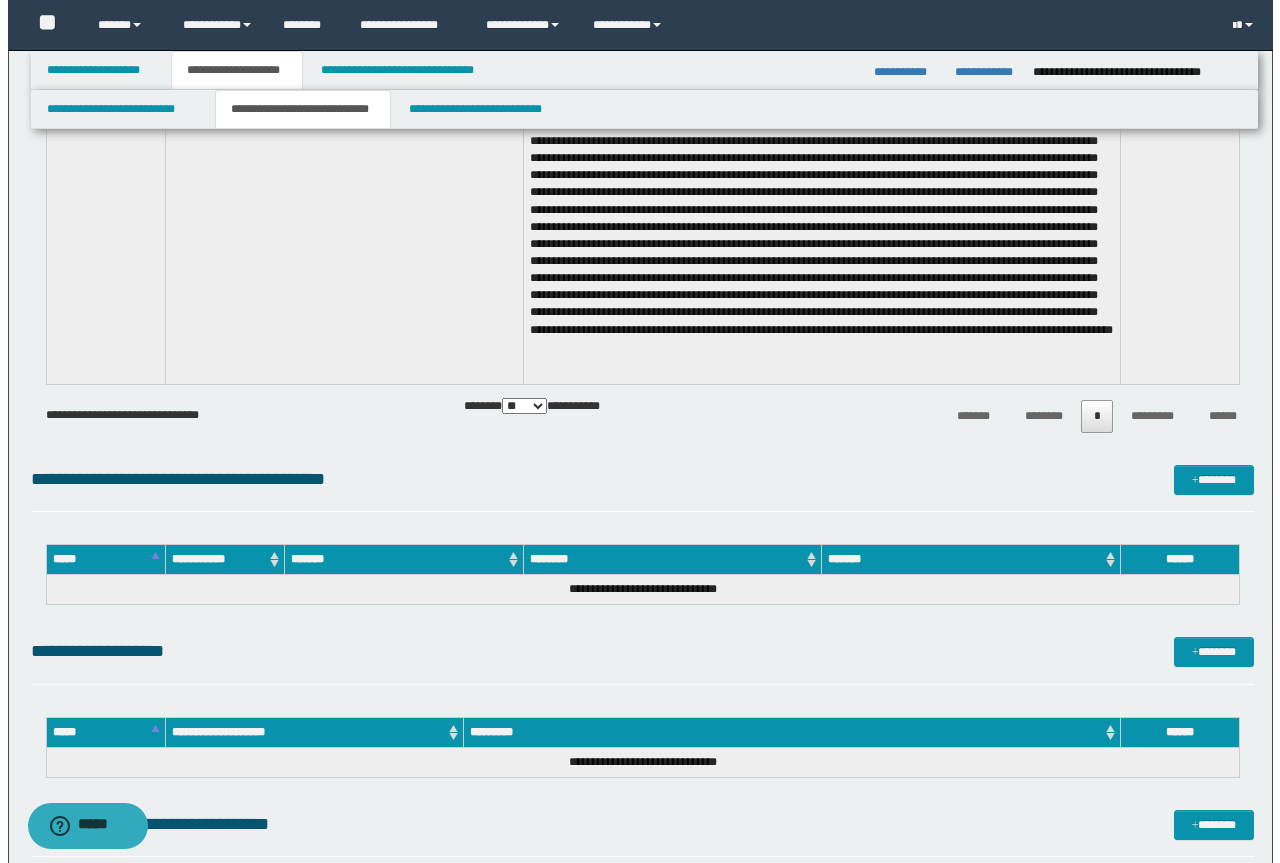 scroll, scrollTop: 4400, scrollLeft: 0, axis: vertical 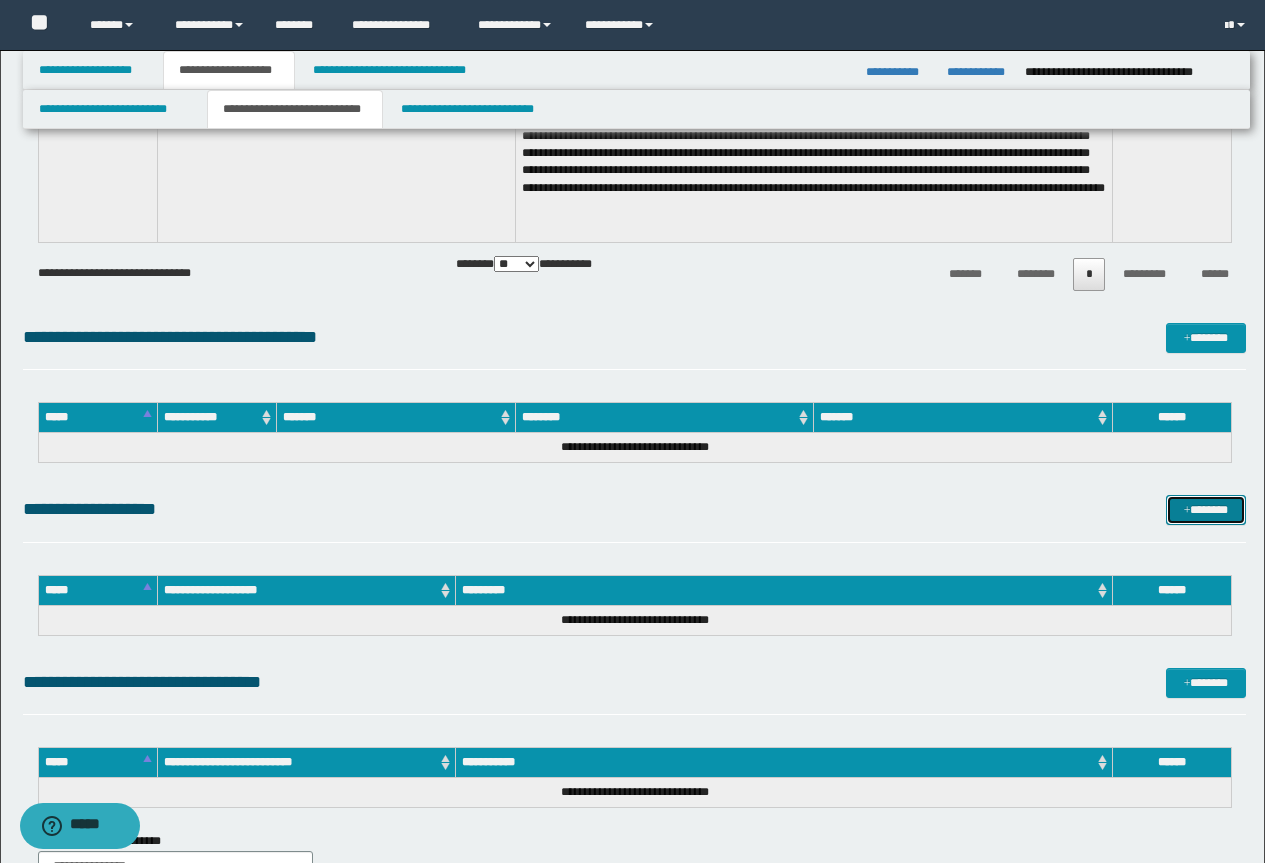 click on "*******" at bounding box center (1206, 510) 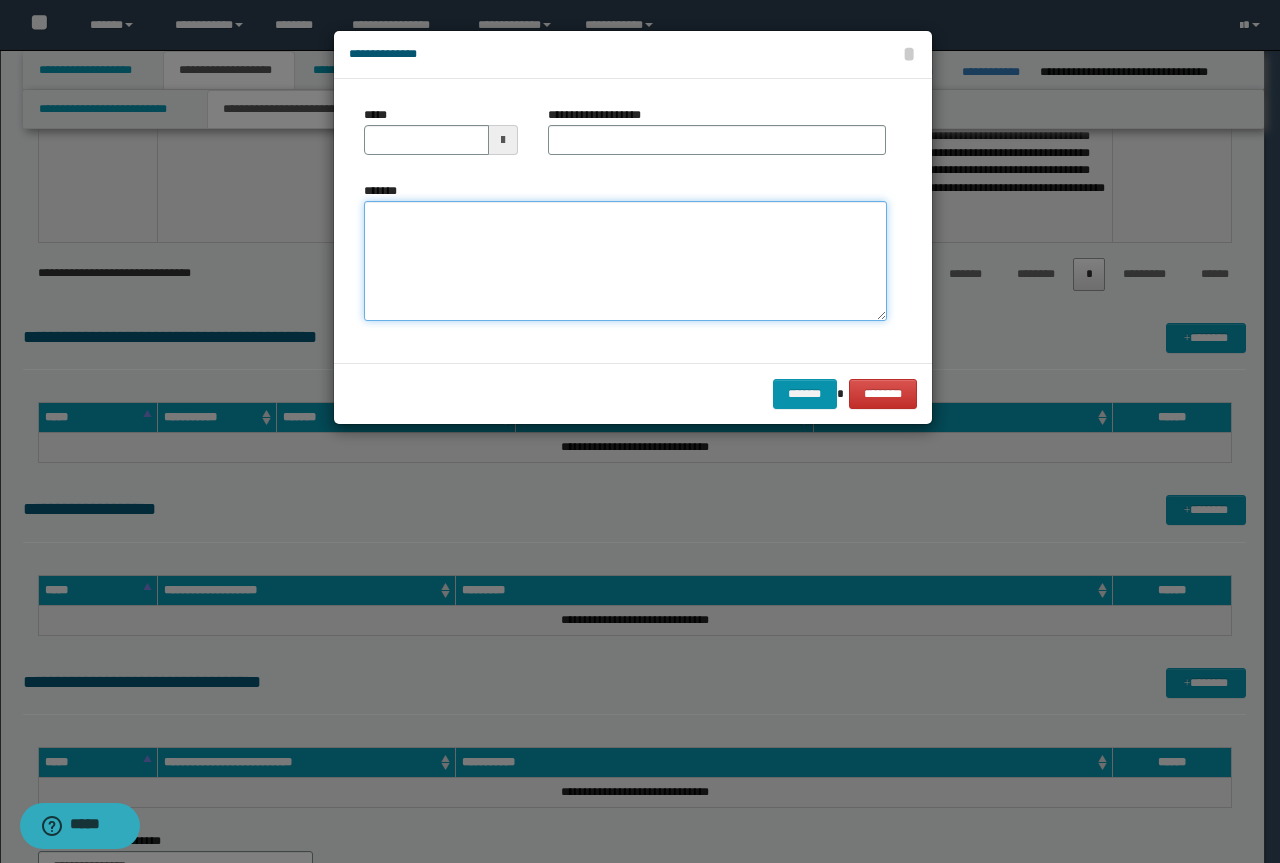 click on "*******" at bounding box center (625, 261) 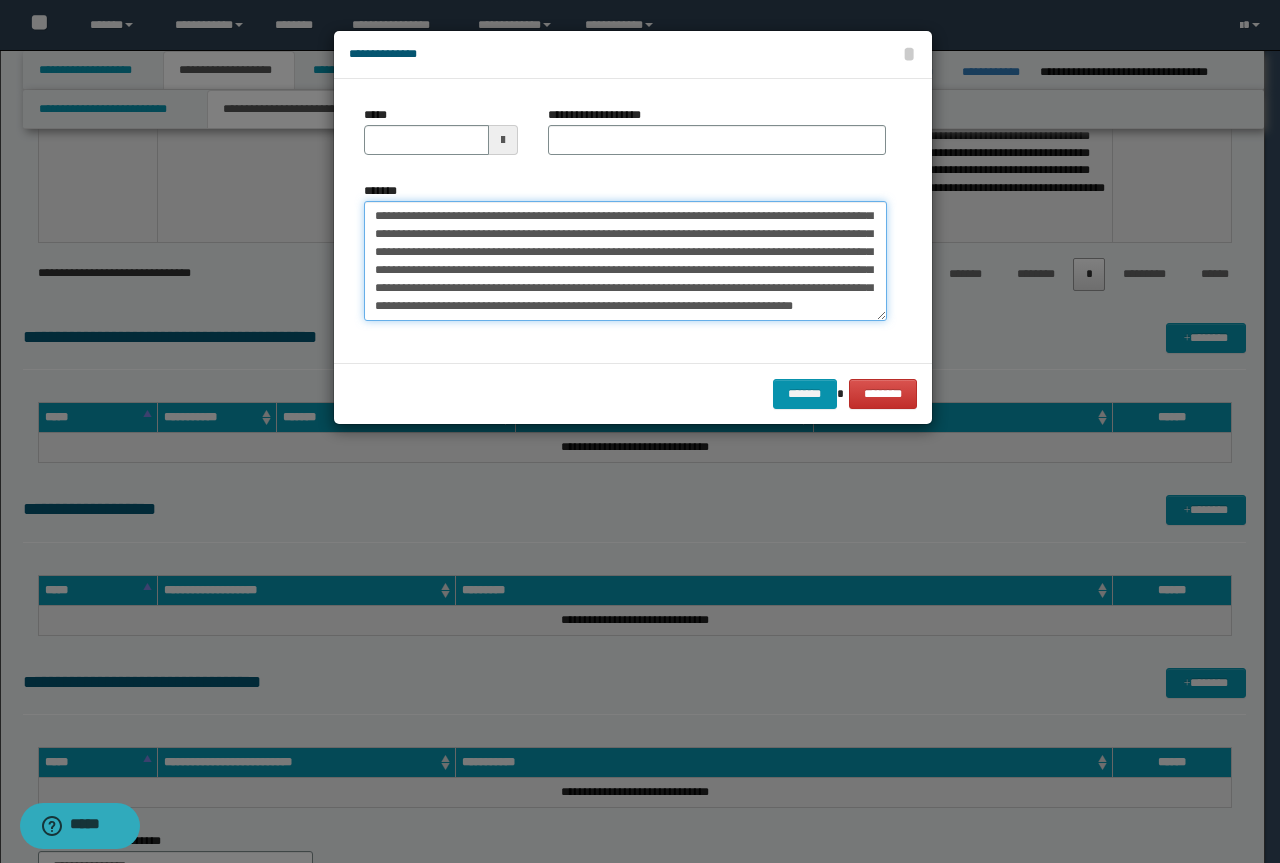 scroll, scrollTop: 0, scrollLeft: 0, axis: both 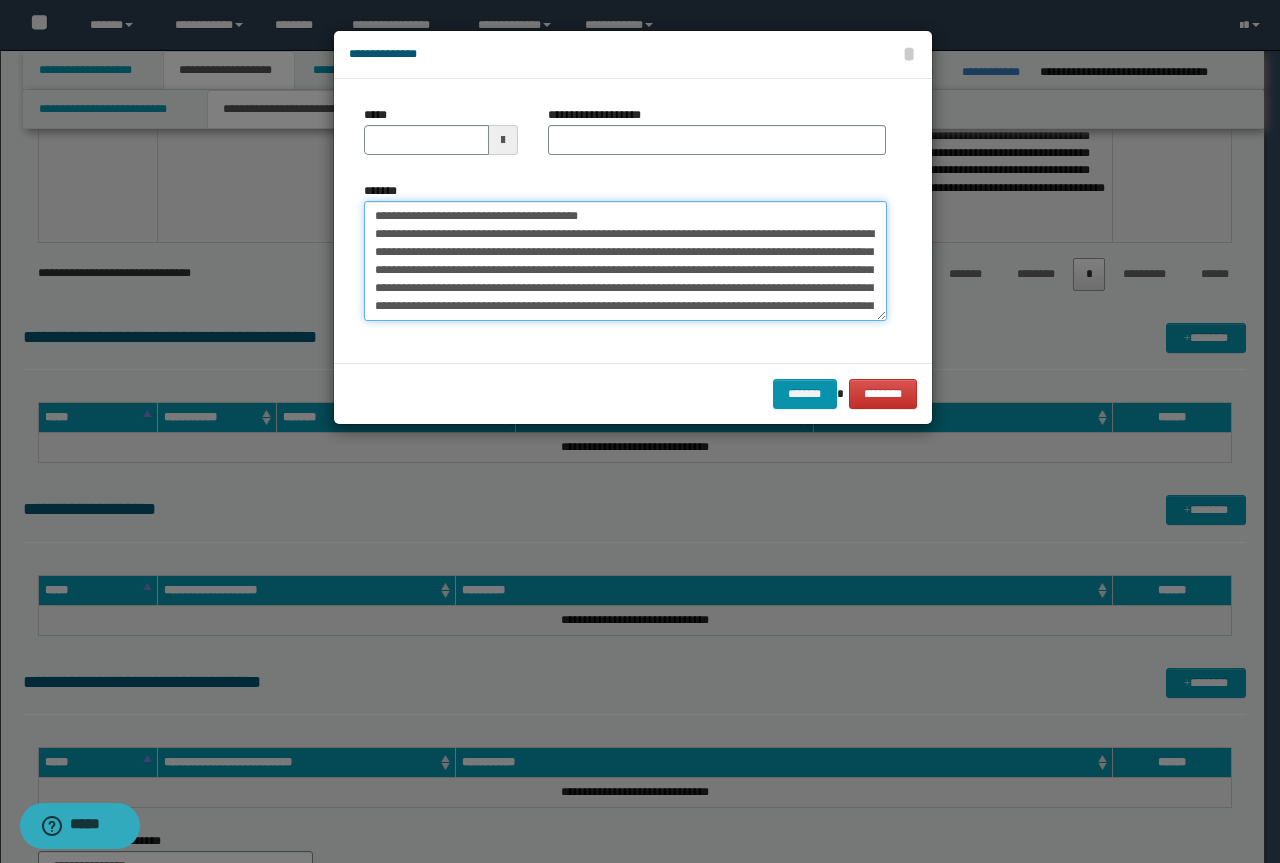 drag, startPoint x: 613, startPoint y: 212, endPoint x: 343, endPoint y: 207, distance: 270.0463 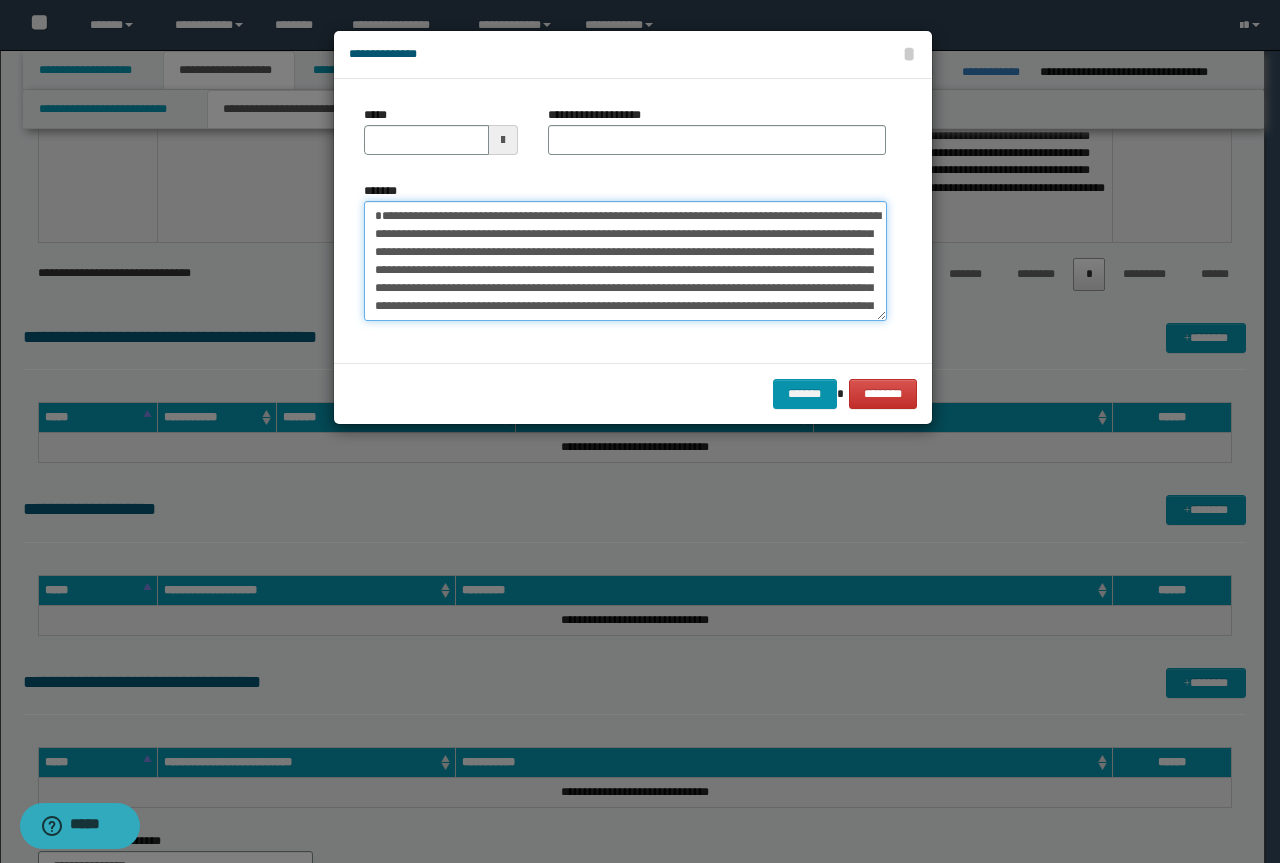 type on "**********" 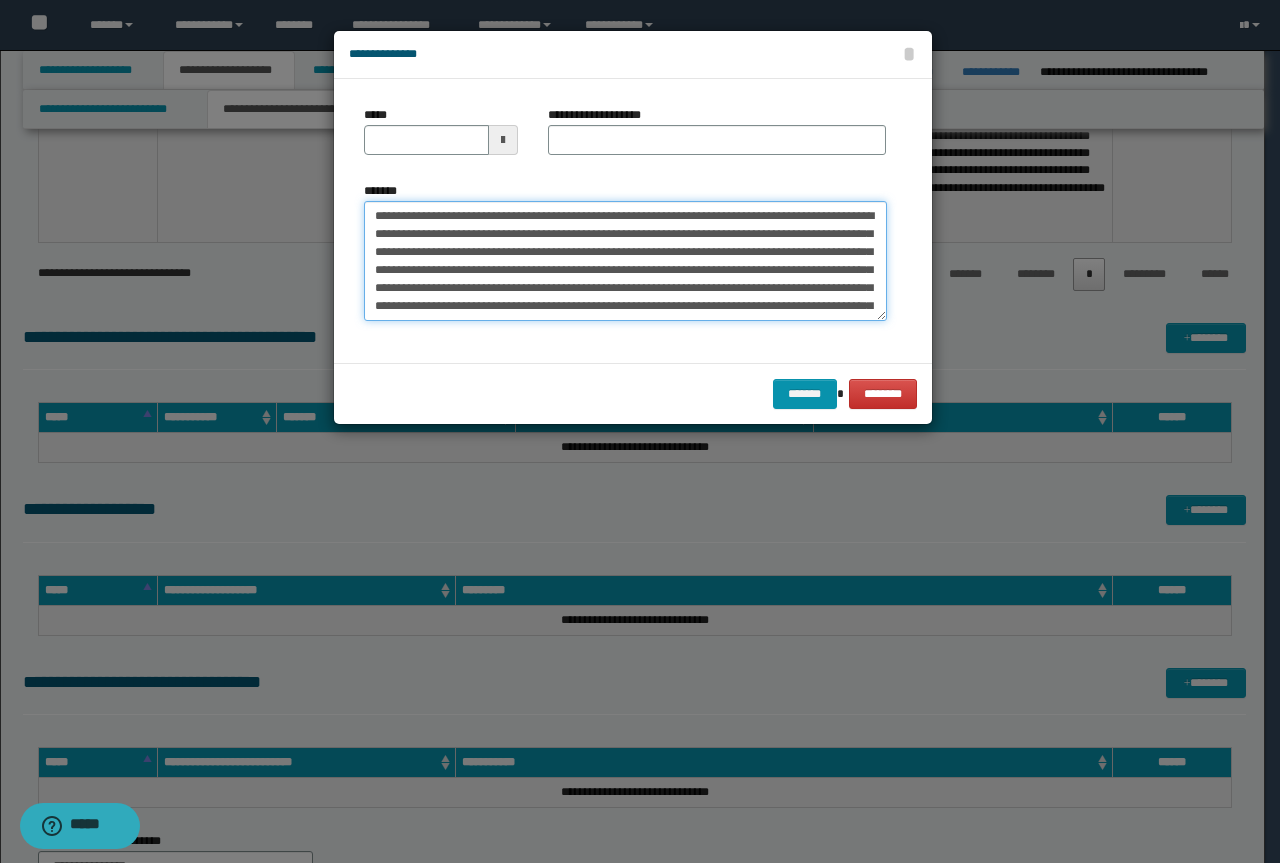 type 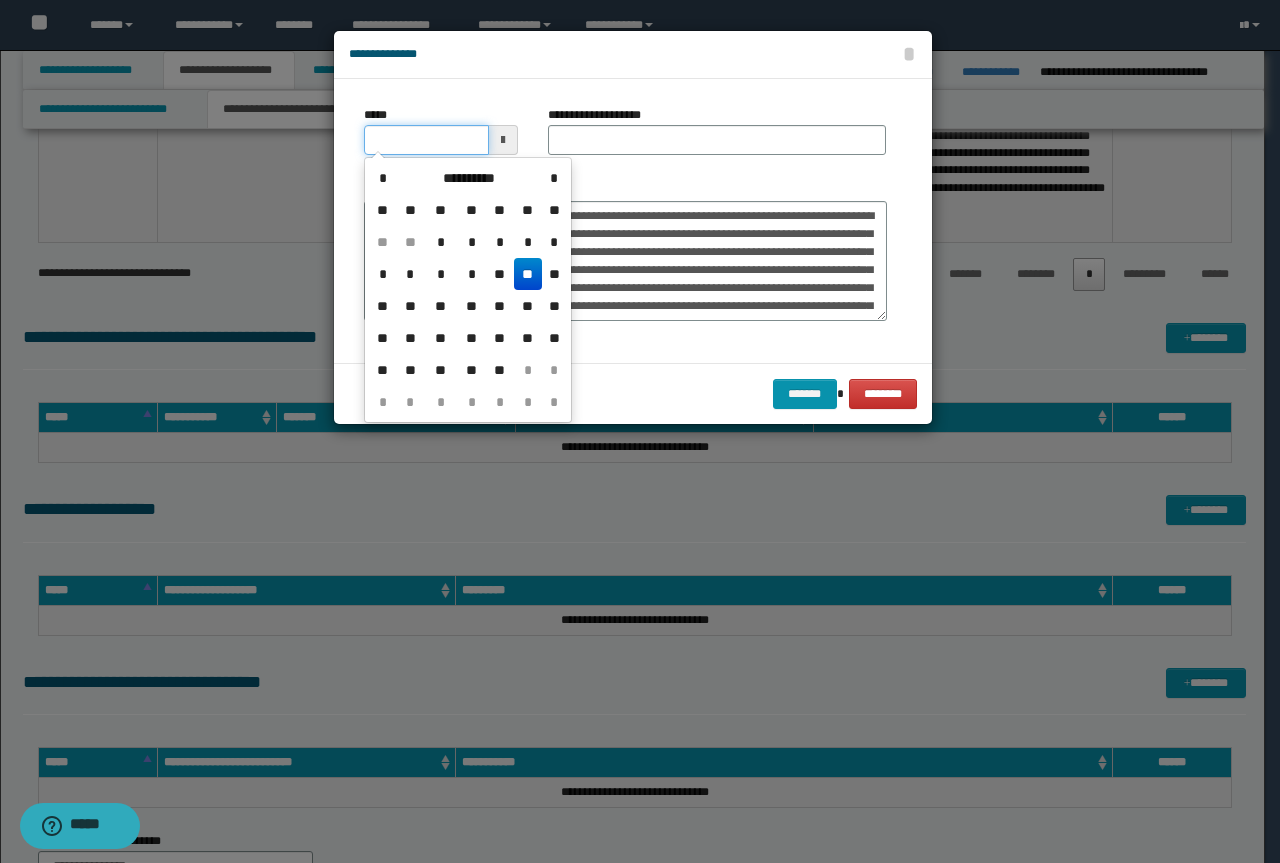 click on "*****" at bounding box center (426, 140) 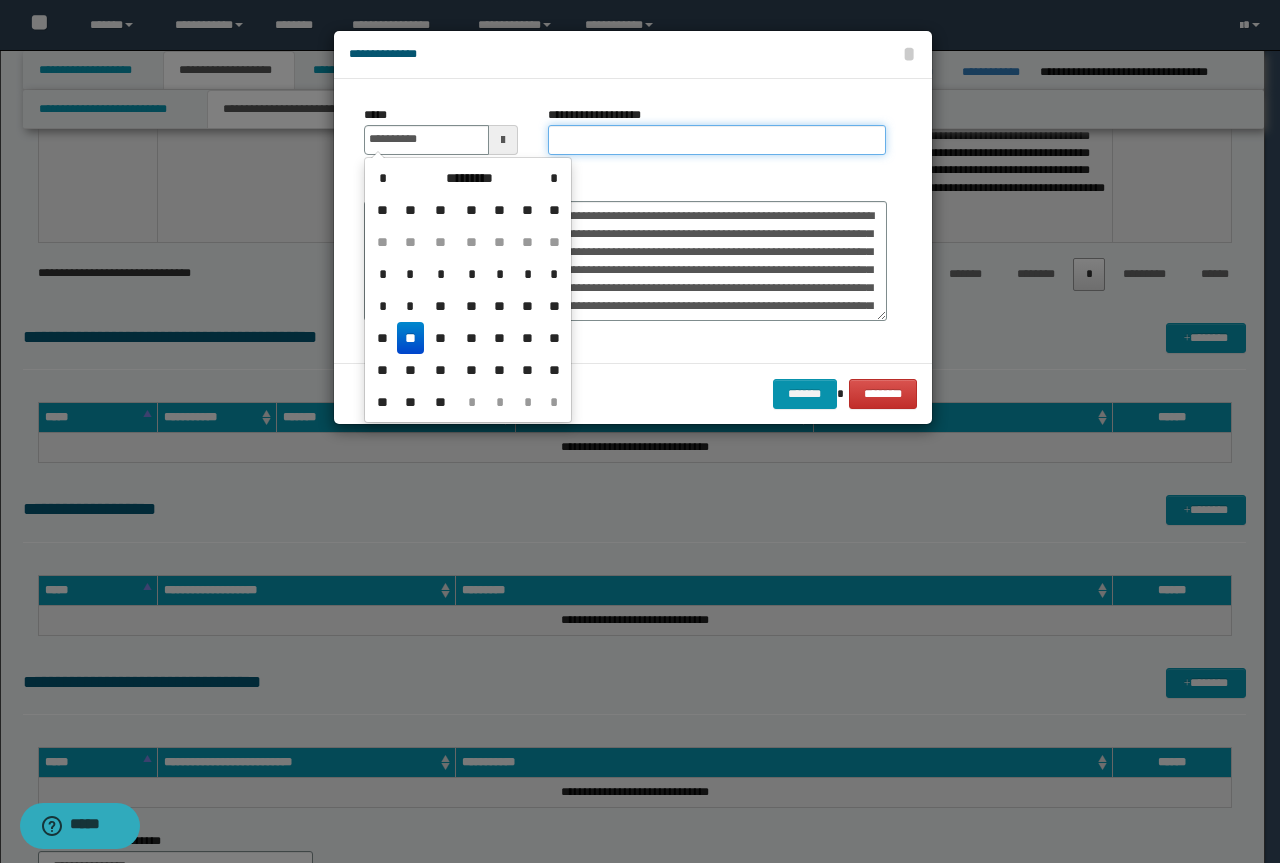 type on "**********" 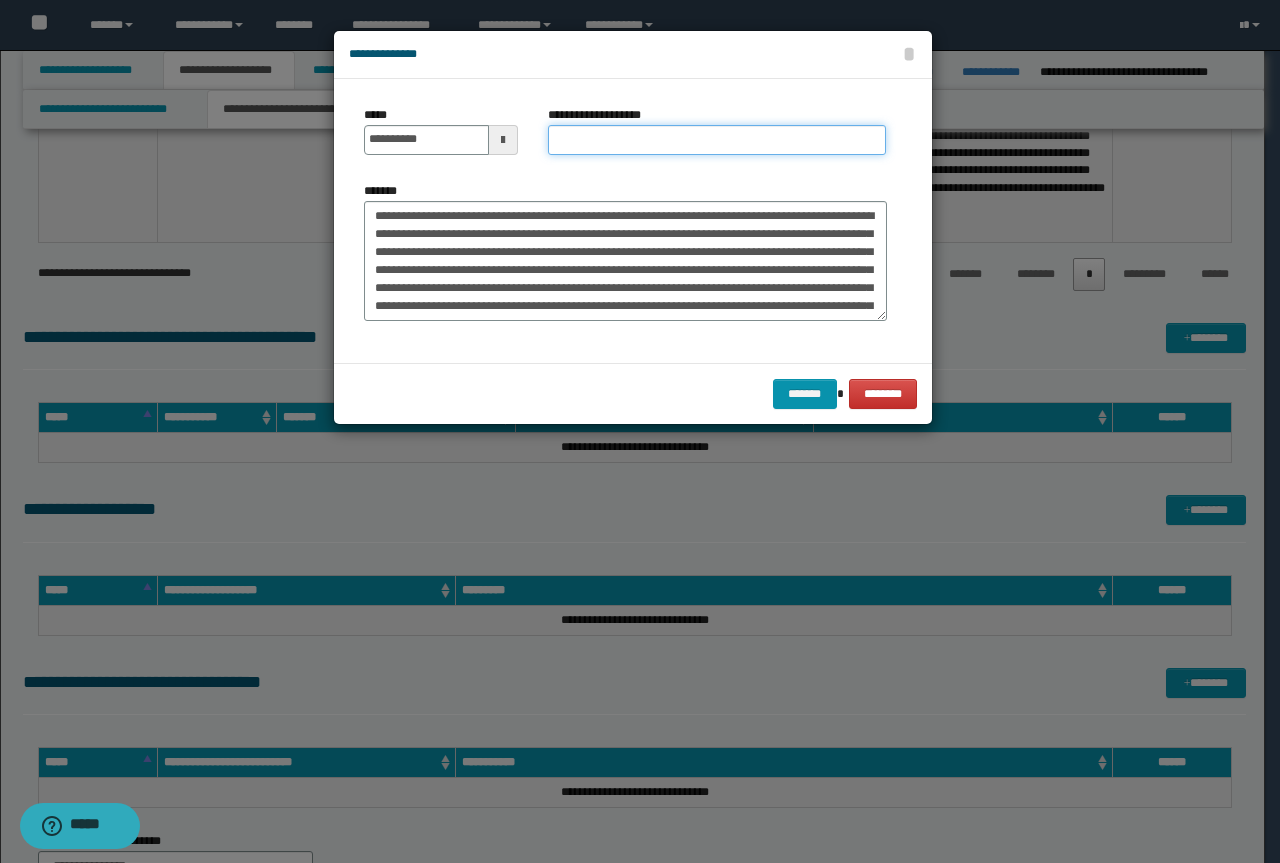 paste on "**********" 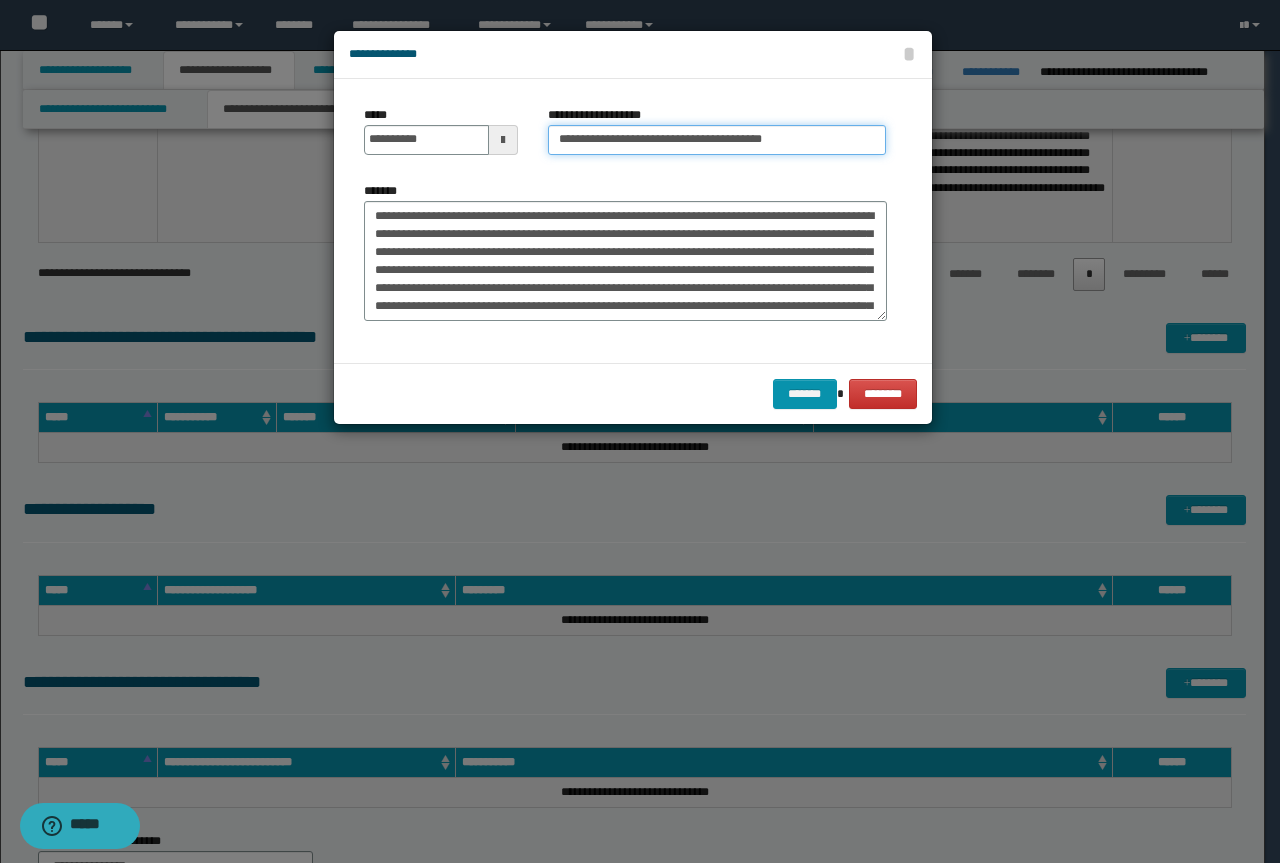 drag, startPoint x: 634, startPoint y: 139, endPoint x: 255, endPoint y: 126, distance: 379.2229 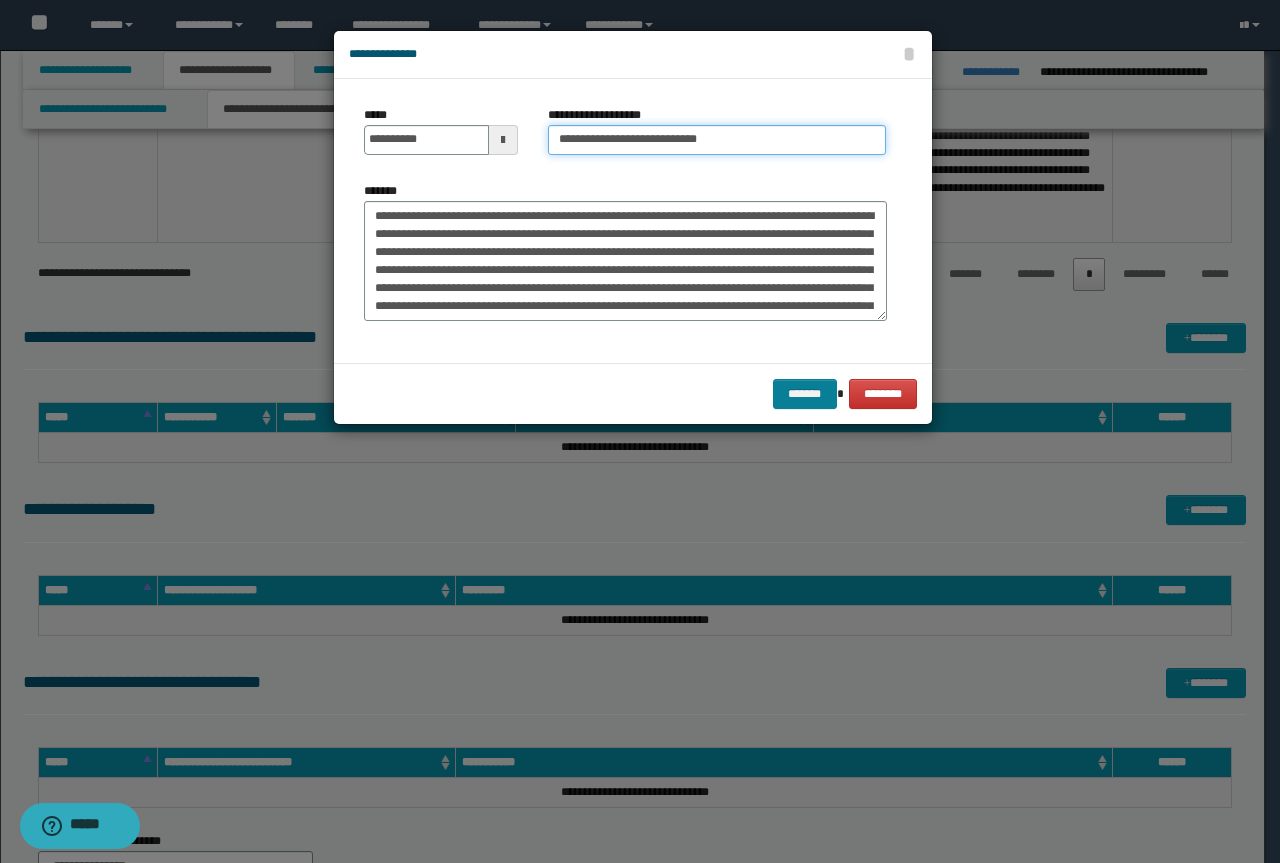 type on "**********" 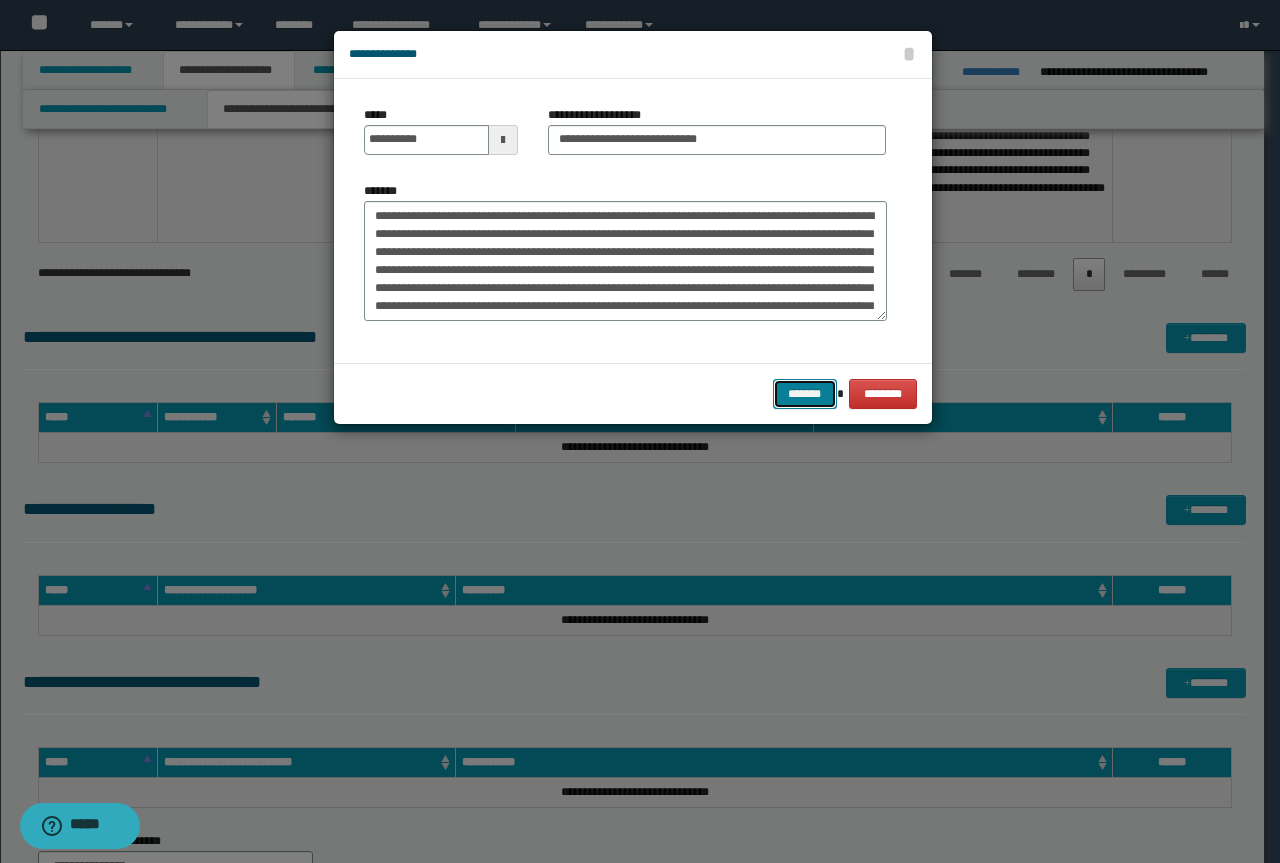 click on "*******" at bounding box center [805, 394] 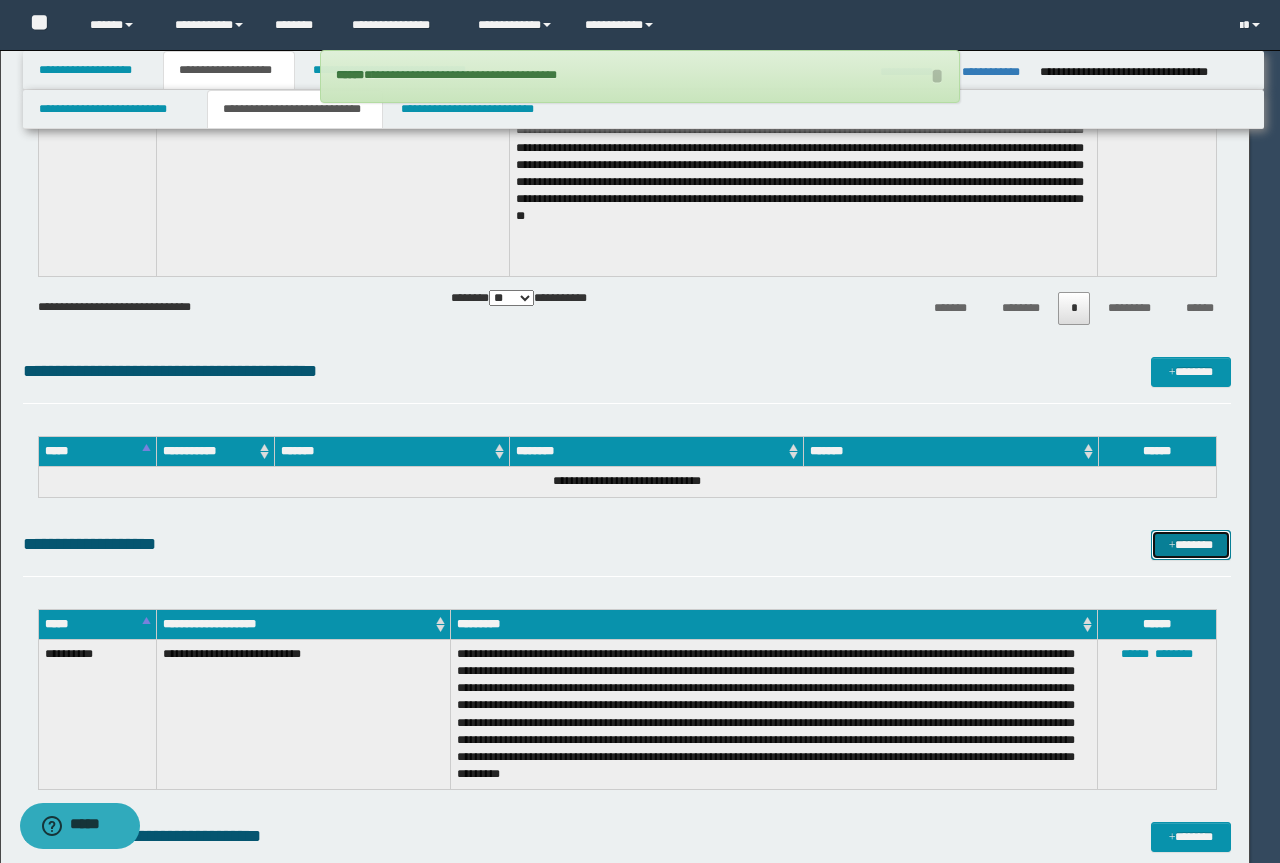 type 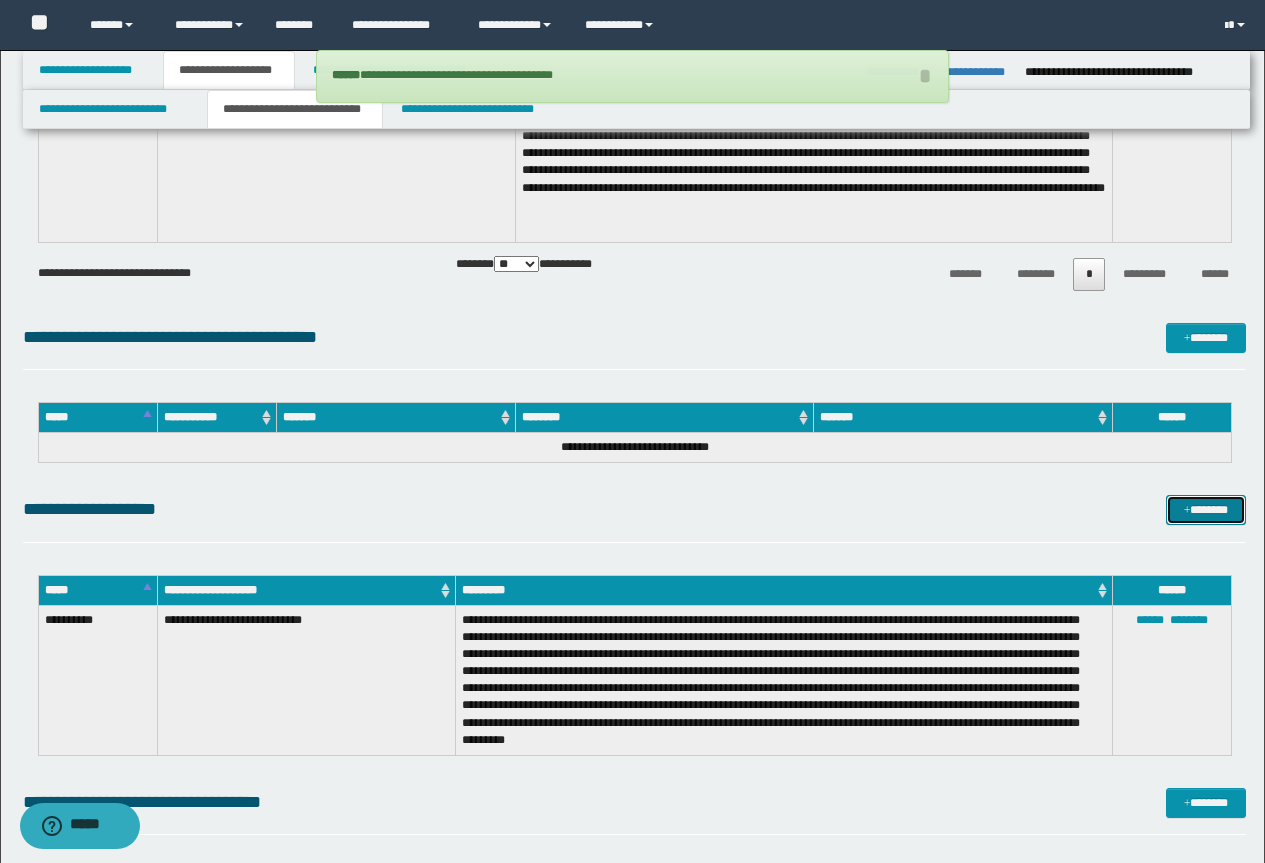 click on "*******" at bounding box center [1206, 510] 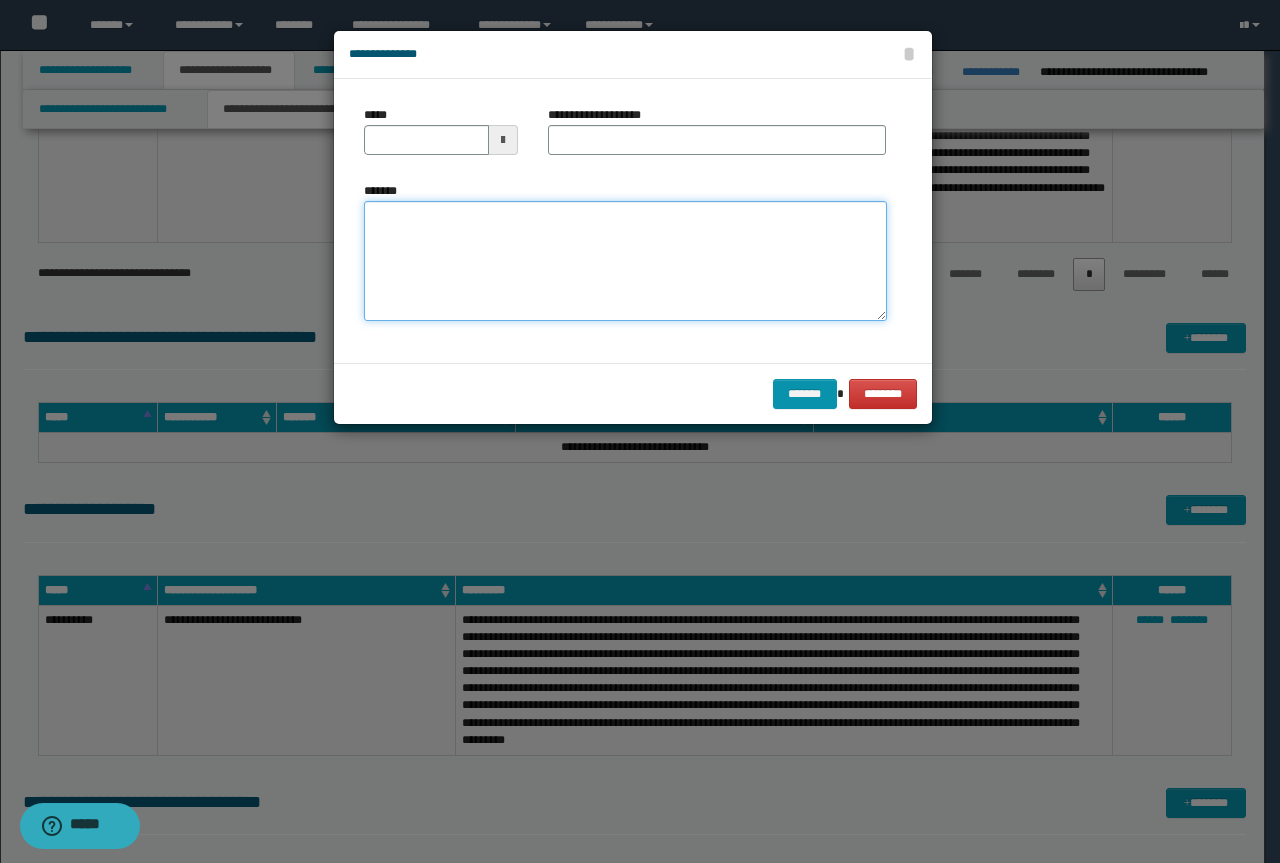 click on "*******" at bounding box center (625, 261) 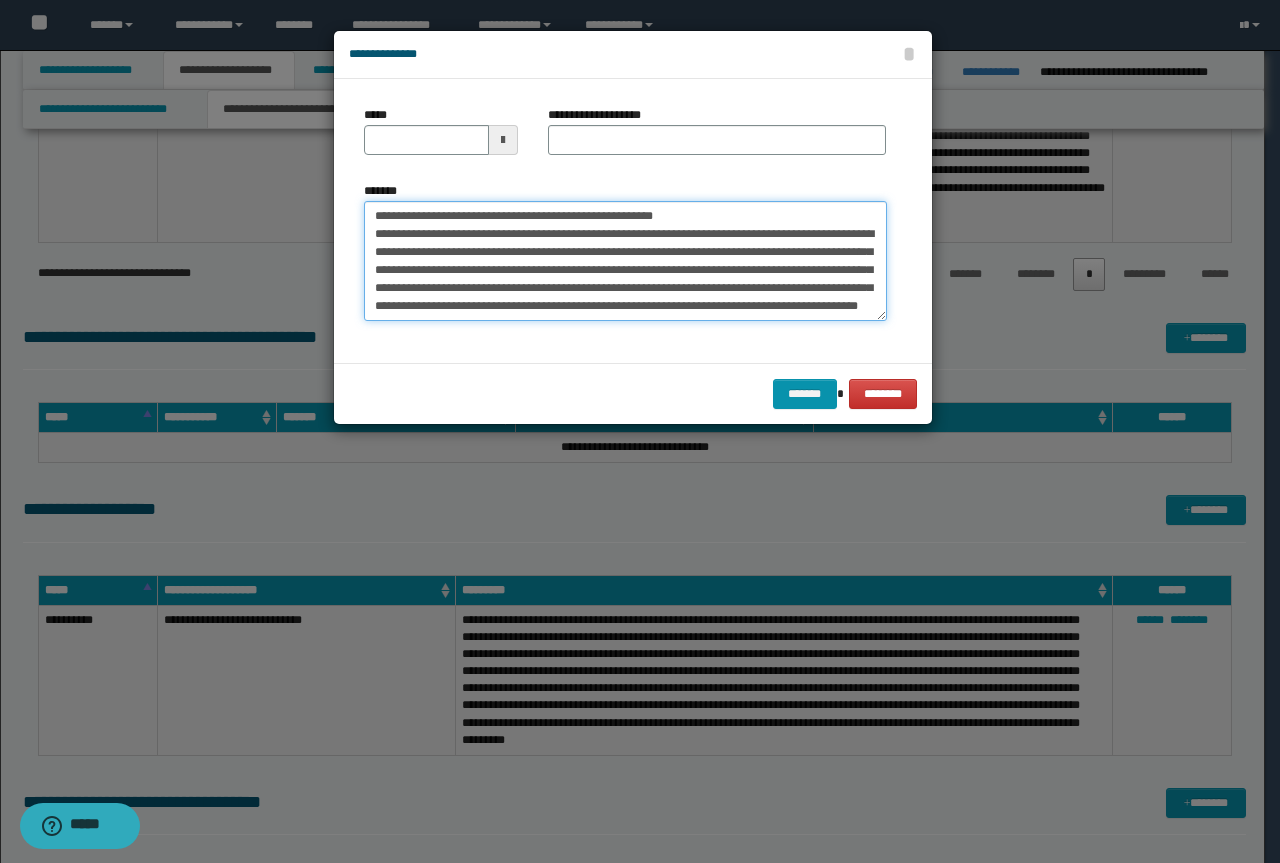 scroll, scrollTop: 0, scrollLeft: 0, axis: both 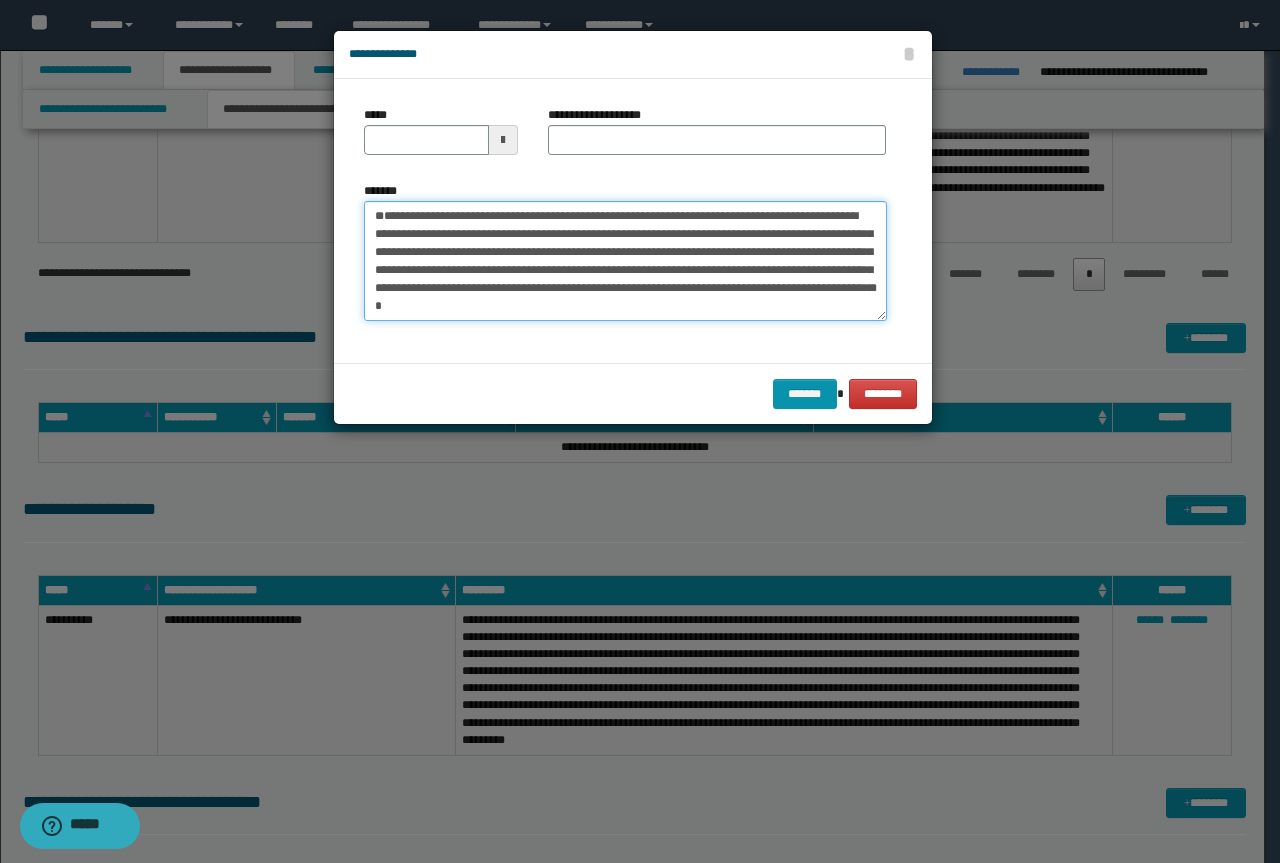 type on "**********" 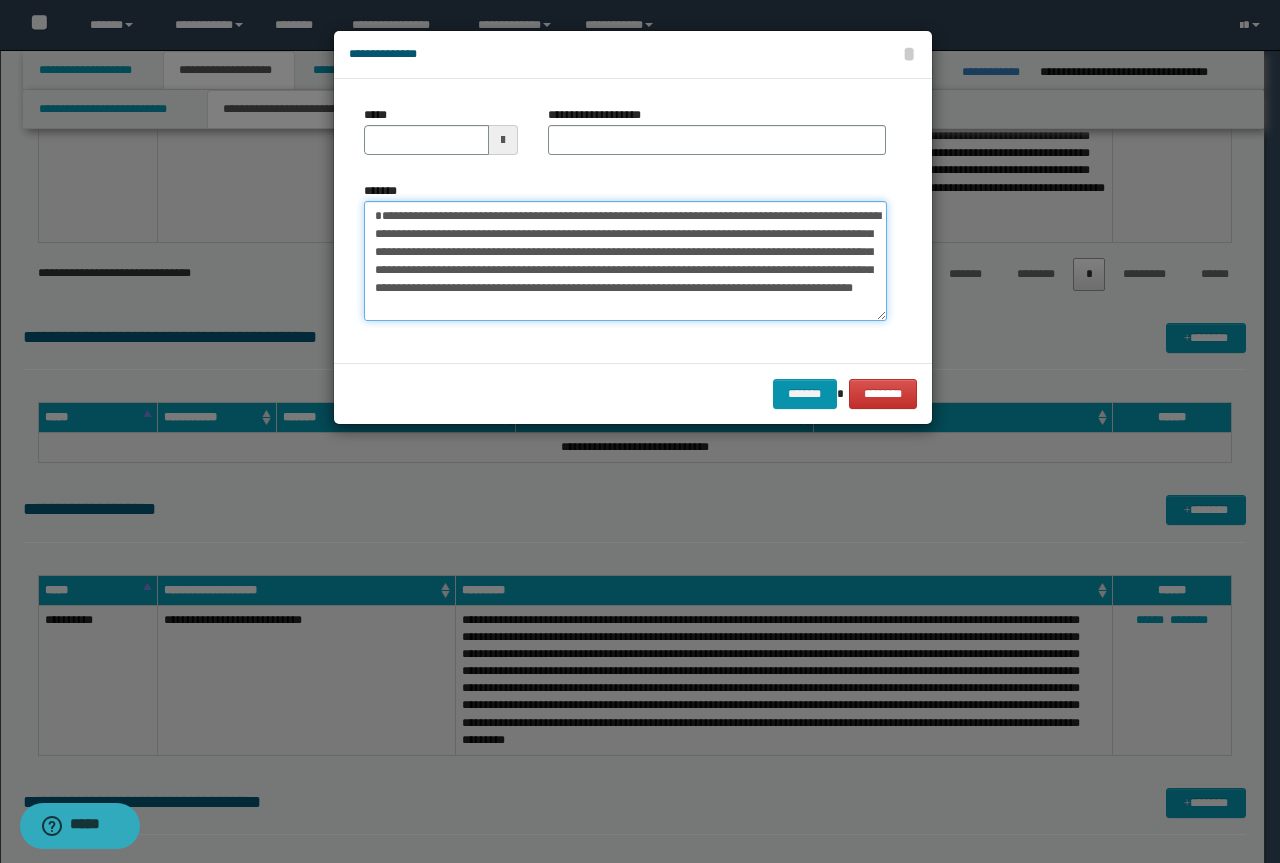 type 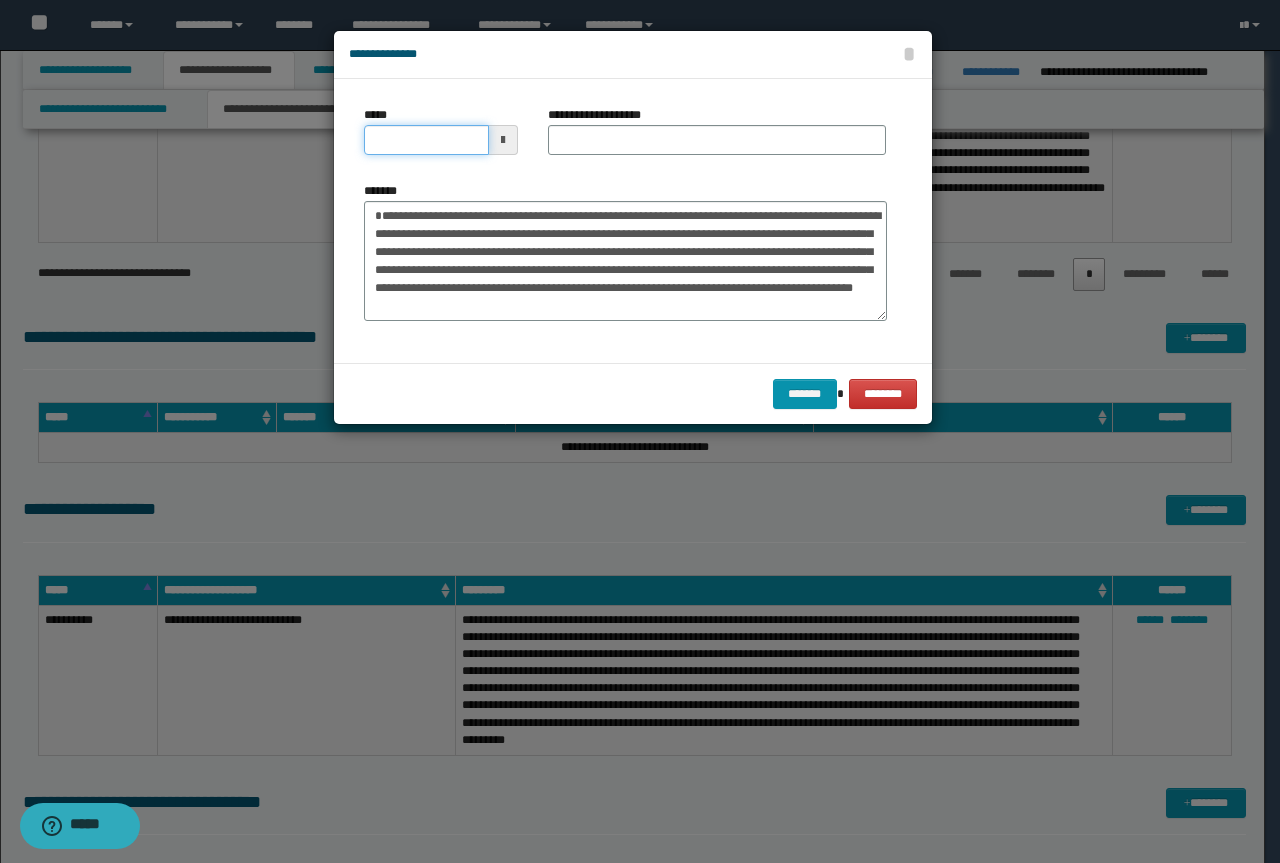 click on "*****" at bounding box center (426, 140) 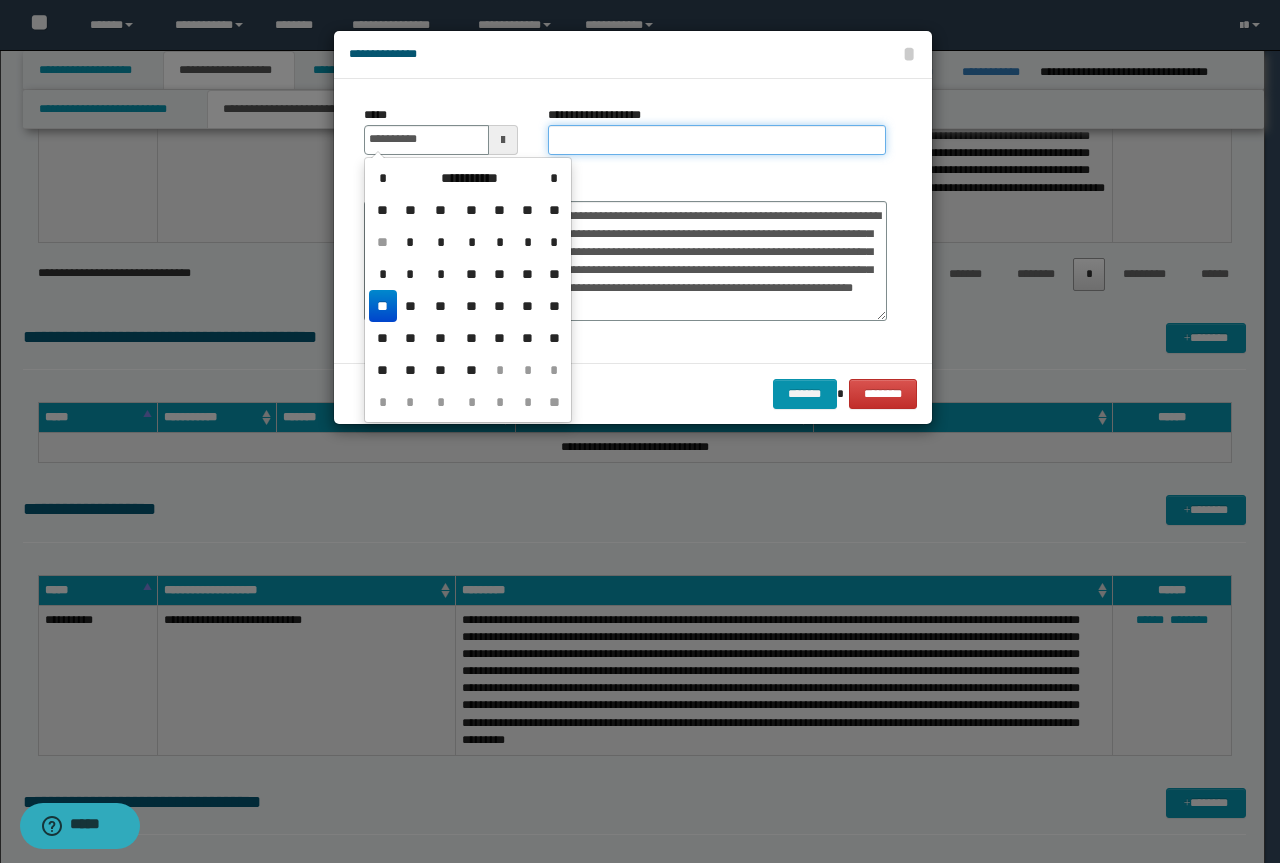 type on "**********" 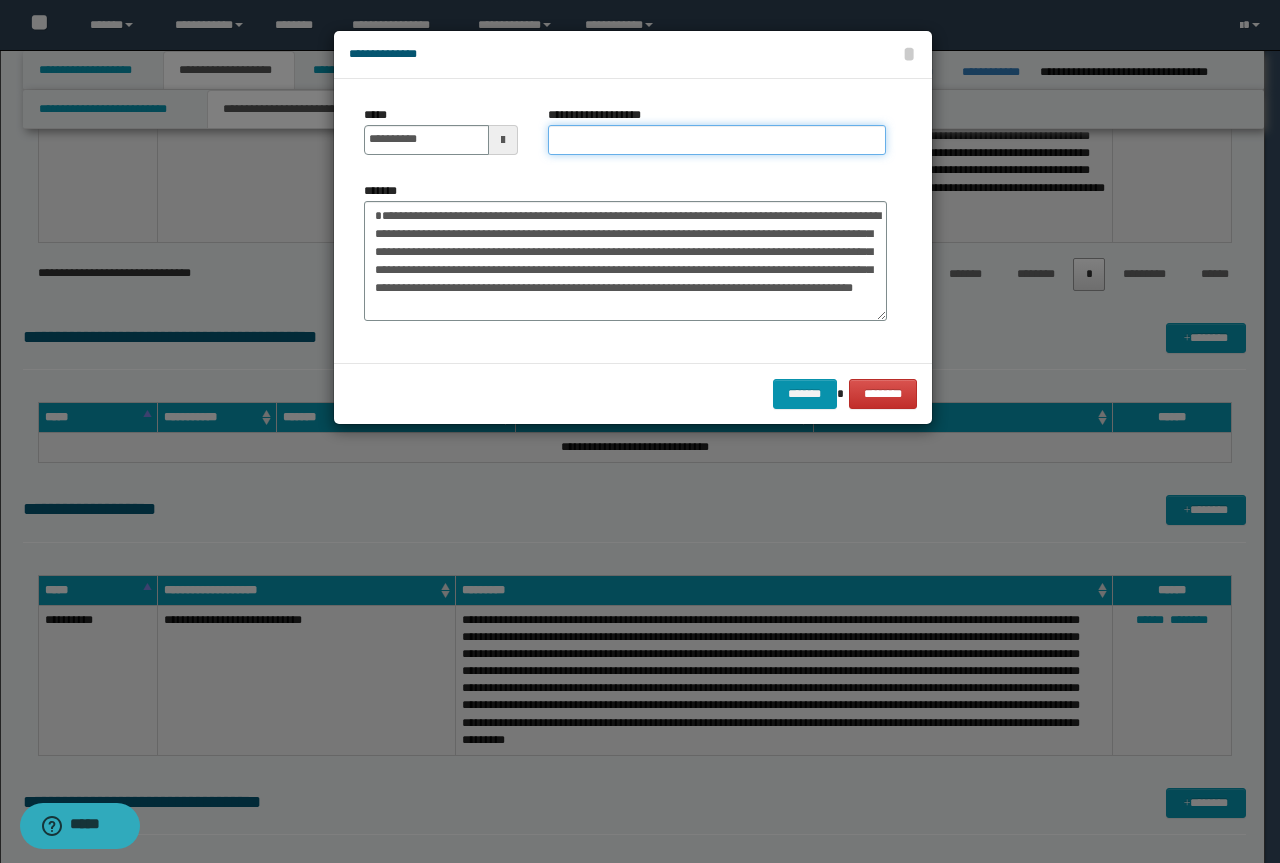 paste on "**********" 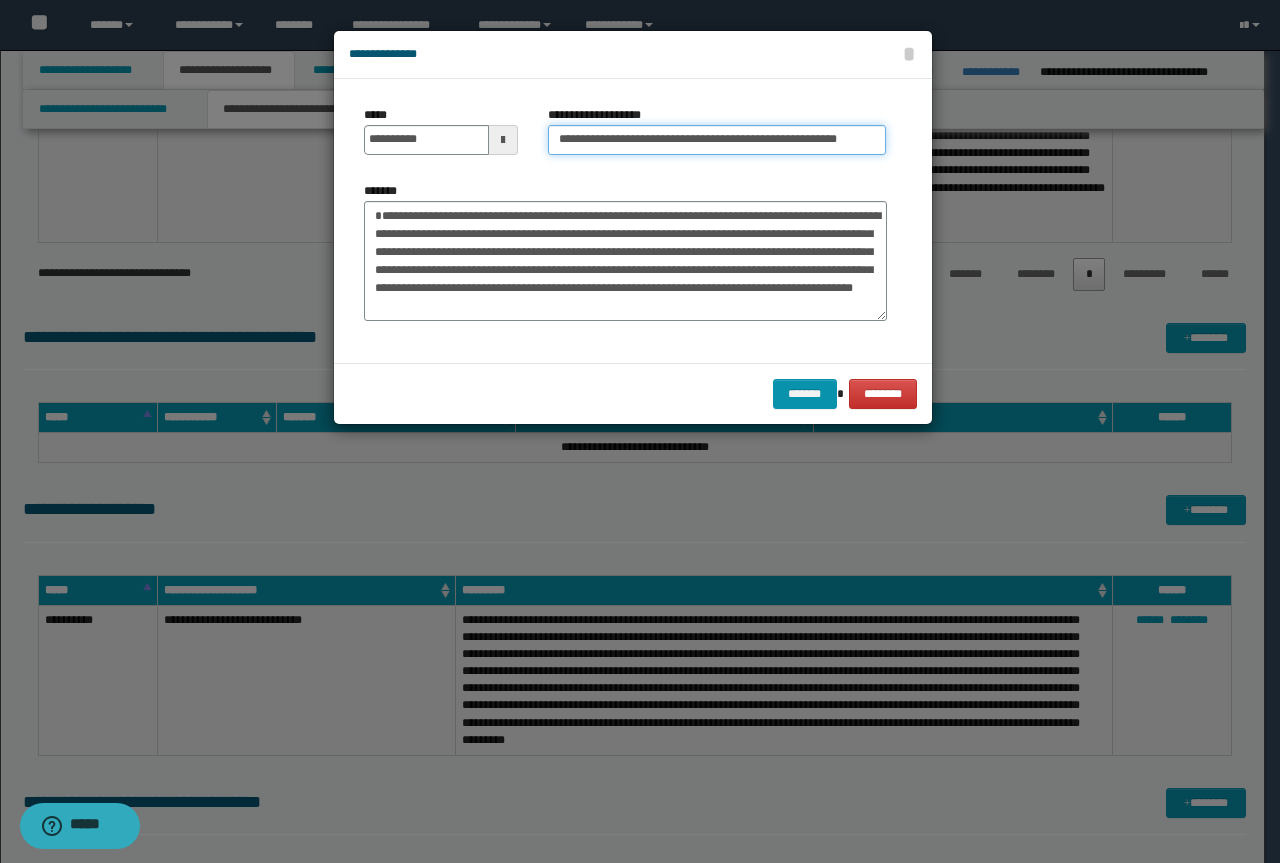 drag, startPoint x: 627, startPoint y: 144, endPoint x: 190, endPoint y: 150, distance: 437.0412 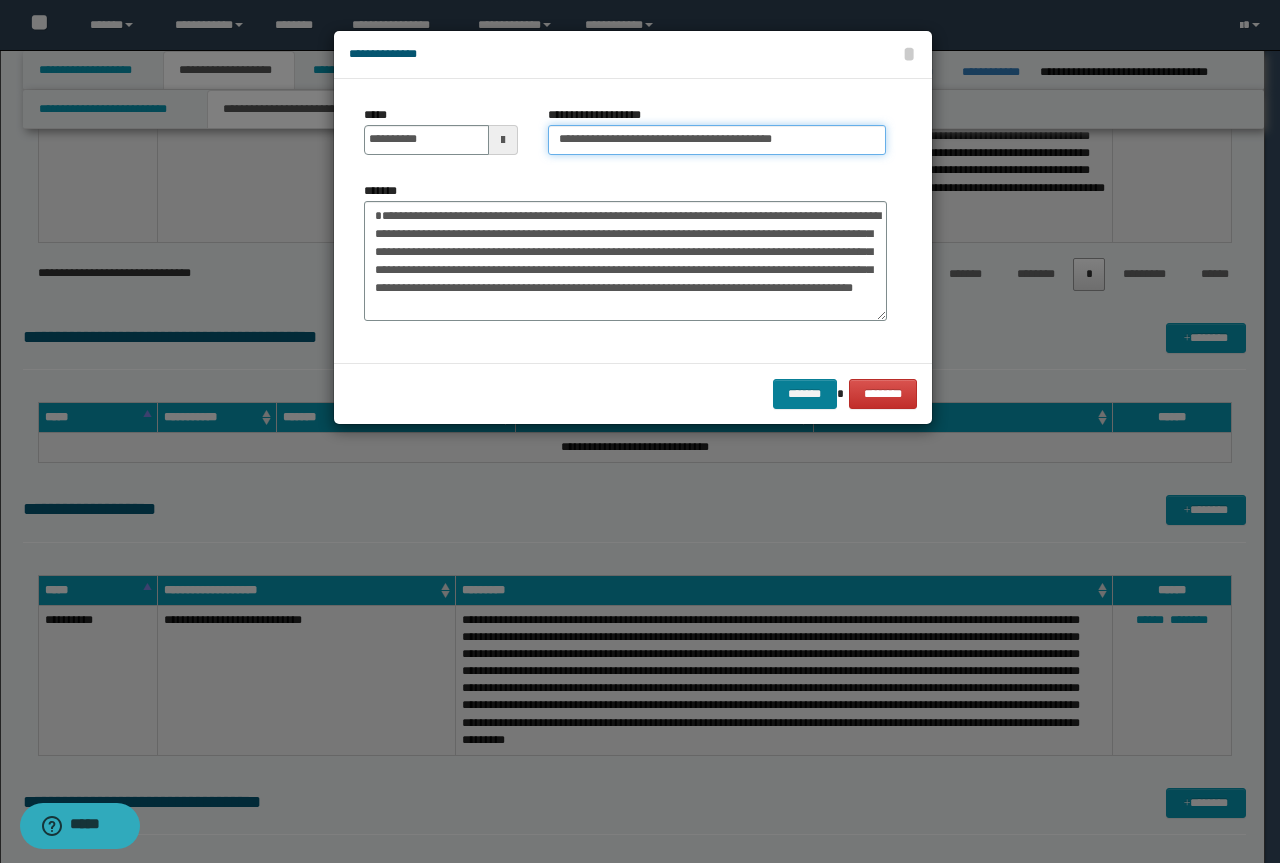 type on "**********" 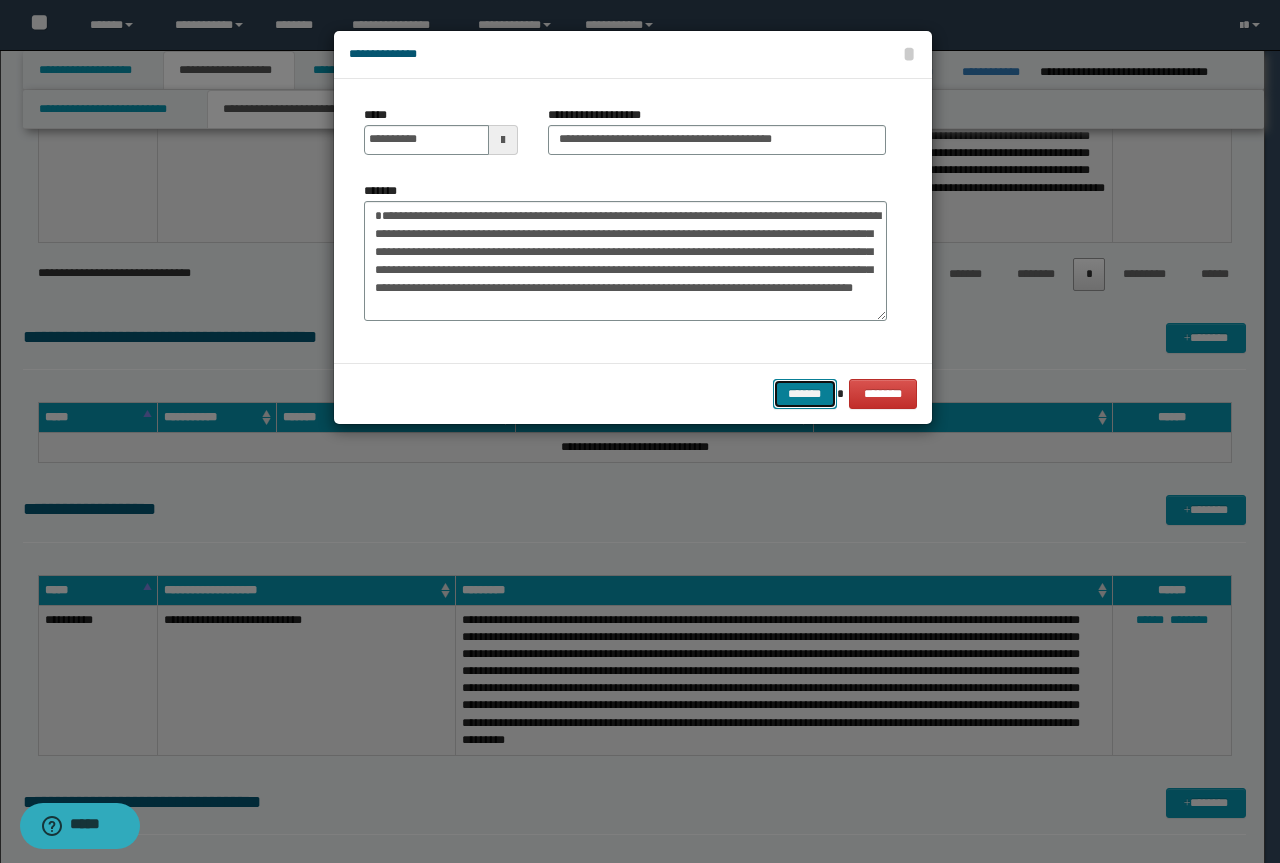 click on "*******" at bounding box center [805, 394] 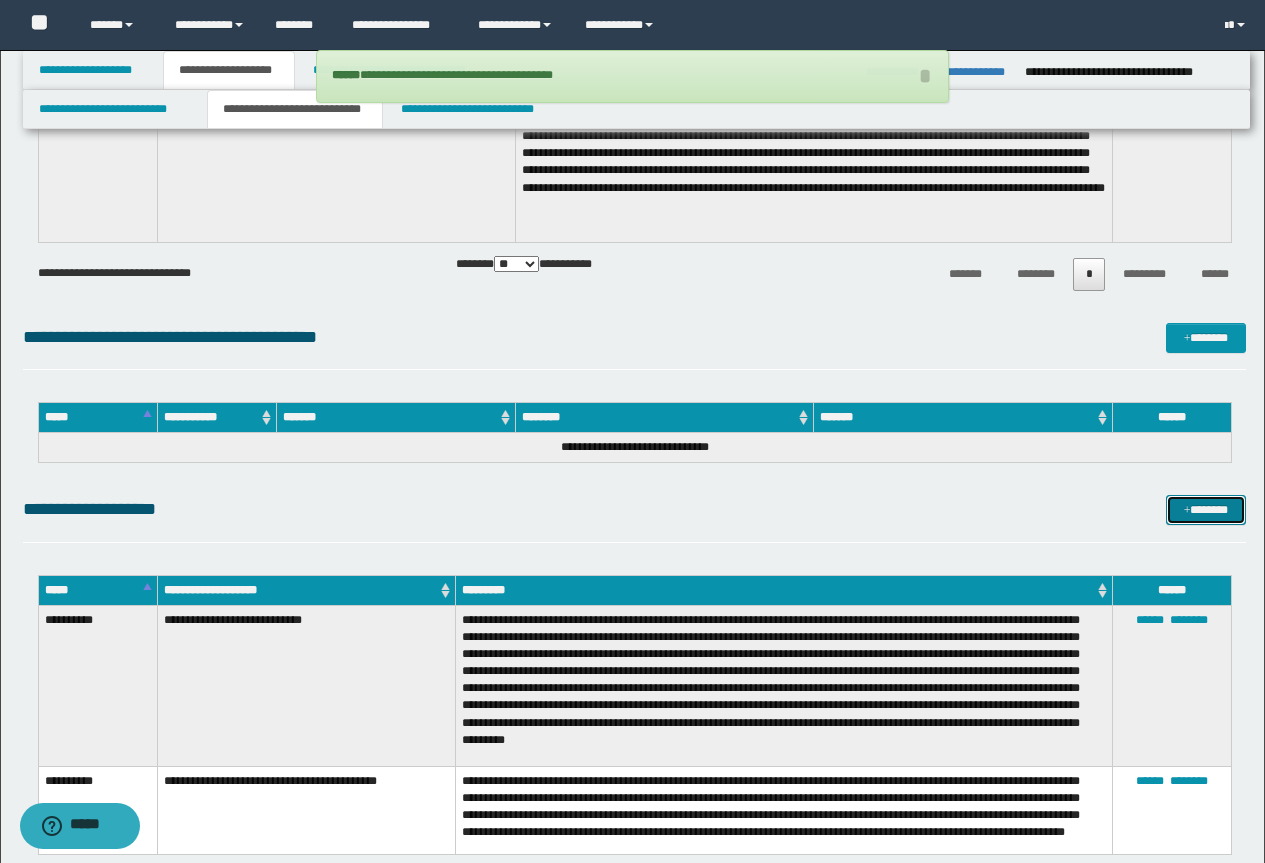 click on "*******" at bounding box center (1206, 510) 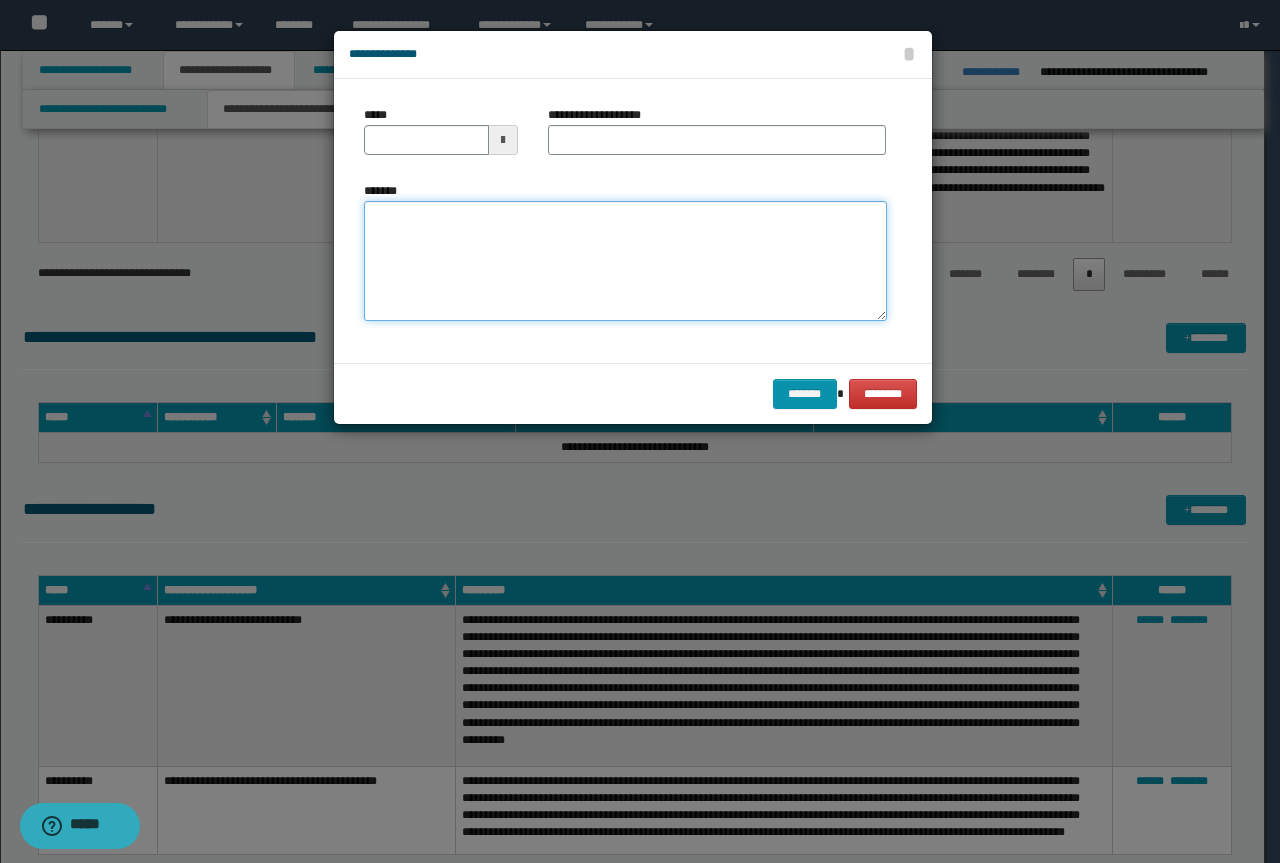 click on "*******" at bounding box center [625, 261] 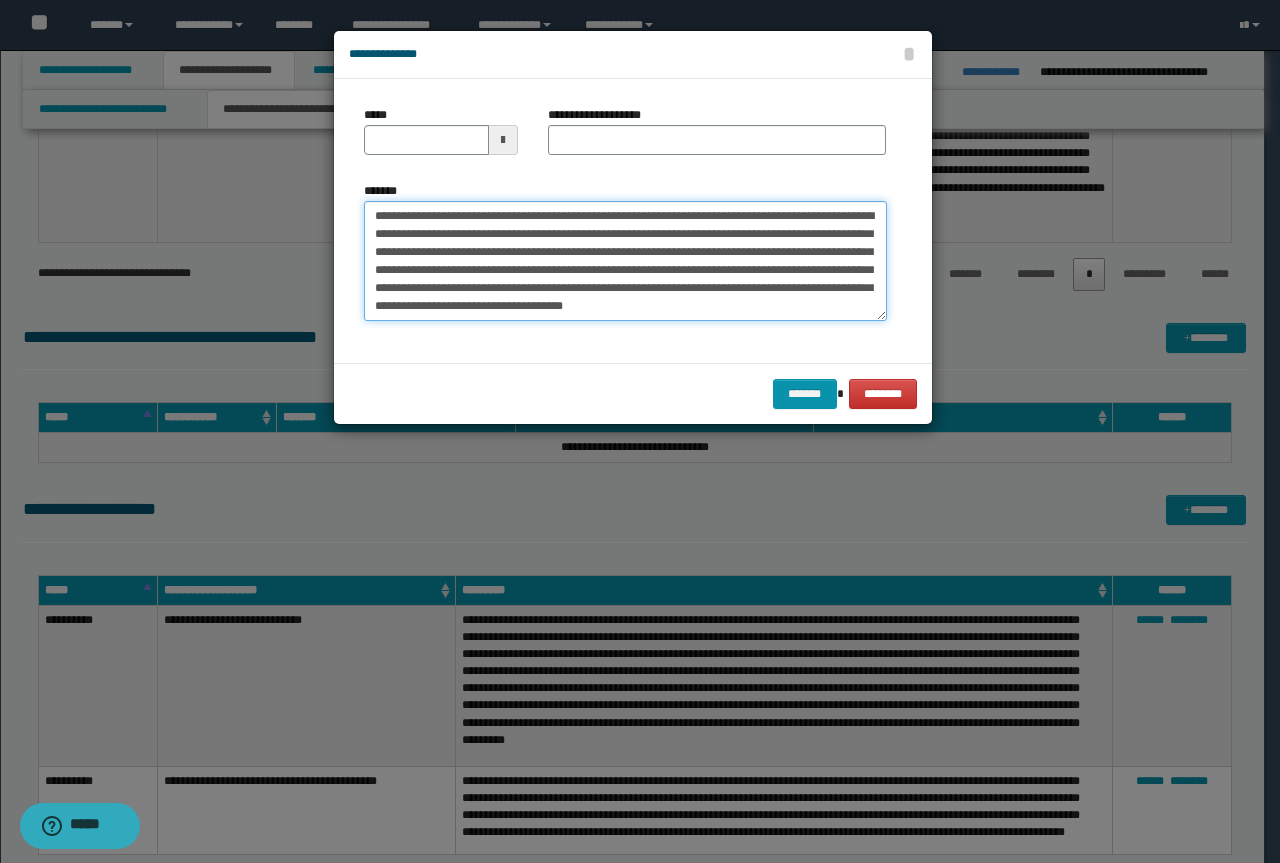 scroll, scrollTop: 0, scrollLeft: 0, axis: both 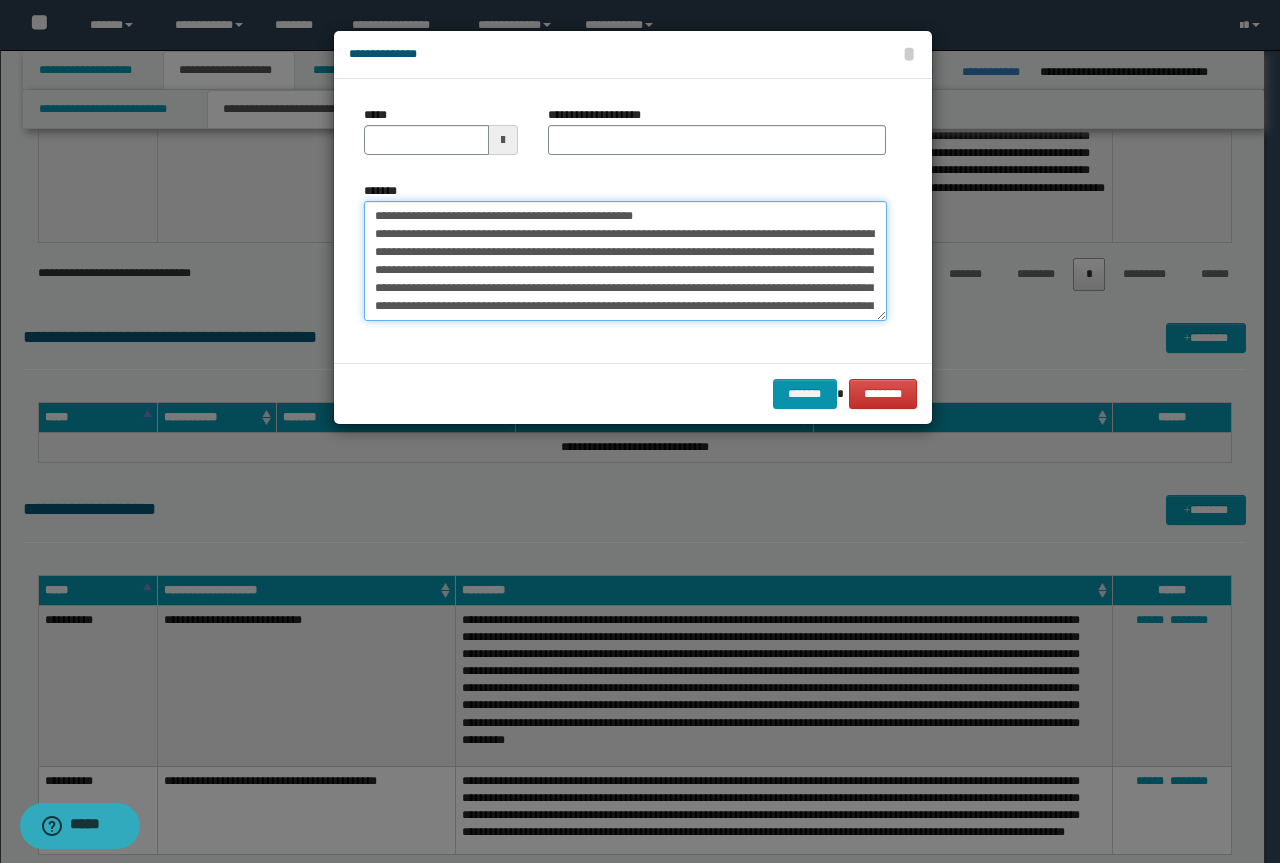 drag, startPoint x: 679, startPoint y: 209, endPoint x: 247, endPoint y: 201, distance: 432.07407 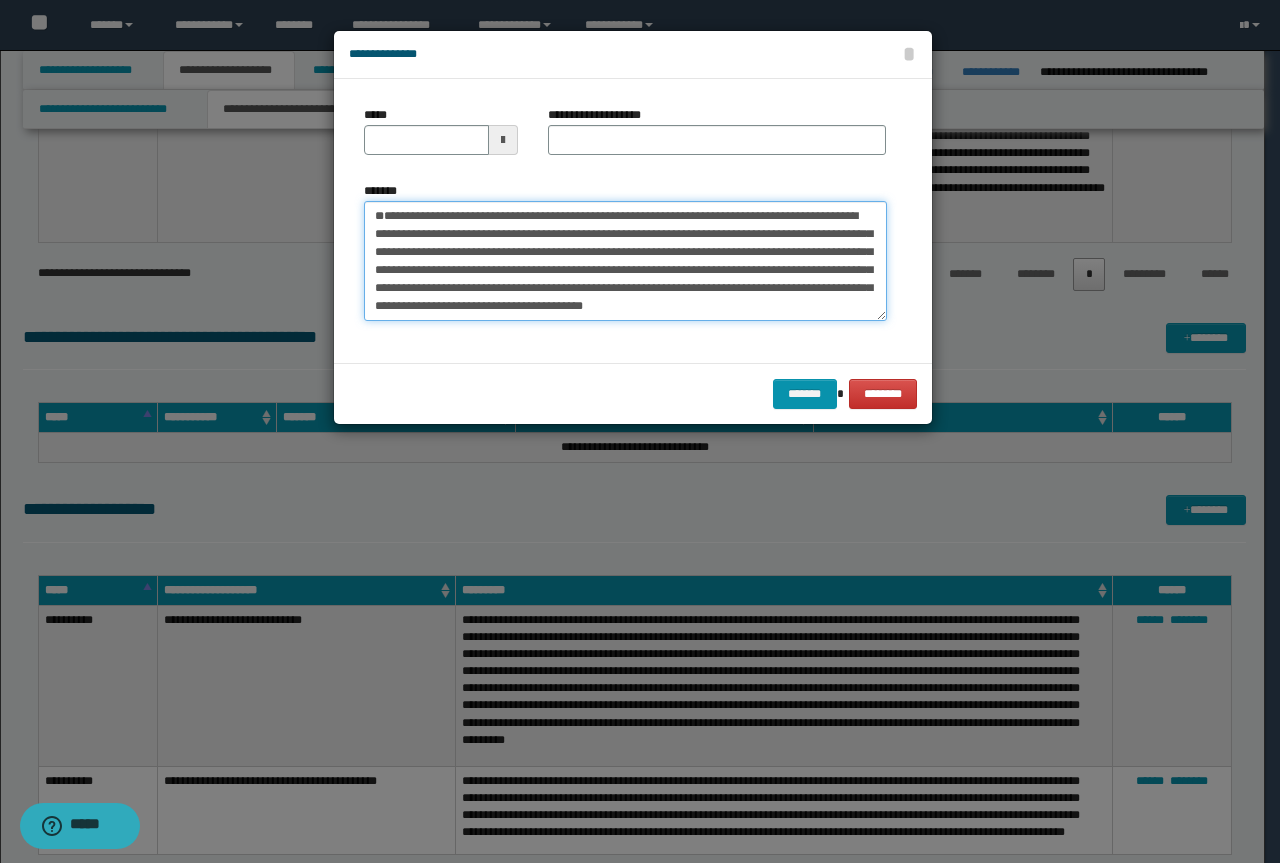 type on "**********" 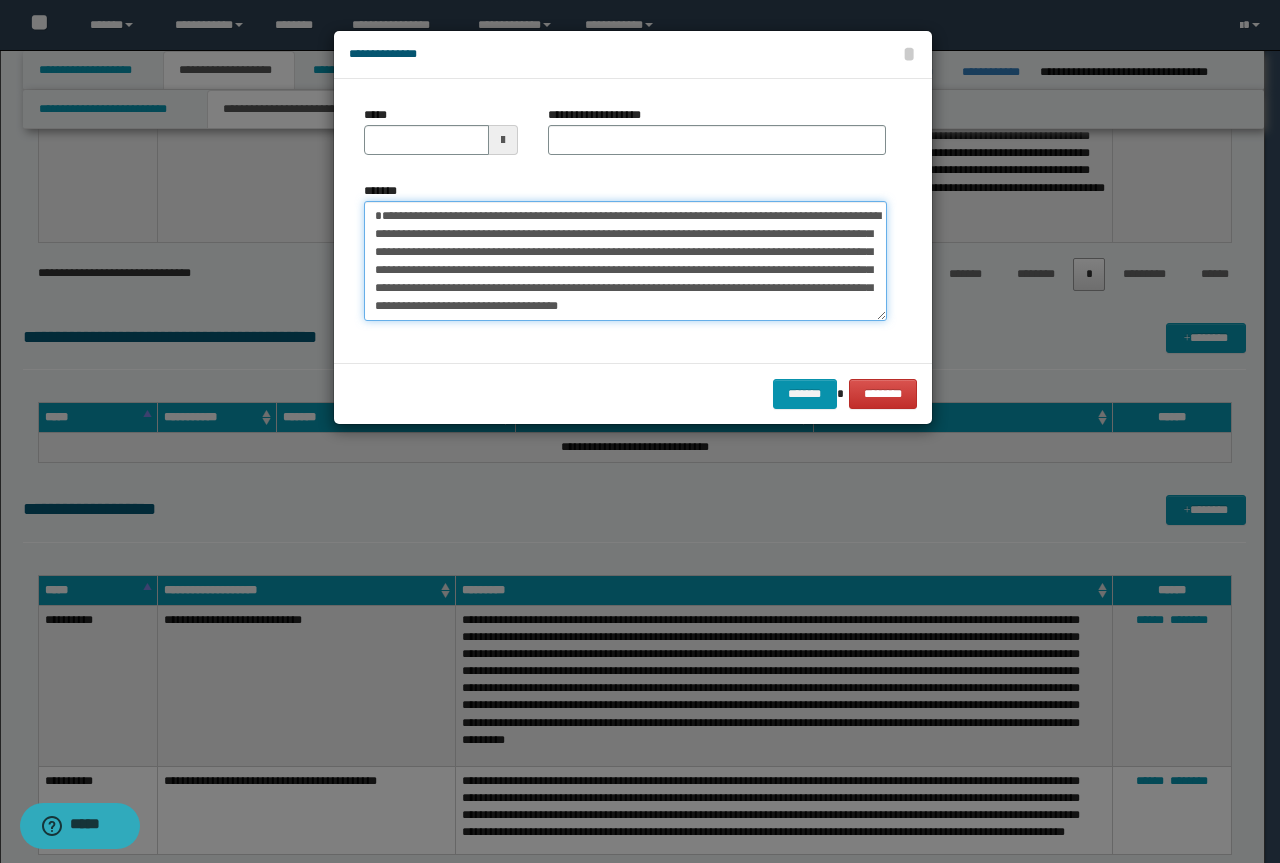 type 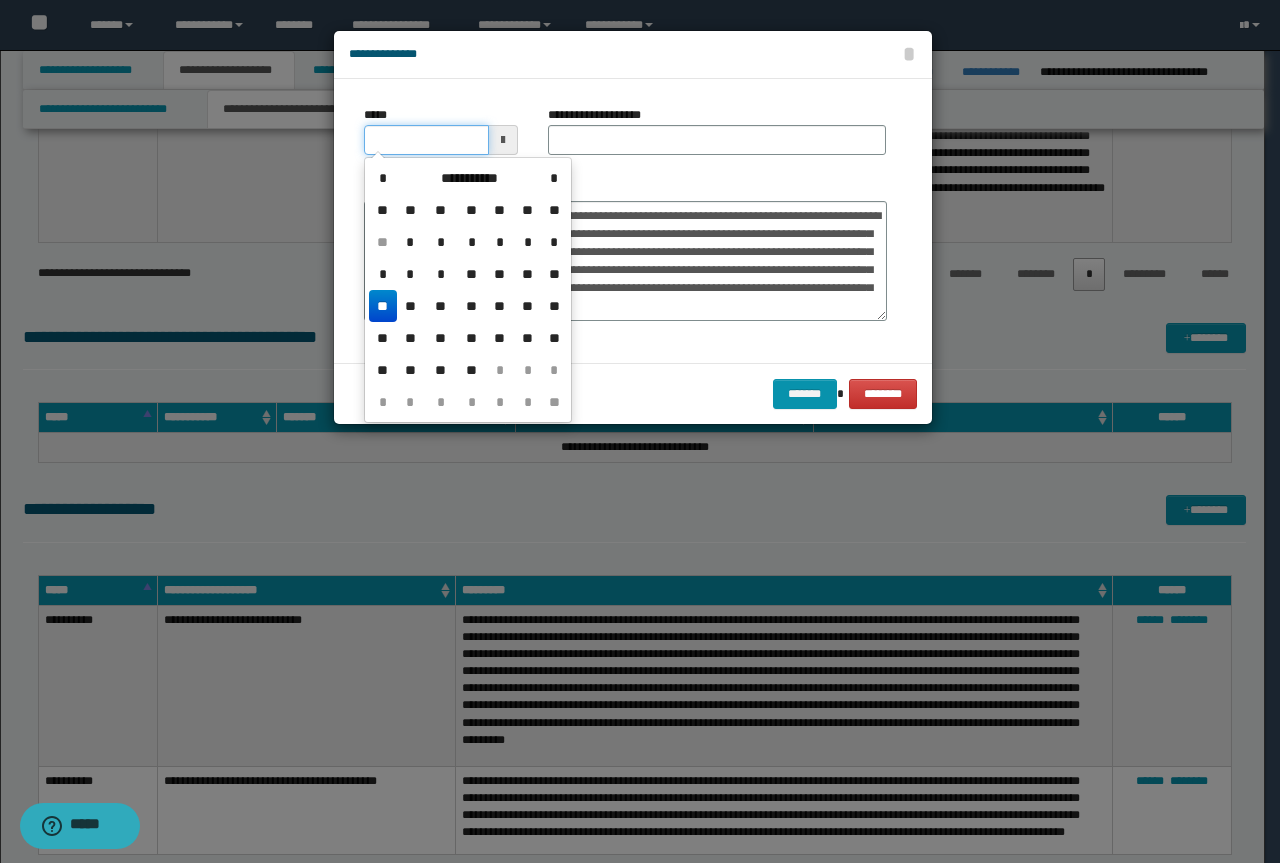 click on "*****" at bounding box center [426, 140] 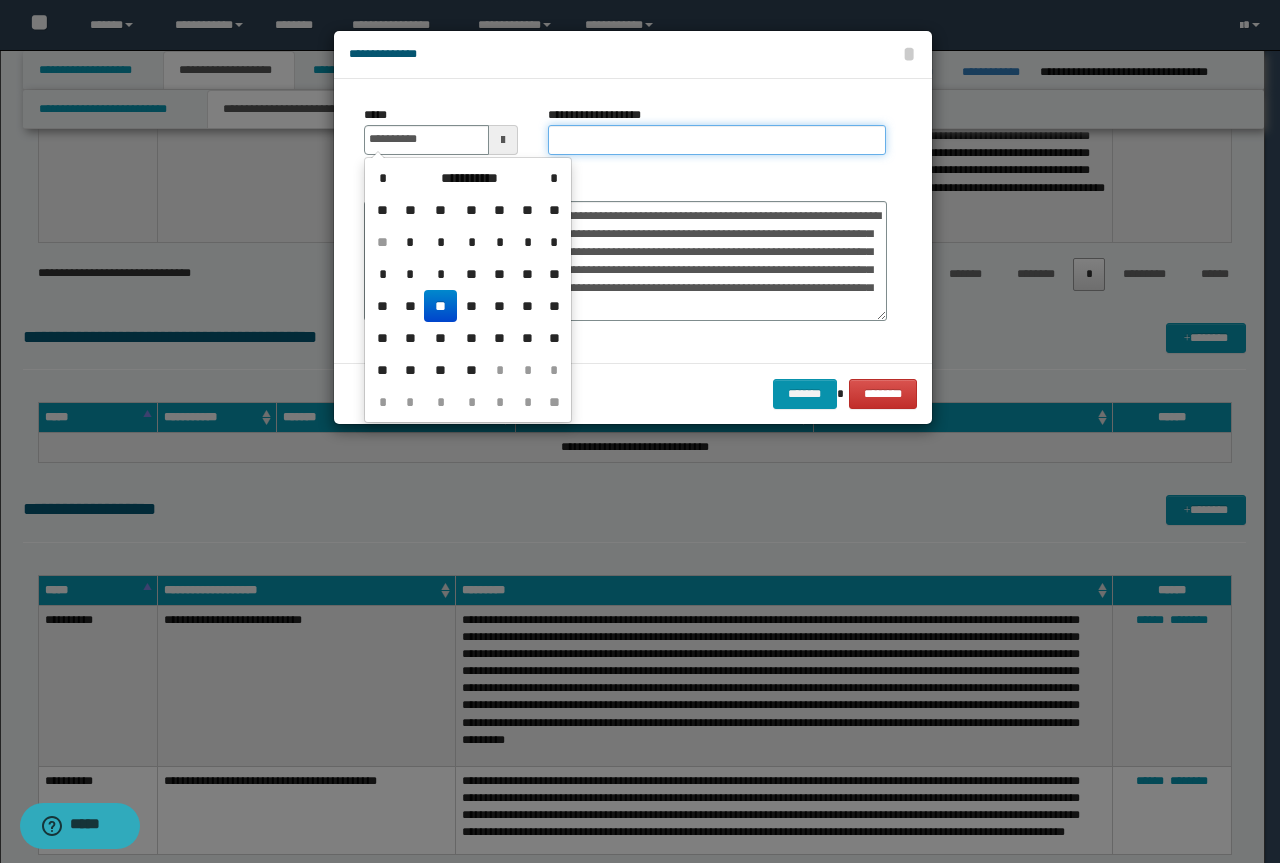 type on "**********" 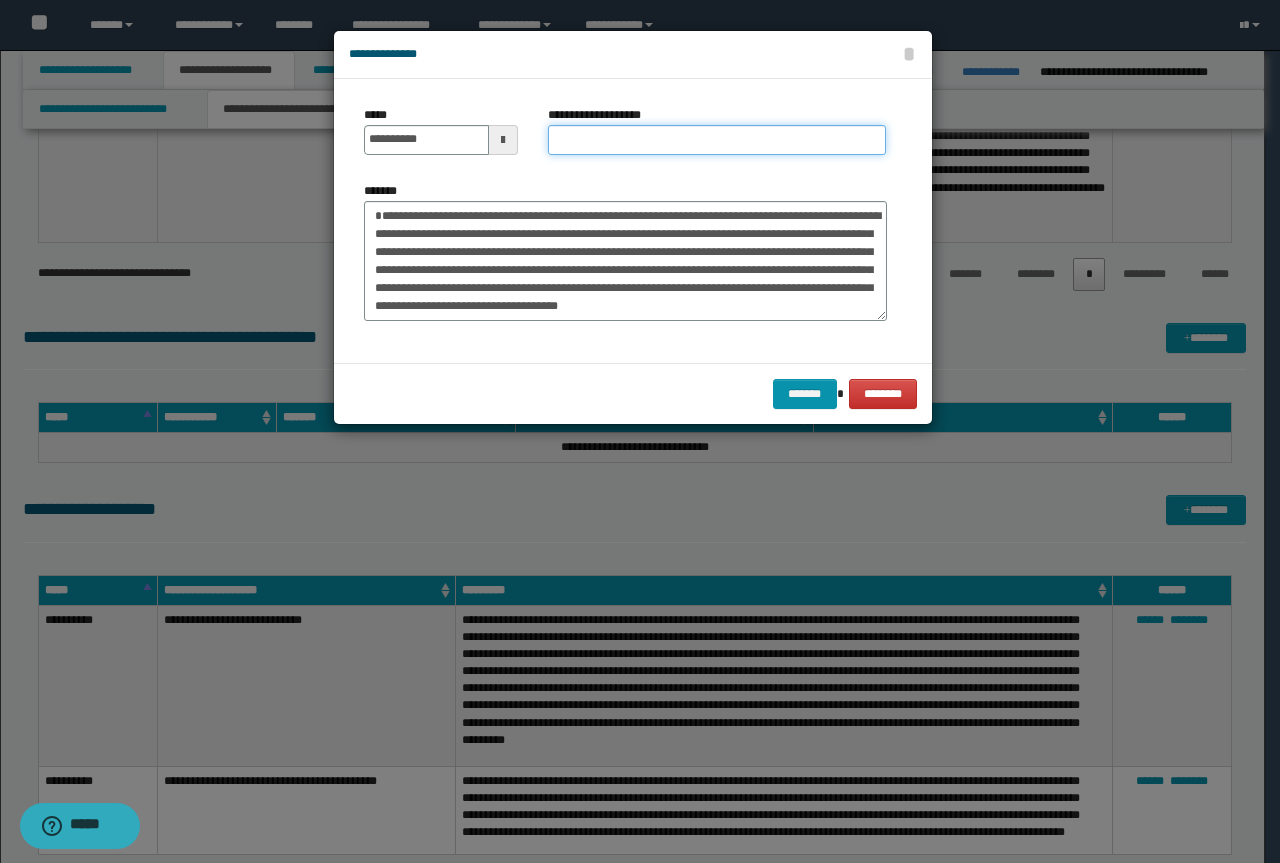 click on "**********" at bounding box center (717, 140) 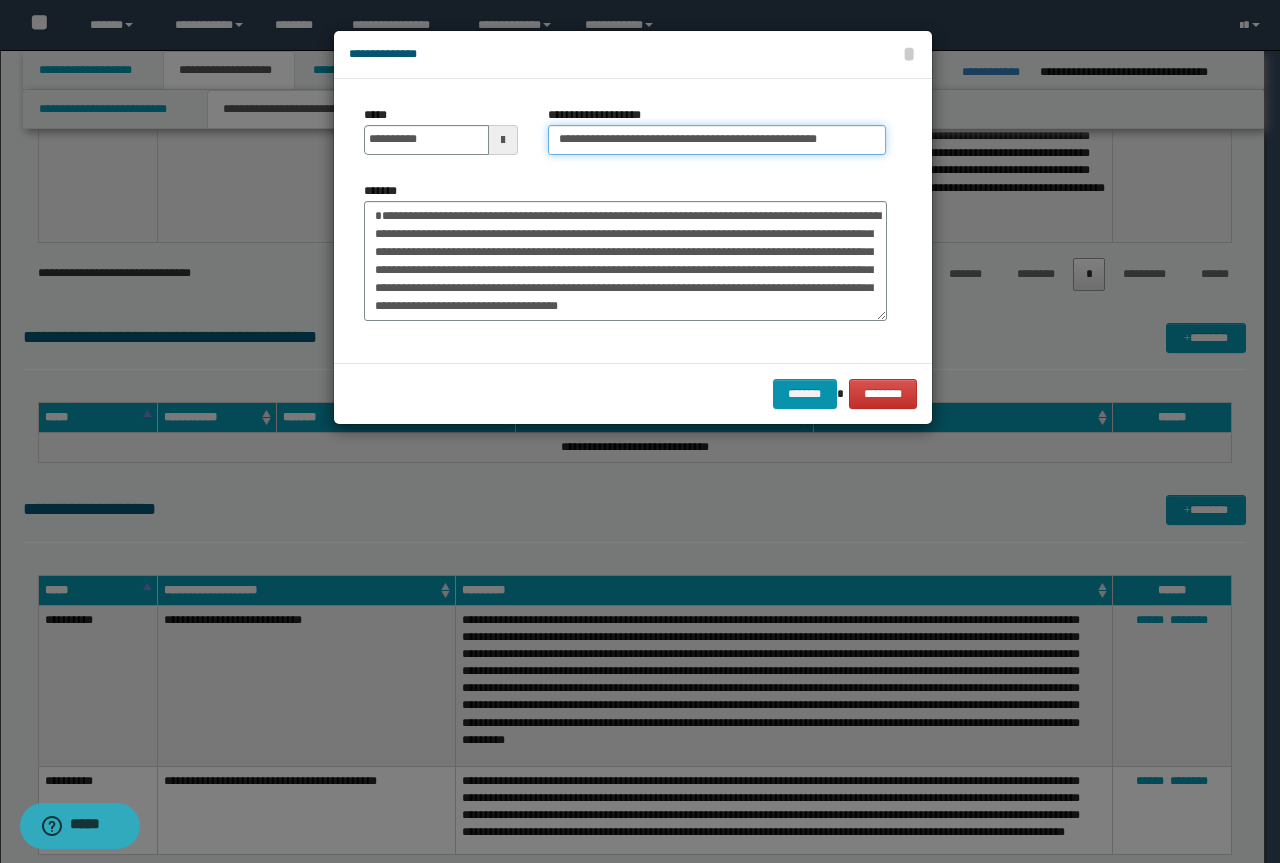 drag, startPoint x: 629, startPoint y: 133, endPoint x: 118, endPoint y: 140, distance: 511.04794 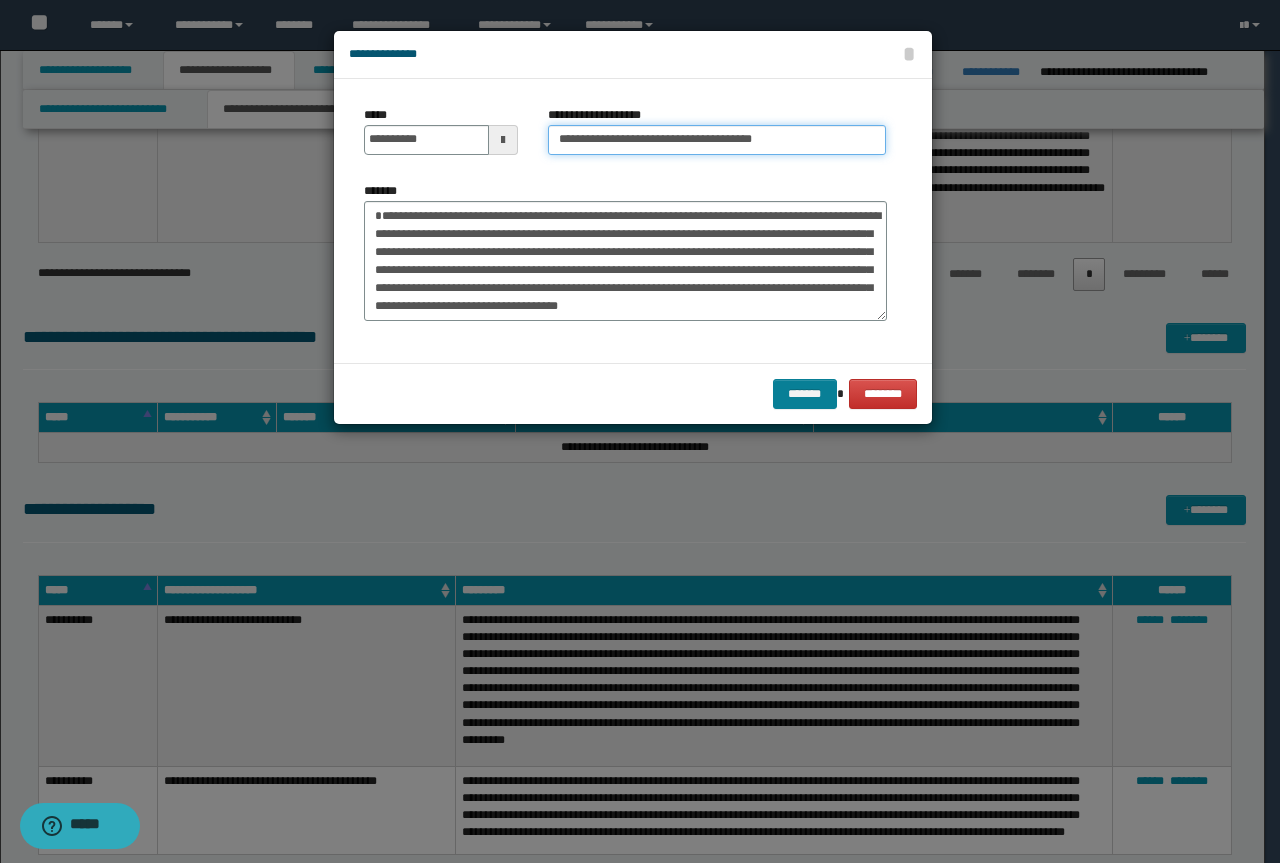 type on "**********" 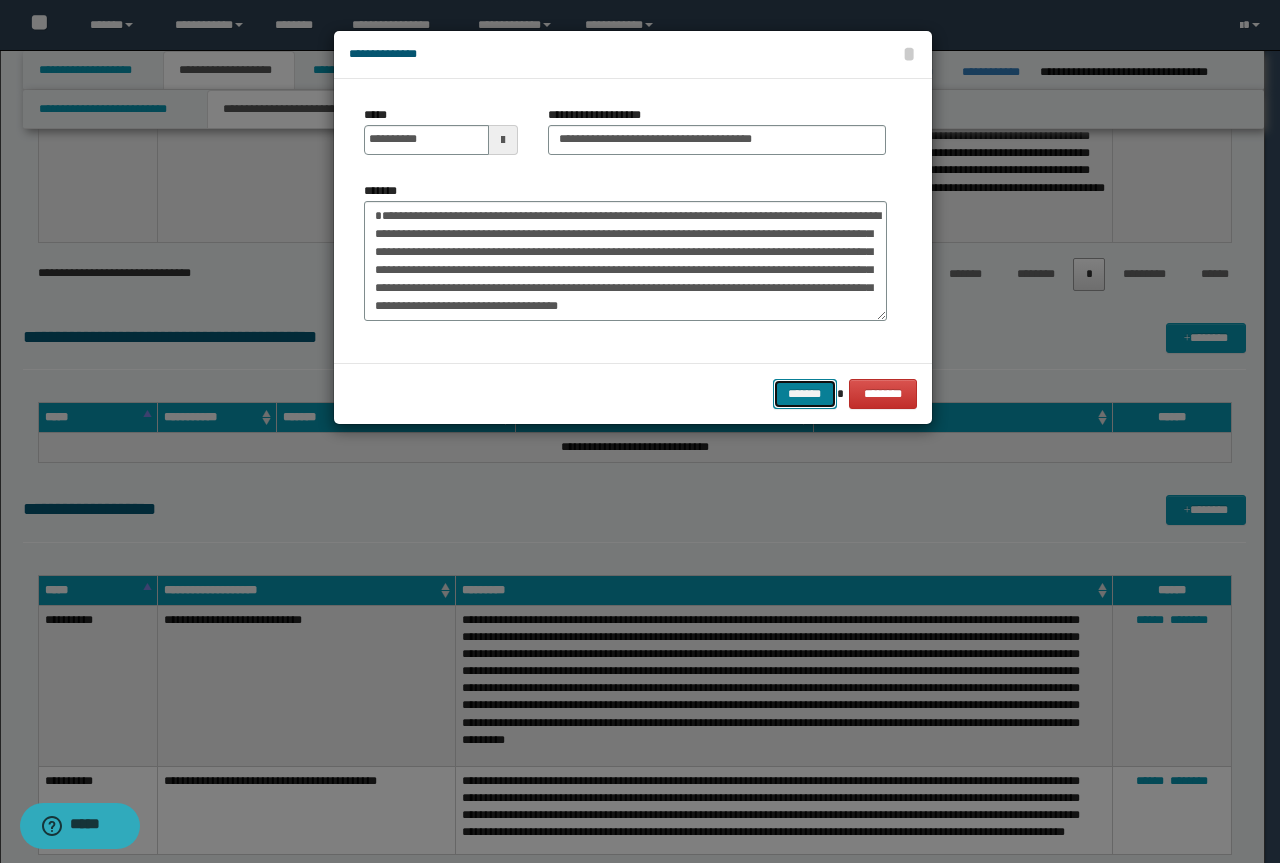click on "*******" at bounding box center [805, 394] 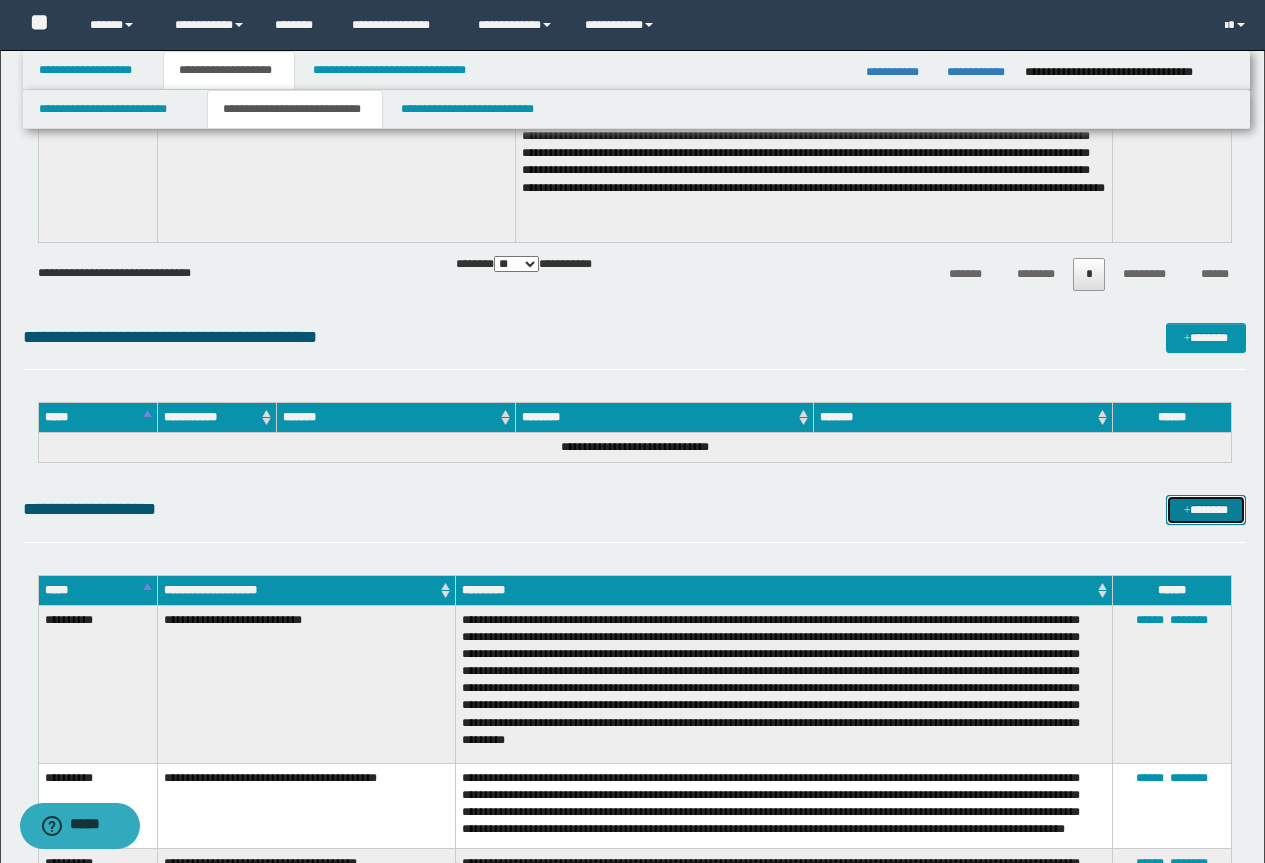 click on "*******" at bounding box center [1206, 510] 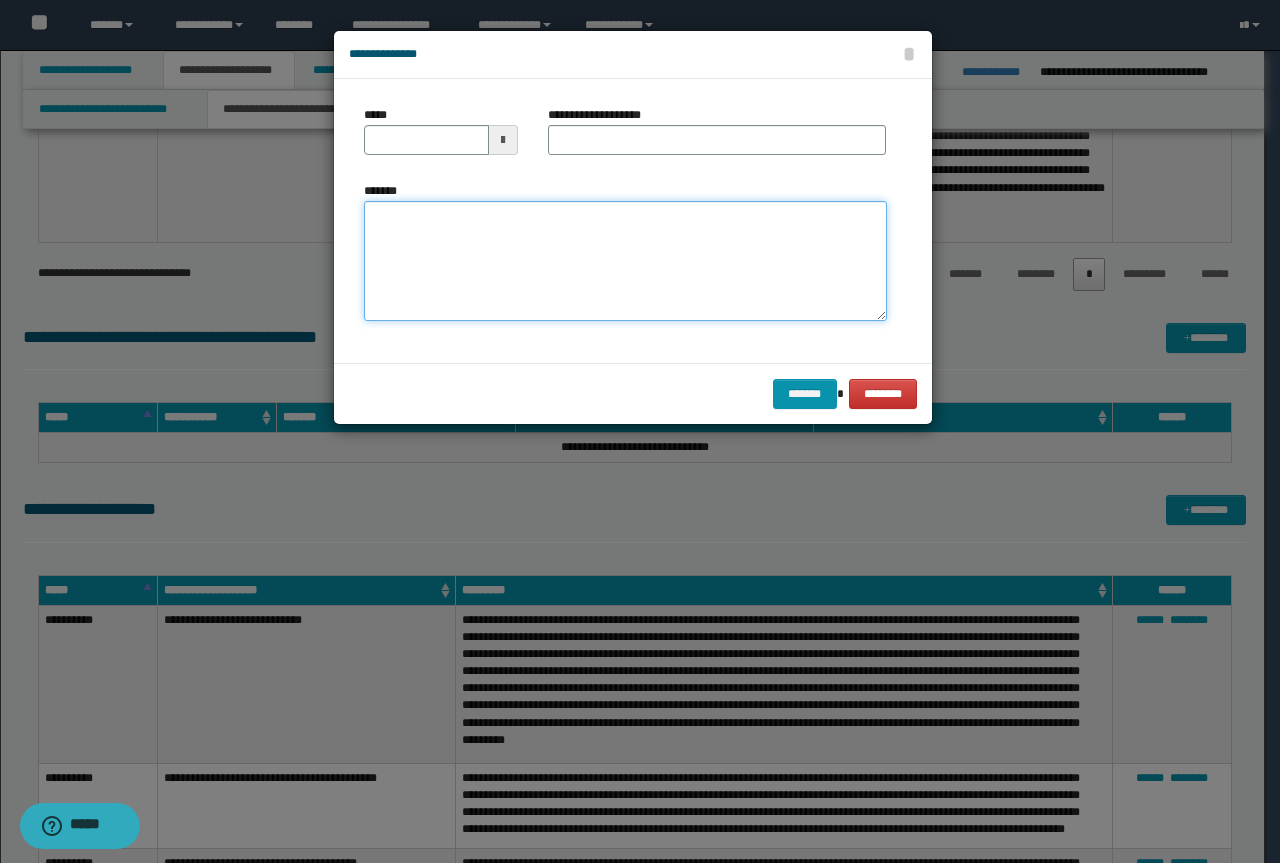 click on "*******" at bounding box center [625, 261] 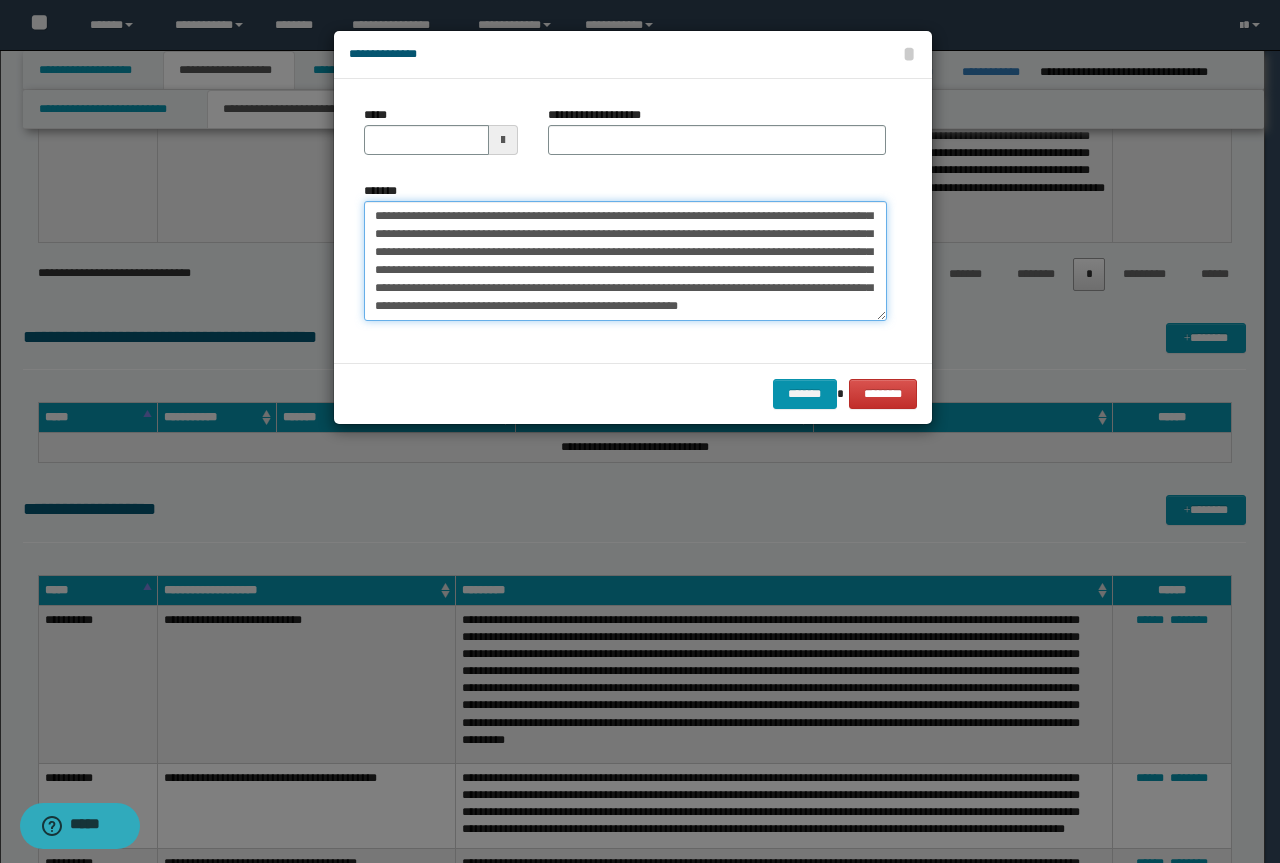scroll, scrollTop: 0, scrollLeft: 0, axis: both 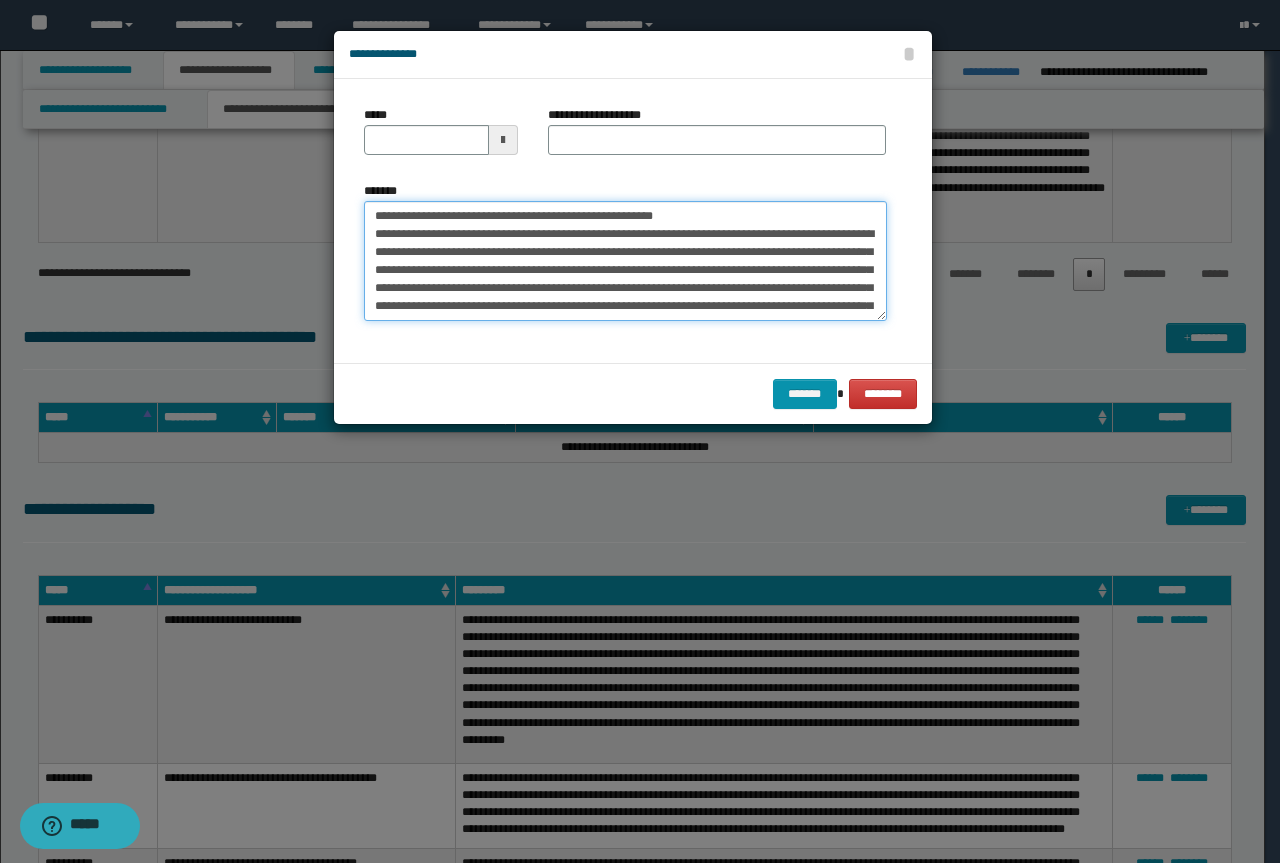 drag, startPoint x: 705, startPoint y: 212, endPoint x: 360, endPoint y: 202, distance: 345.1449 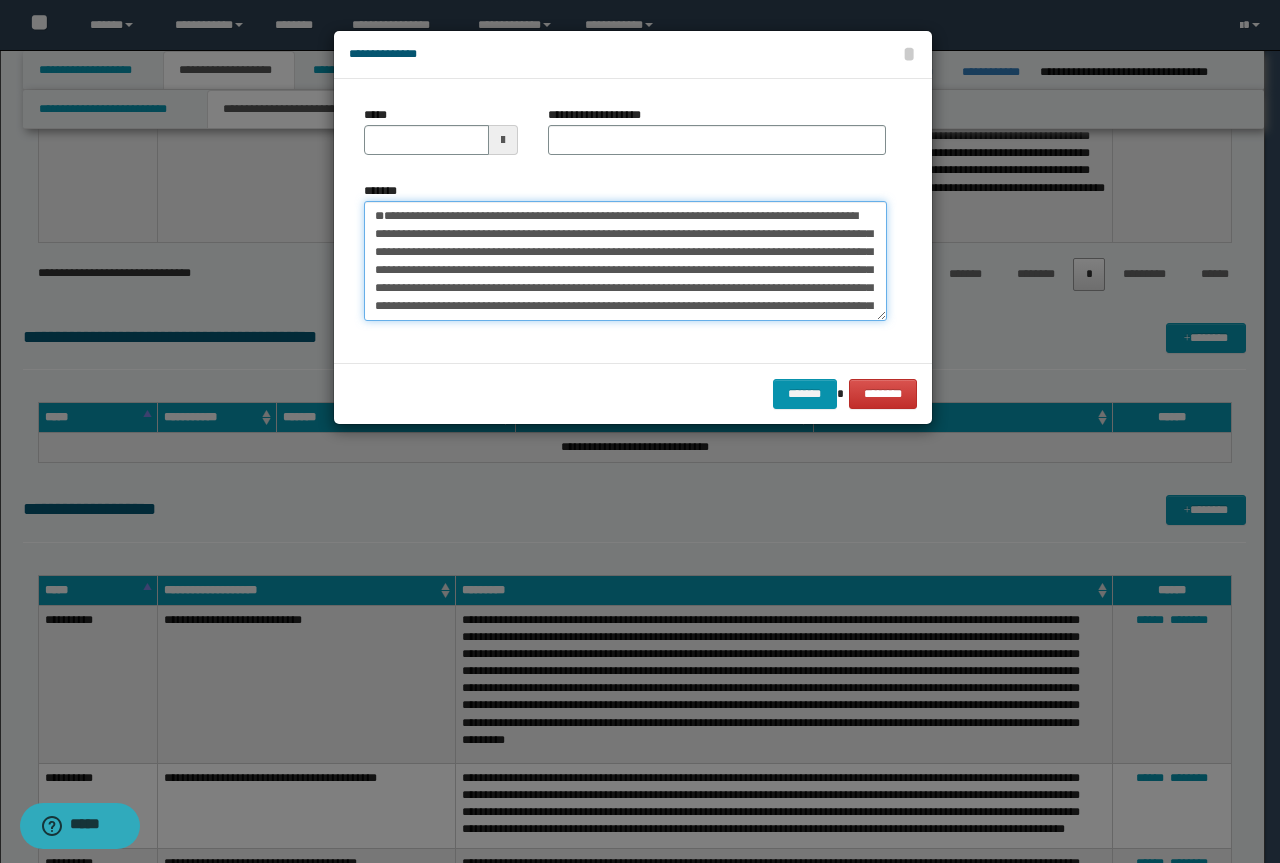 type on "**********" 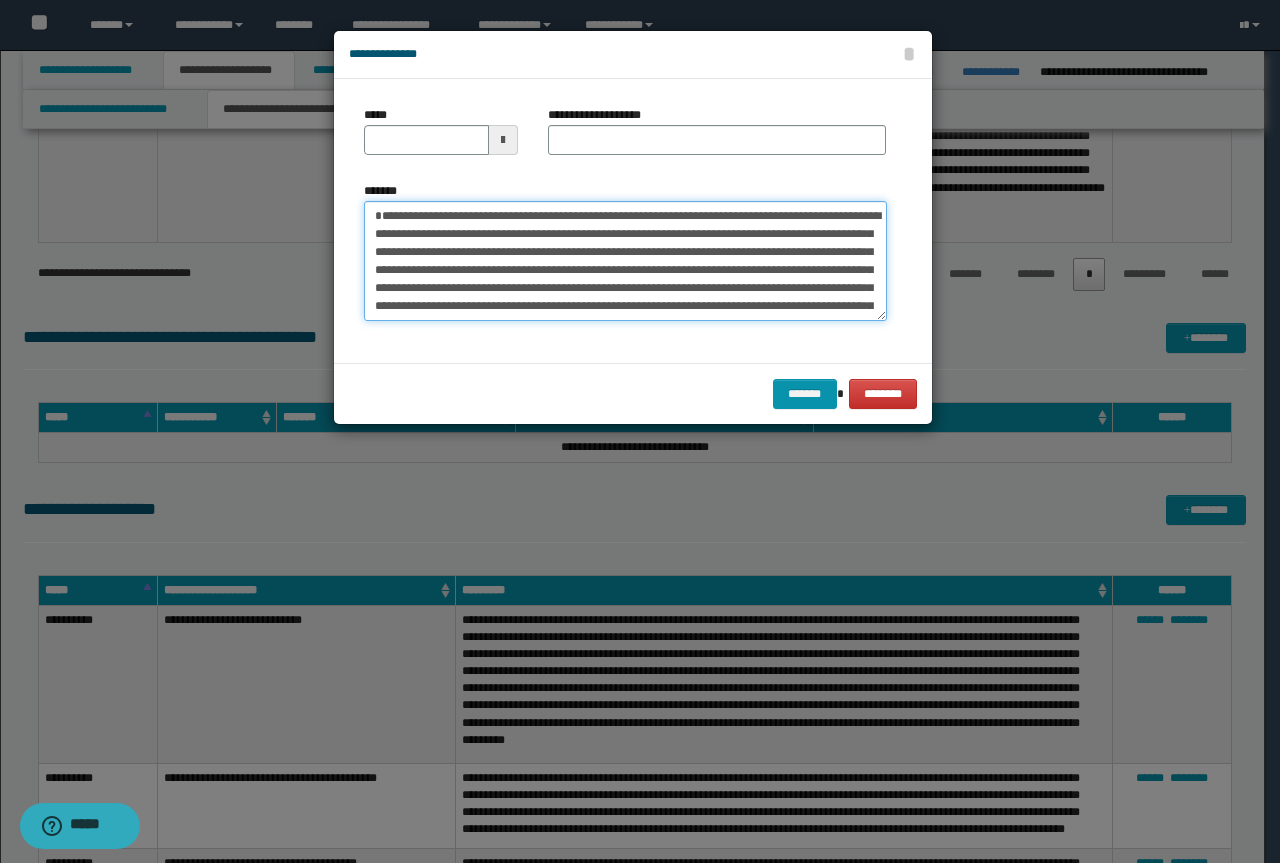 type 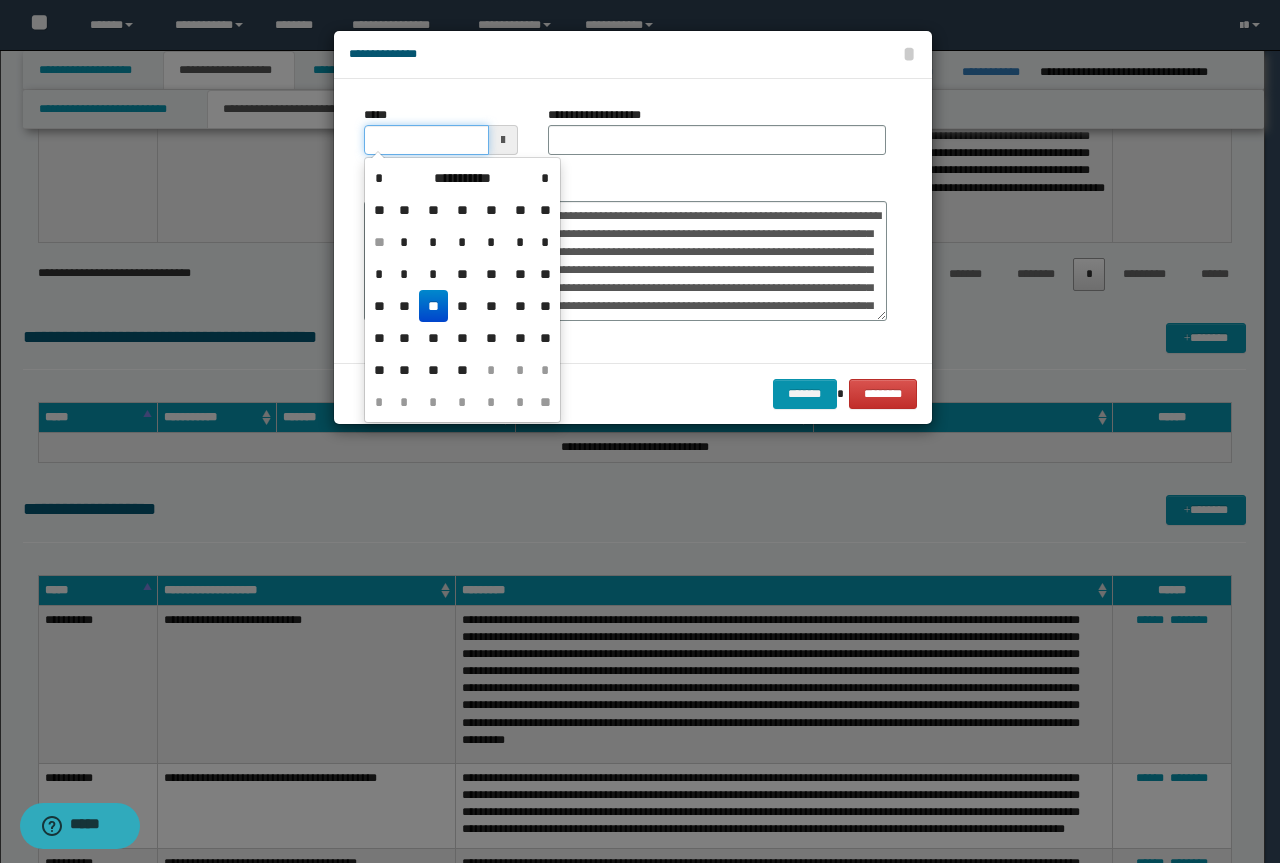 click on "*****" at bounding box center [426, 140] 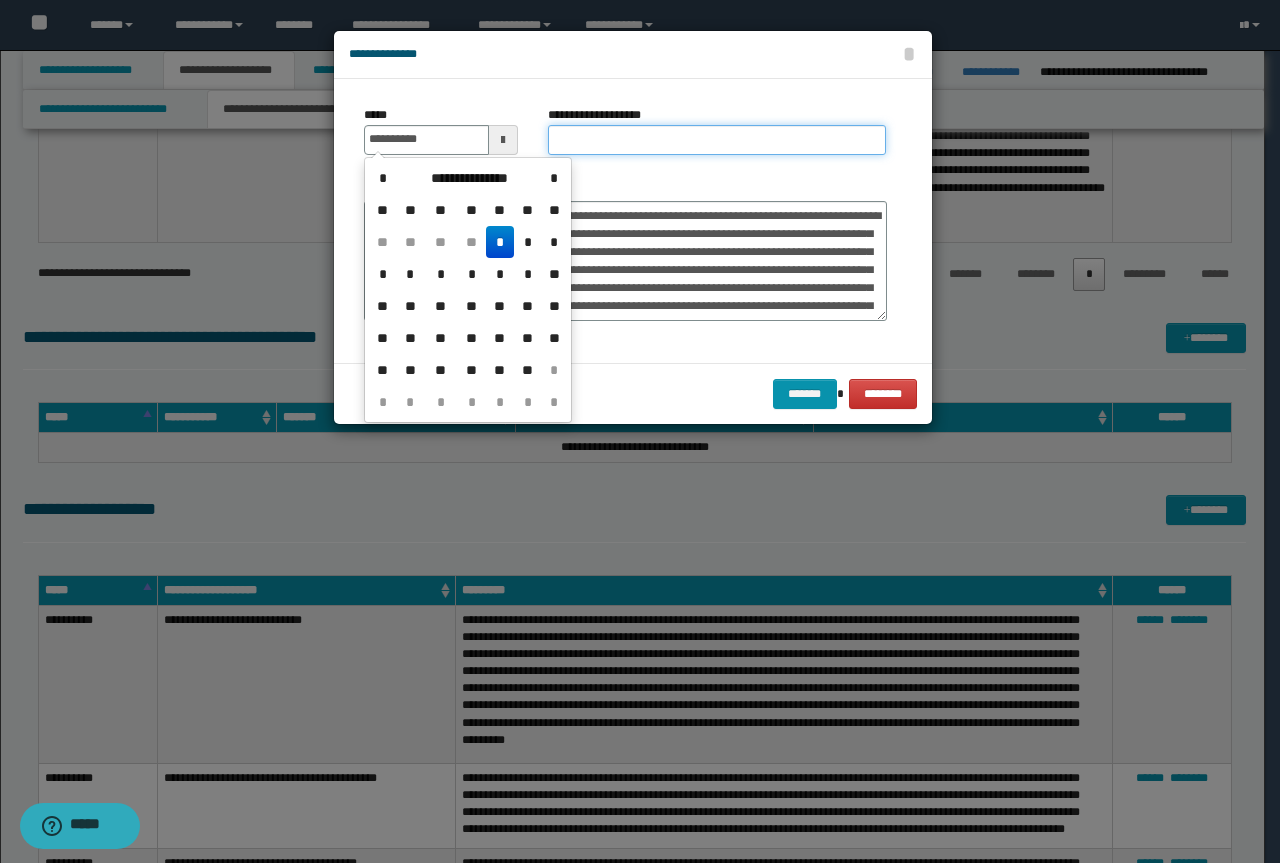type on "**********" 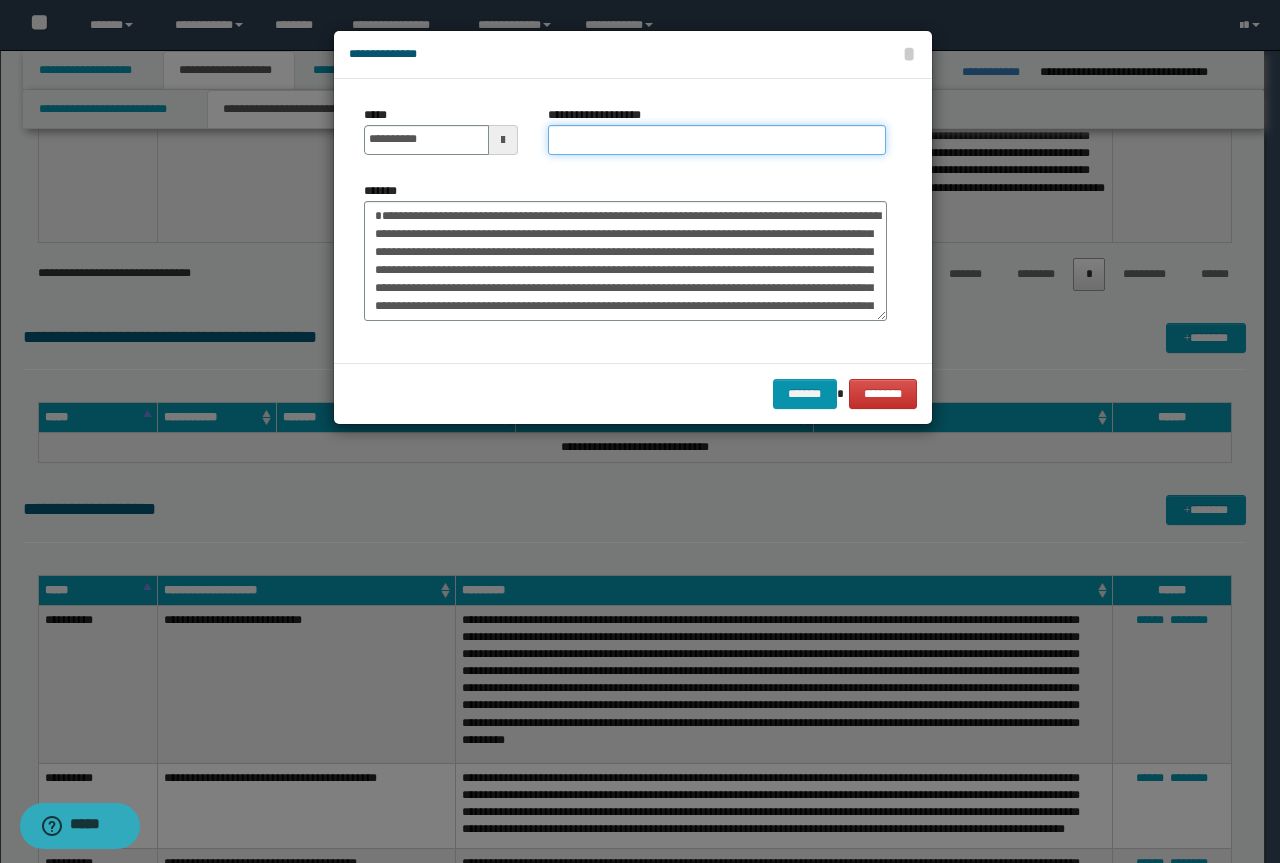 click on "**********" at bounding box center [717, 140] 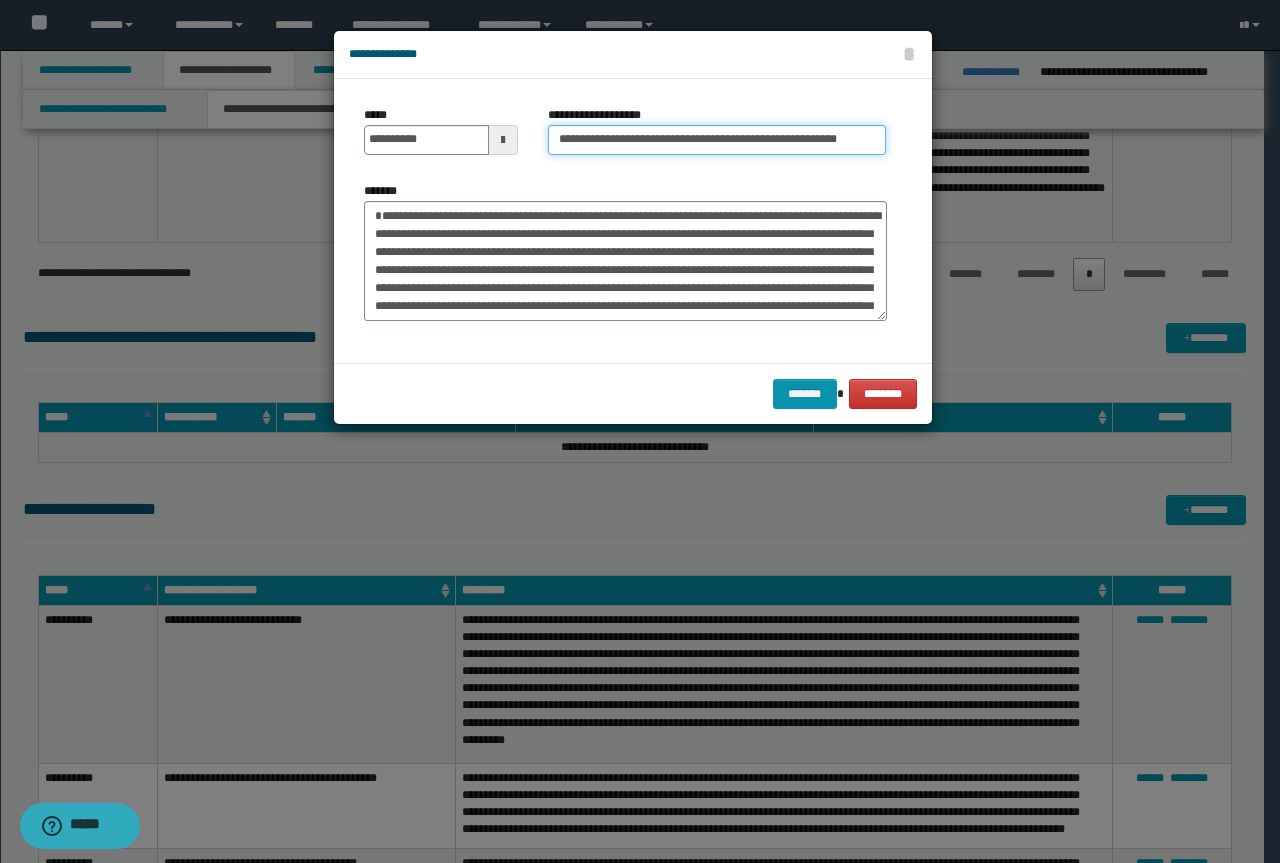 drag, startPoint x: 628, startPoint y: 140, endPoint x: 150, endPoint y: 123, distance: 478.30222 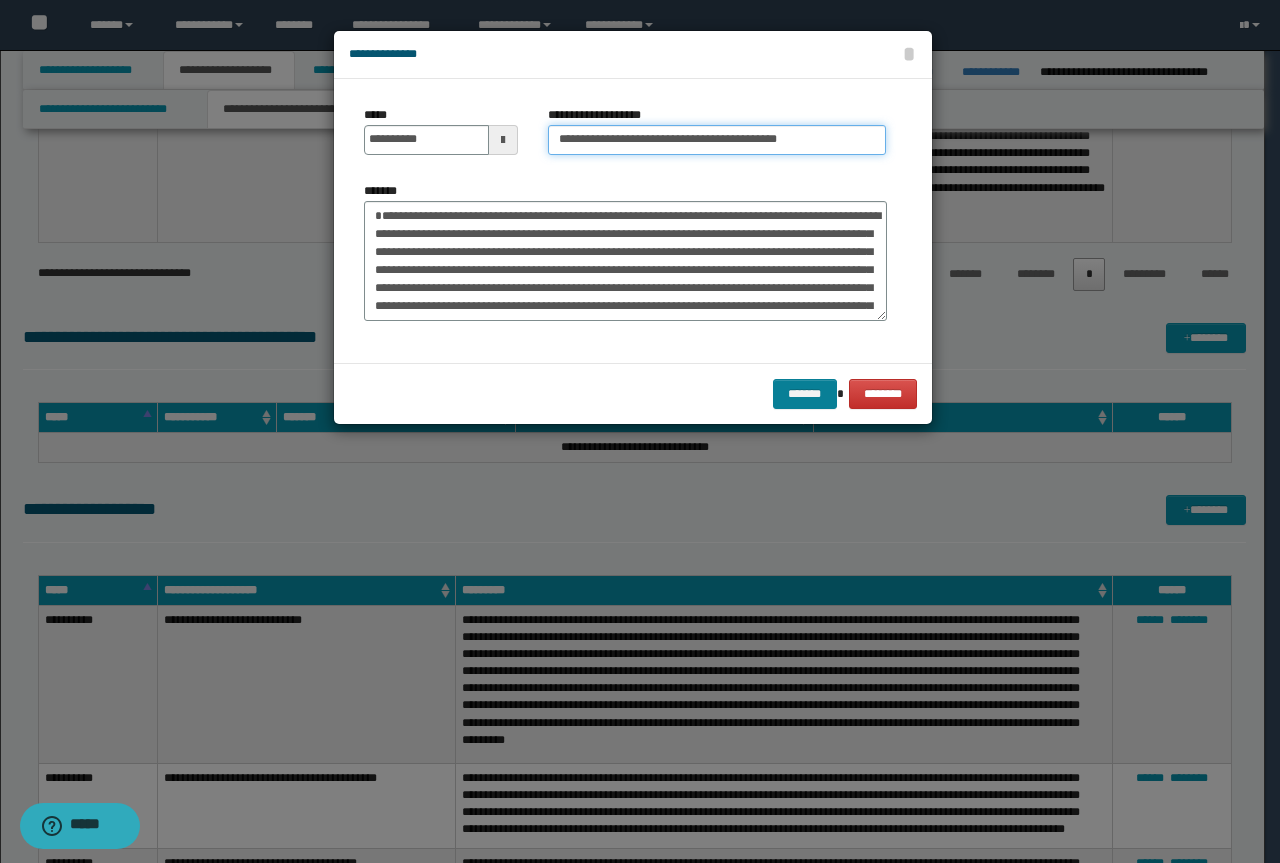 type on "**********" 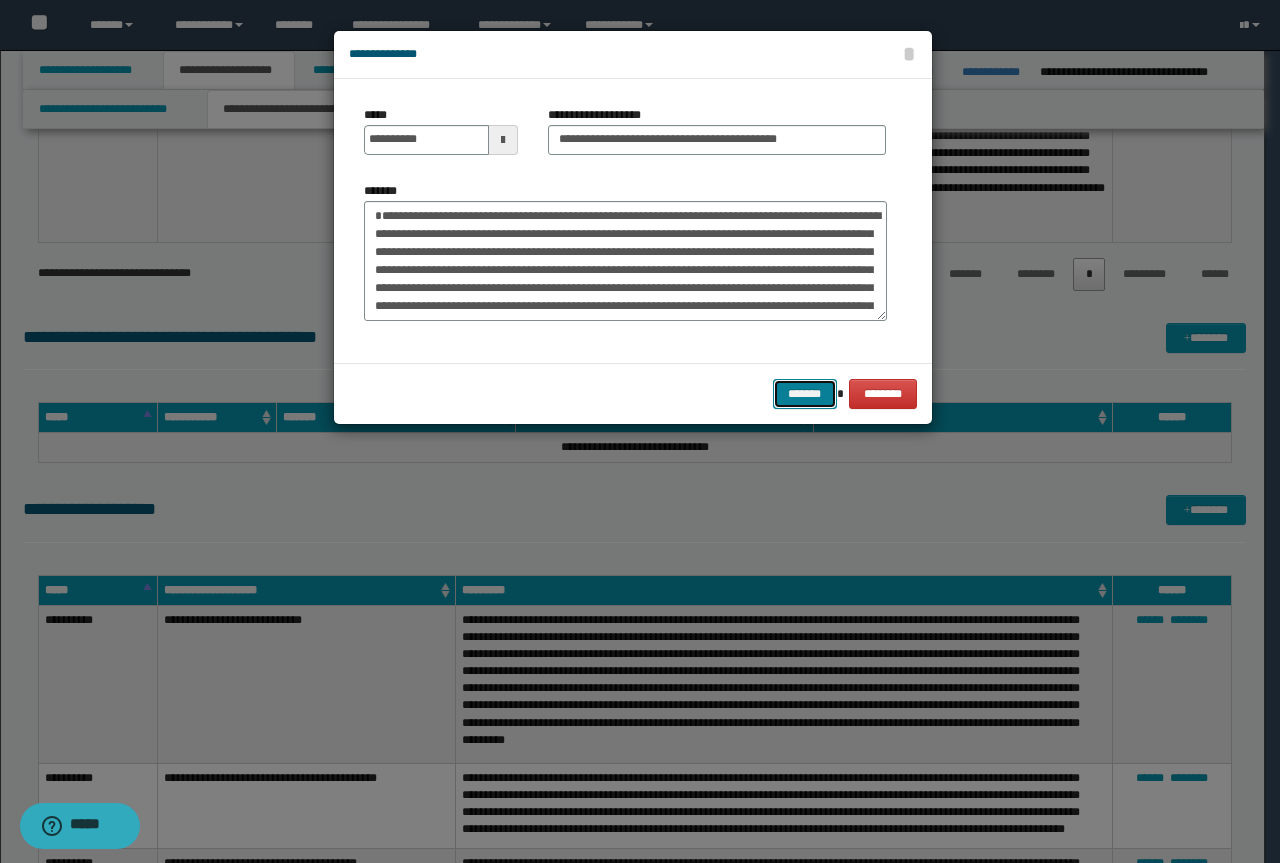 drag, startPoint x: 821, startPoint y: 400, endPoint x: 833, endPoint y: 402, distance: 12.165525 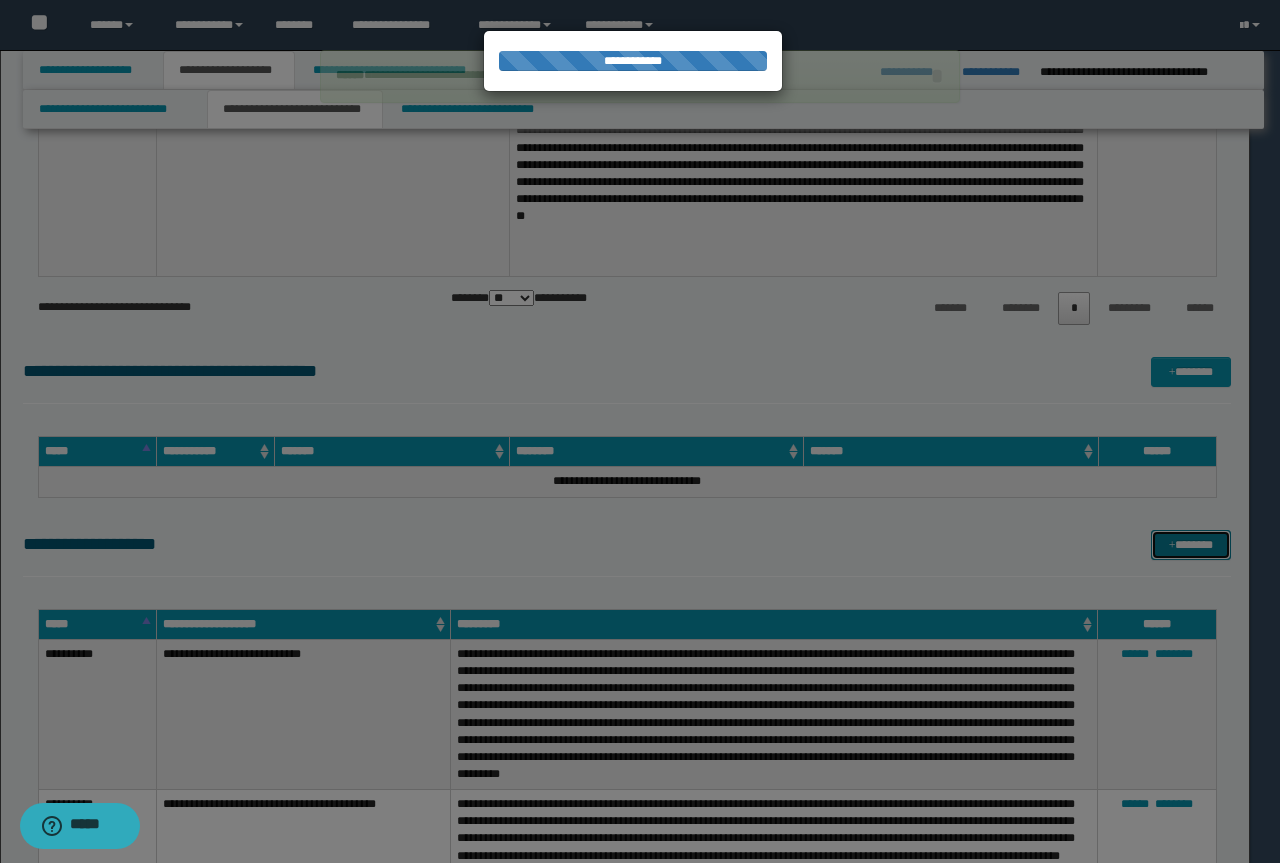 type 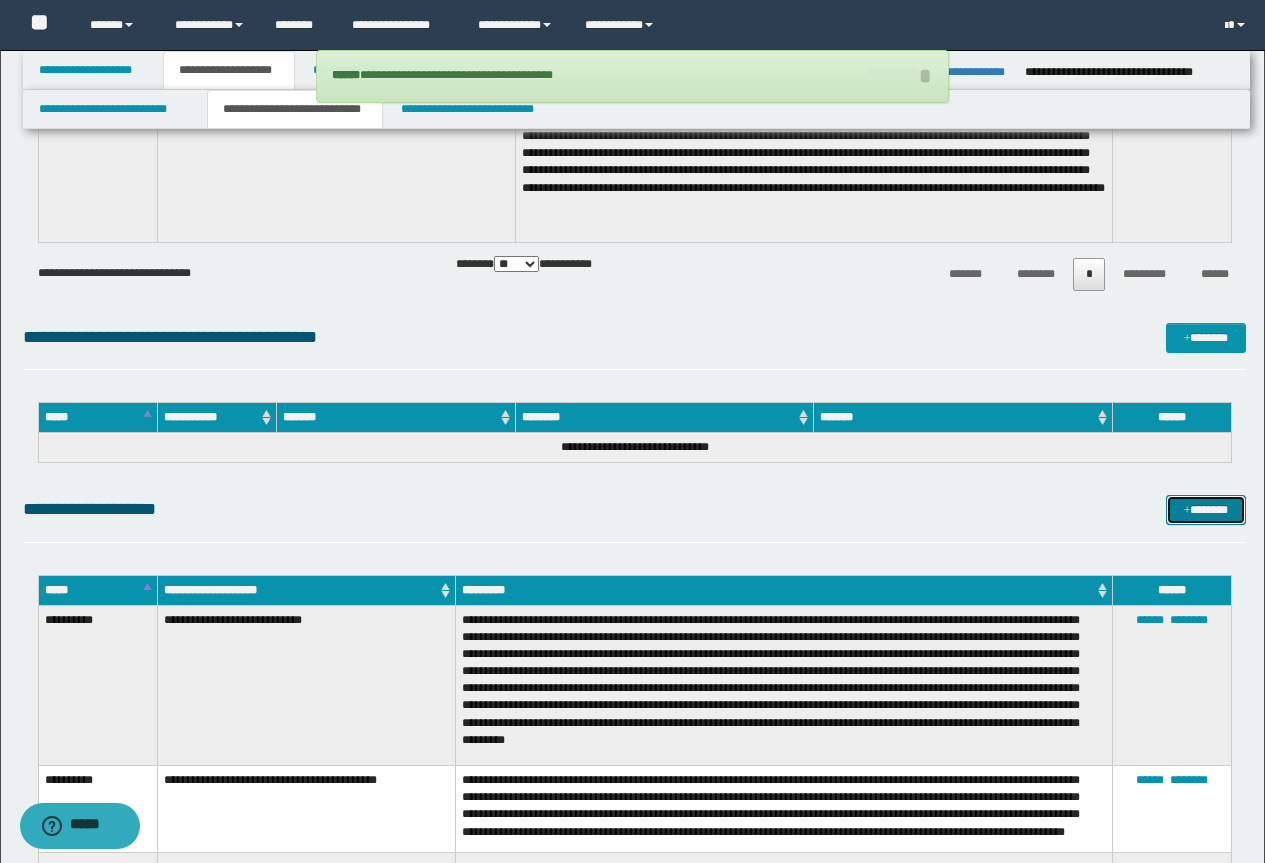 click on "*******" at bounding box center (1206, 510) 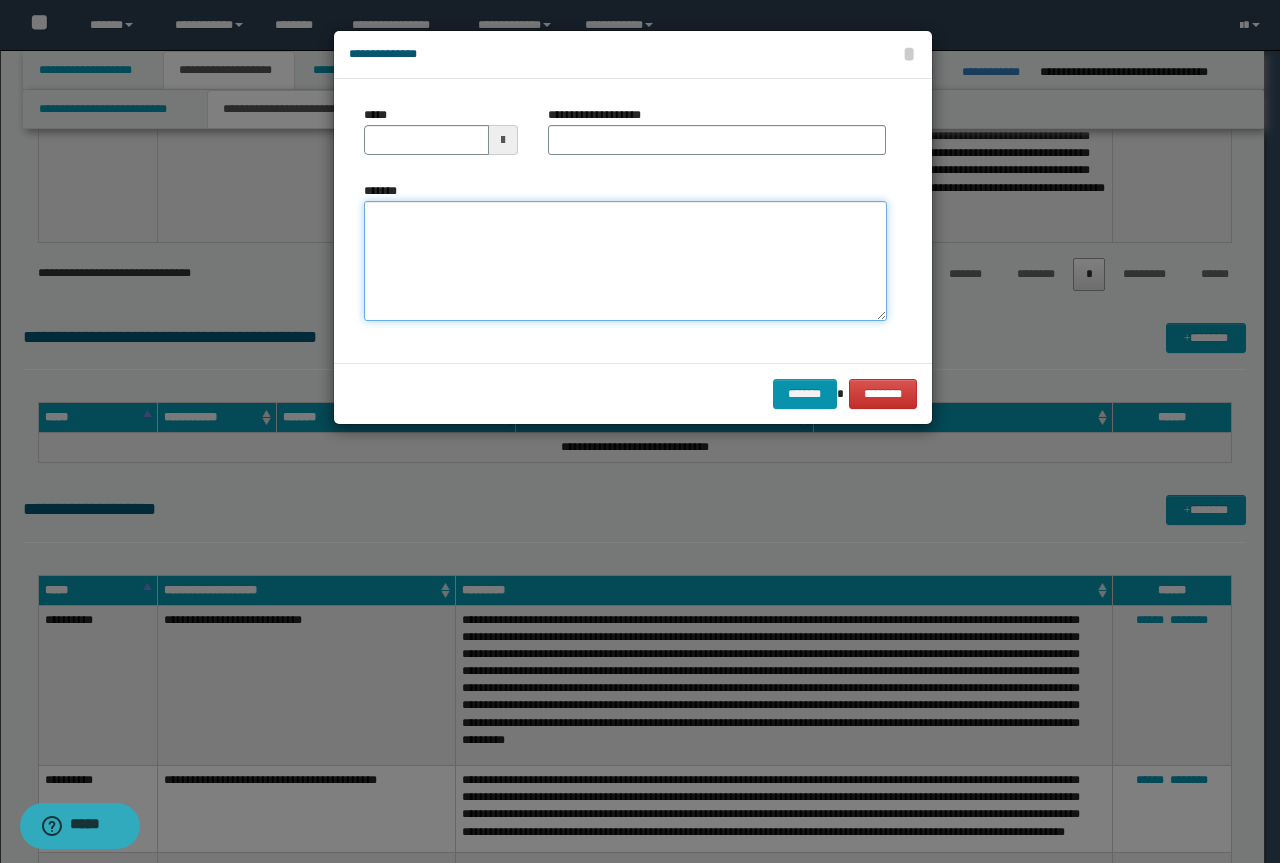click on "*******" at bounding box center (625, 261) 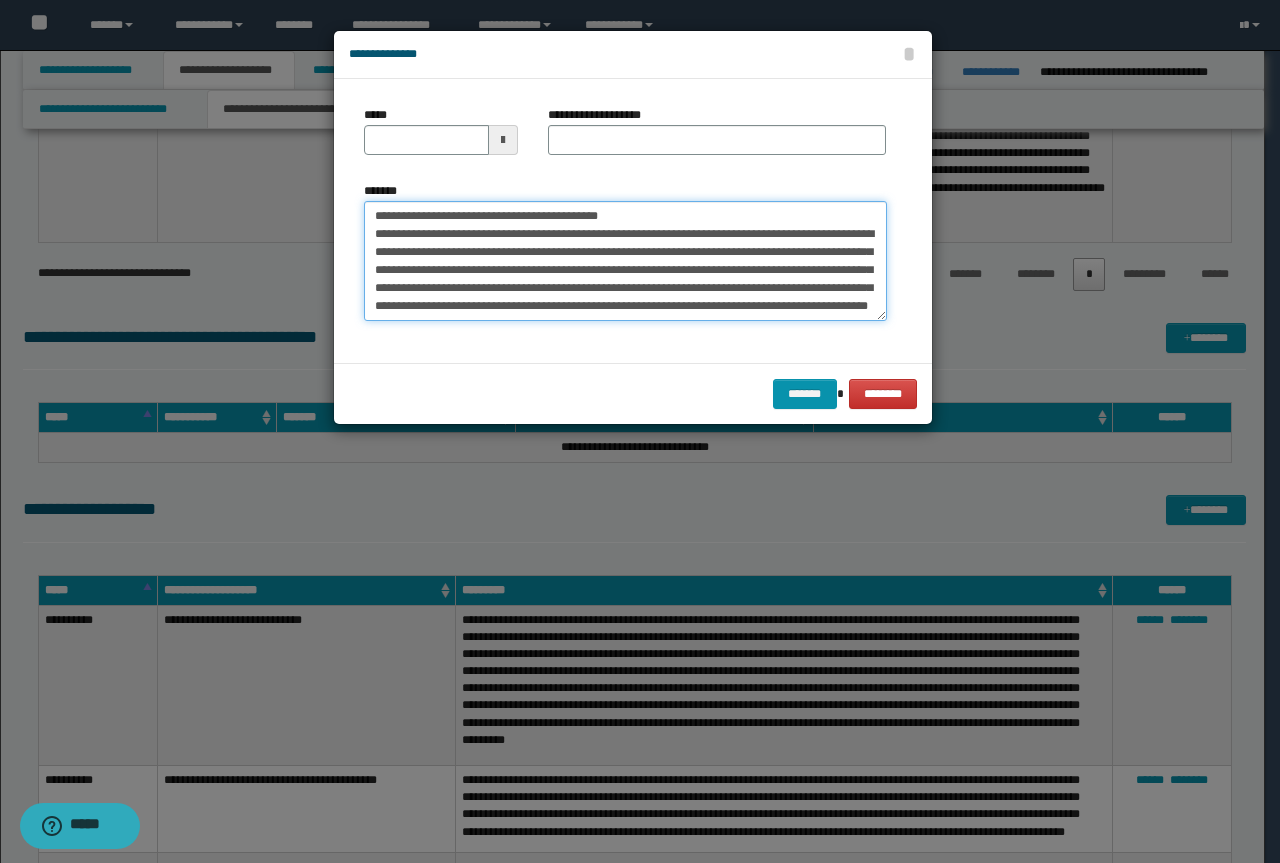scroll, scrollTop: 0, scrollLeft: 0, axis: both 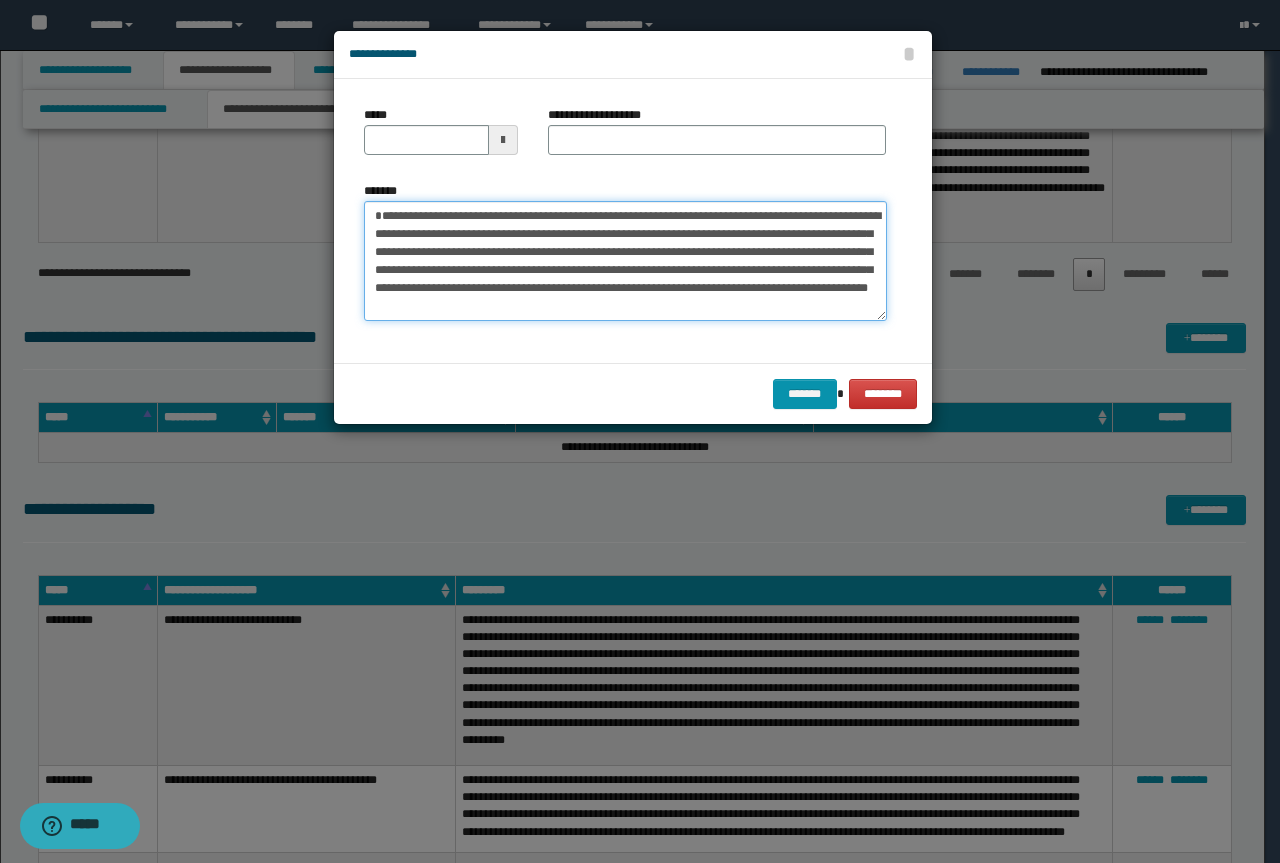 type on "**********" 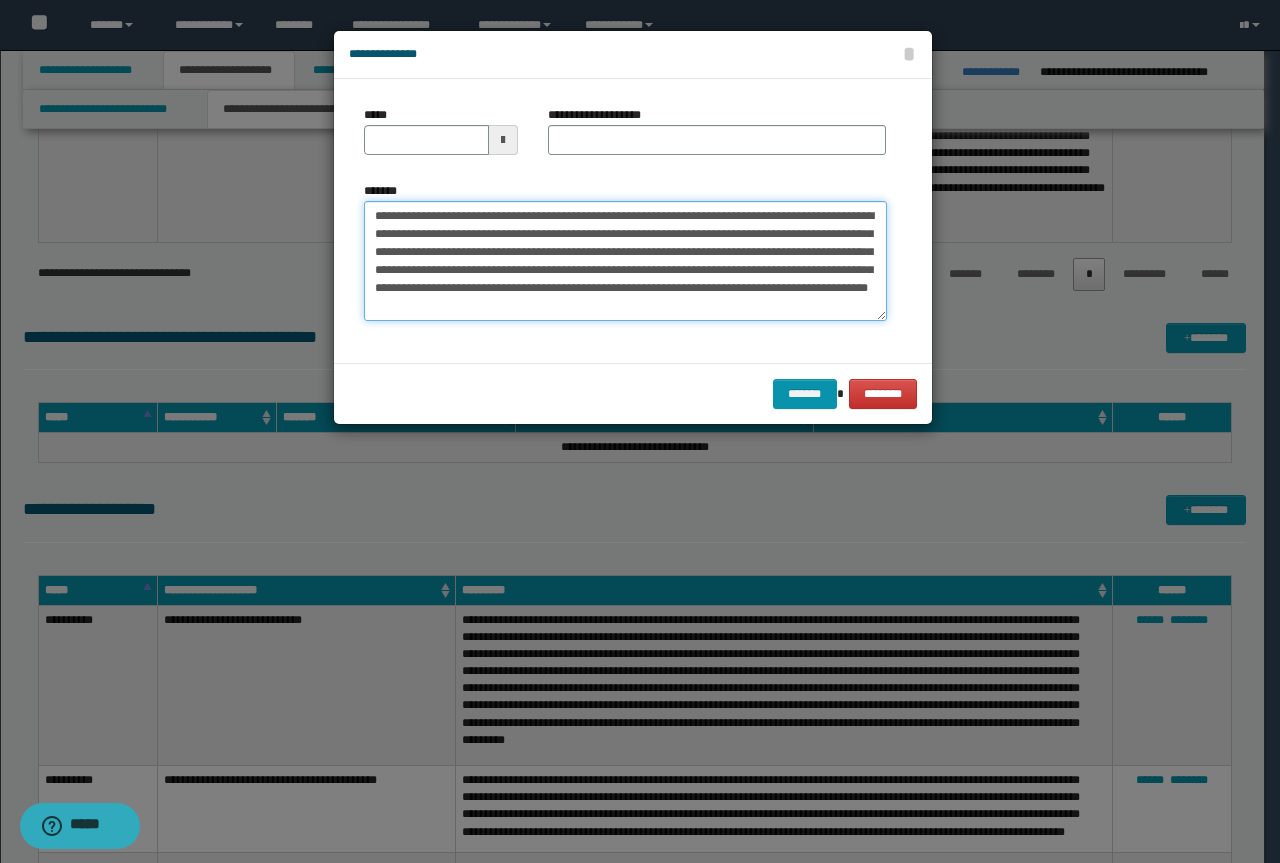 type 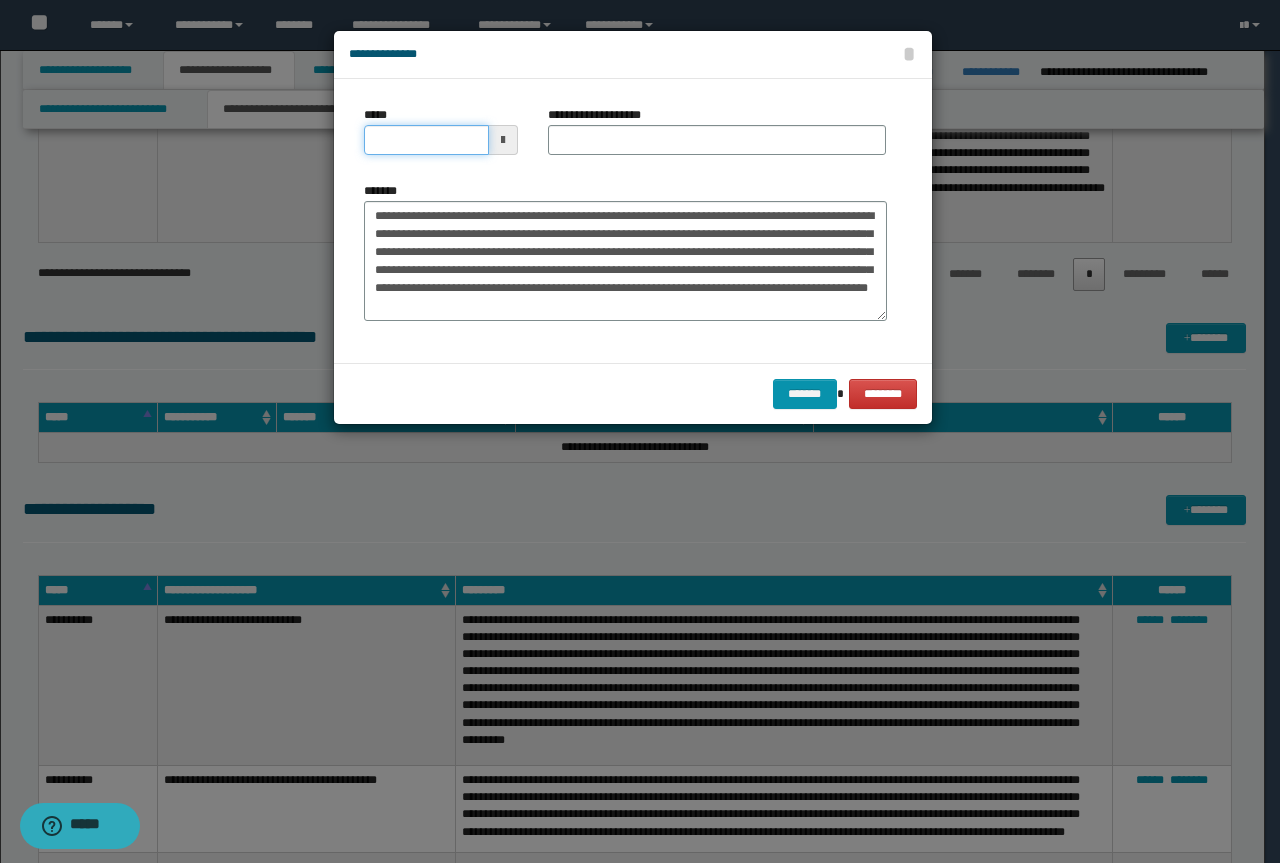 drag, startPoint x: 435, startPoint y: 128, endPoint x: 435, endPoint y: 142, distance: 14 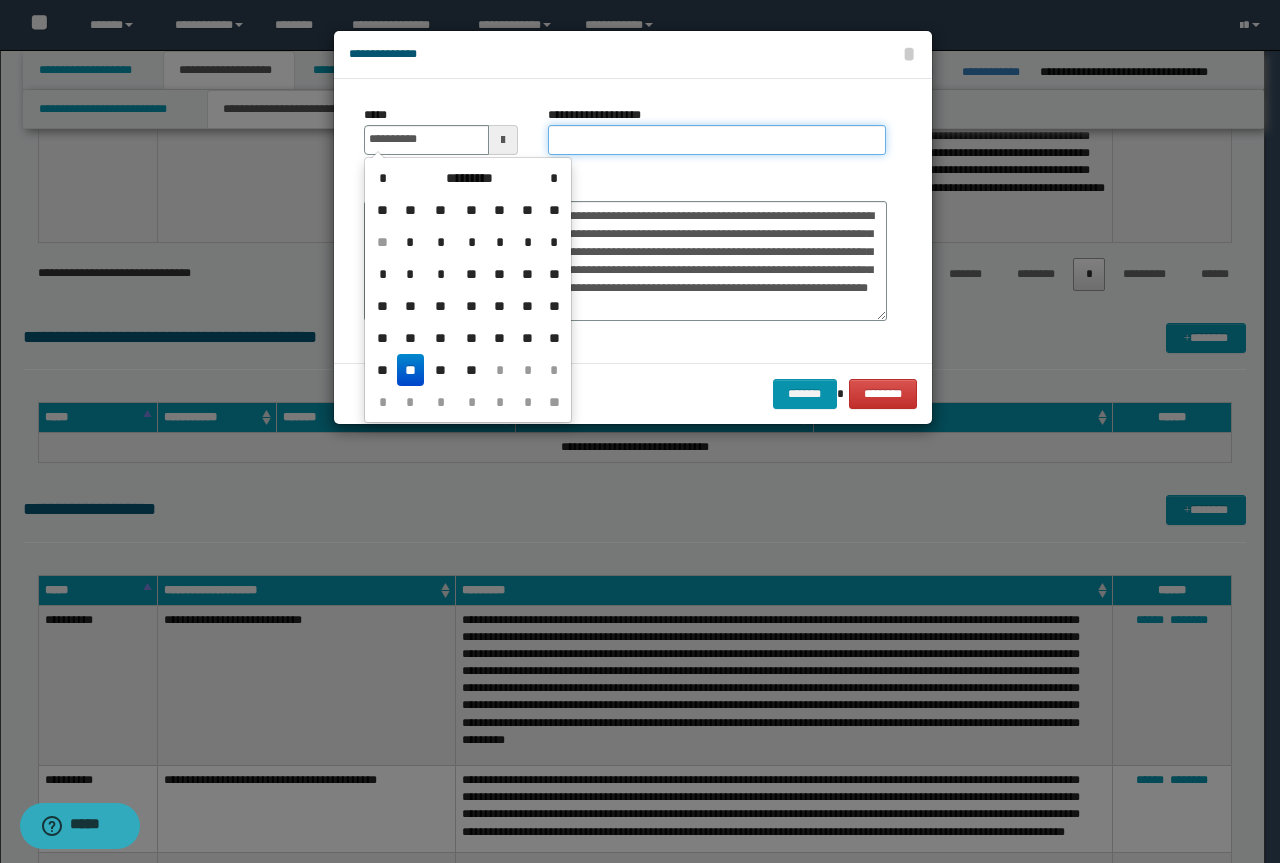 type on "**********" 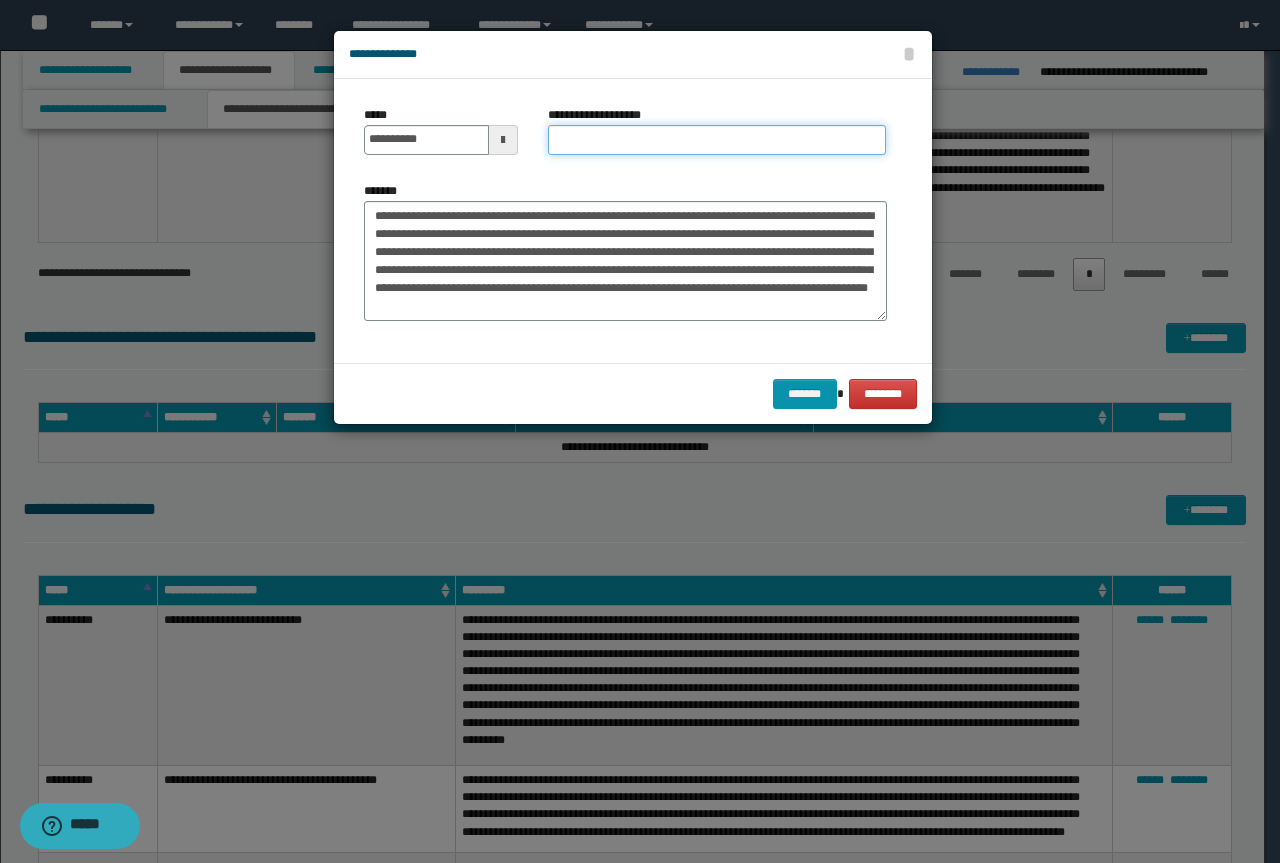 paste on "**********" 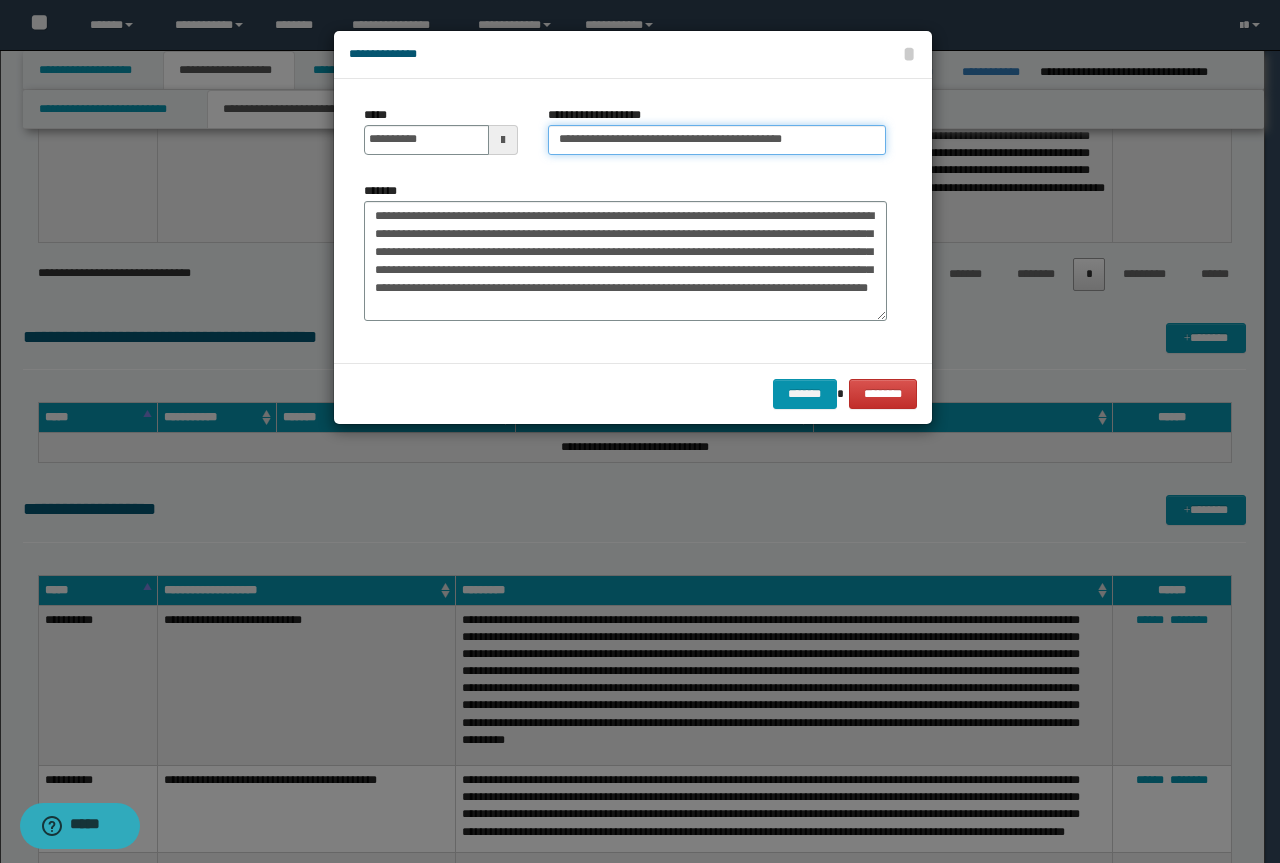 drag, startPoint x: 631, startPoint y: 136, endPoint x: 138, endPoint y: 85, distance: 495.63092 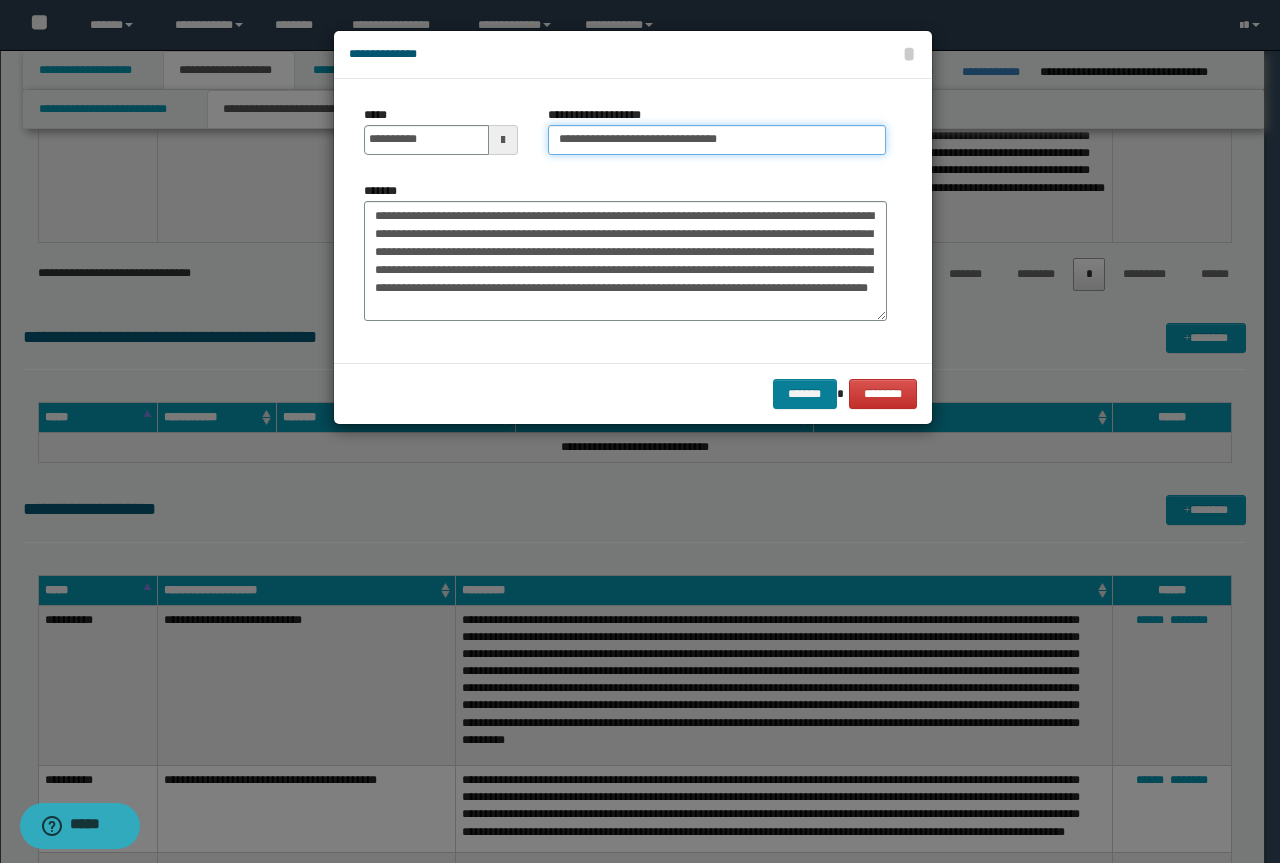 type on "**********" 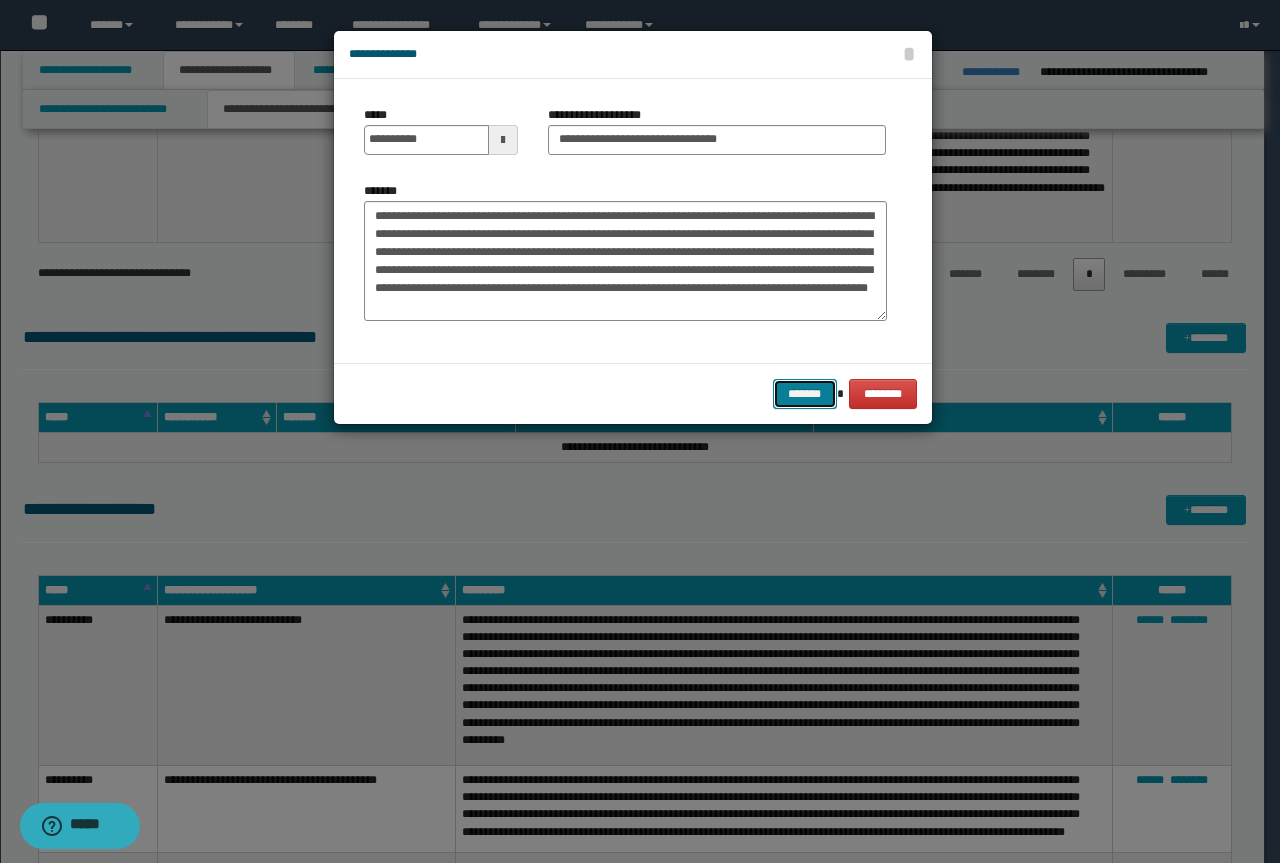 drag, startPoint x: 810, startPoint y: 398, endPoint x: 769, endPoint y: 374, distance: 47.507893 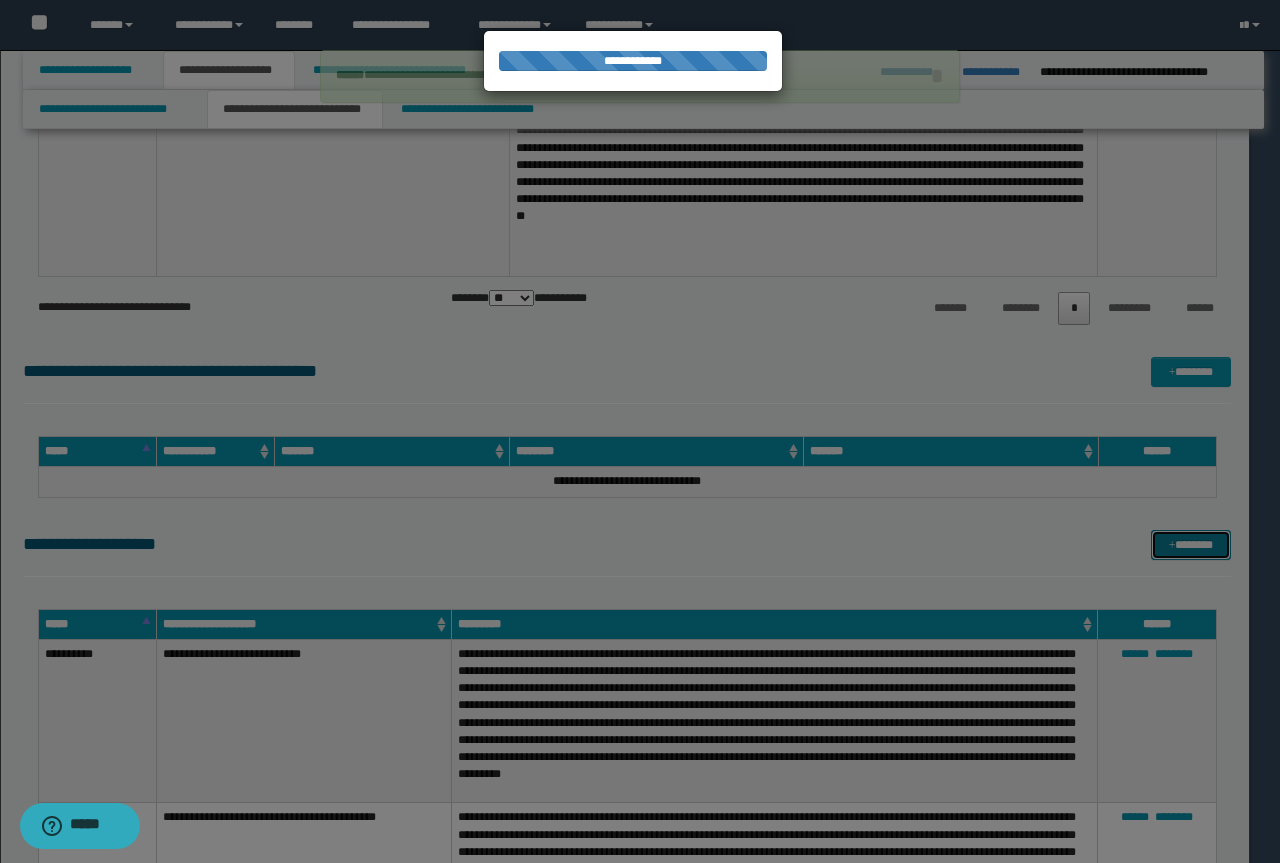 type 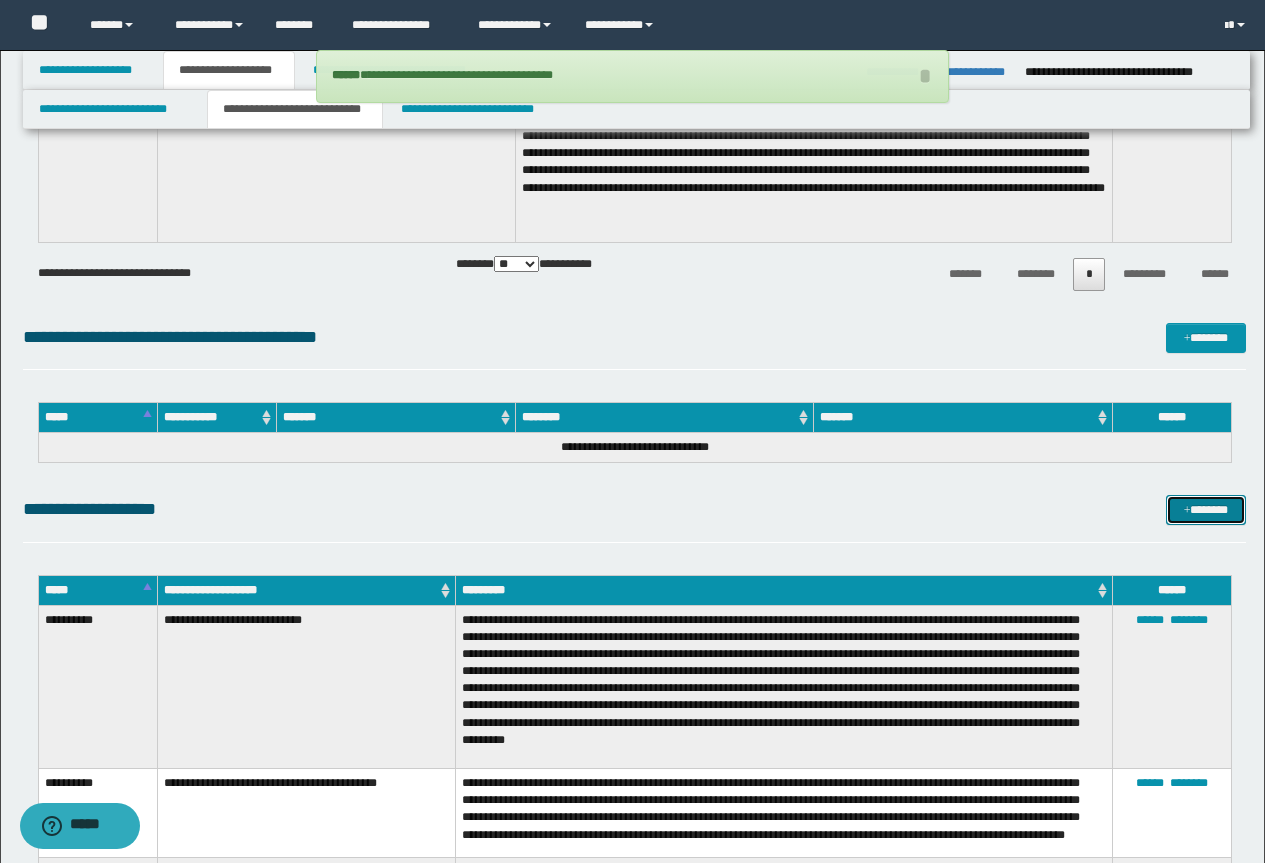 click on "*******" at bounding box center (1206, 510) 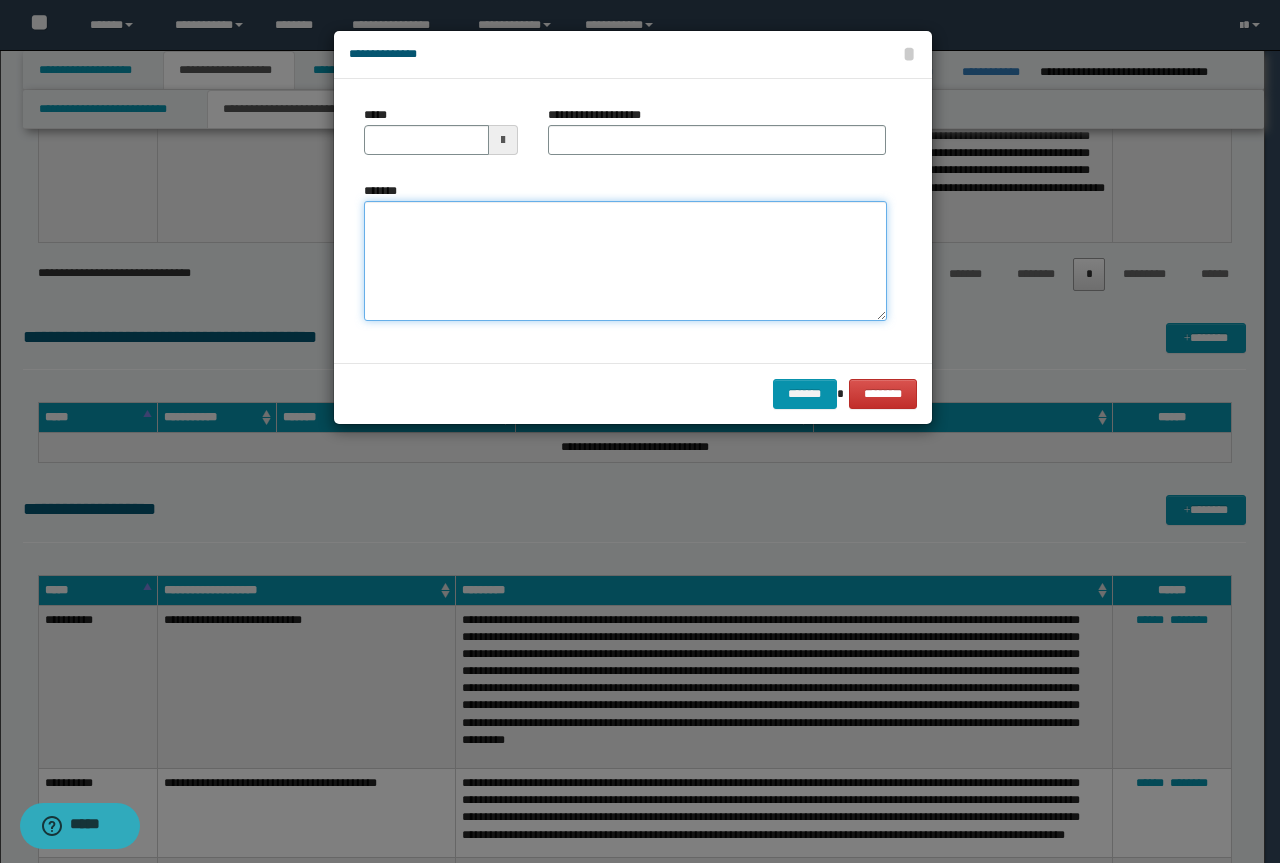 click on "*******" at bounding box center (625, 261) 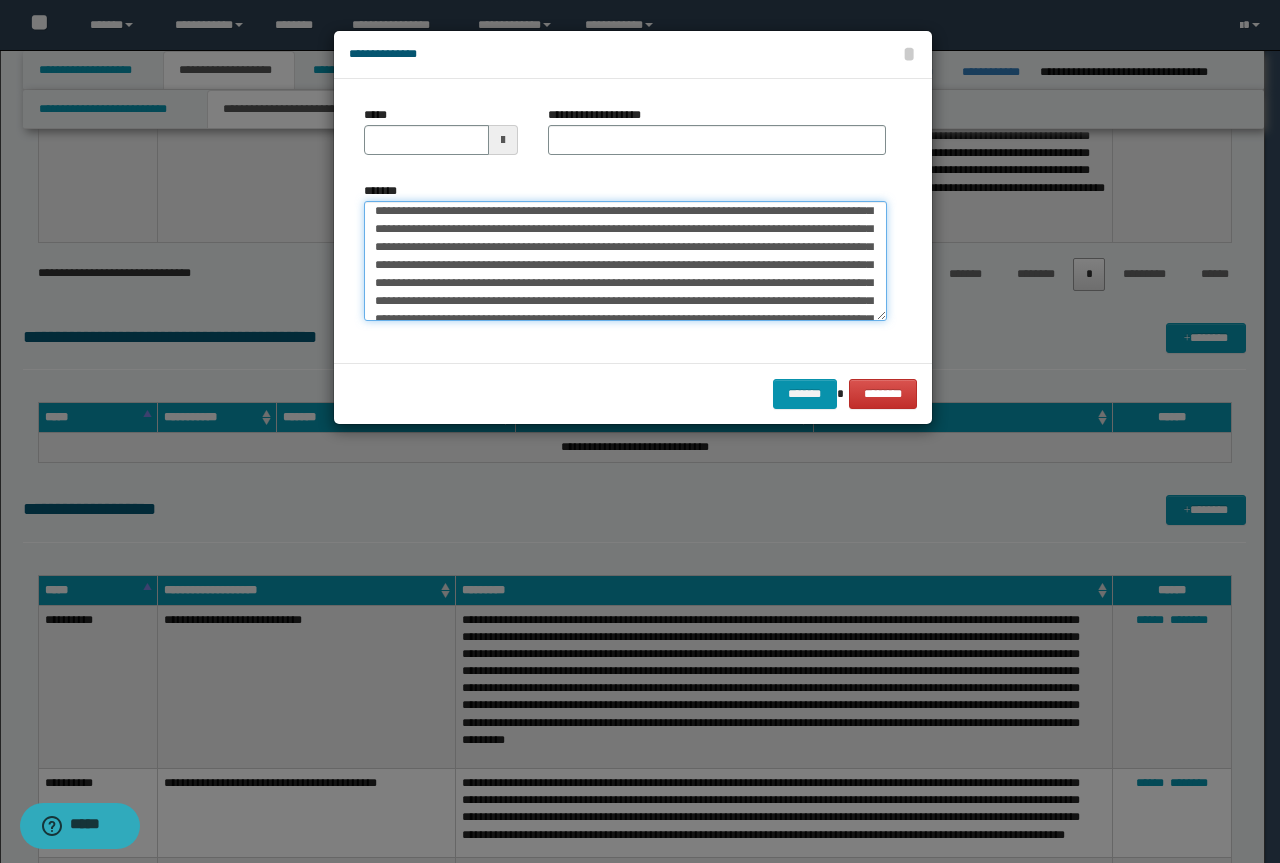 scroll, scrollTop: 0, scrollLeft: 0, axis: both 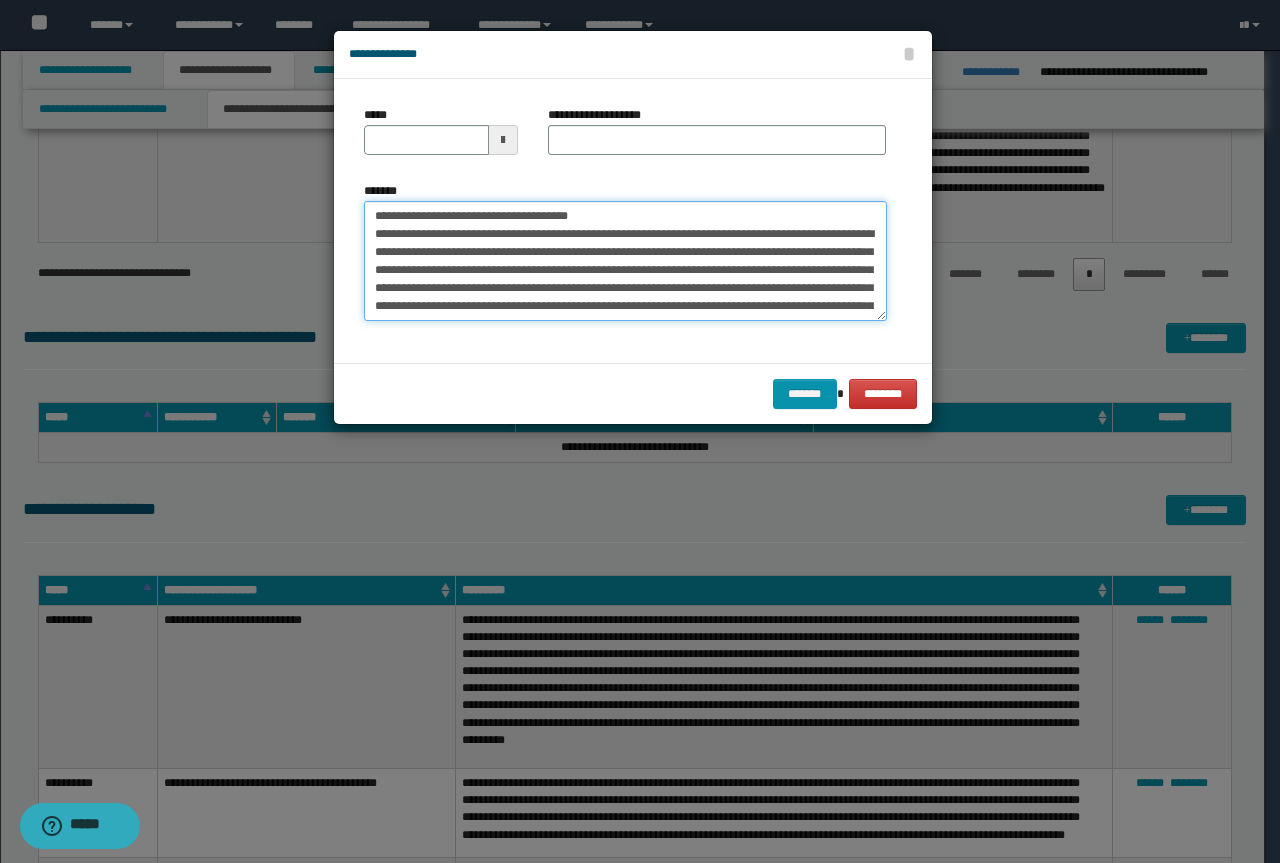 drag, startPoint x: 600, startPoint y: 215, endPoint x: 362, endPoint y: 220, distance: 238.05252 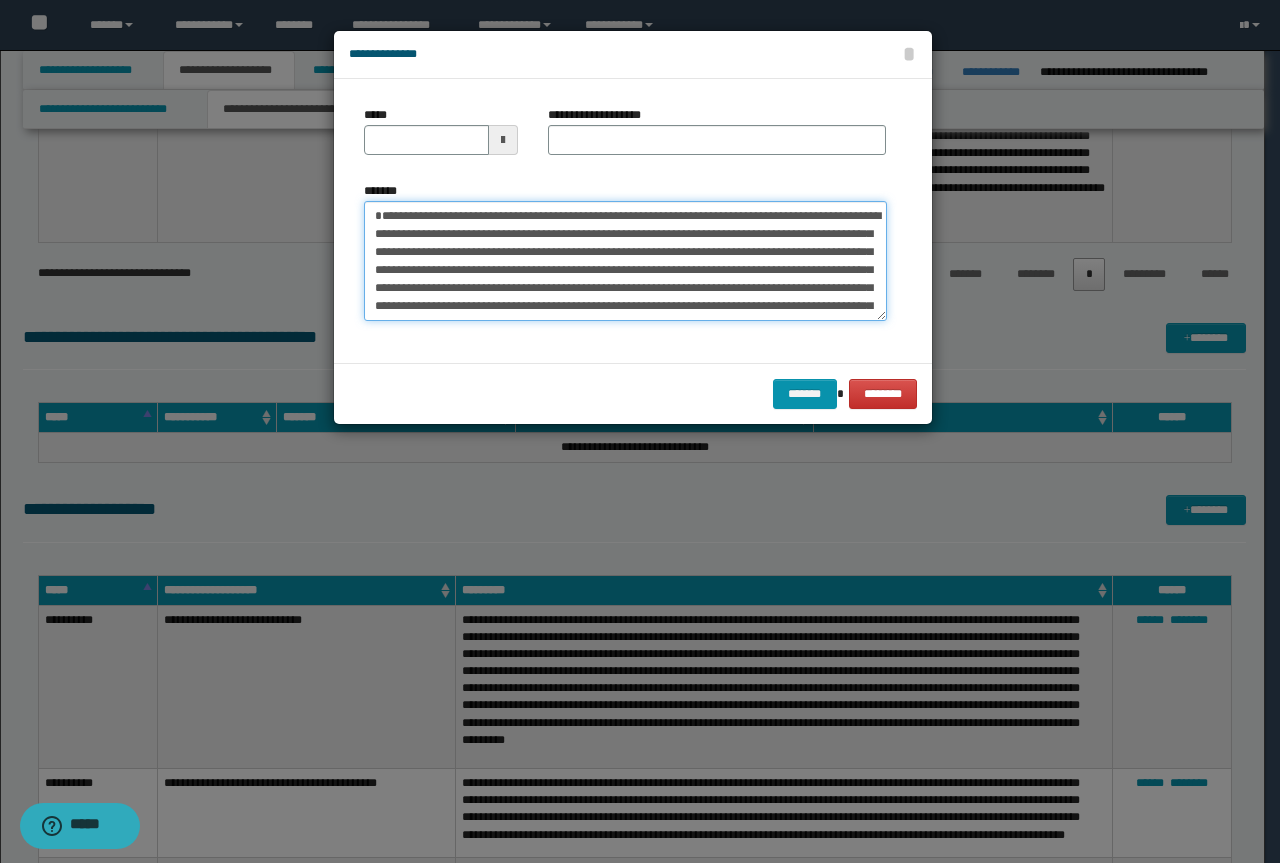 type on "**********" 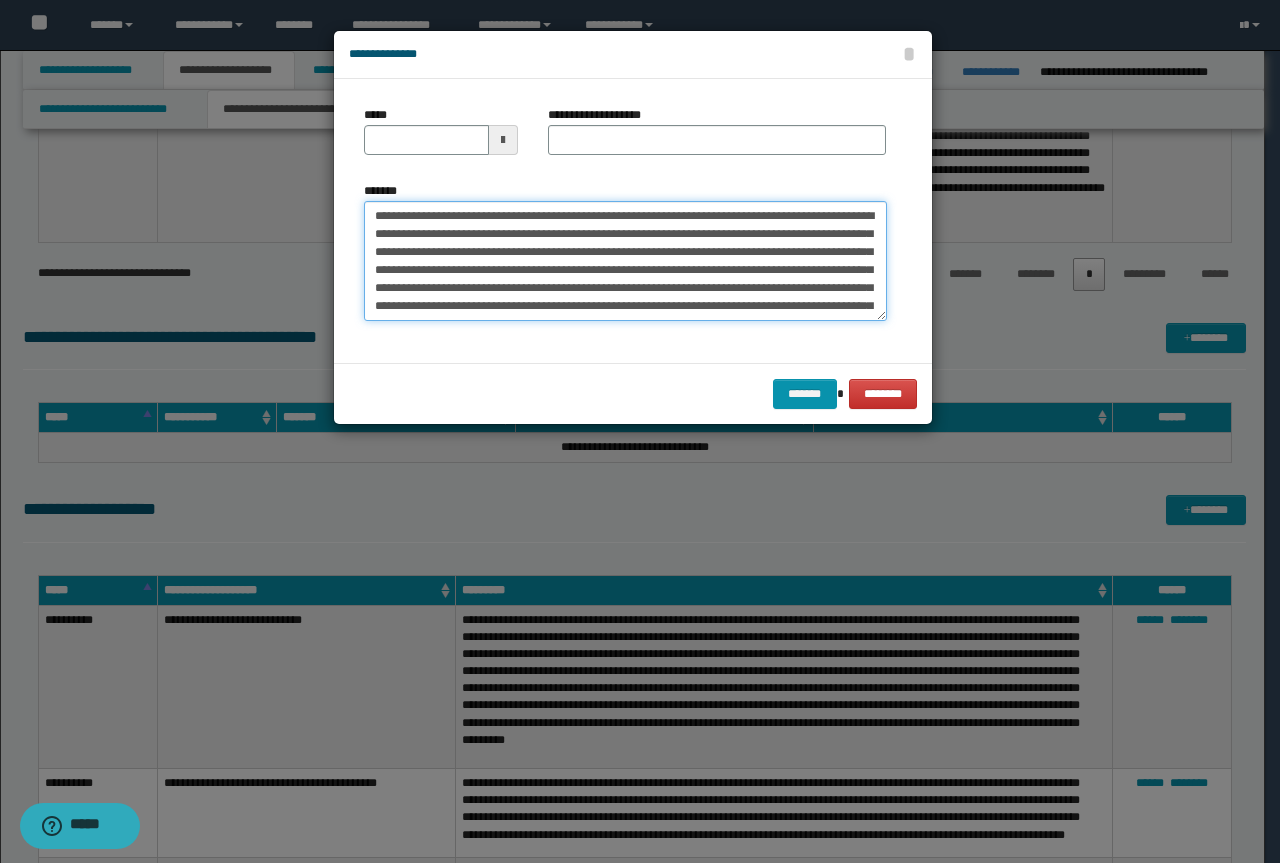 type 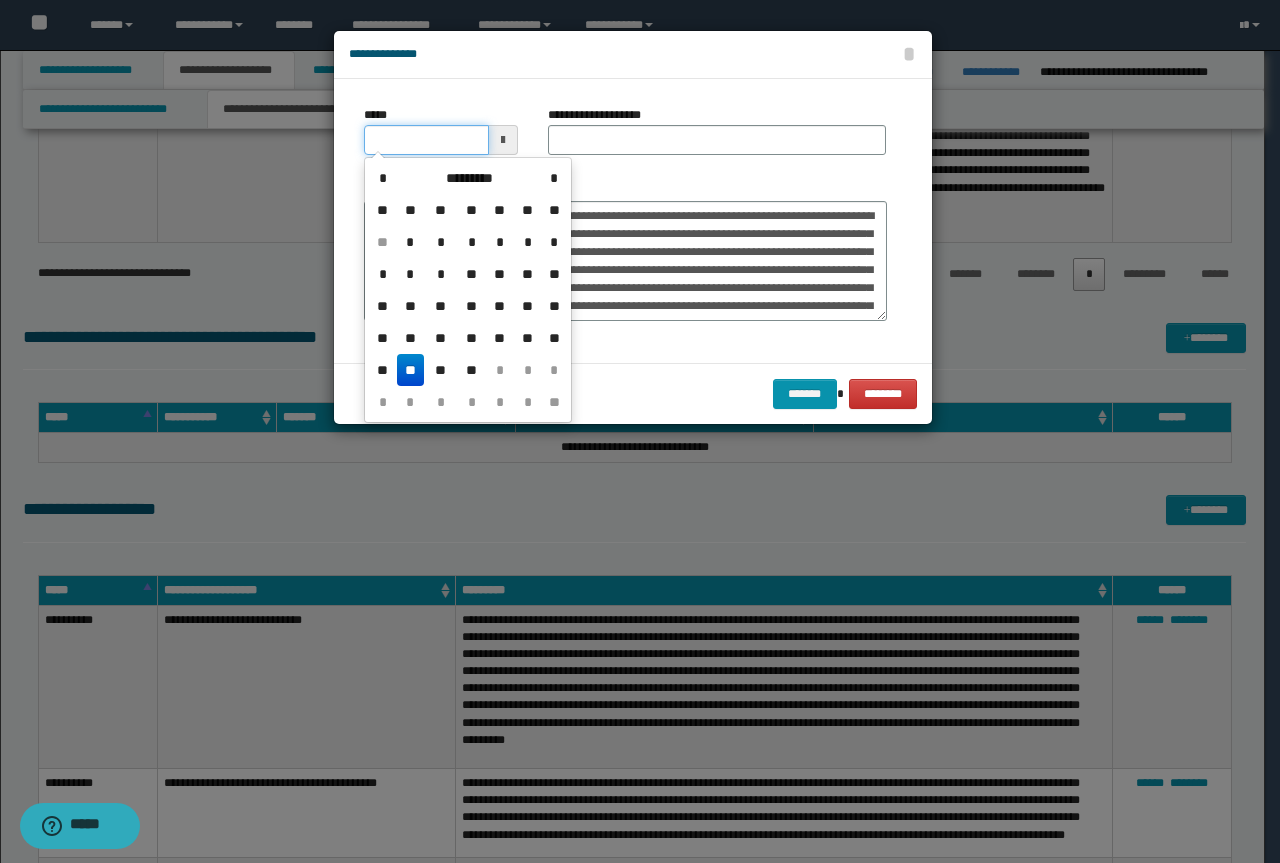 click on "*****" at bounding box center [426, 140] 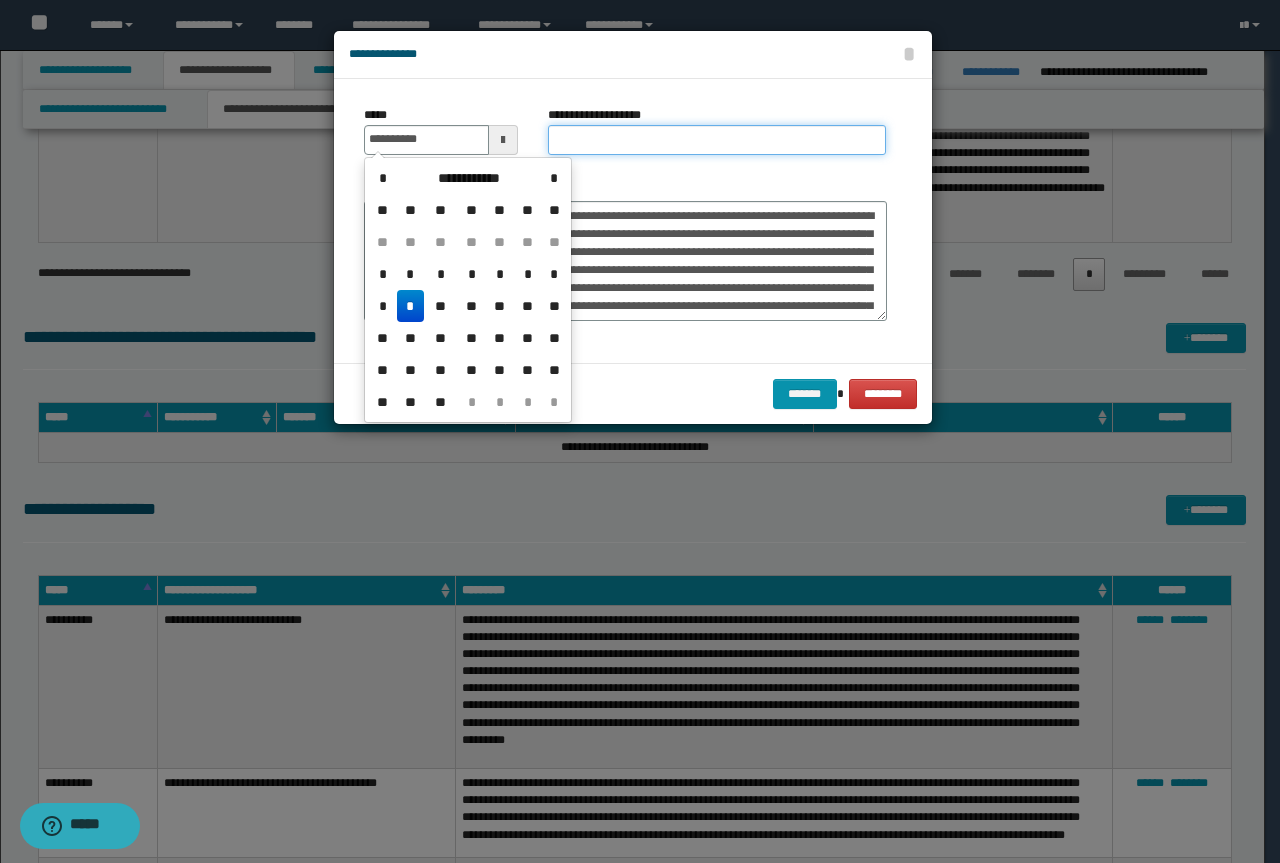 type on "**********" 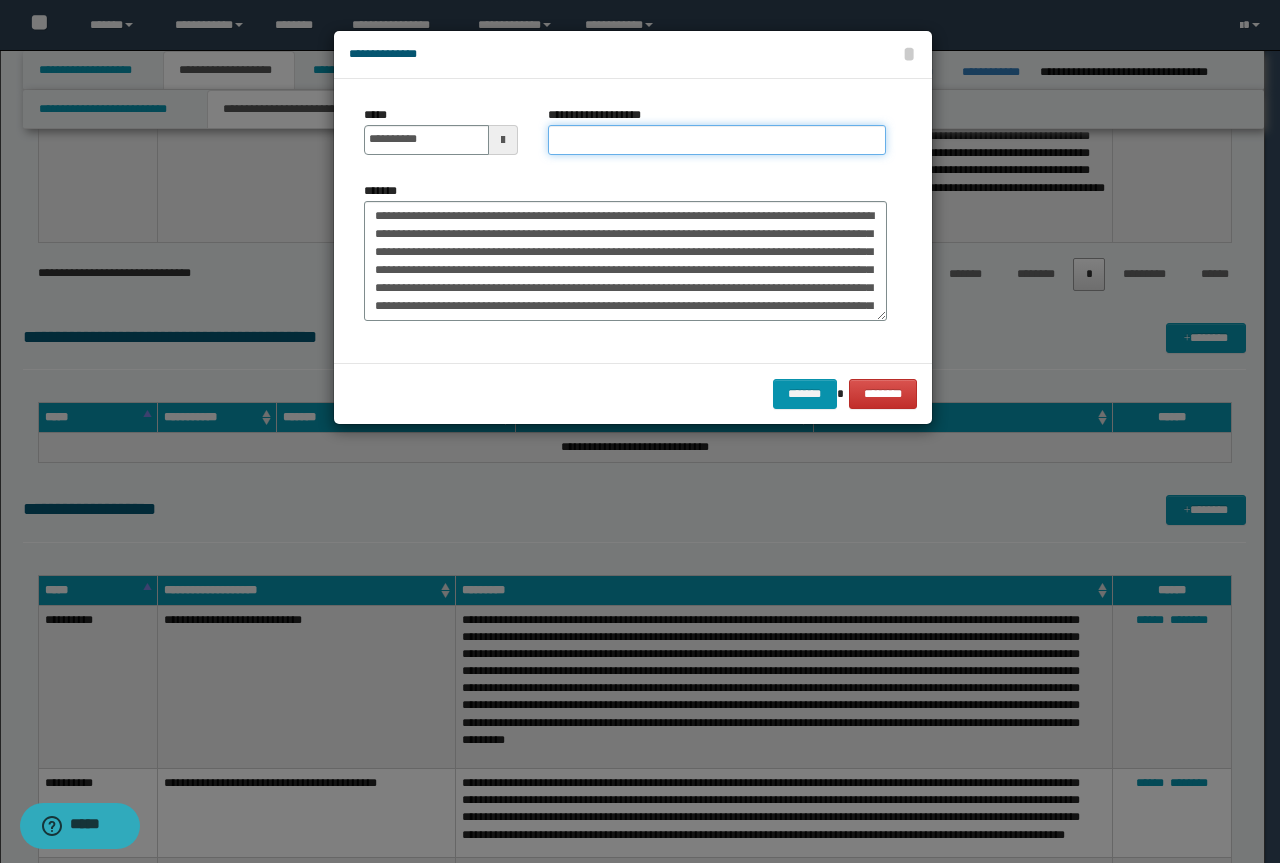 paste on "**********" 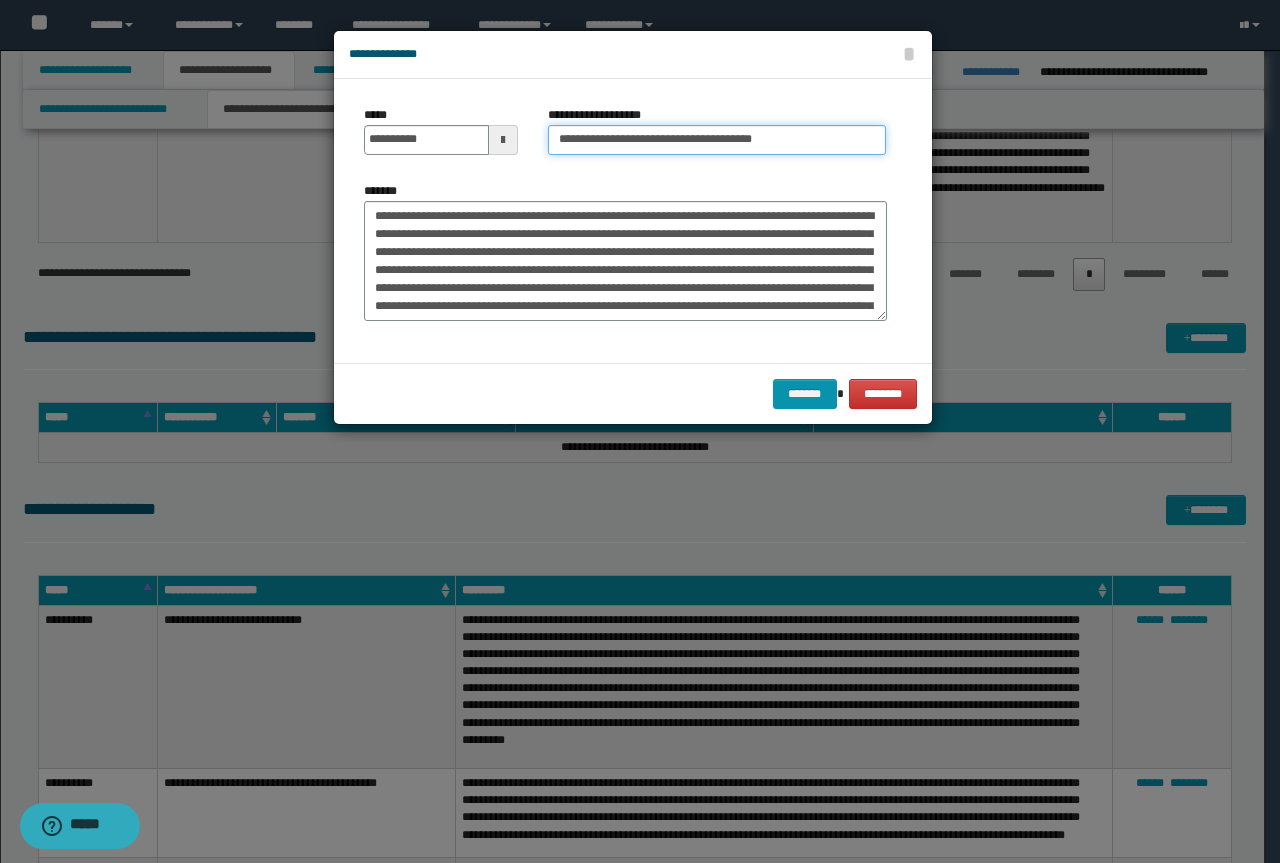 drag, startPoint x: 625, startPoint y: 137, endPoint x: 203, endPoint y: 135, distance: 422.00473 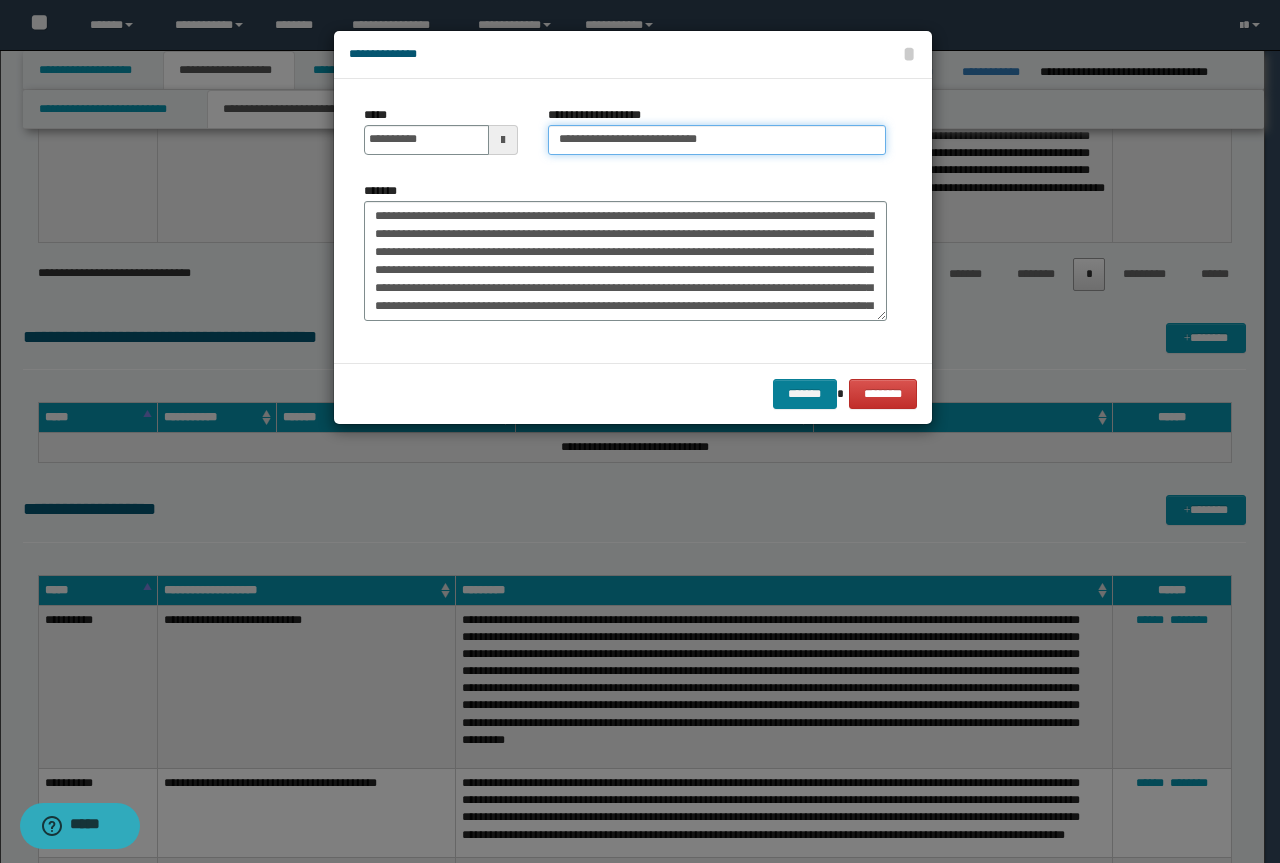 type on "**********" 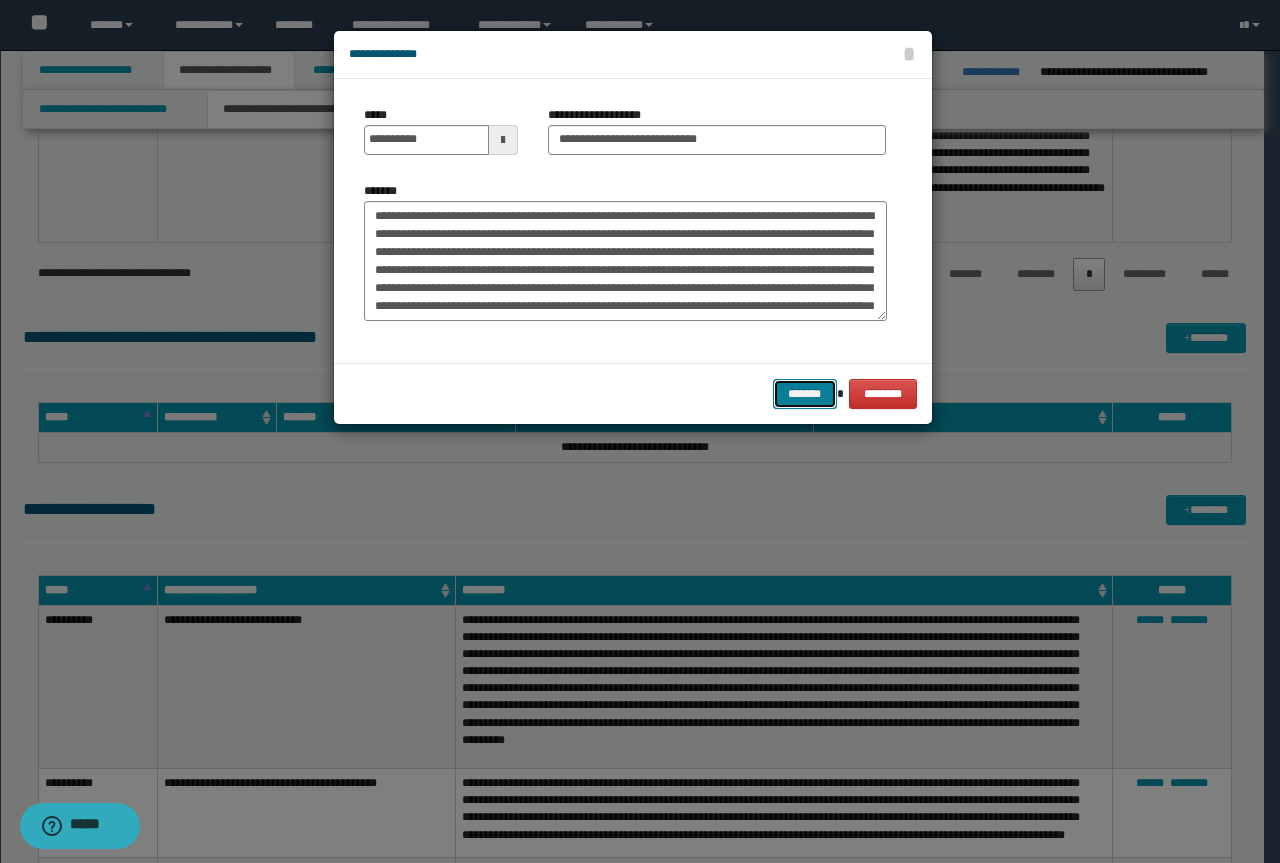 click on "*******" at bounding box center (805, 394) 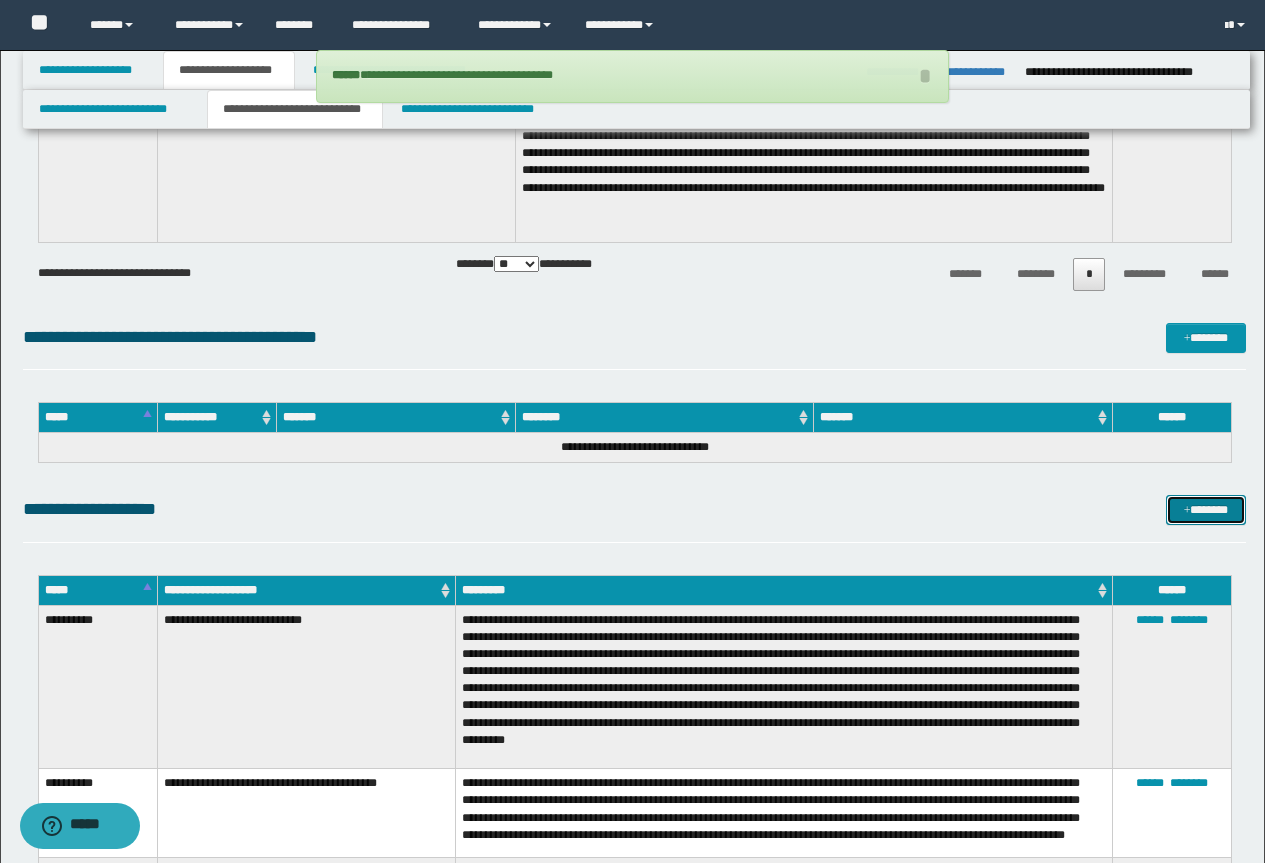 click on "*******" at bounding box center (1206, 510) 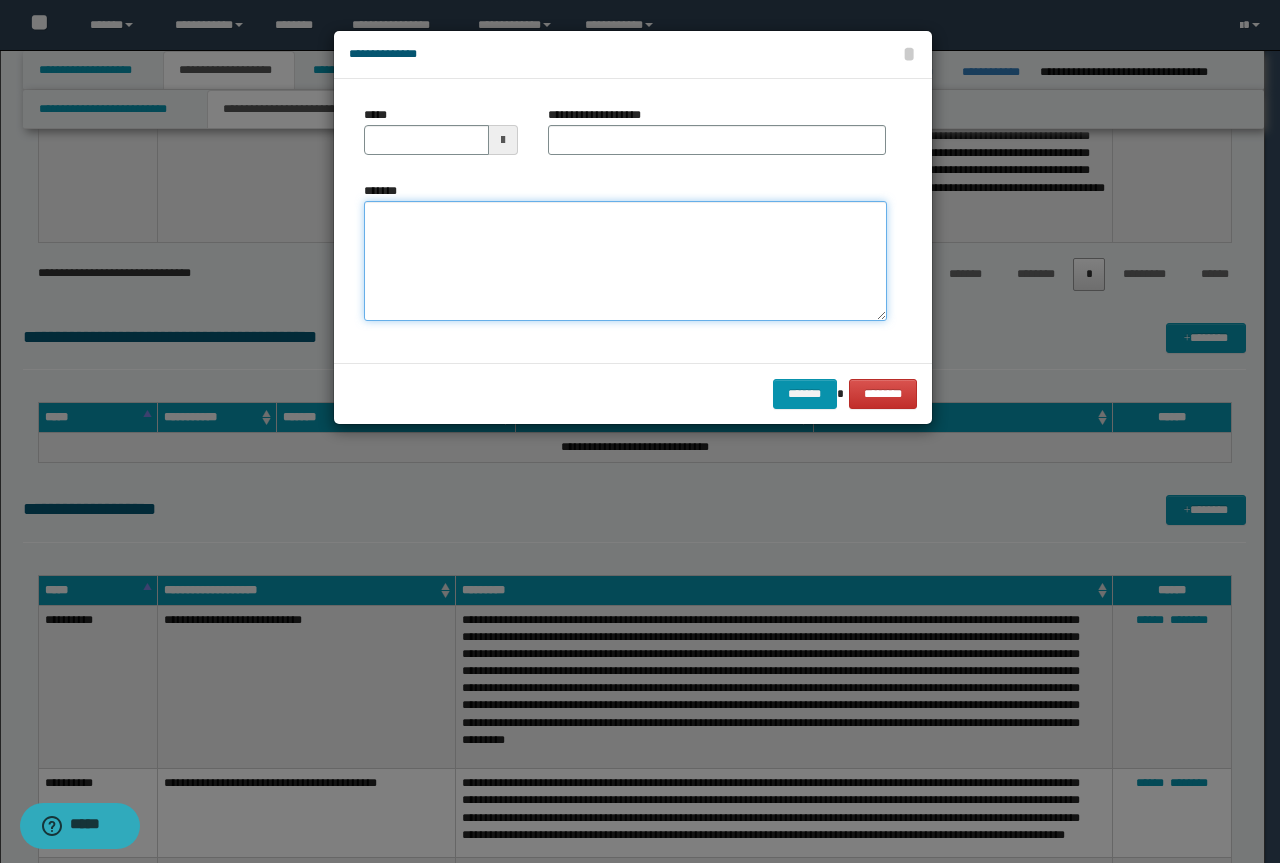 click on "*******" at bounding box center [625, 261] 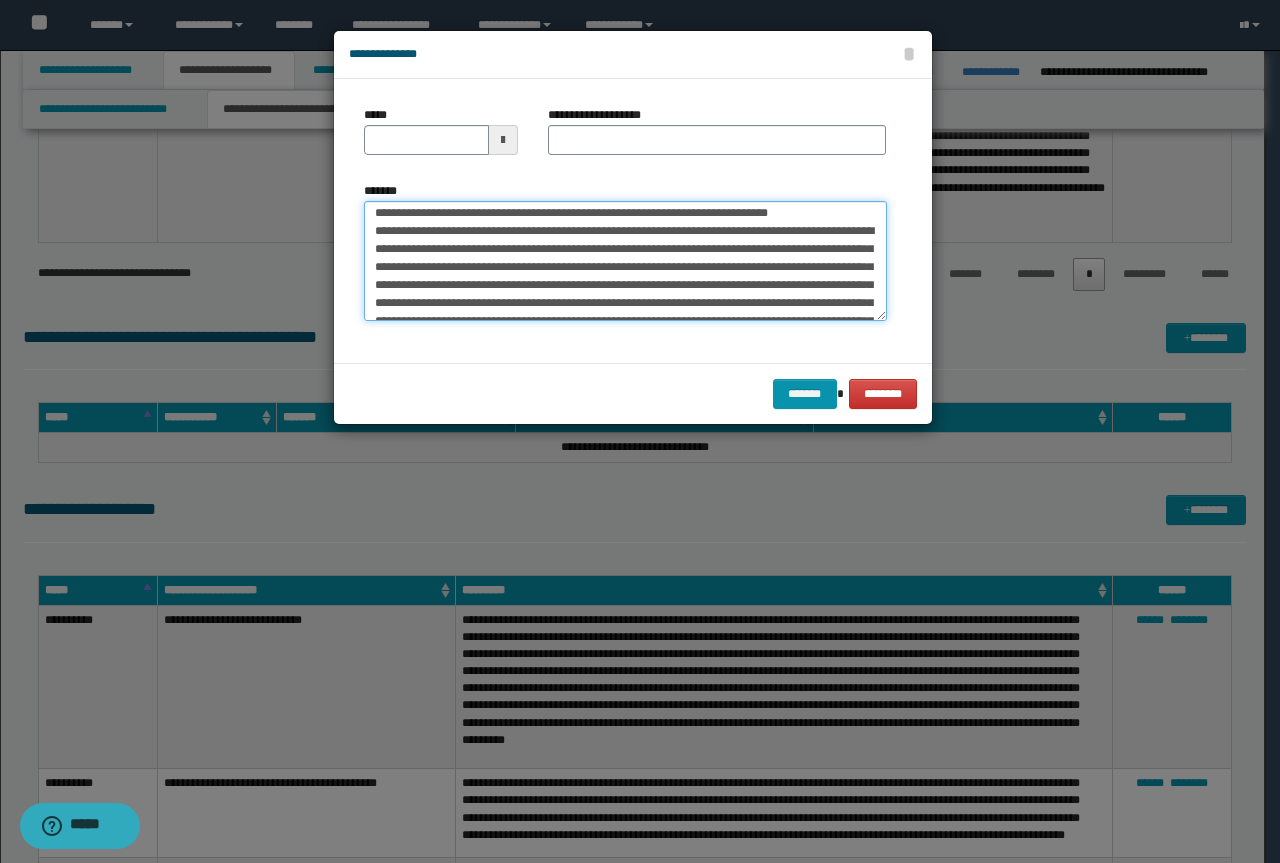 scroll, scrollTop: 0, scrollLeft: 0, axis: both 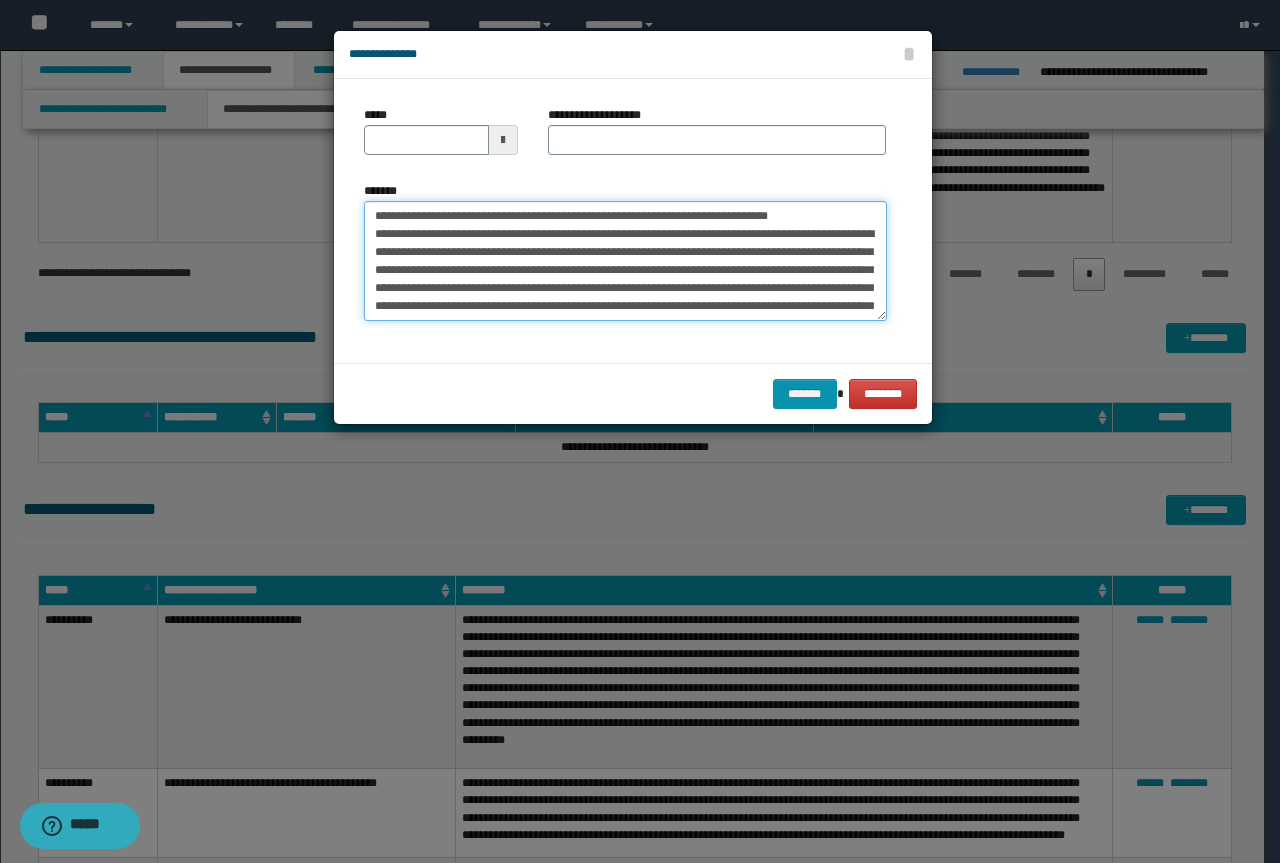 drag, startPoint x: 807, startPoint y: 220, endPoint x: 251, endPoint y: 212, distance: 556.05756 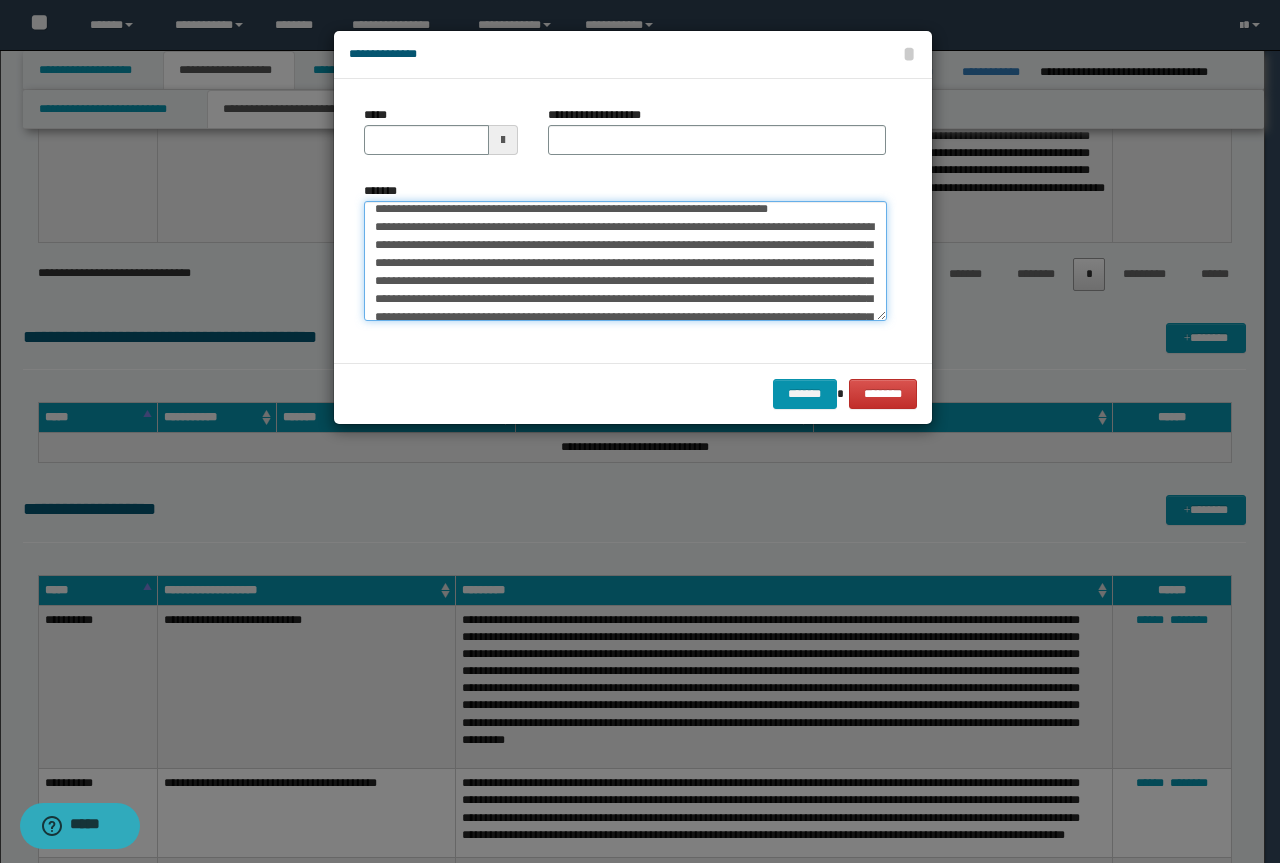 scroll, scrollTop: 0, scrollLeft: 0, axis: both 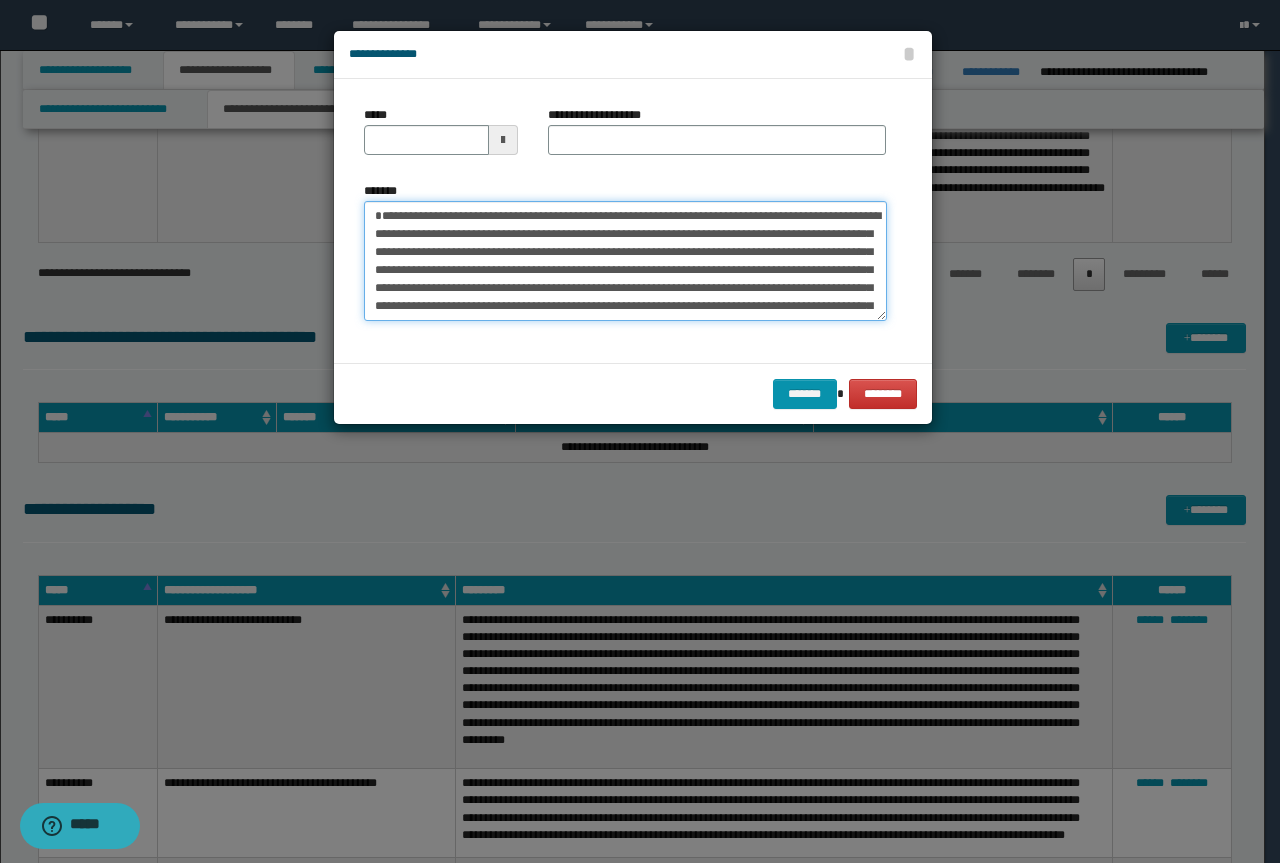 type on "**********" 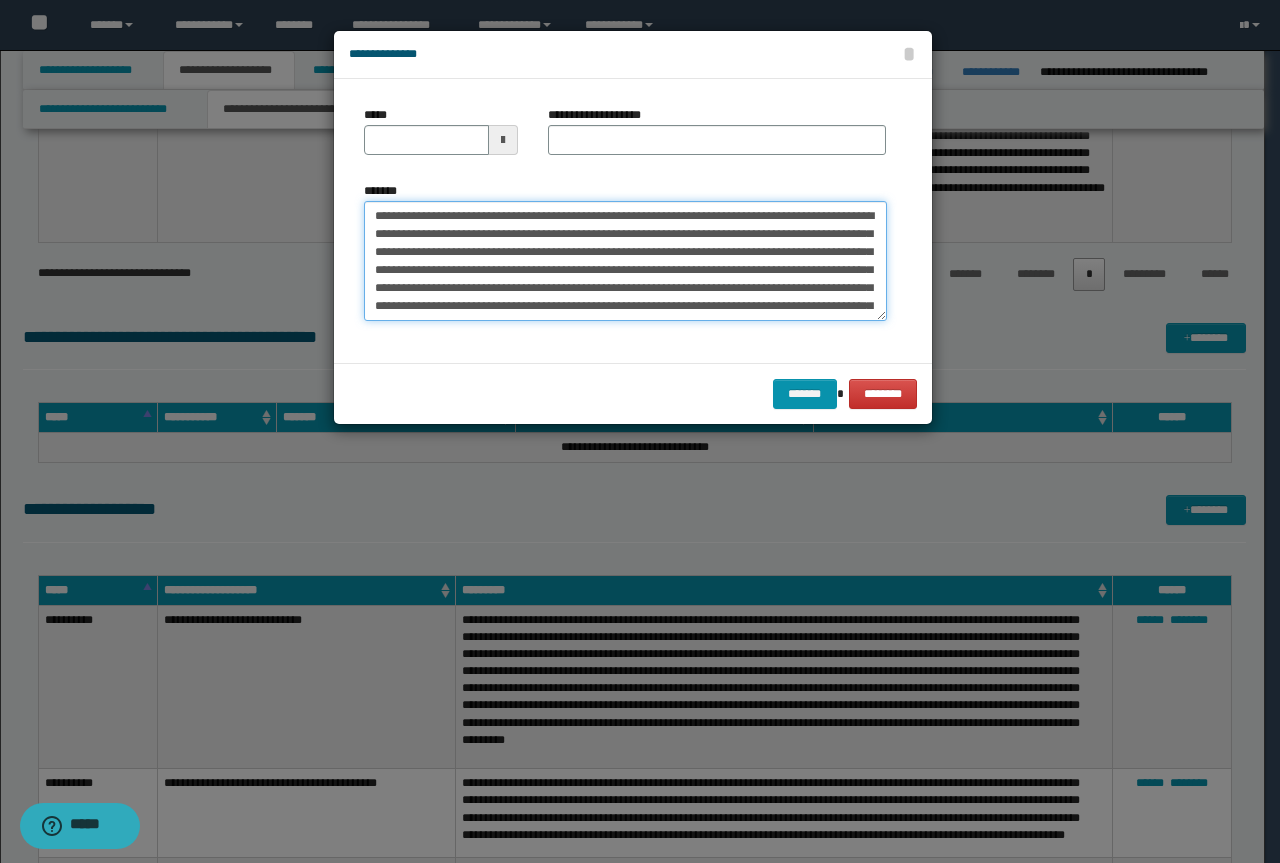 type 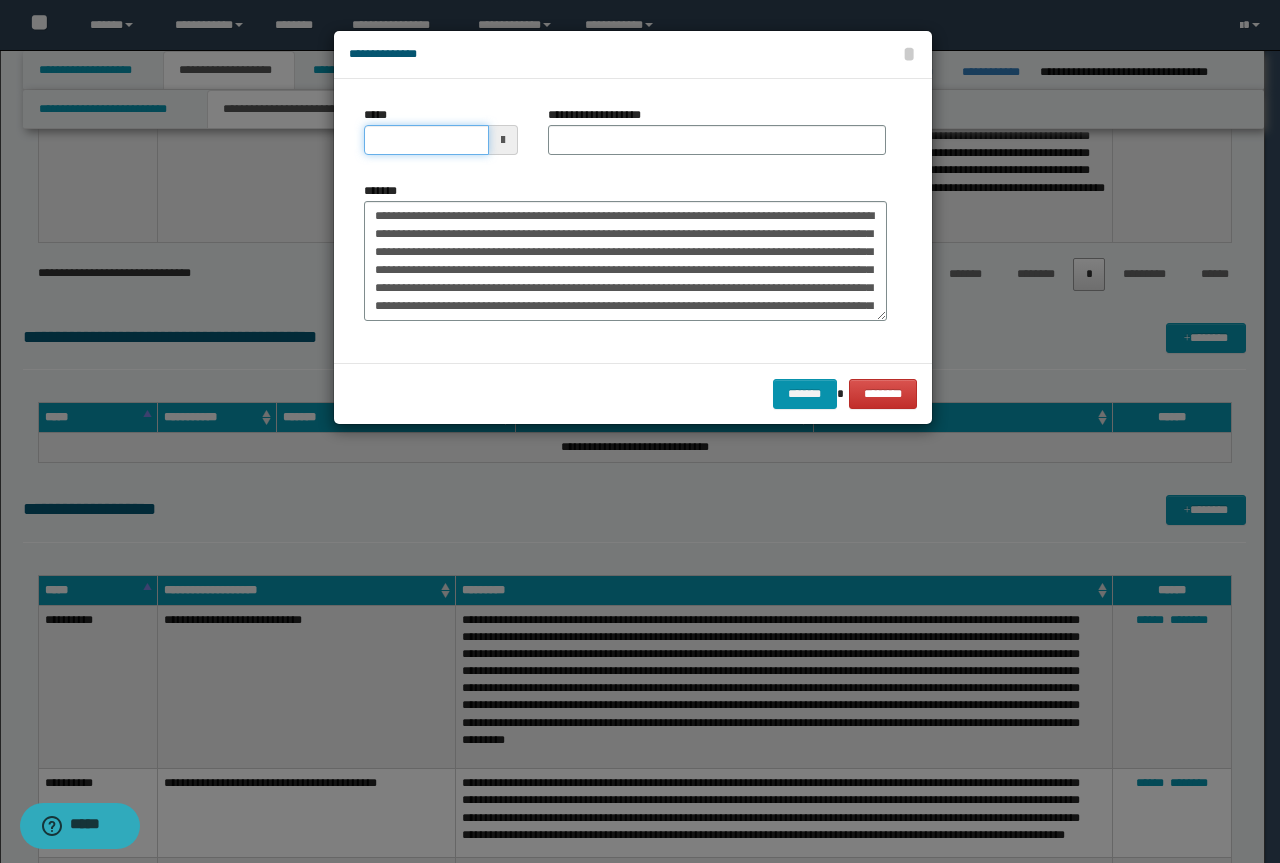 click on "*****" at bounding box center (426, 140) 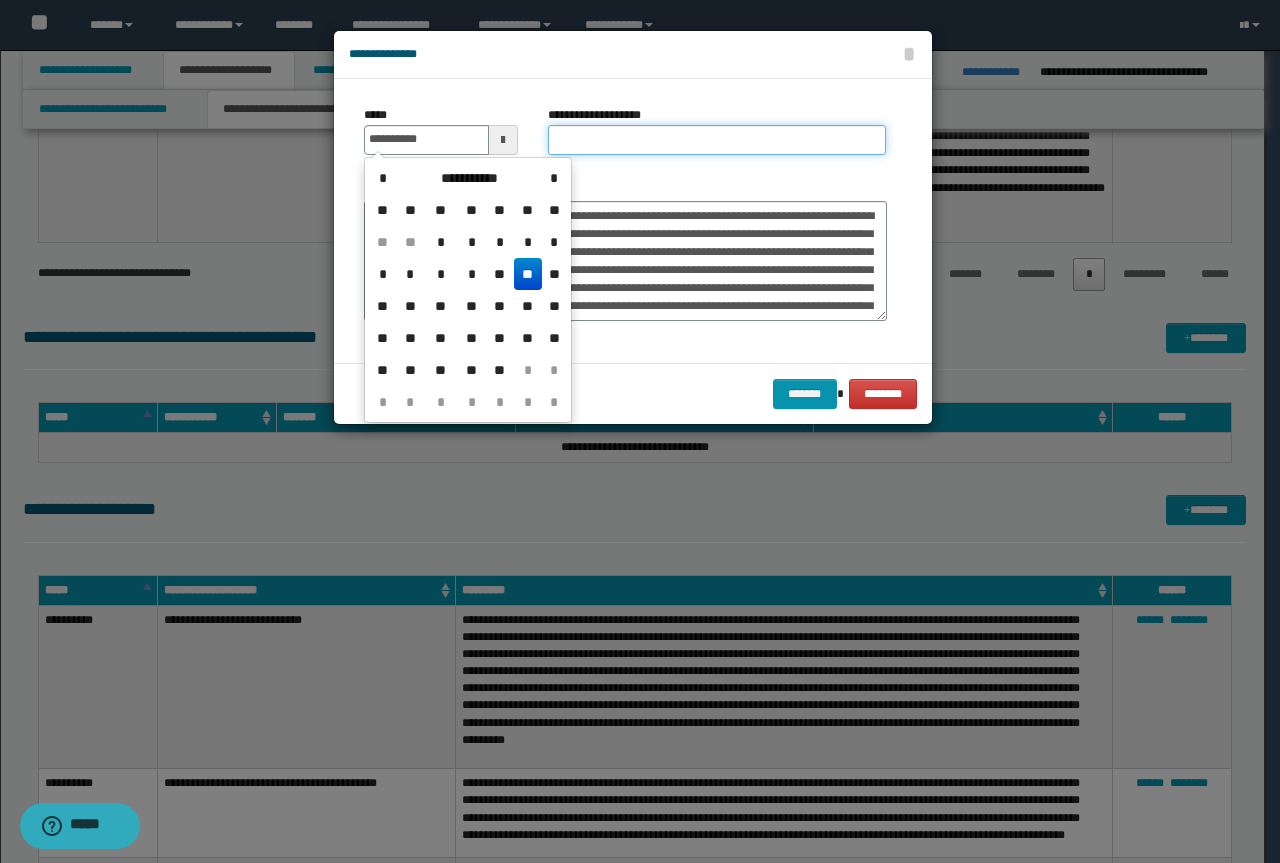 type on "**********" 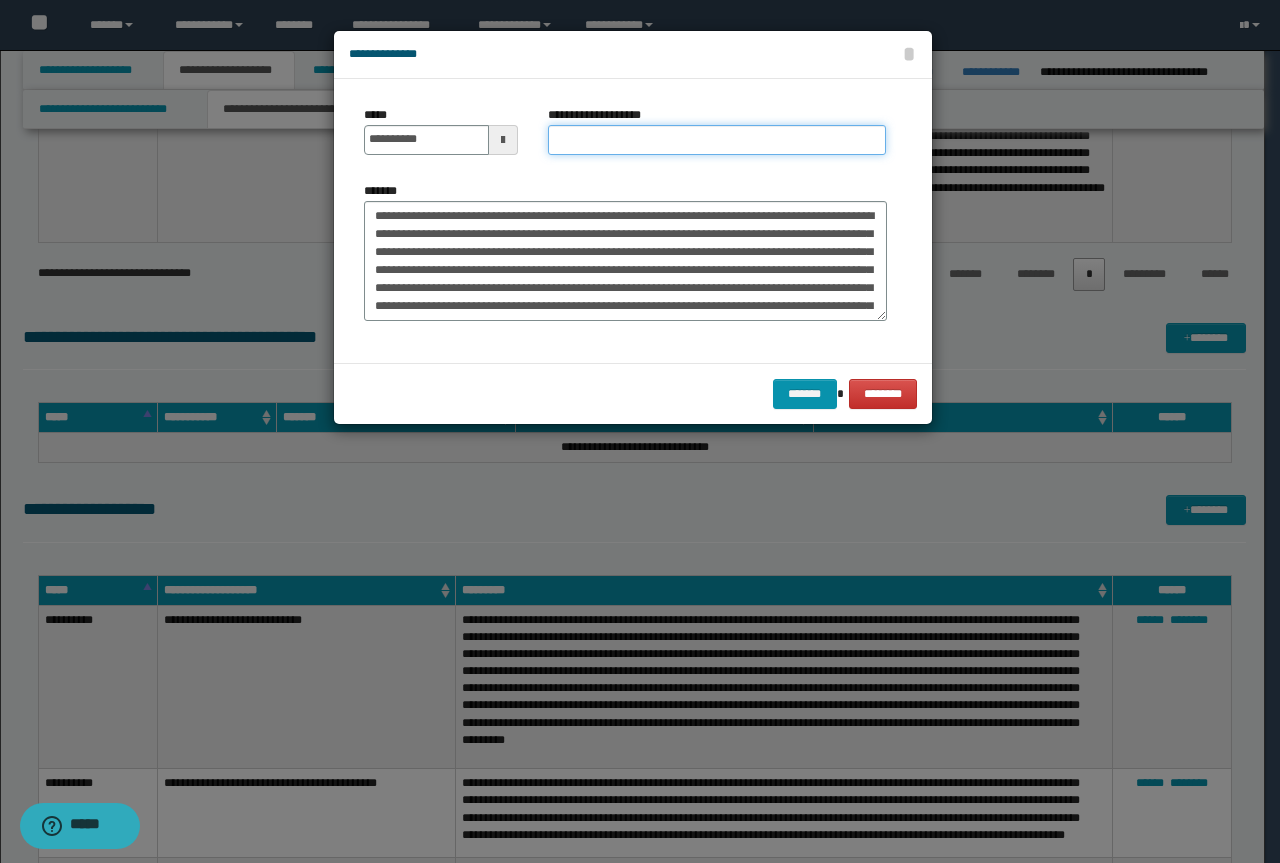 paste on "**********" 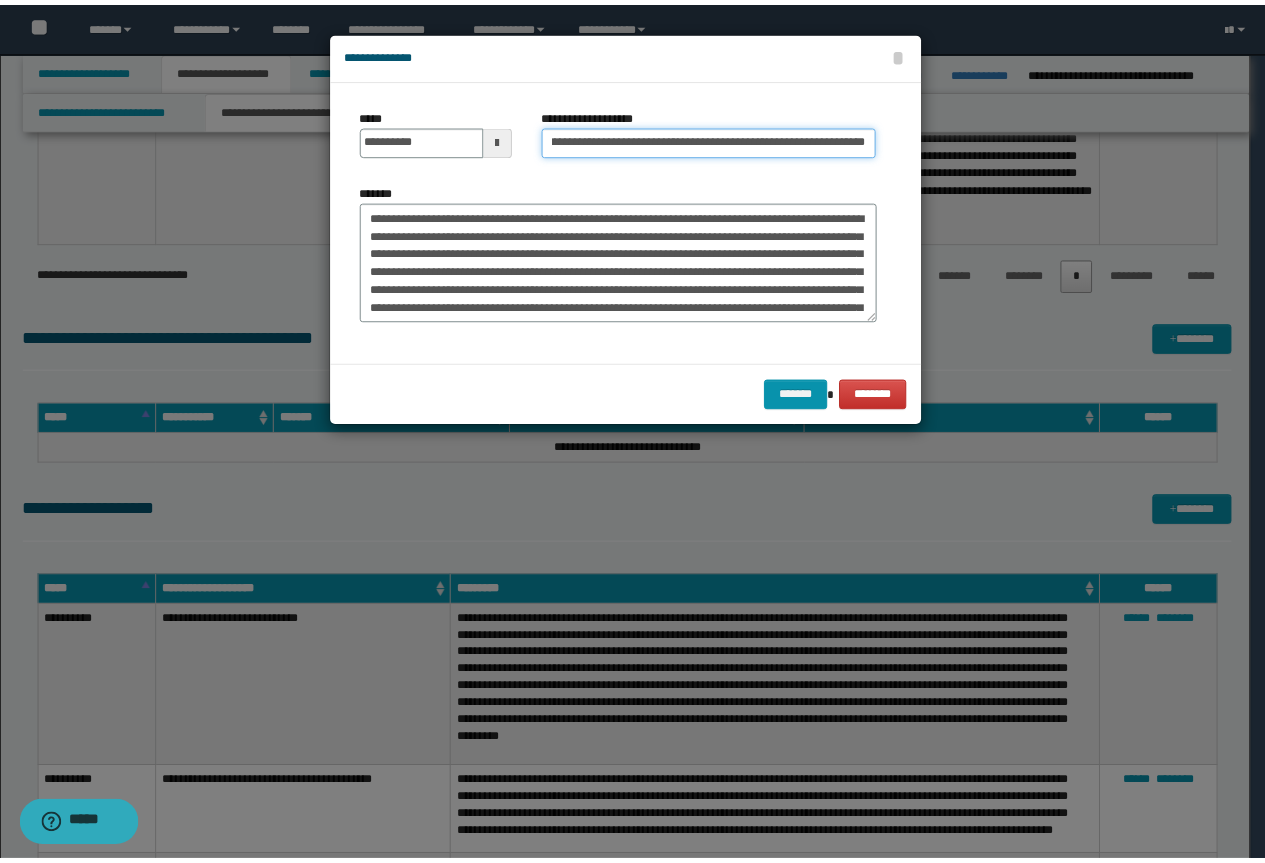 scroll, scrollTop: 0, scrollLeft: 0, axis: both 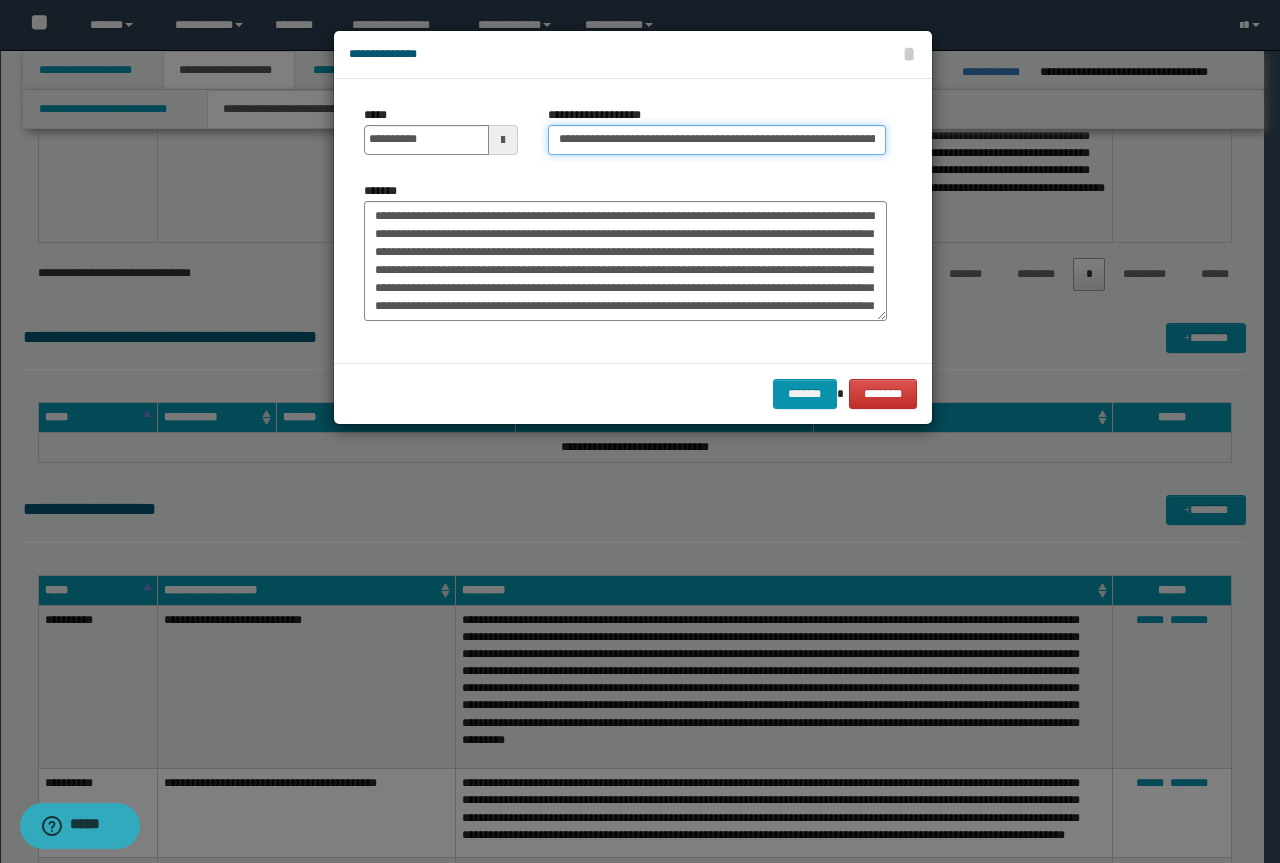 drag, startPoint x: 627, startPoint y: 144, endPoint x: 371, endPoint y: 164, distance: 256.78006 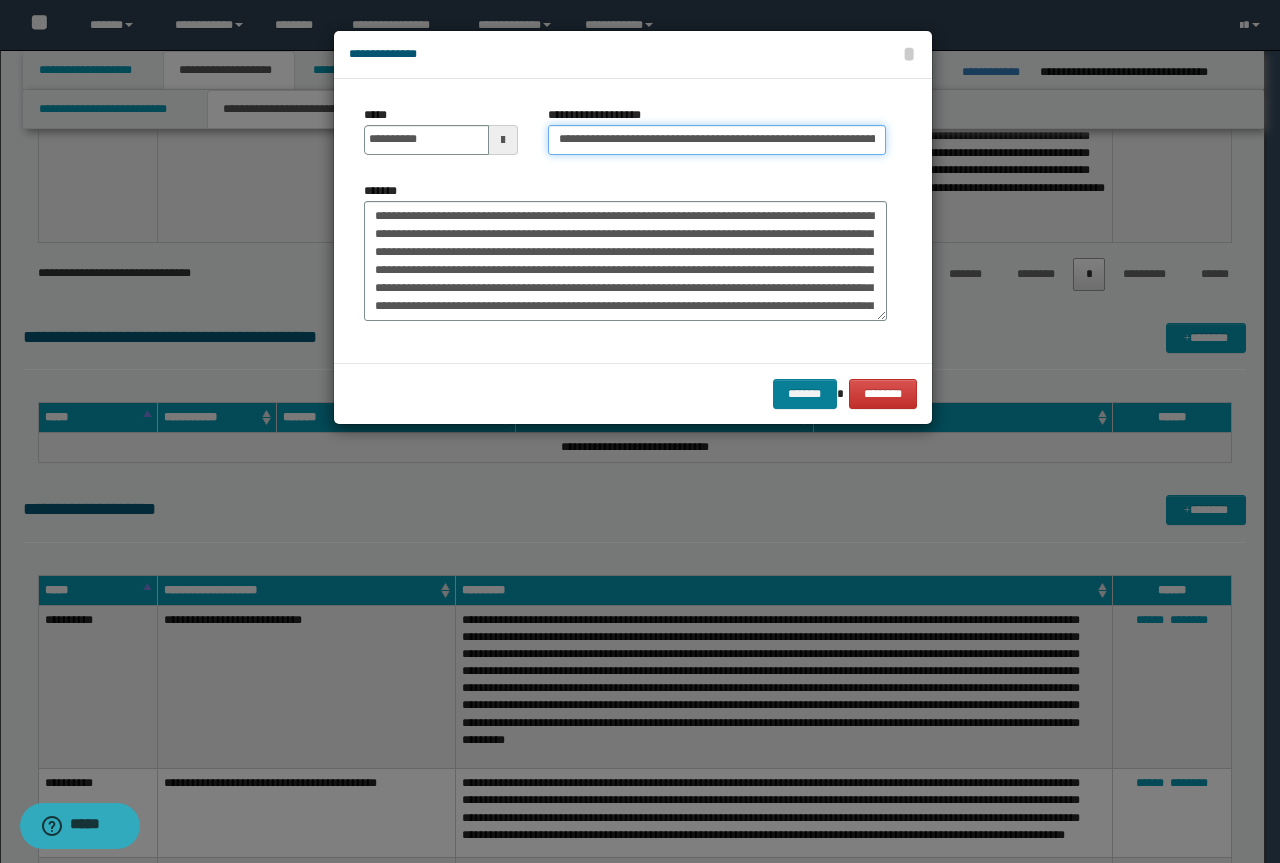 type on "**********" 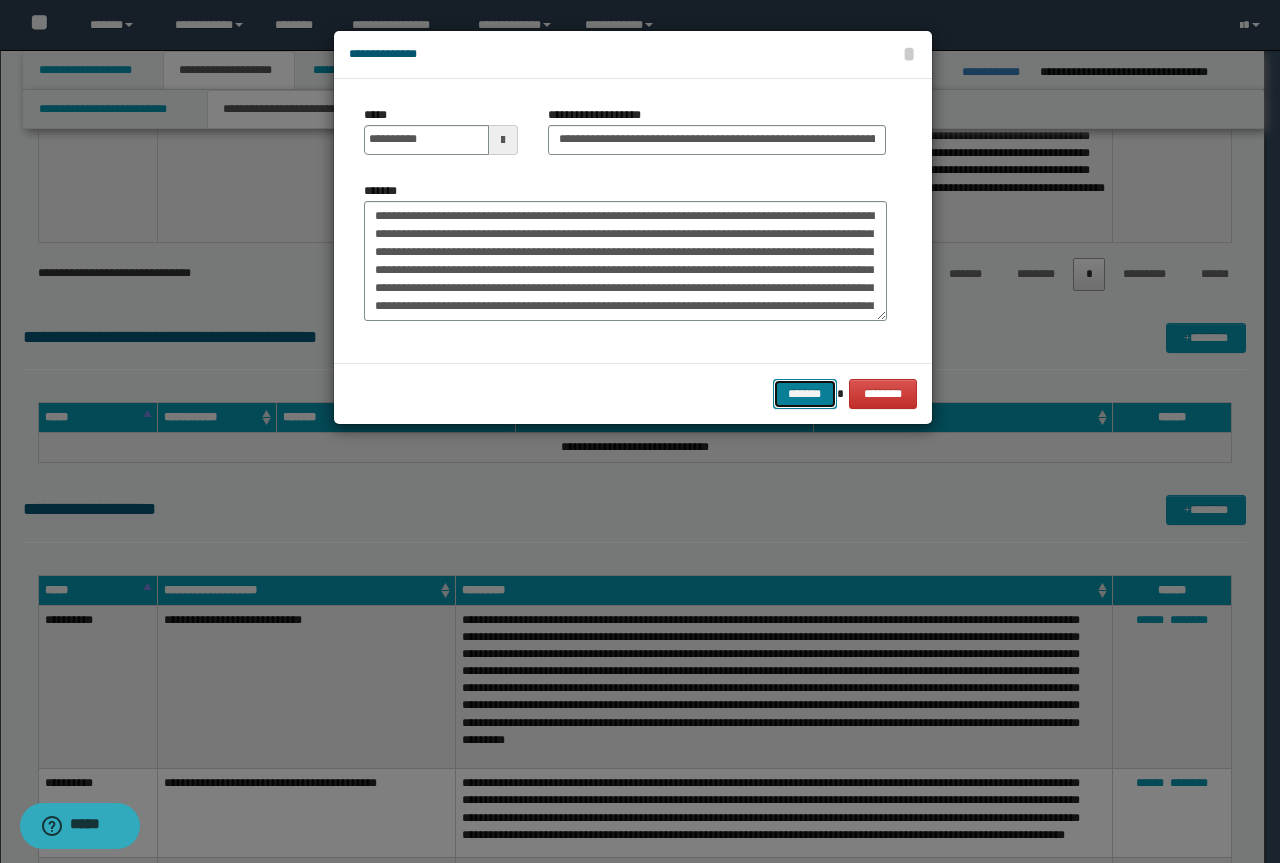 click on "*******" at bounding box center [805, 394] 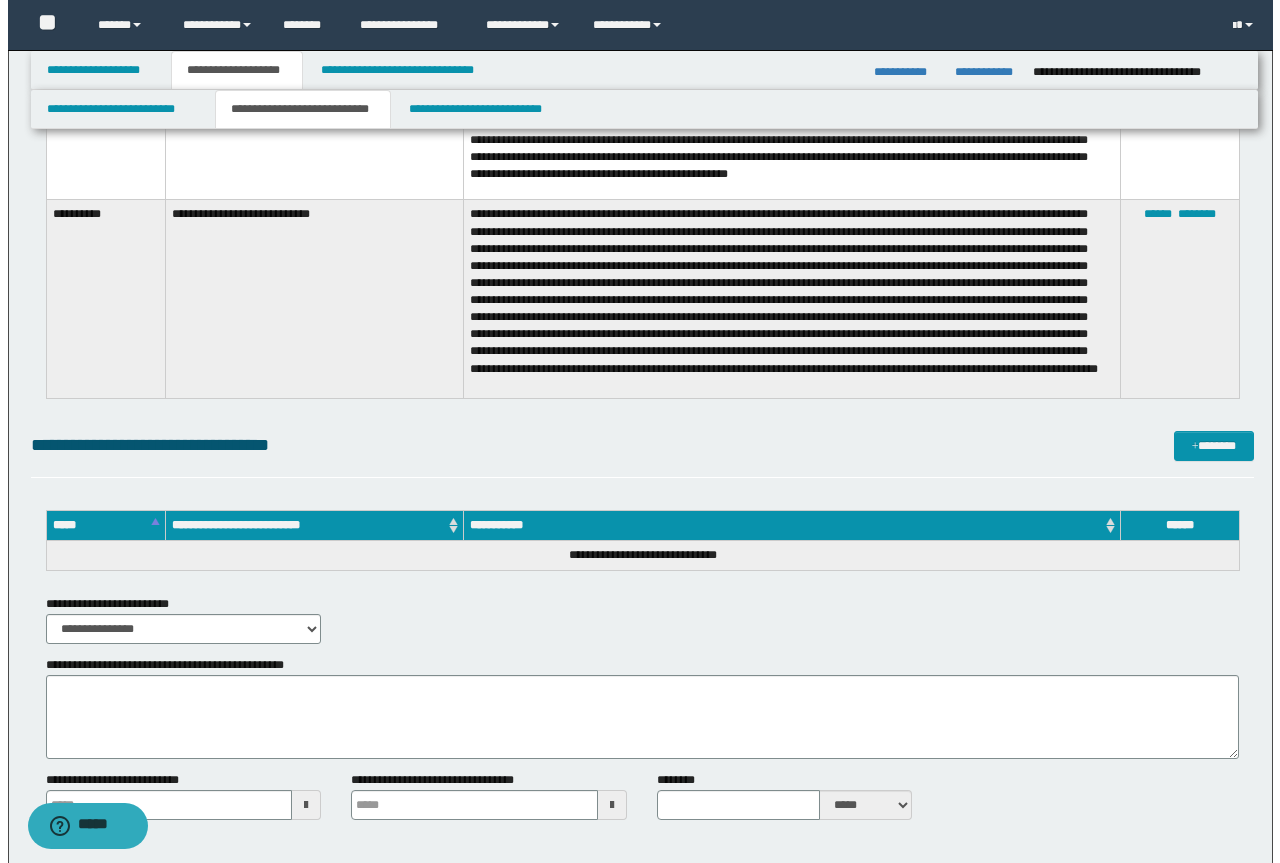 scroll, scrollTop: 5653, scrollLeft: 0, axis: vertical 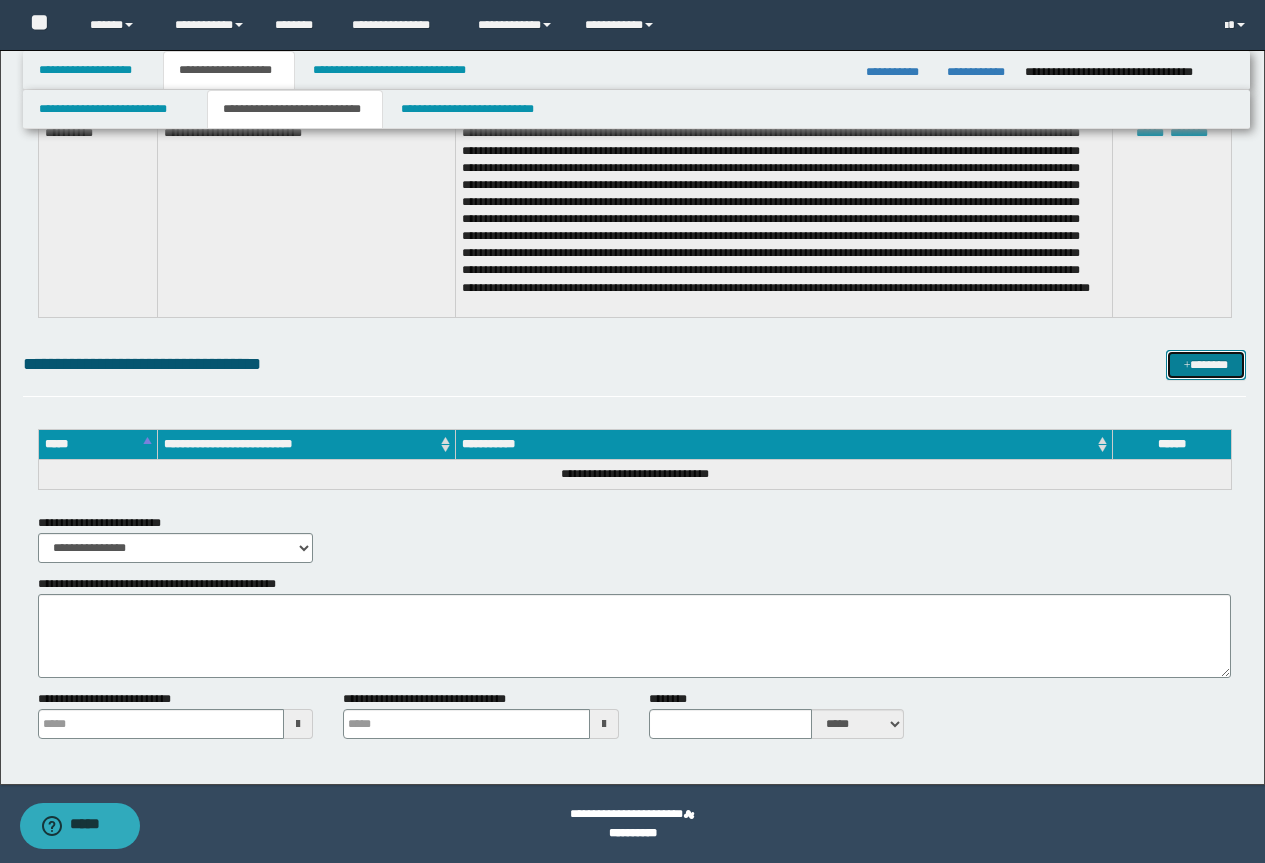 click on "*******" at bounding box center [1206, 365] 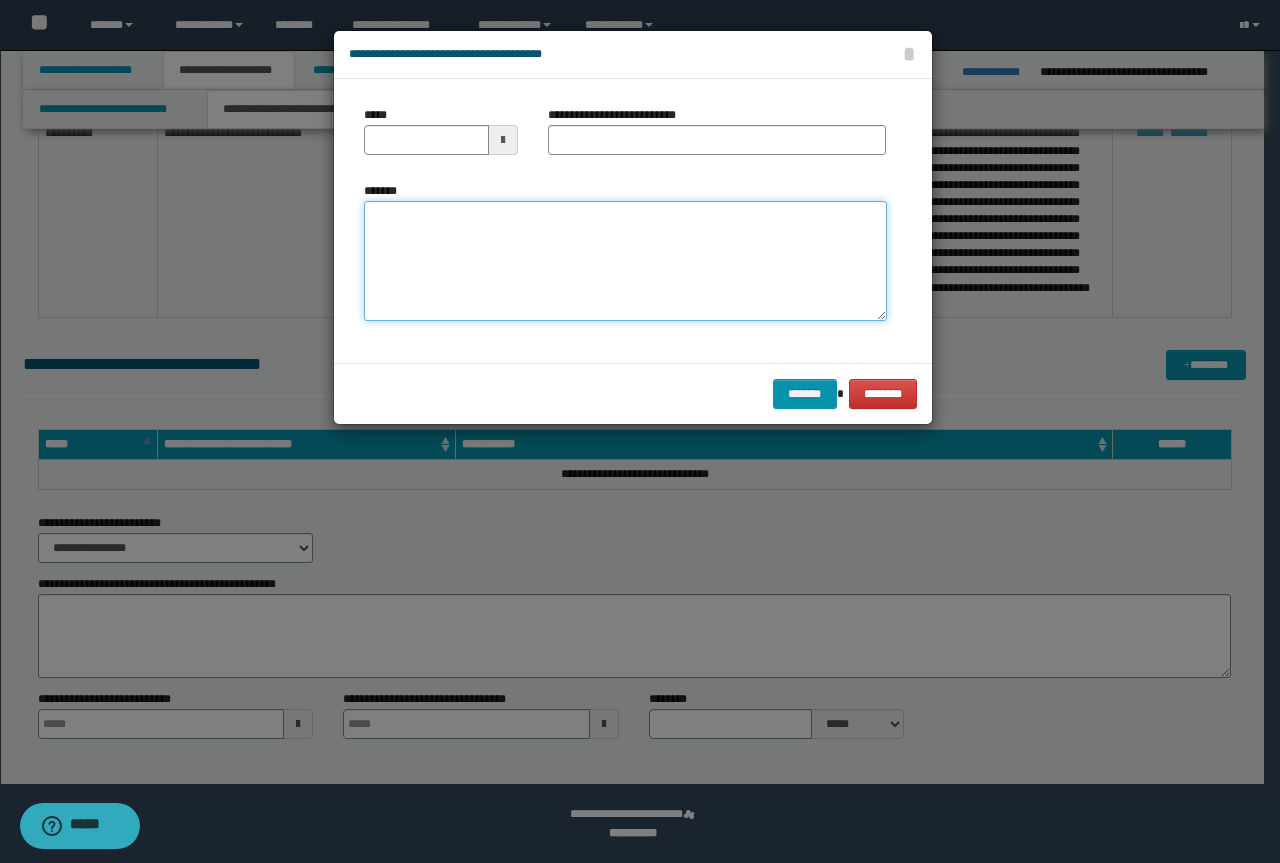click on "*******" at bounding box center (625, 261) 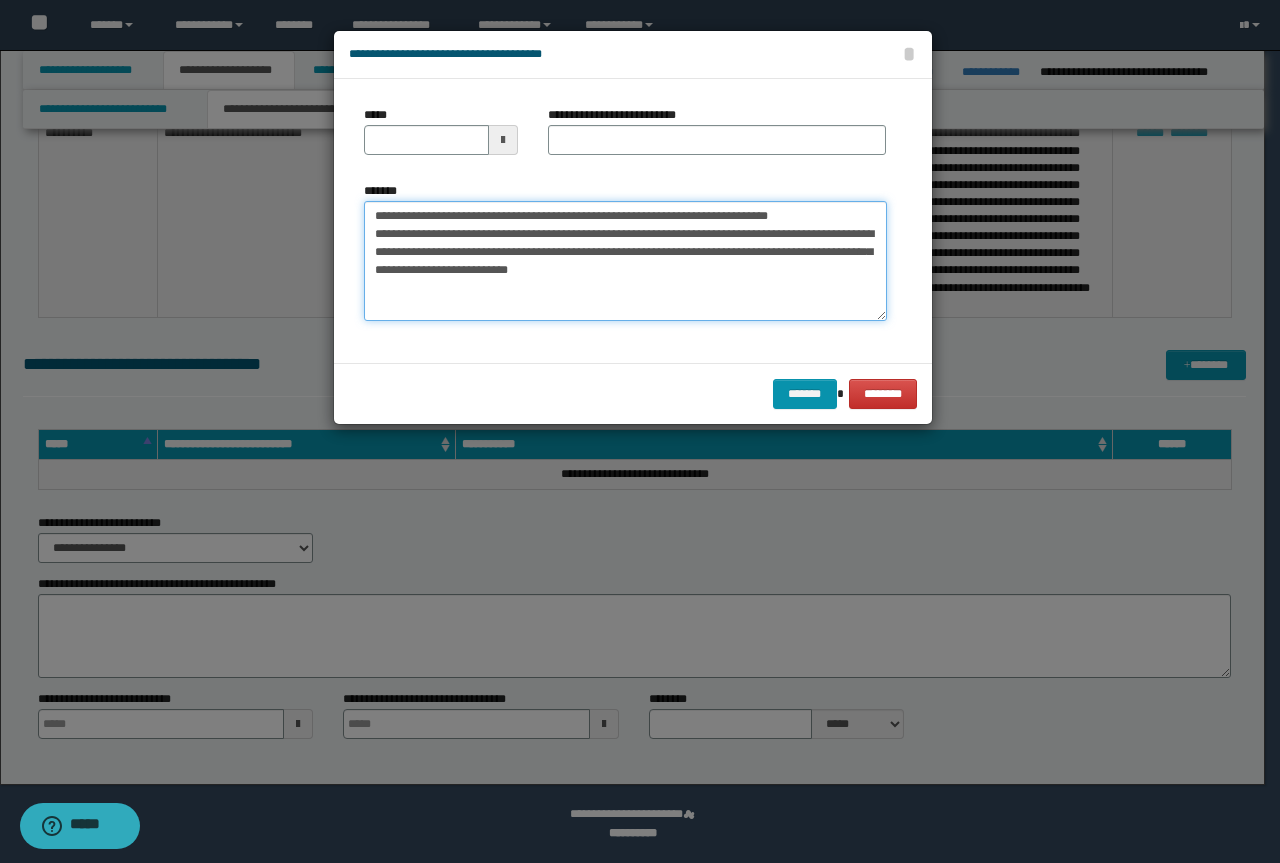 drag, startPoint x: 807, startPoint y: 217, endPoint x: 354, endPoint y: 210, distance: 453.05408 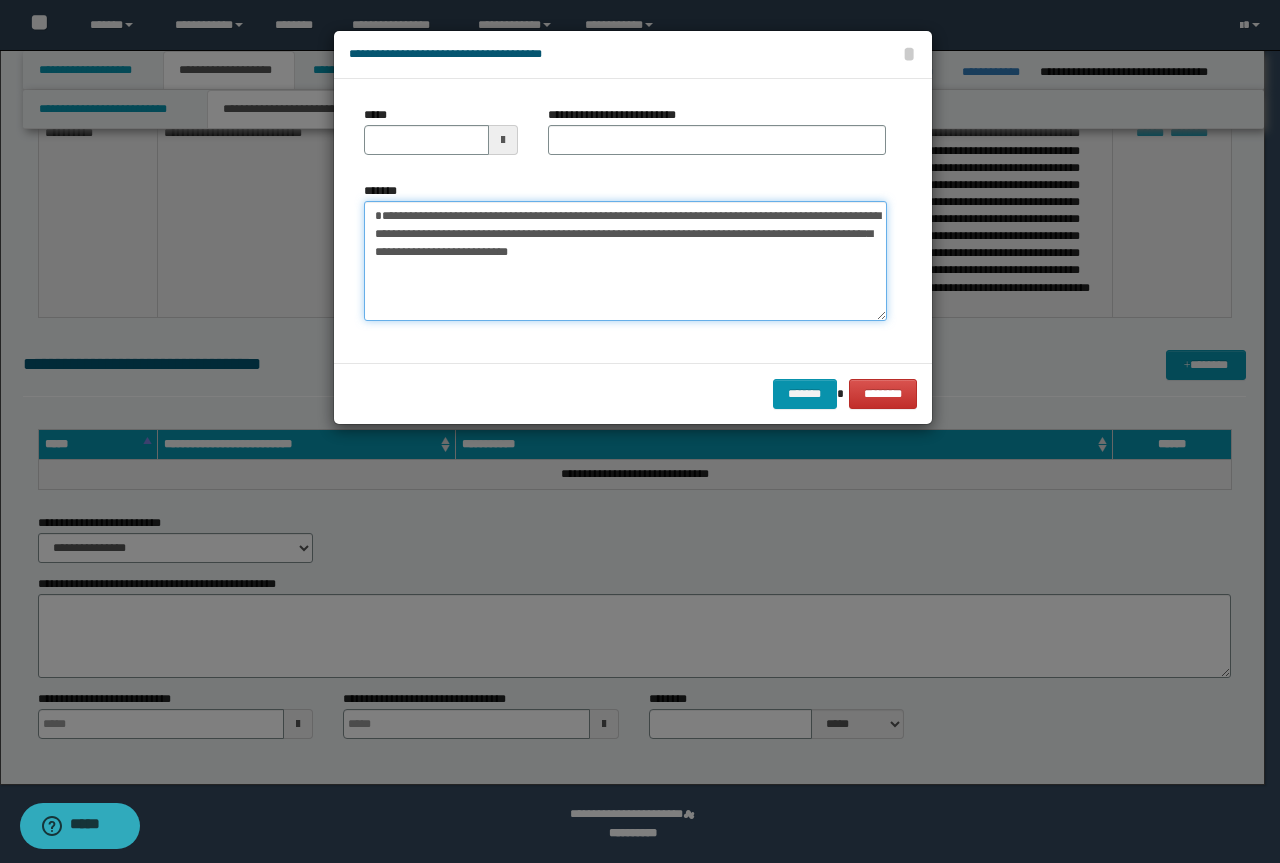 type on "**********" 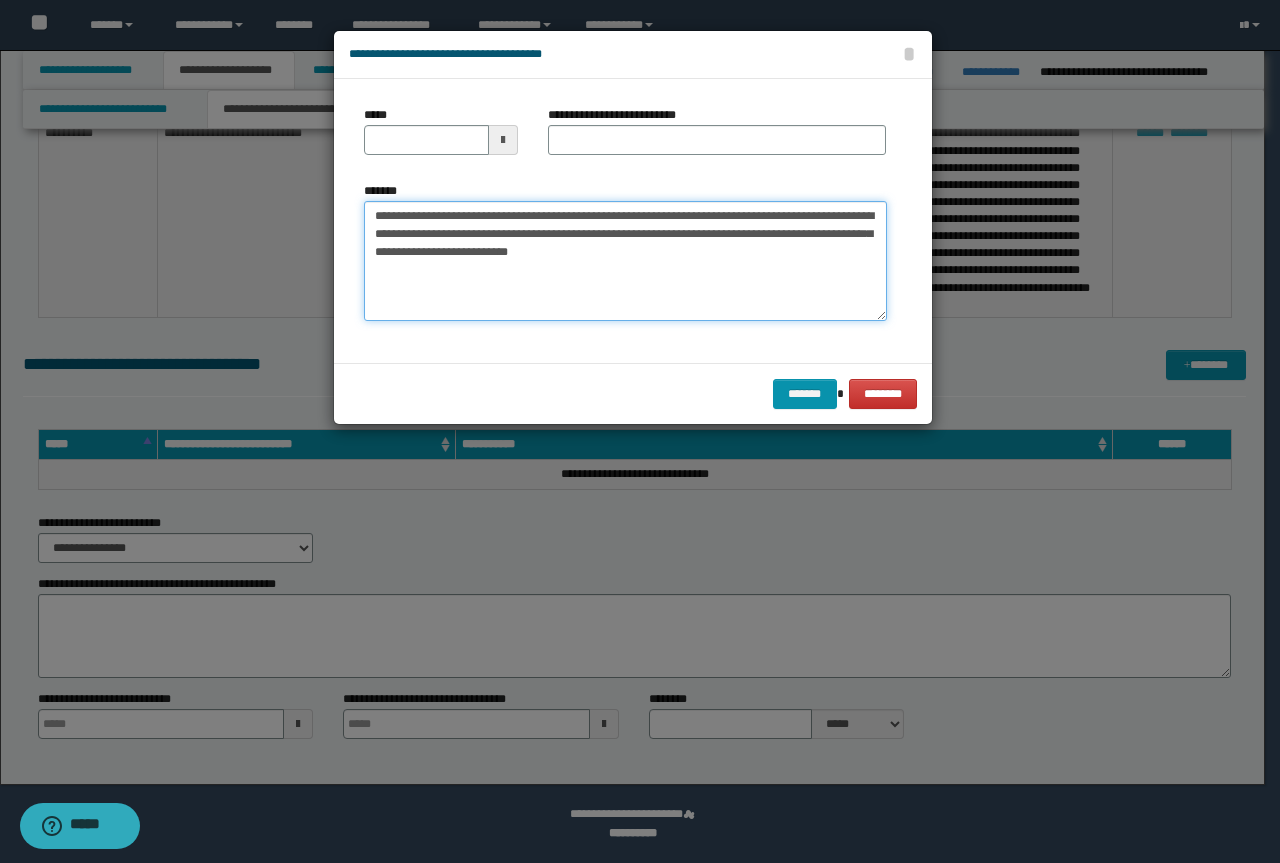 type 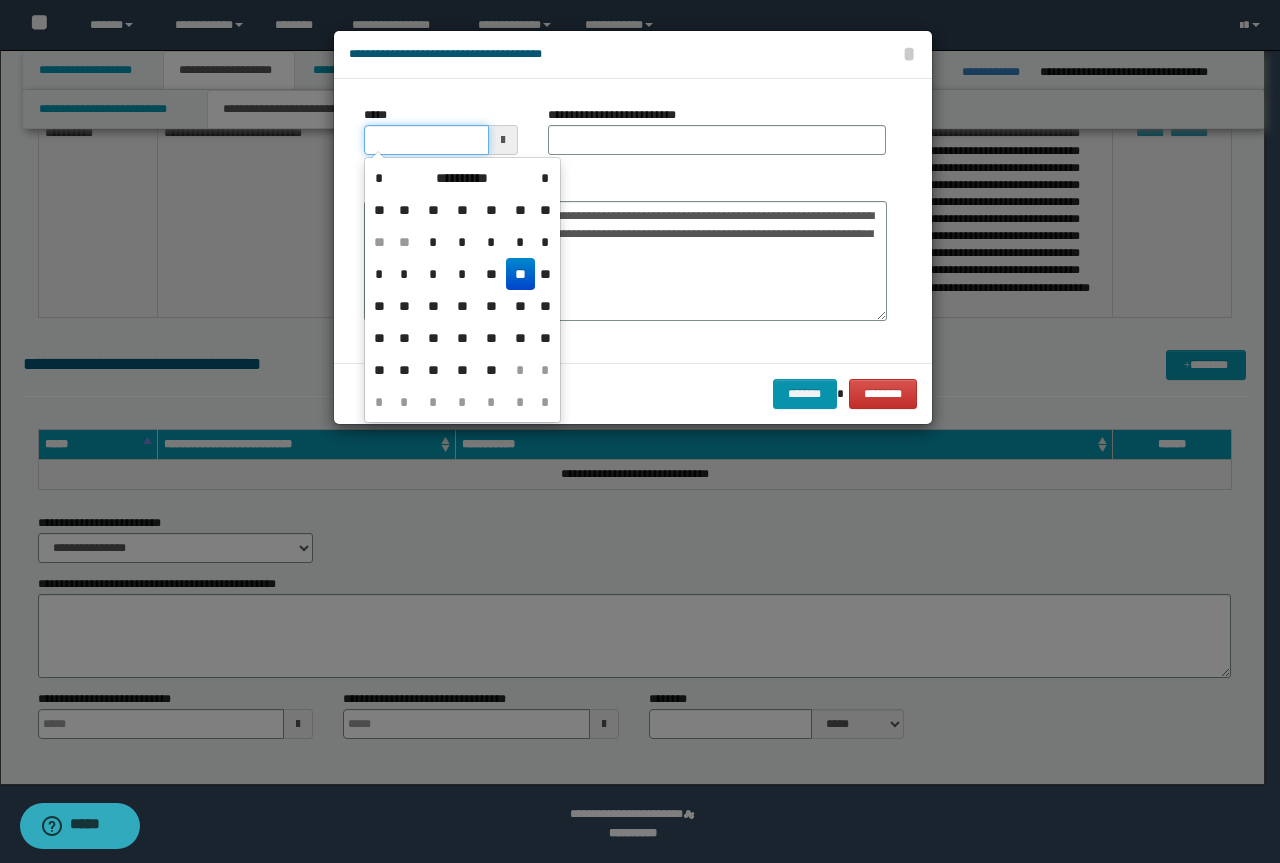 click on "*****" at bounding box center [426, 140] 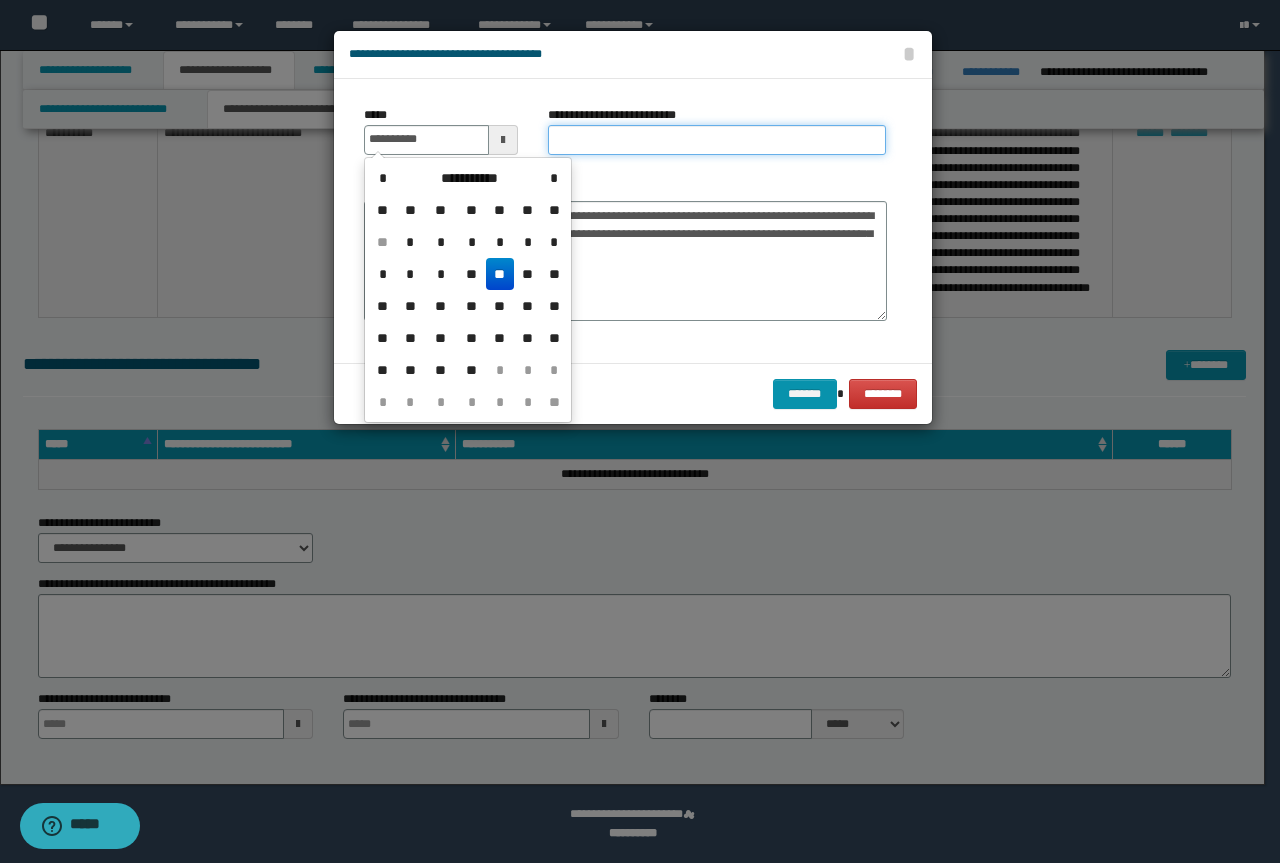 type on "**********" 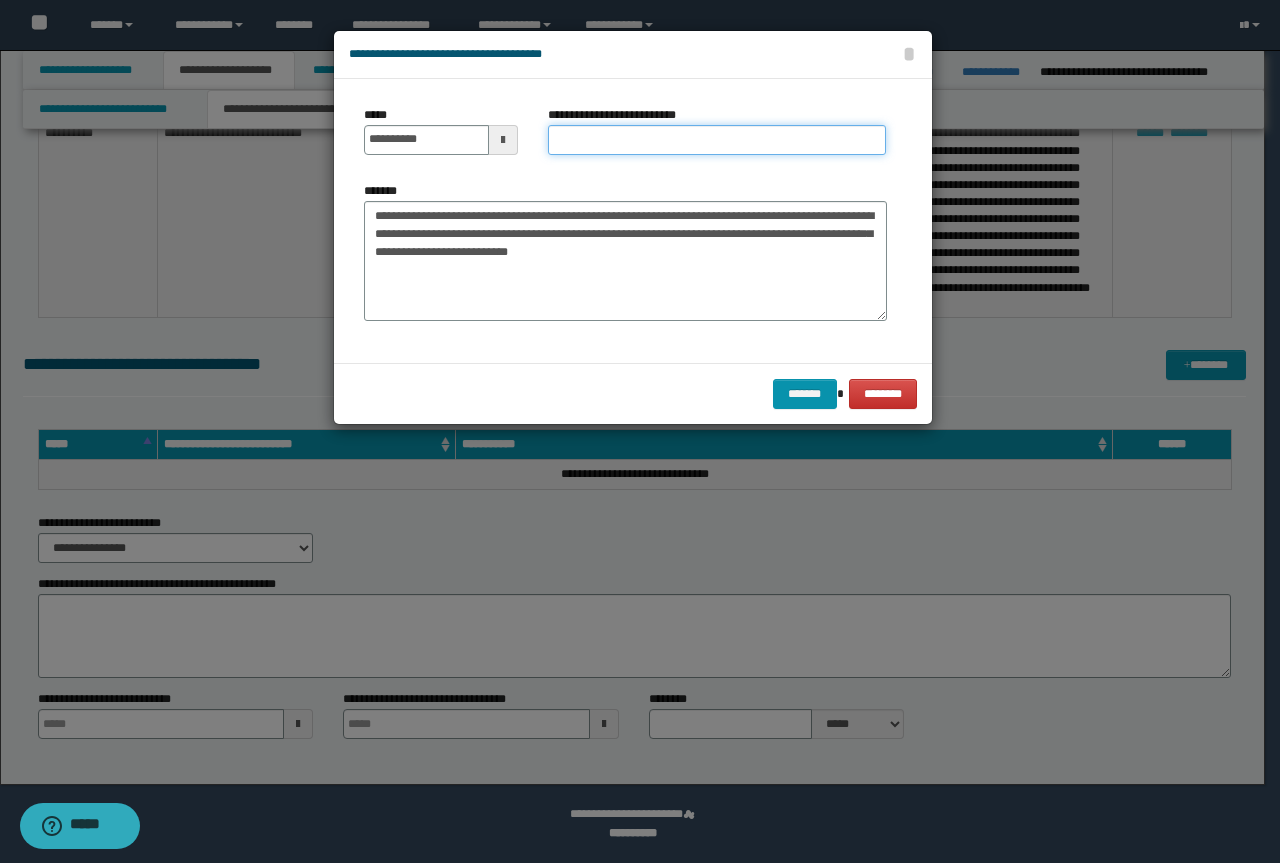 click on "**********" at bounding box center (717, 140) 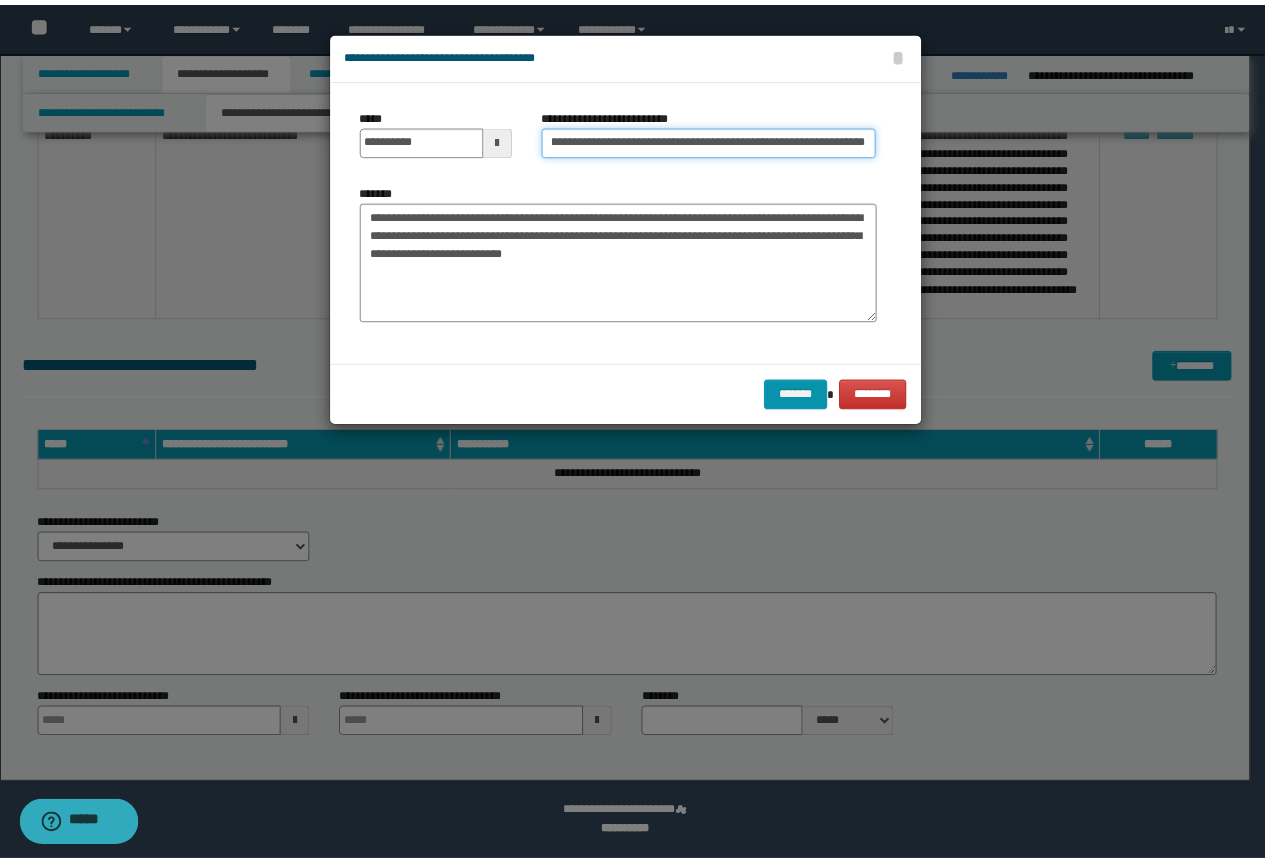 scroll, scrollTop: 0, scrollLeft: 0, axis: both 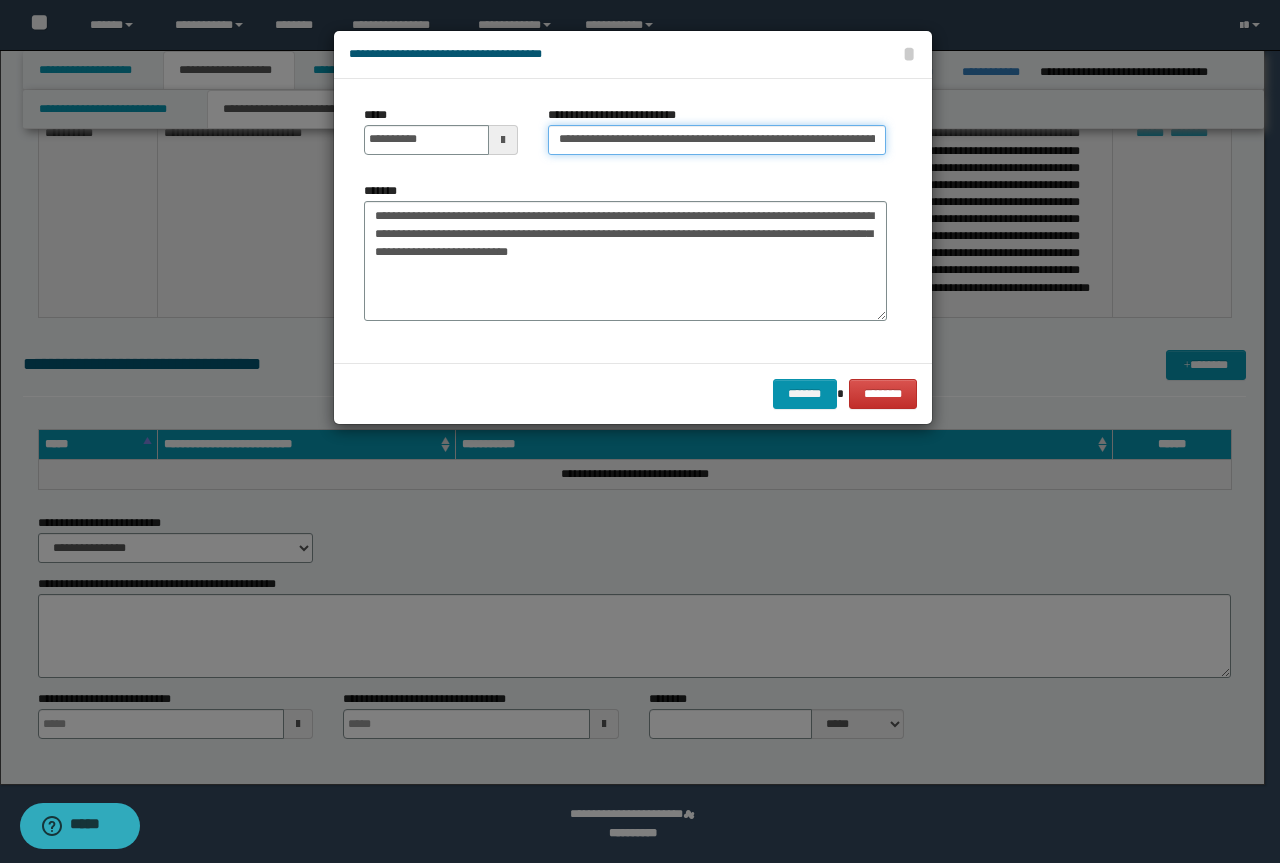 drag, startPoint x: 627, startPoint y: 141, endPoint x: 269, endPoint y: 135, distance: 358.05026 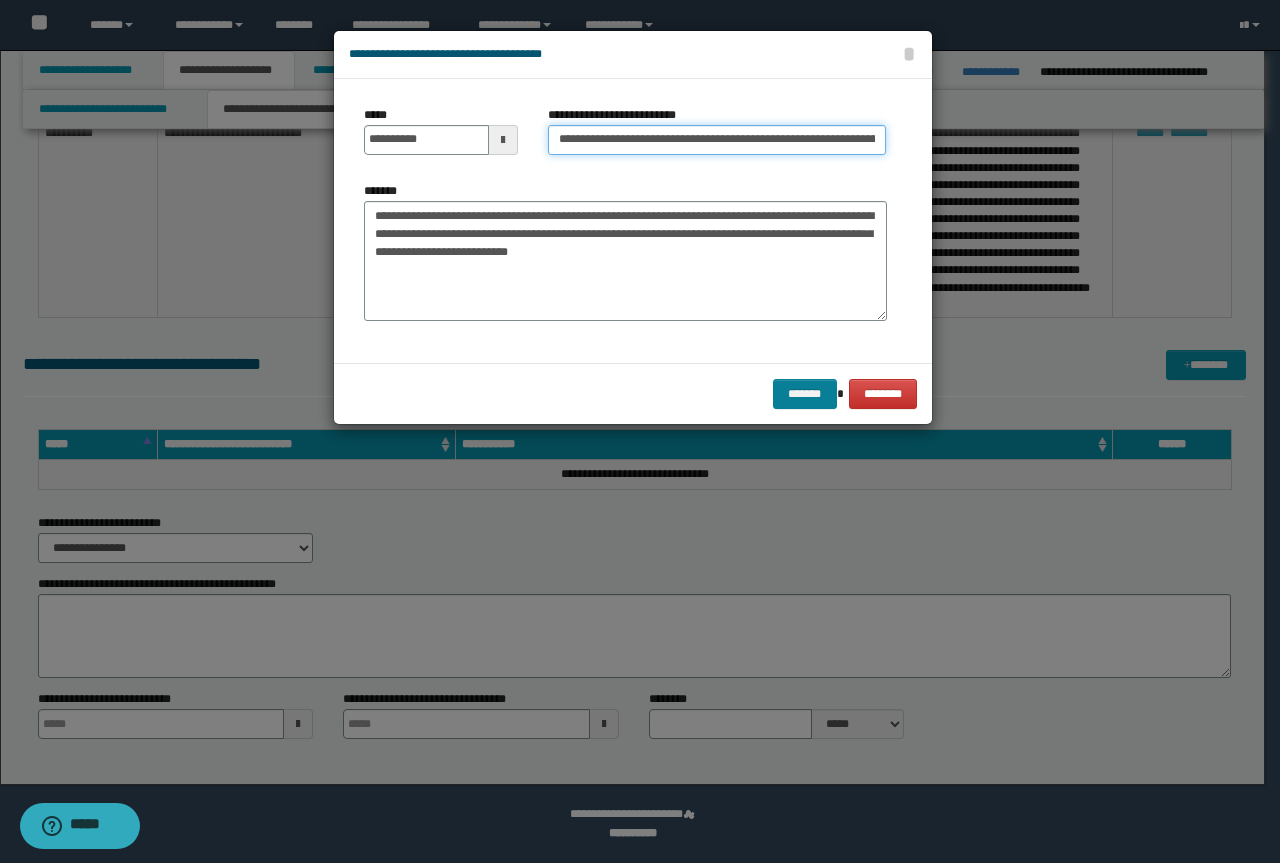 type on "**********" 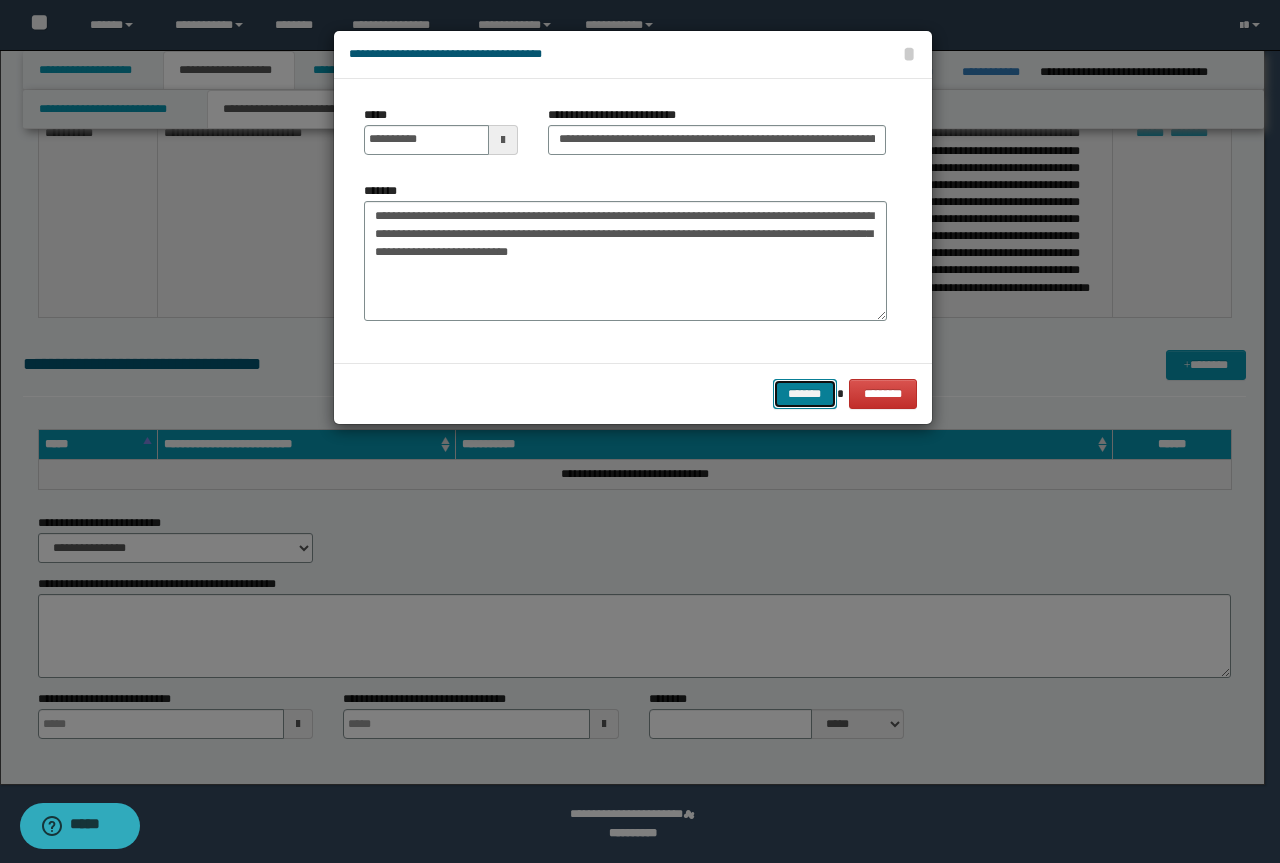 click on "*******" at bounding box center (805, 394) 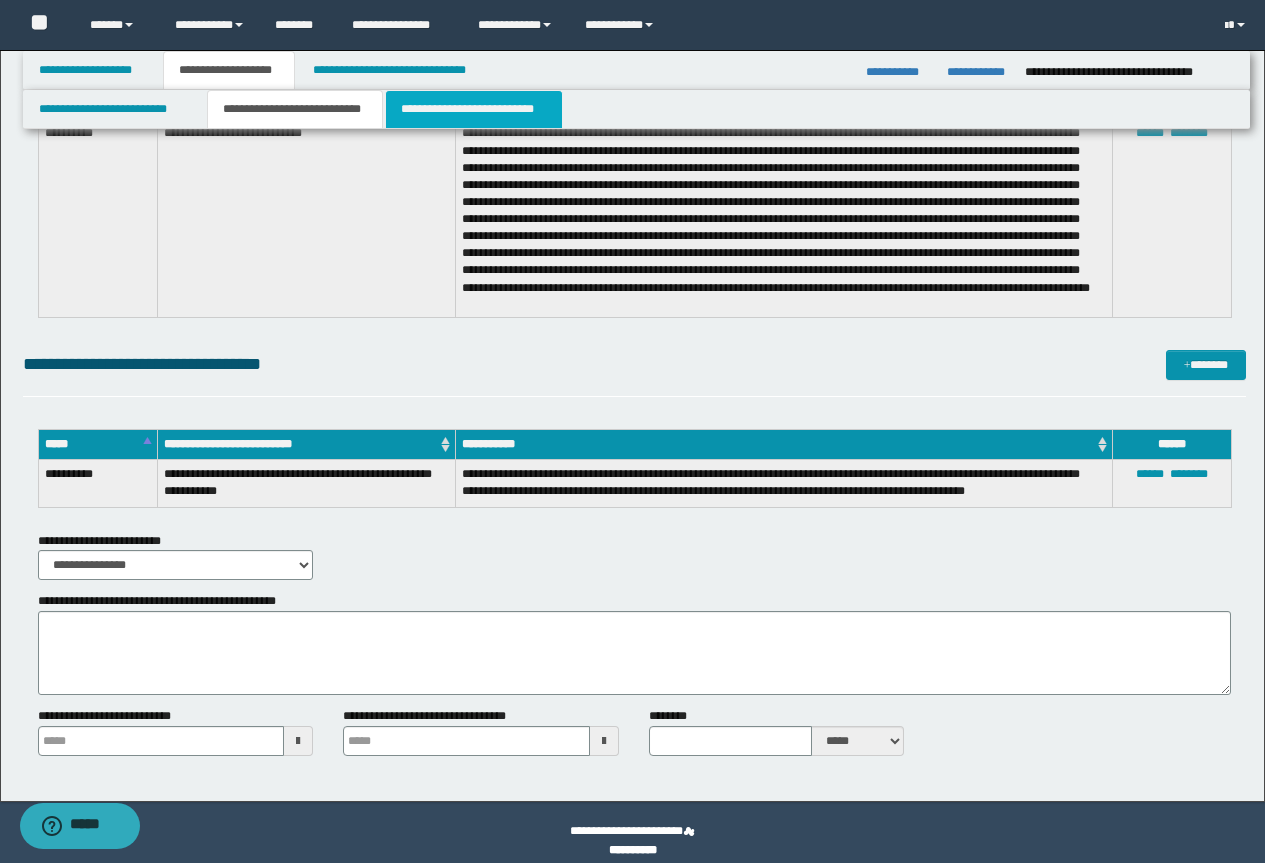 click on "**********" at bounding box center [474, 109] 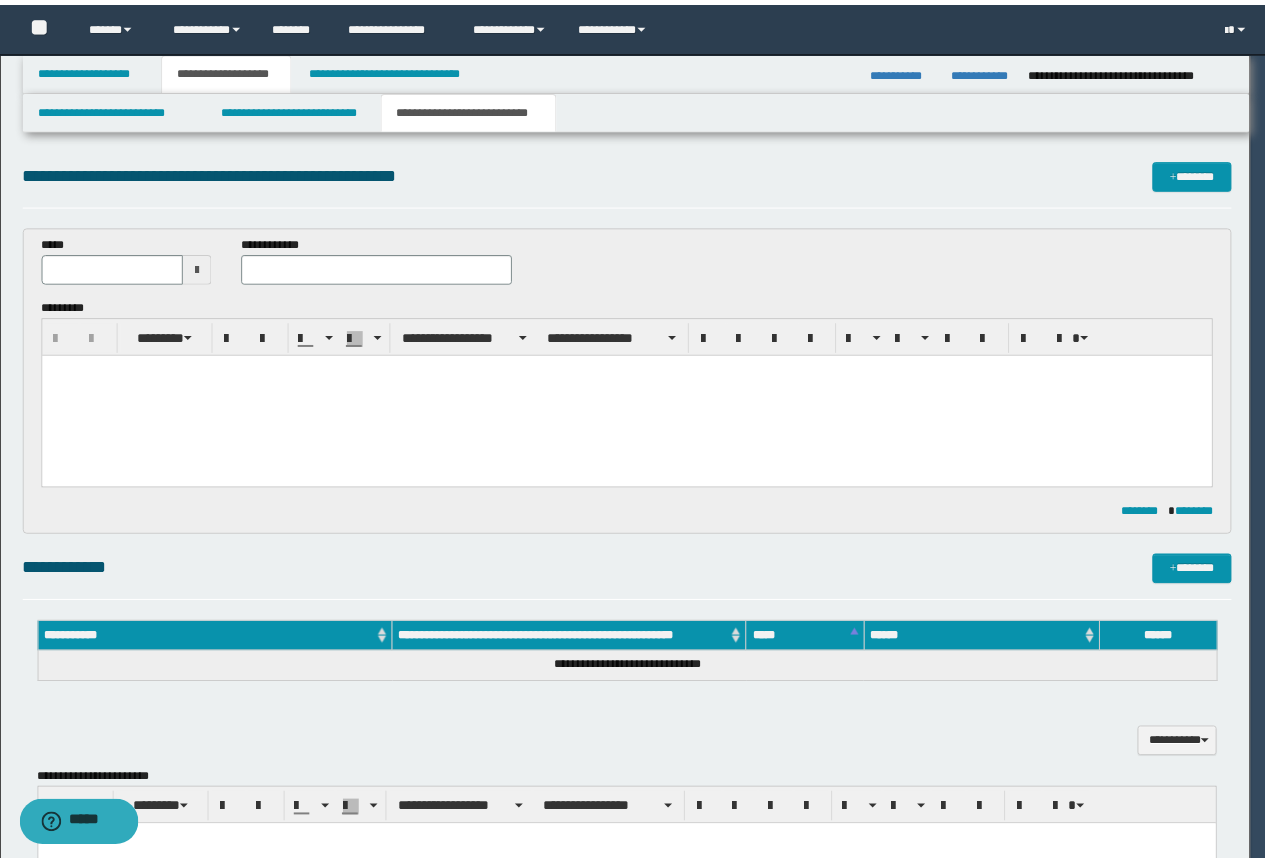 scroll, scrollTop: 0, scrollLeft: 0, axis: both 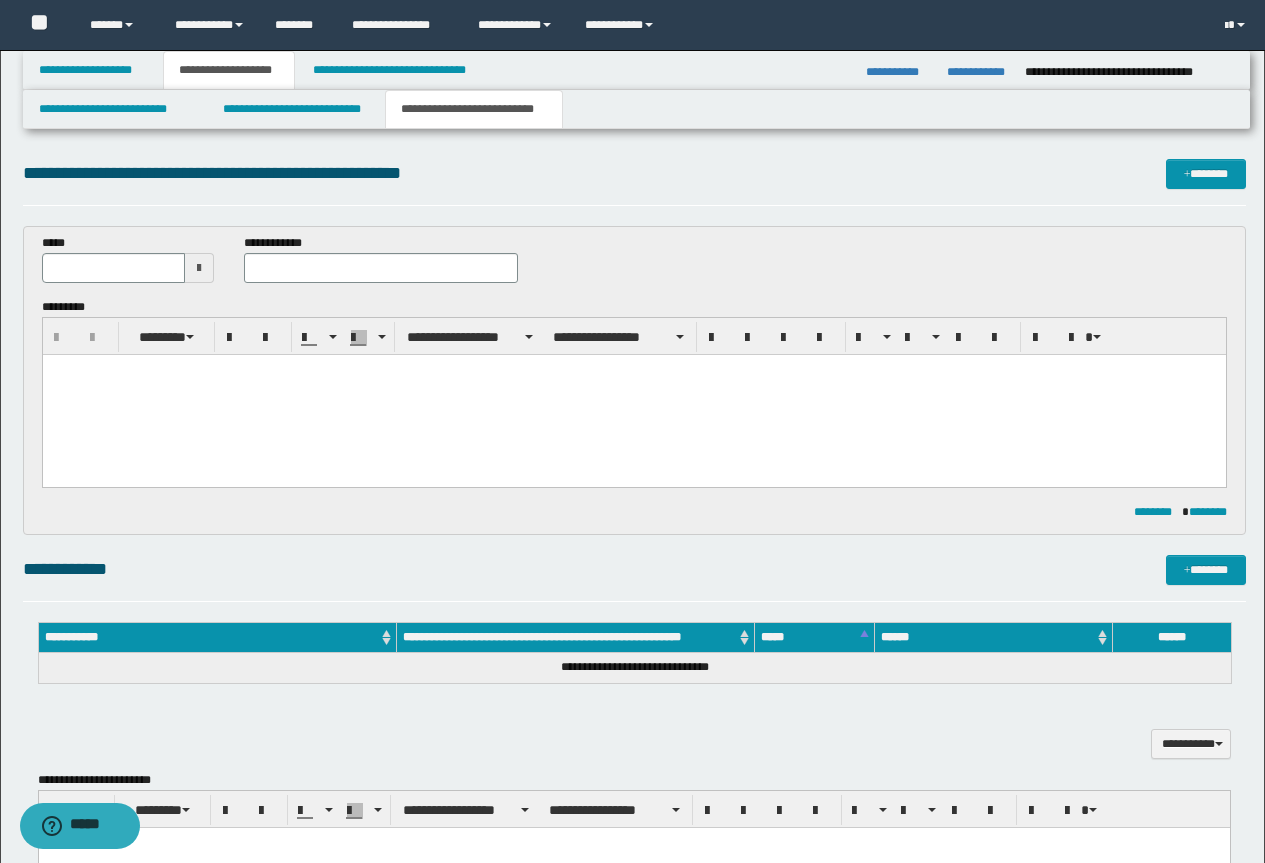 click at bounding box center (633, 395) 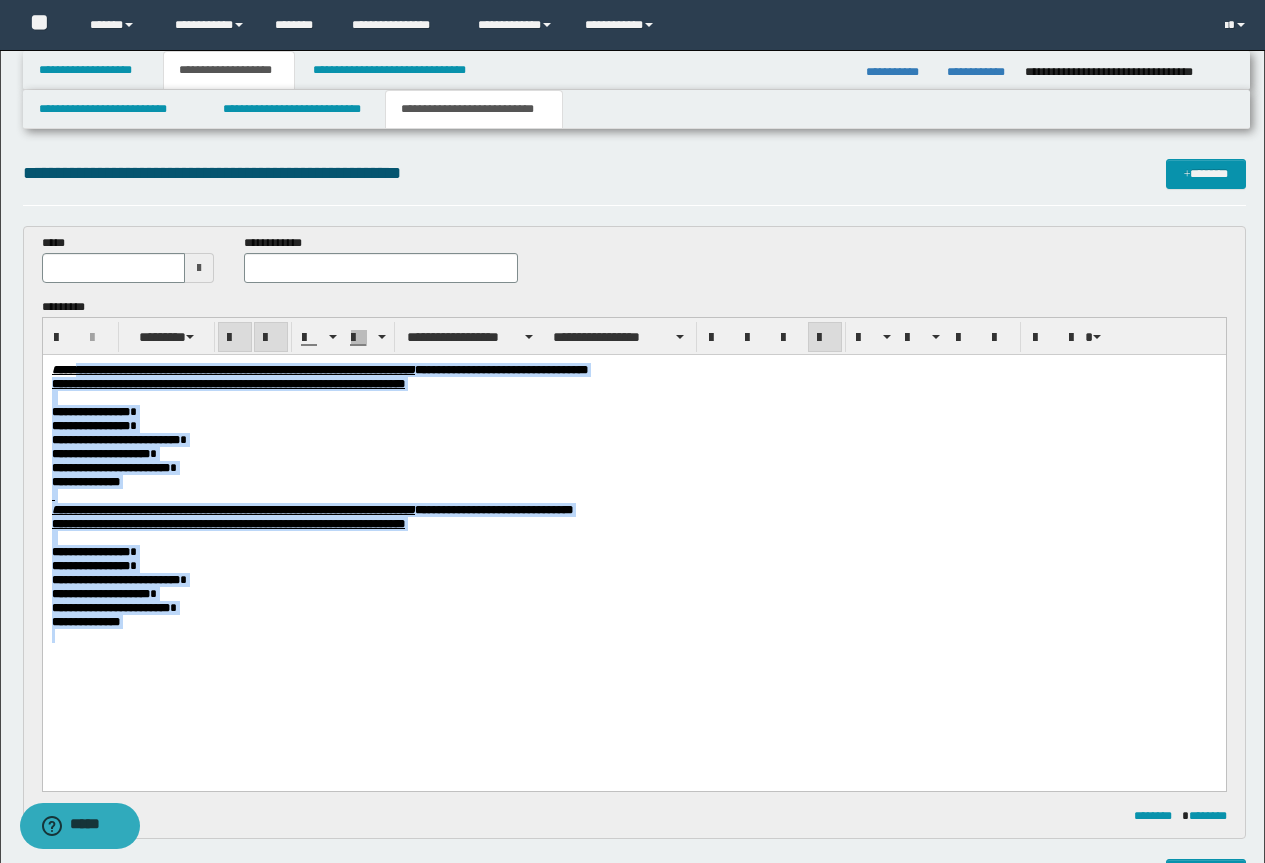 drag, startPoint x: 160, startPoint y: 669, endPoint x: 99, endPoint y: 319, distance: 355.27594 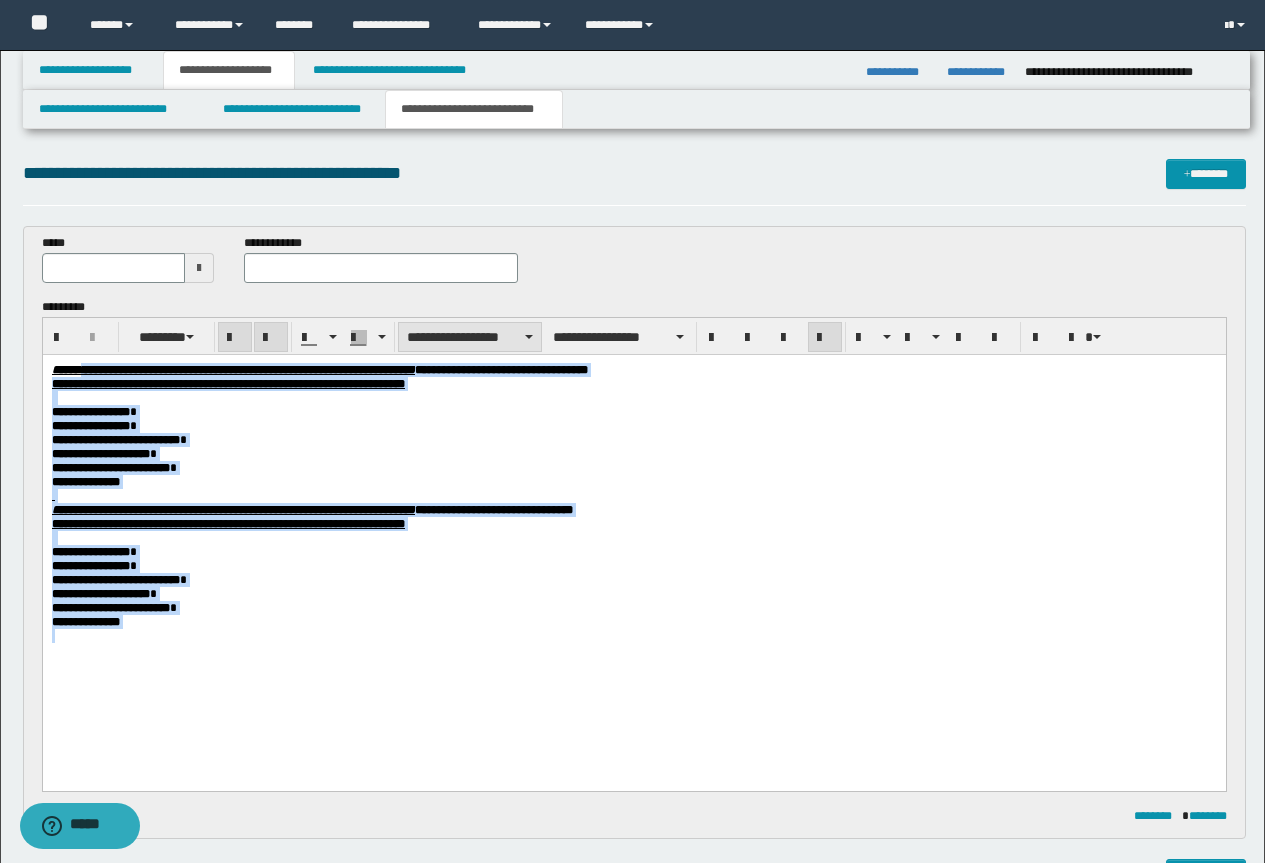 click on "**********" at bounding box center (470, 337) 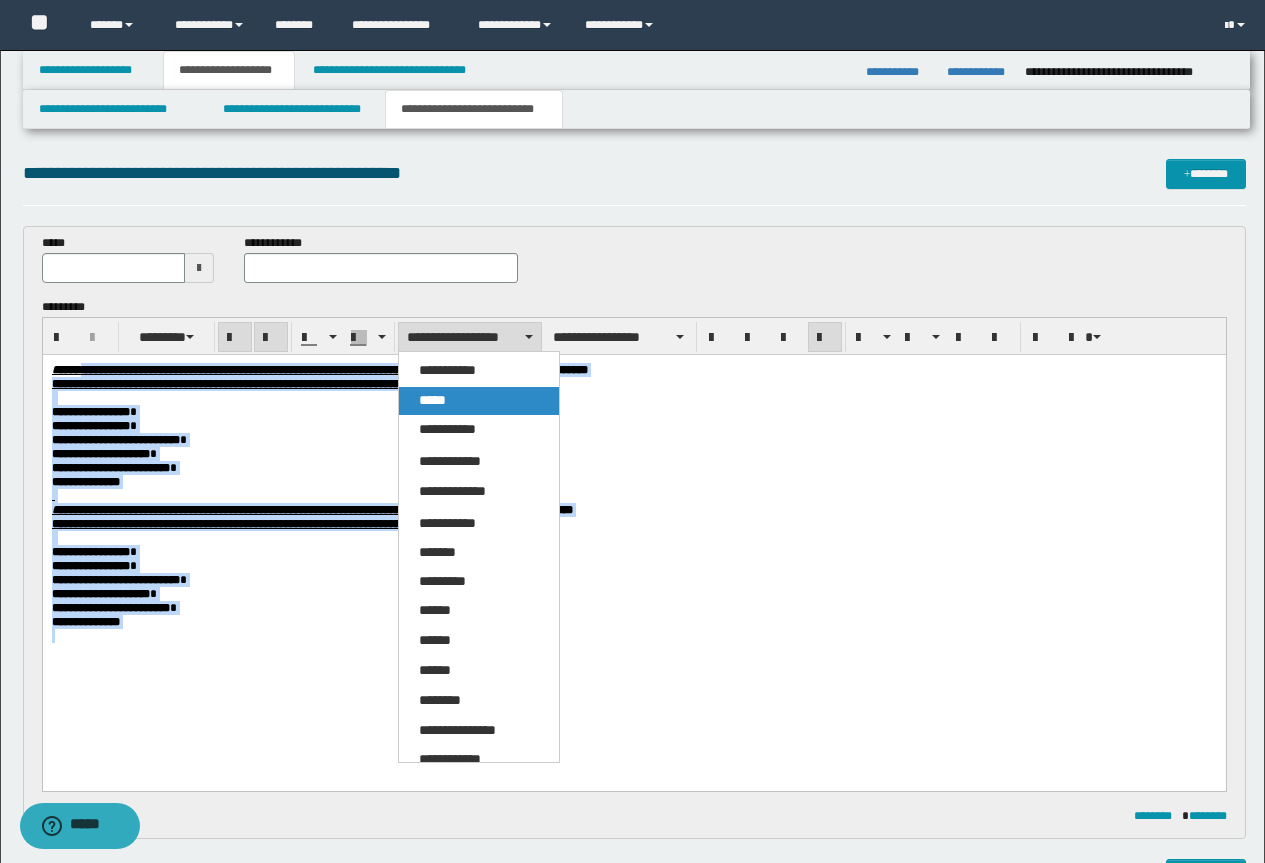 click on "*****" at bounding box center [479, 401] 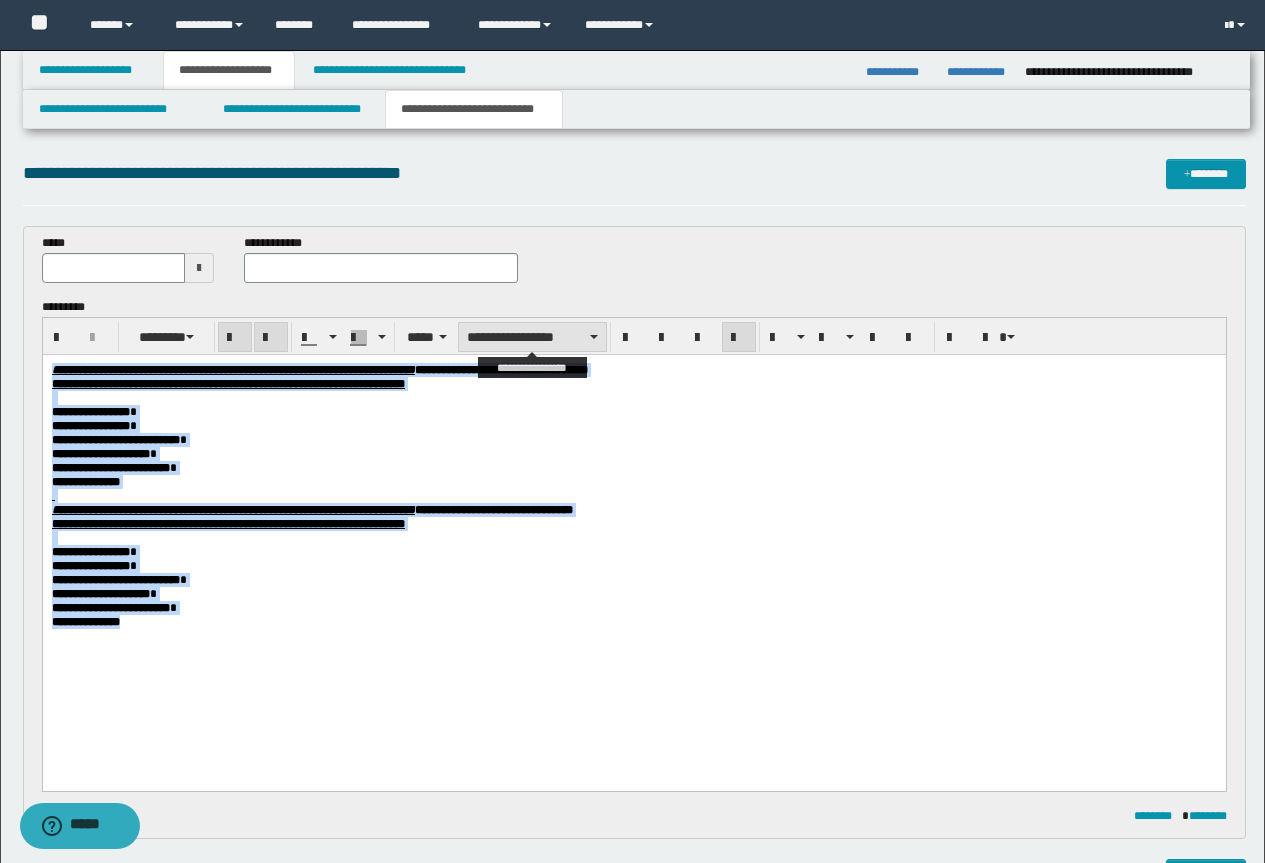 click on "**********" at bounding box center (532, 337) 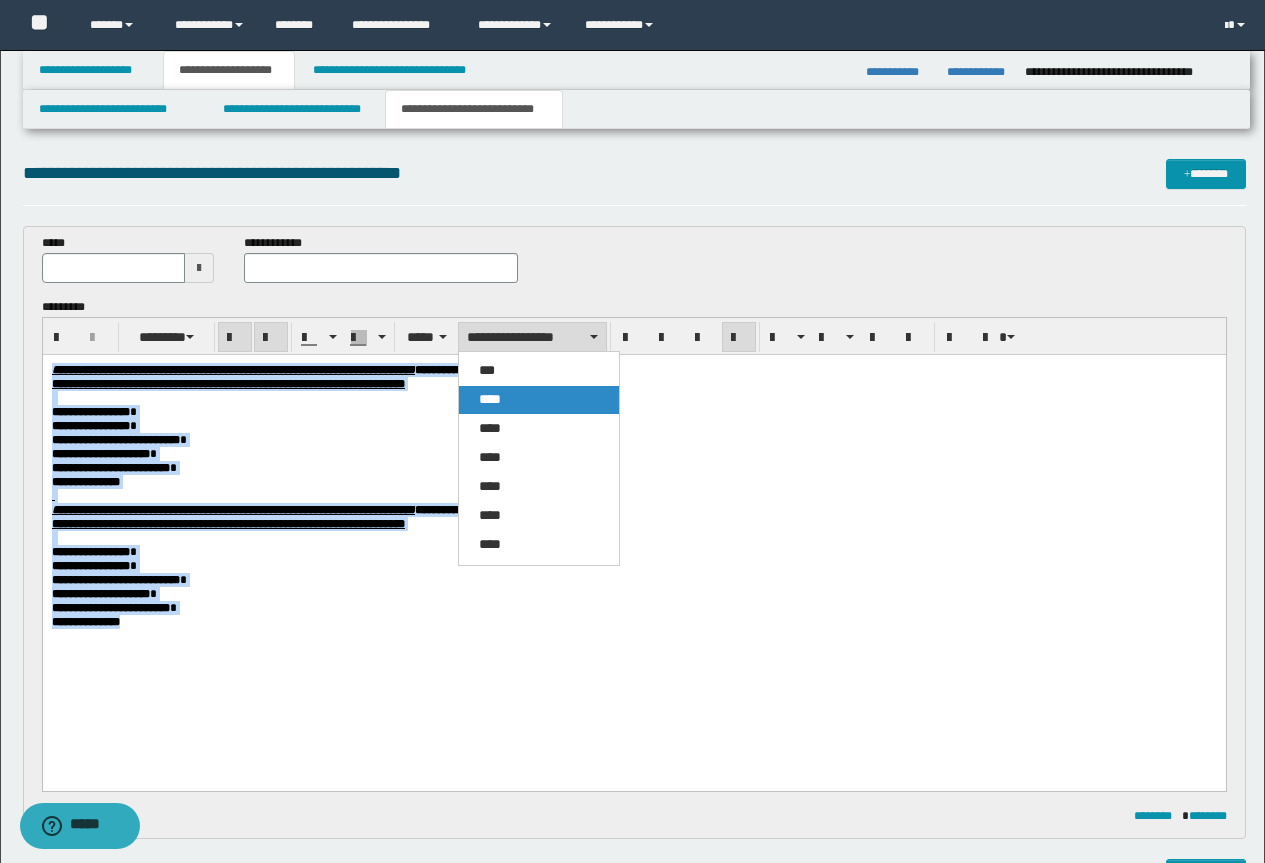 click on "****" at bounding box center [539, 400] 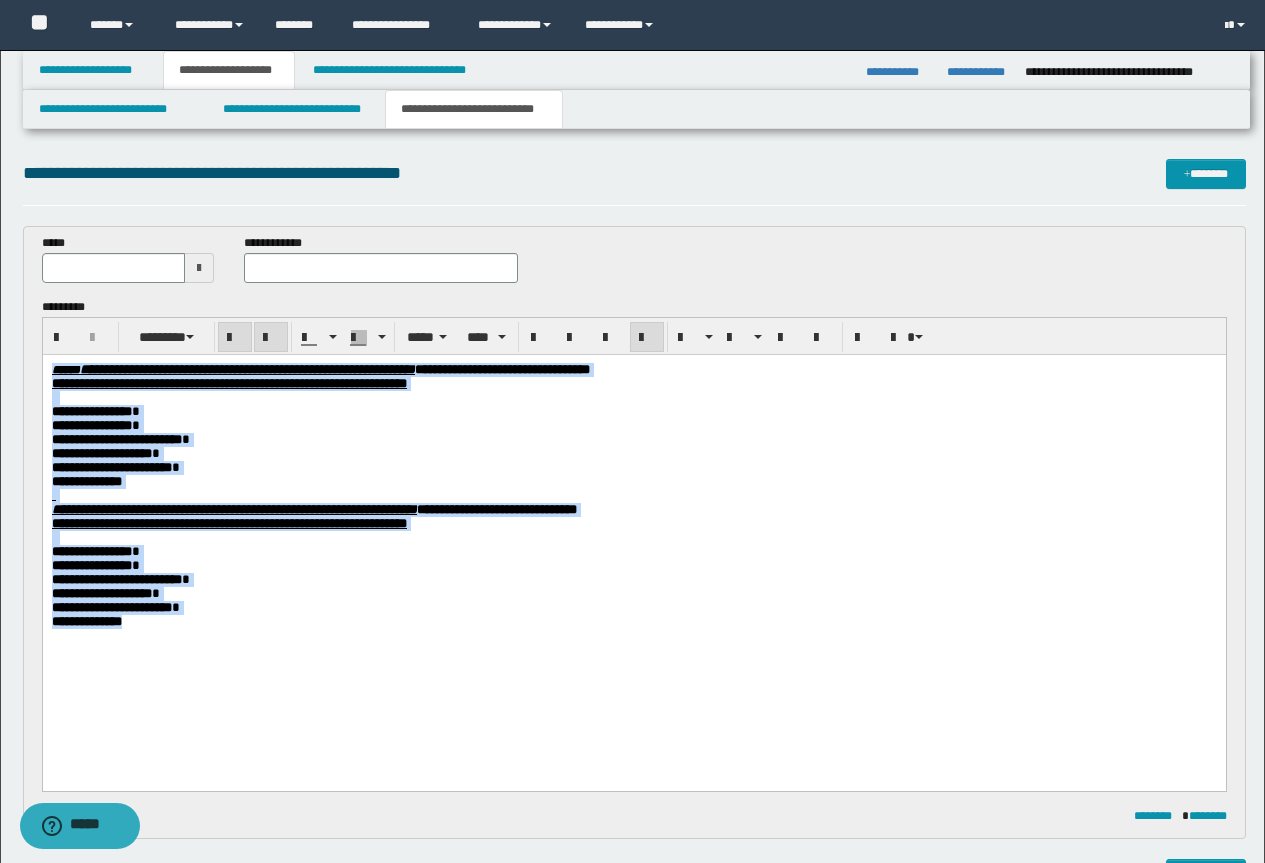 click on "**********" at bounding box center [633, 426] 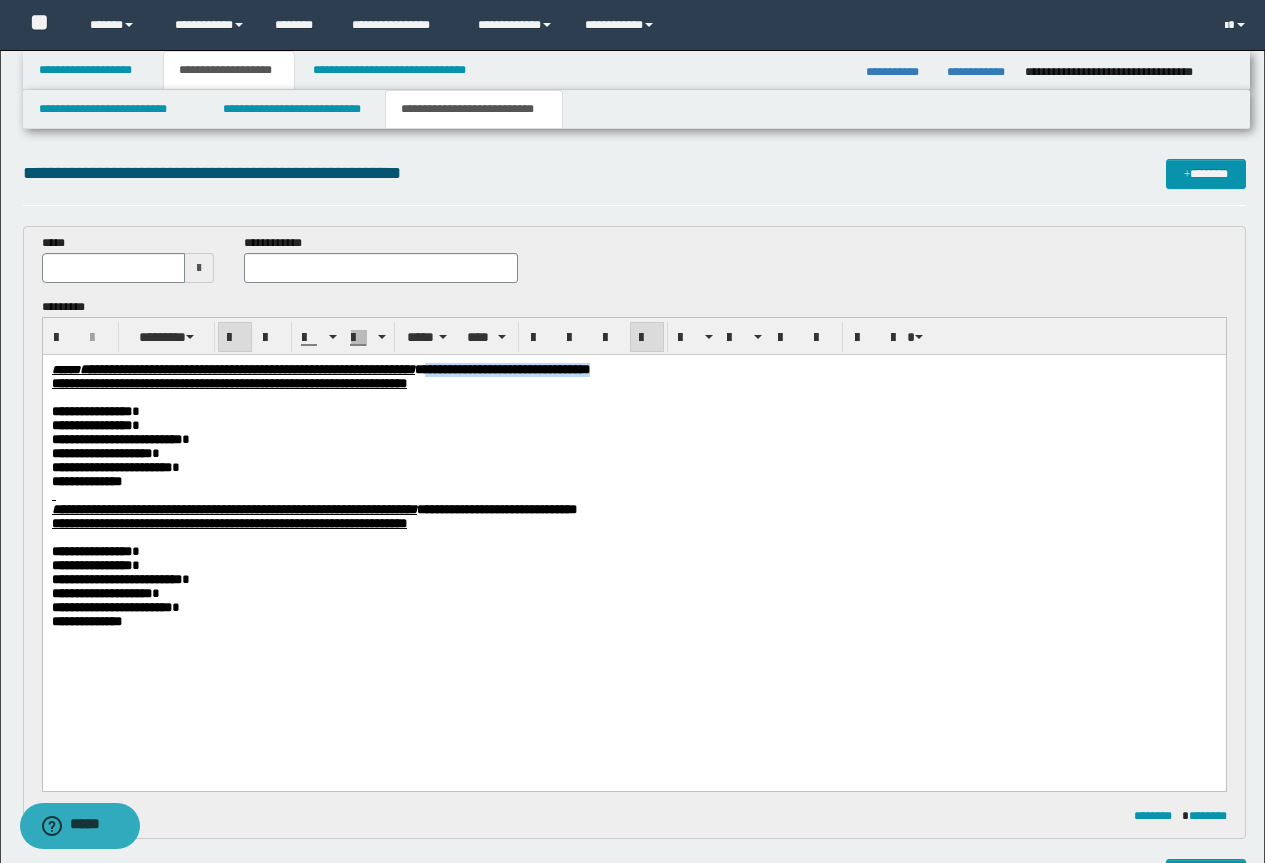 drag, startPoint x: 848, startPoint y: 371, endPoint x: 619, endPoint y: 370, distance: 229.00218 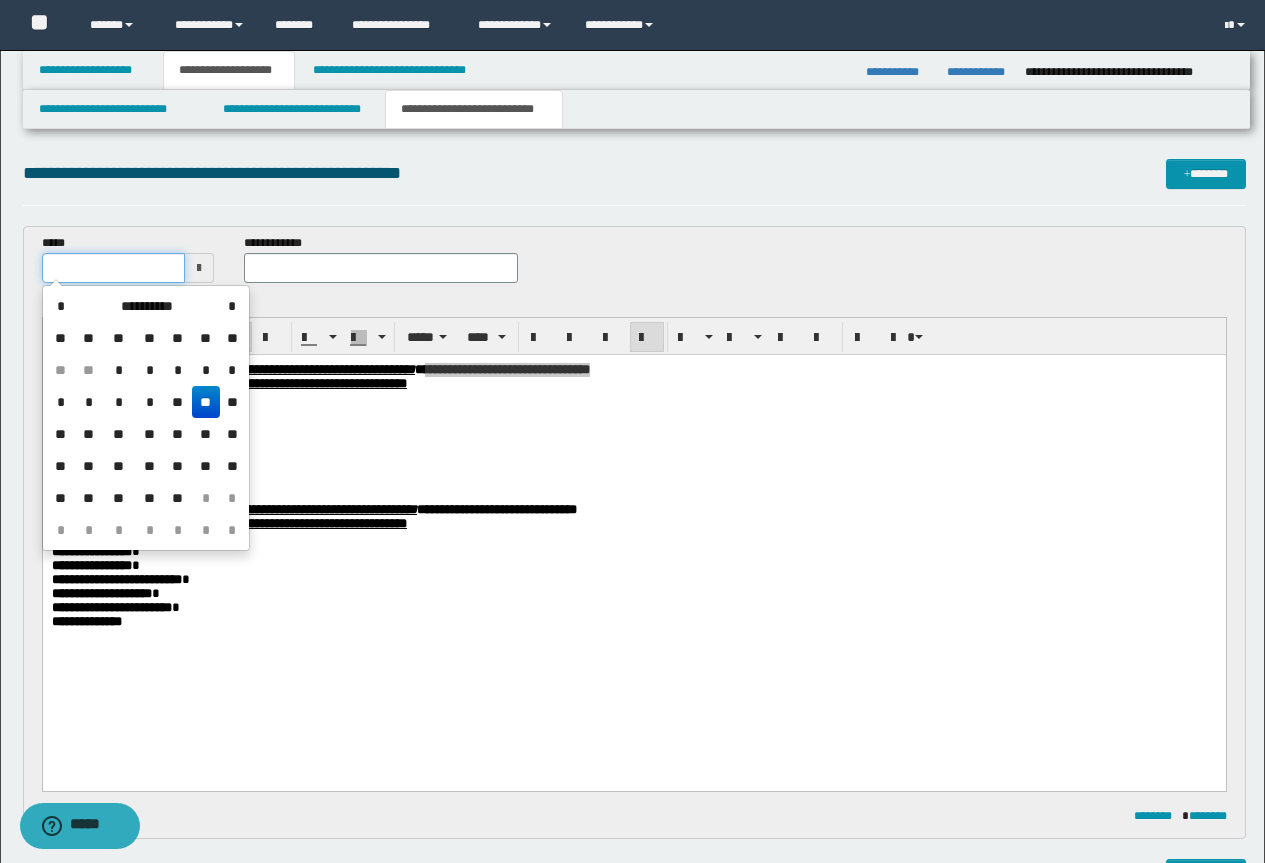 click at bounding box center [114, 268] 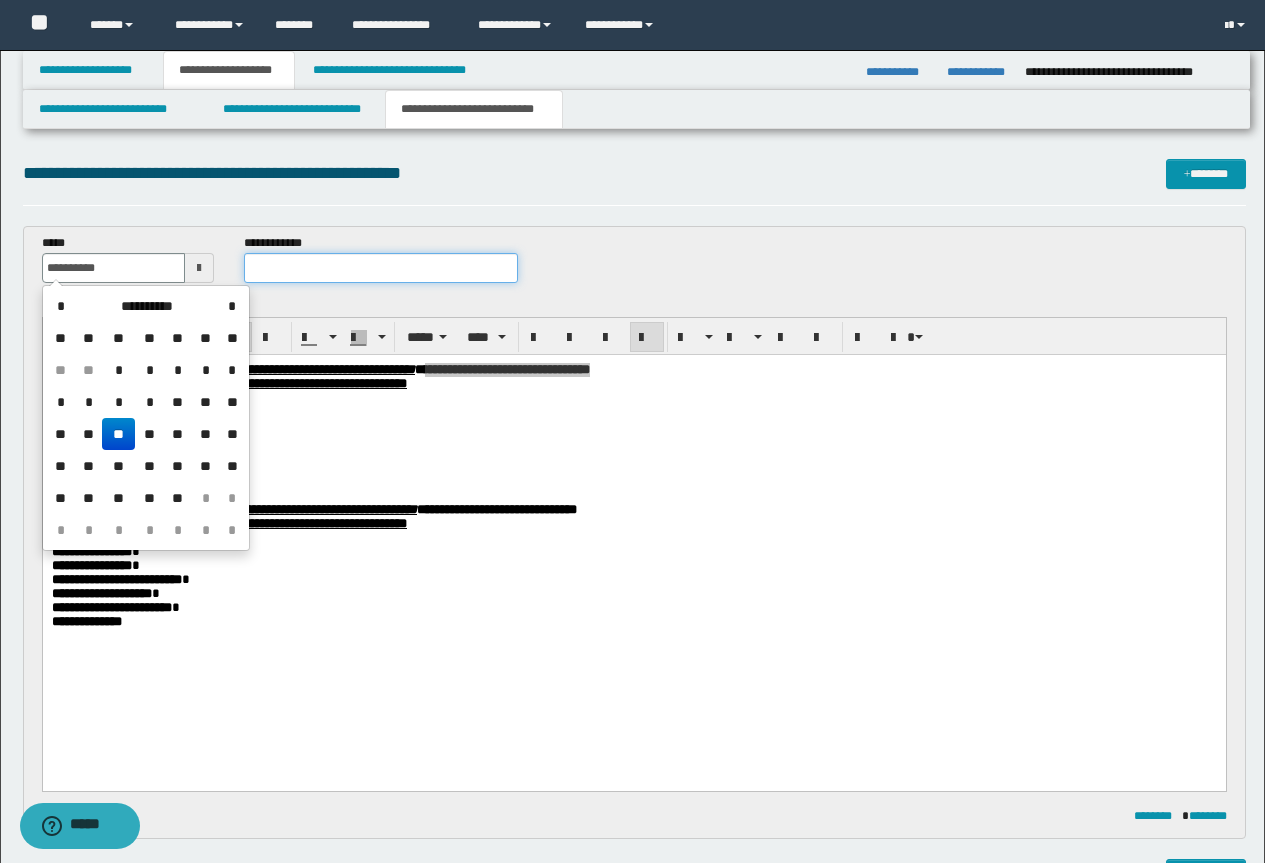 type on "**********" 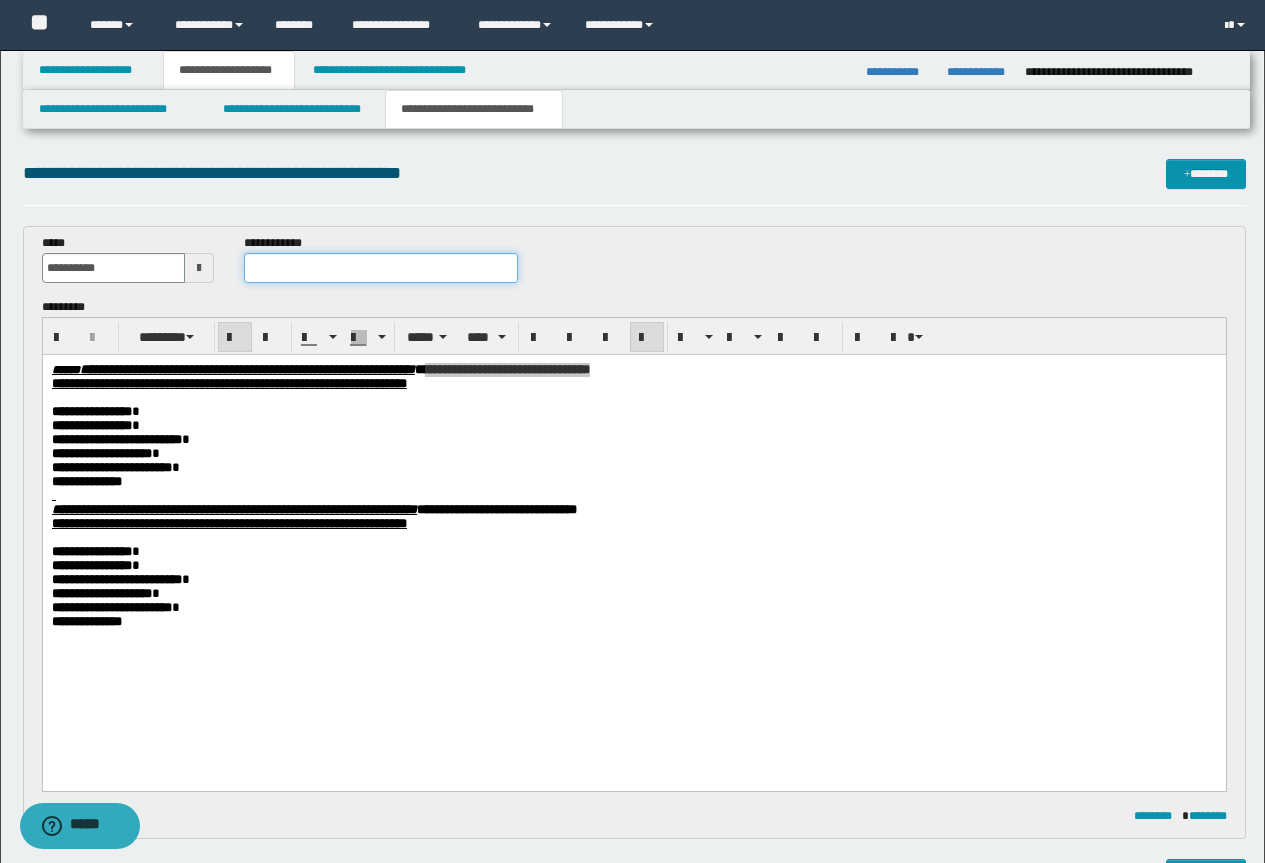 paste on "**********" 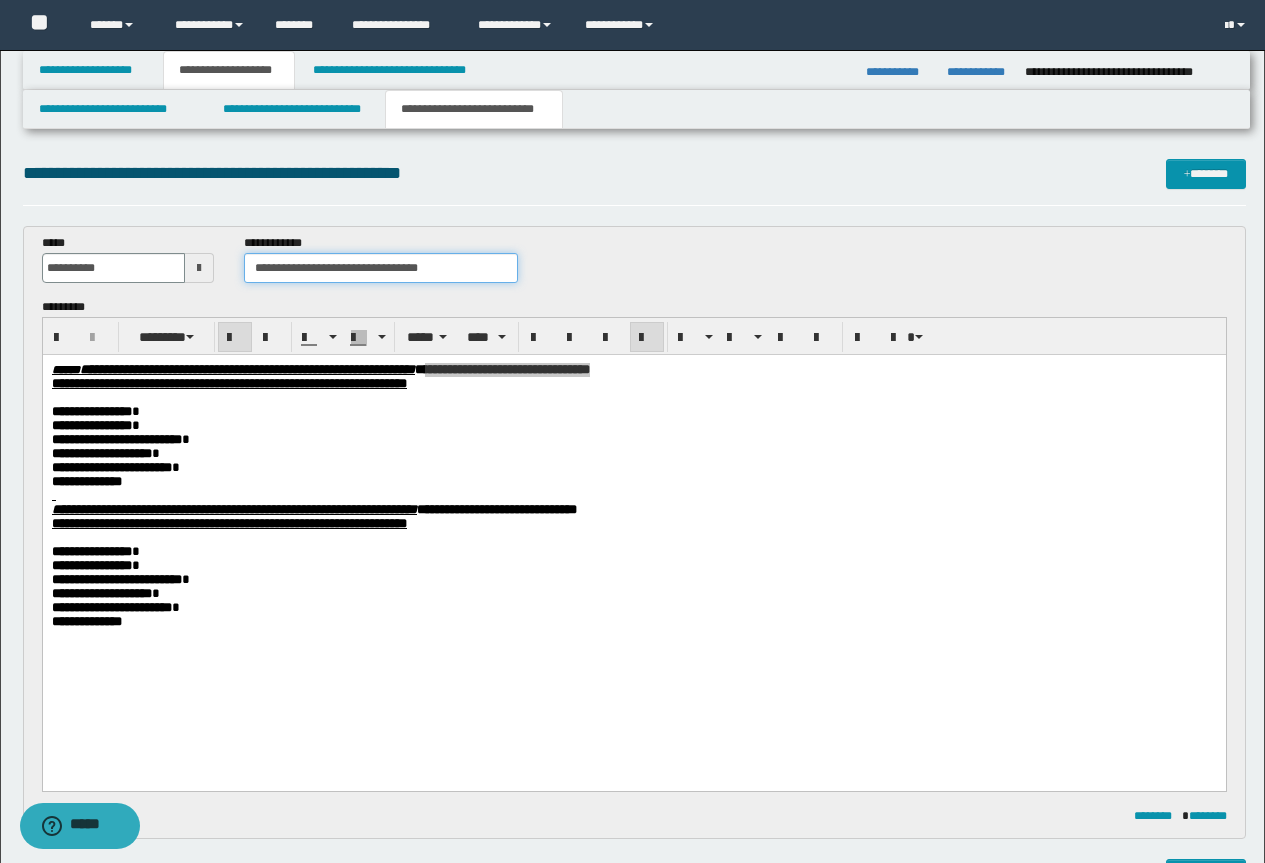 drag, startPoint x: 463, startPoint y: 270, endPoint x: 362, endPoint y: 275, distance: 101.12369 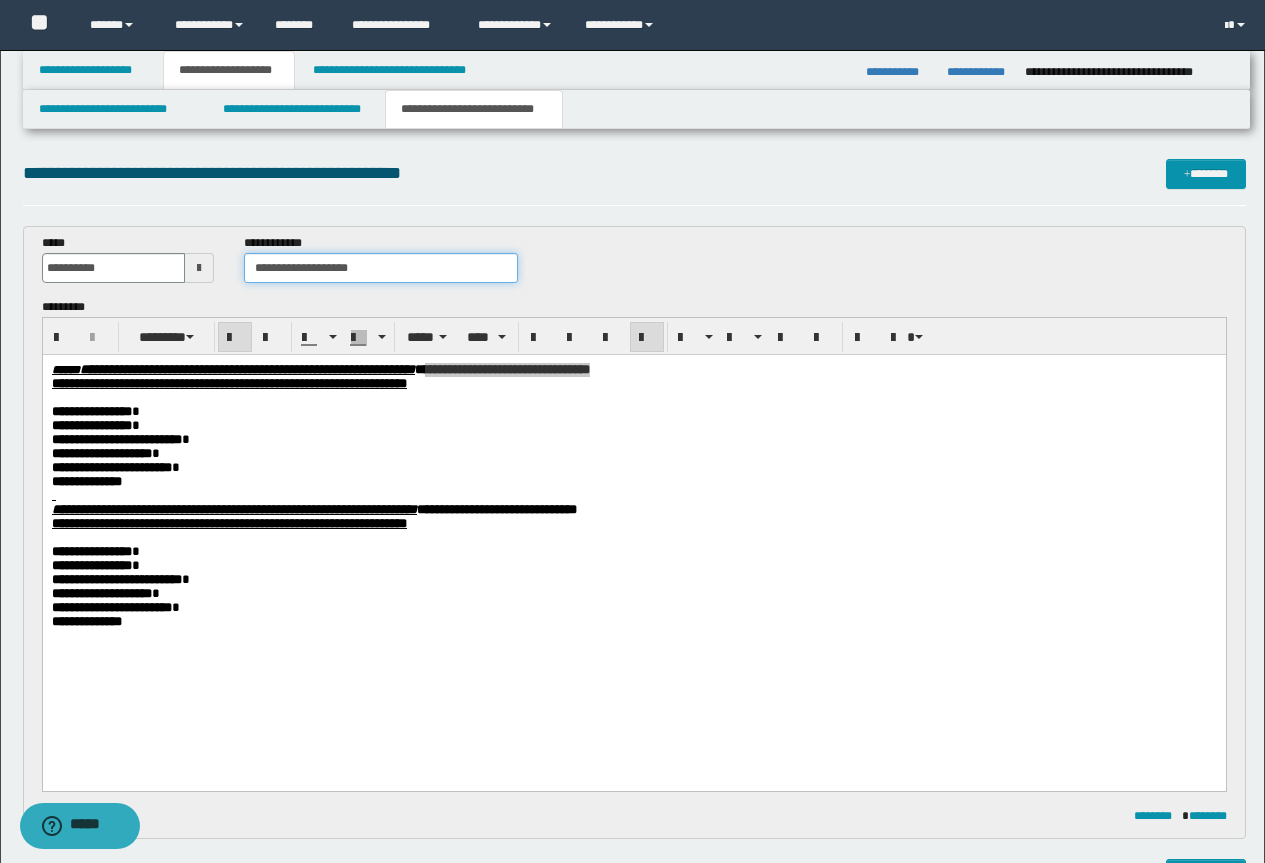 type on "**********" 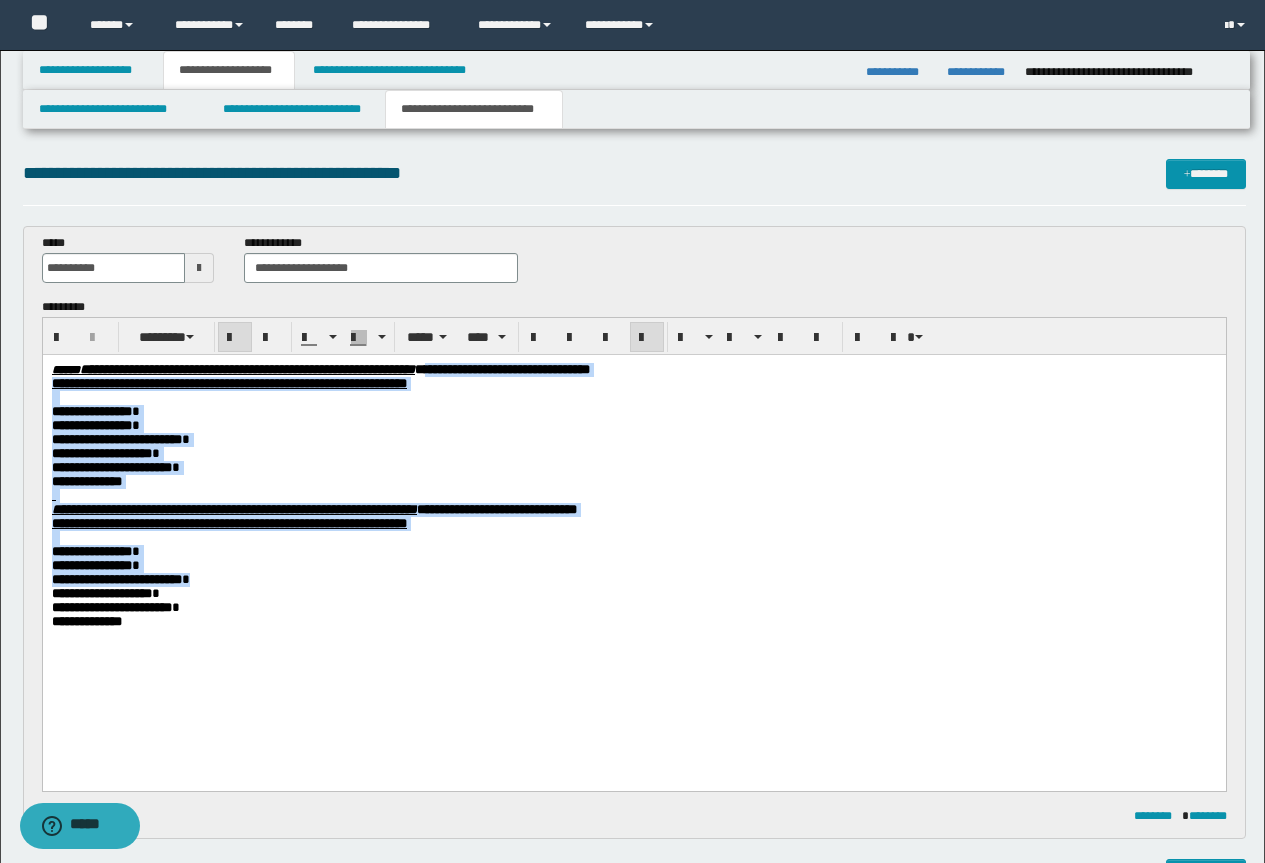 click on "**********" at bounding box center (633, 580) 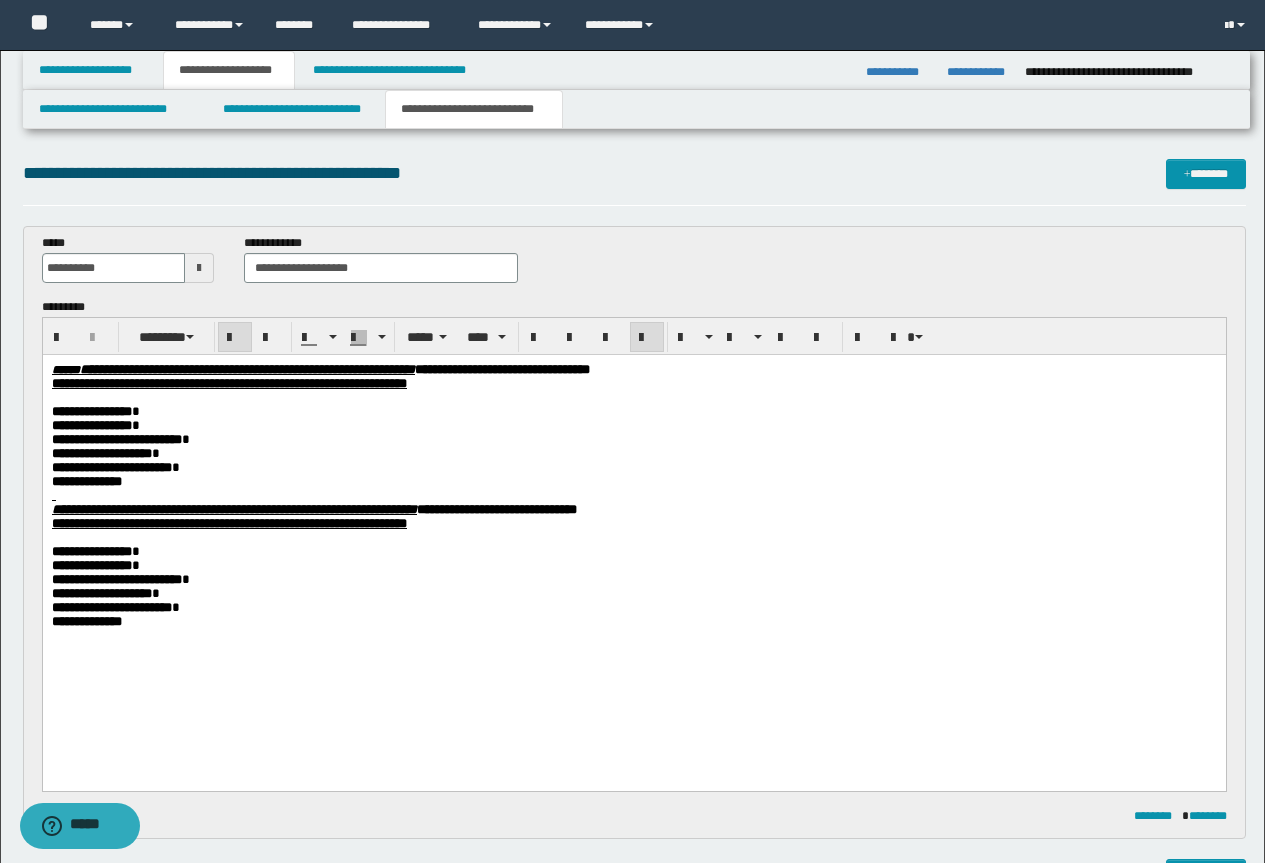 click on "**********" at bounding box center (111, 607) 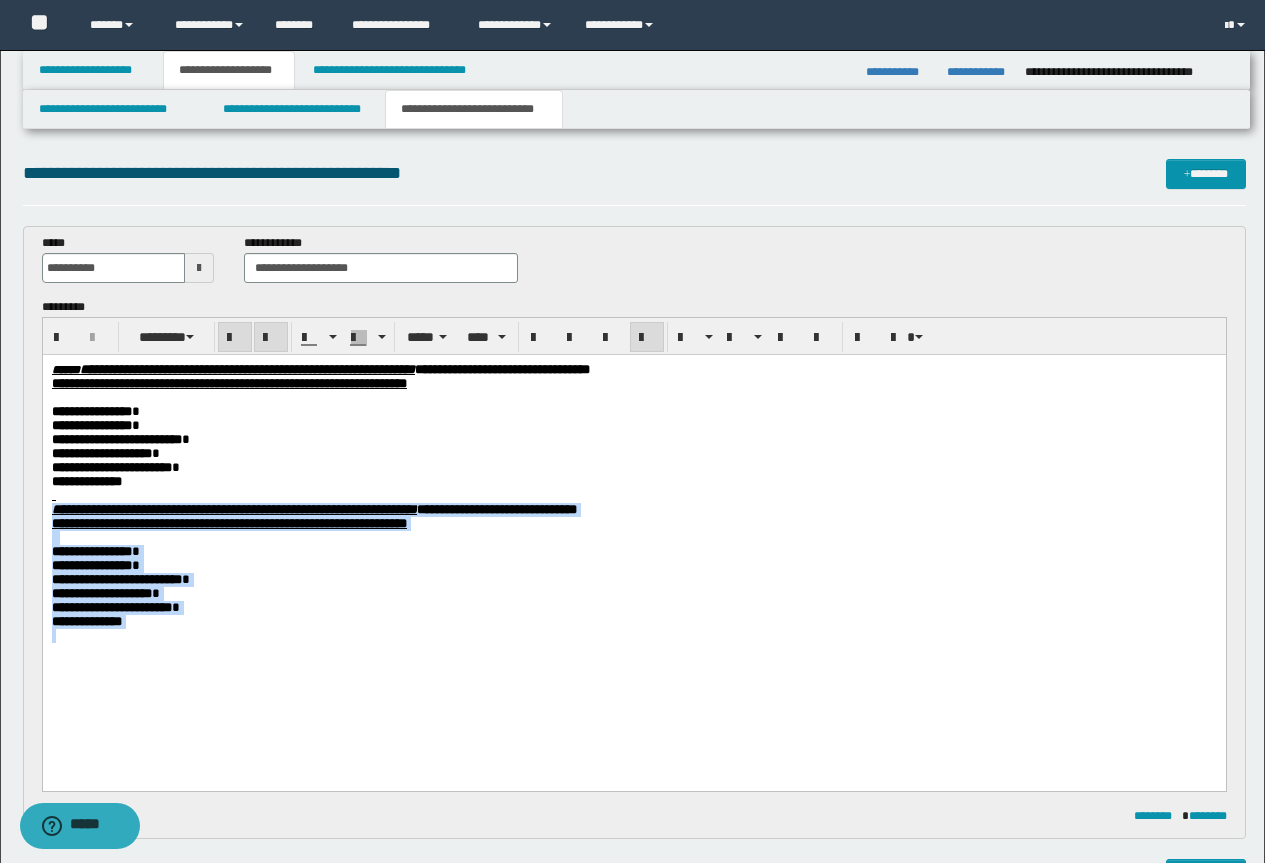 drag, startPoint x: 165, startPoint y: 666, endPoint x: 26, endPoint y: 526, distance: 197.28406 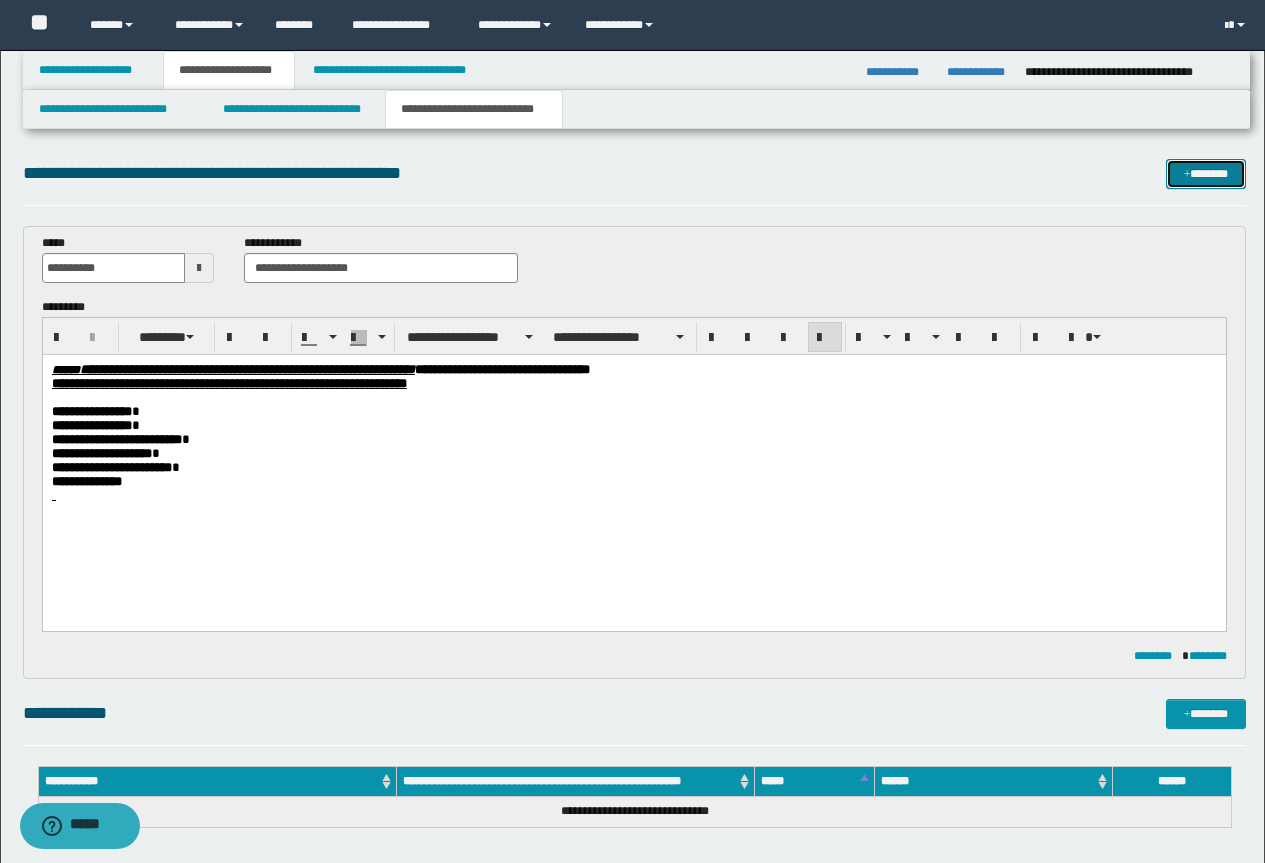 click on "*******" at bounding box center (1206, 174) 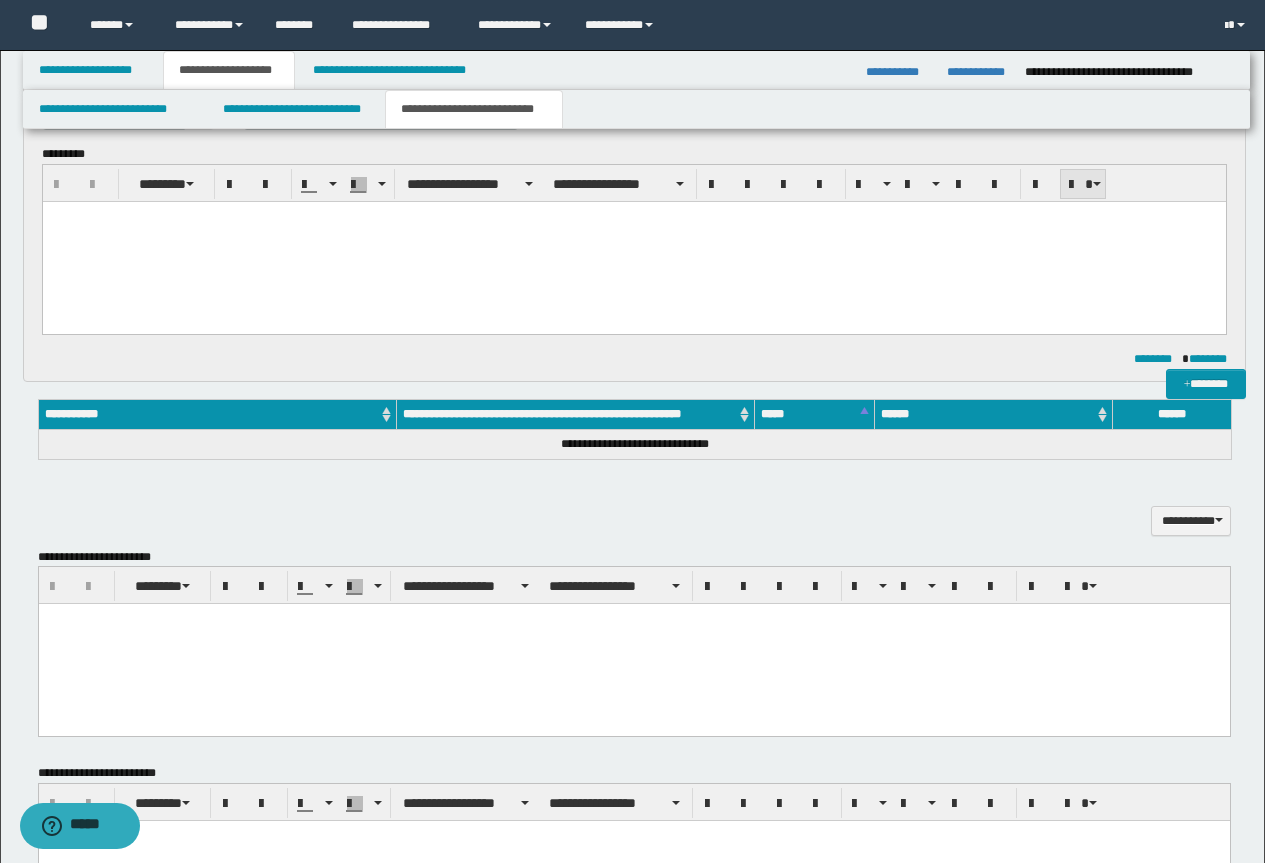 scroll, scrollTop: 0, scrollLeft: 0, axis: both 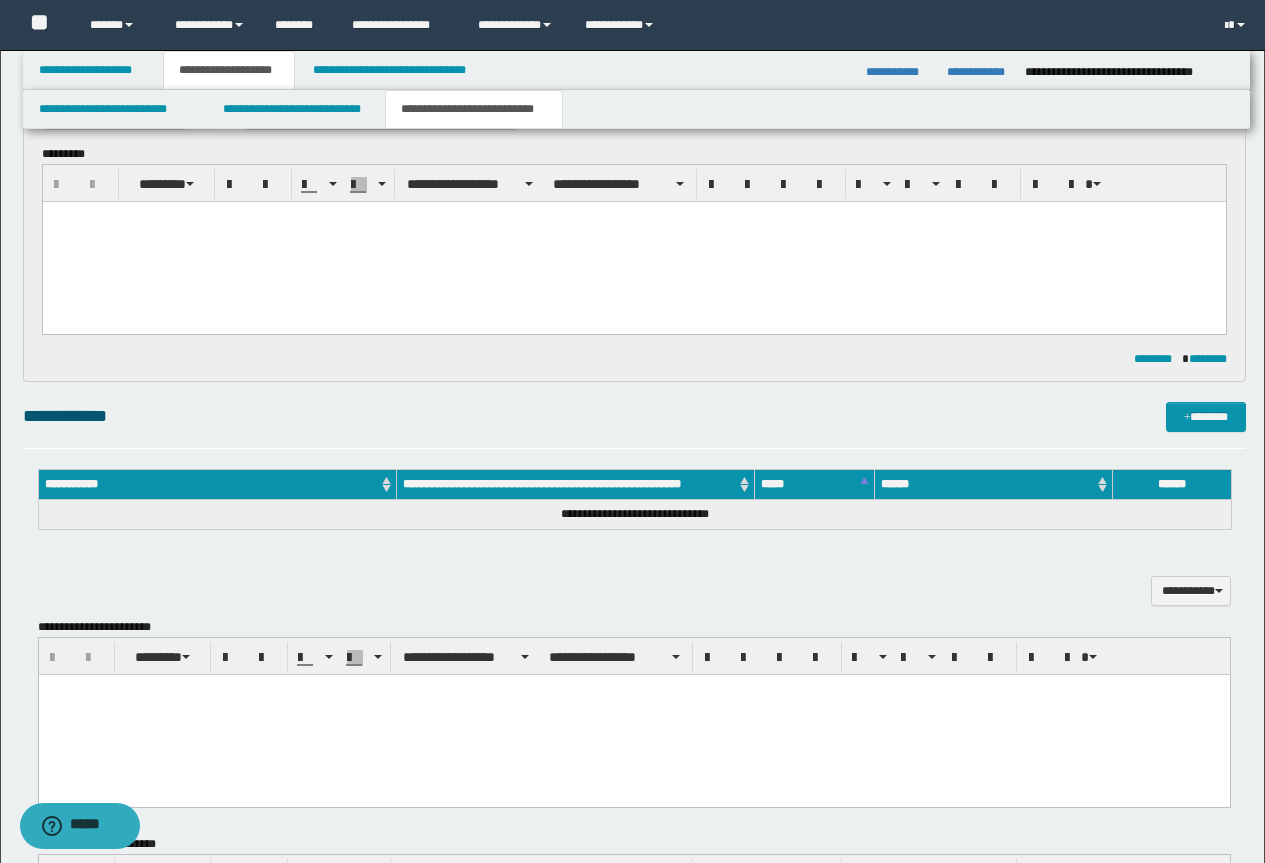 click at bounding box center (633, 241) 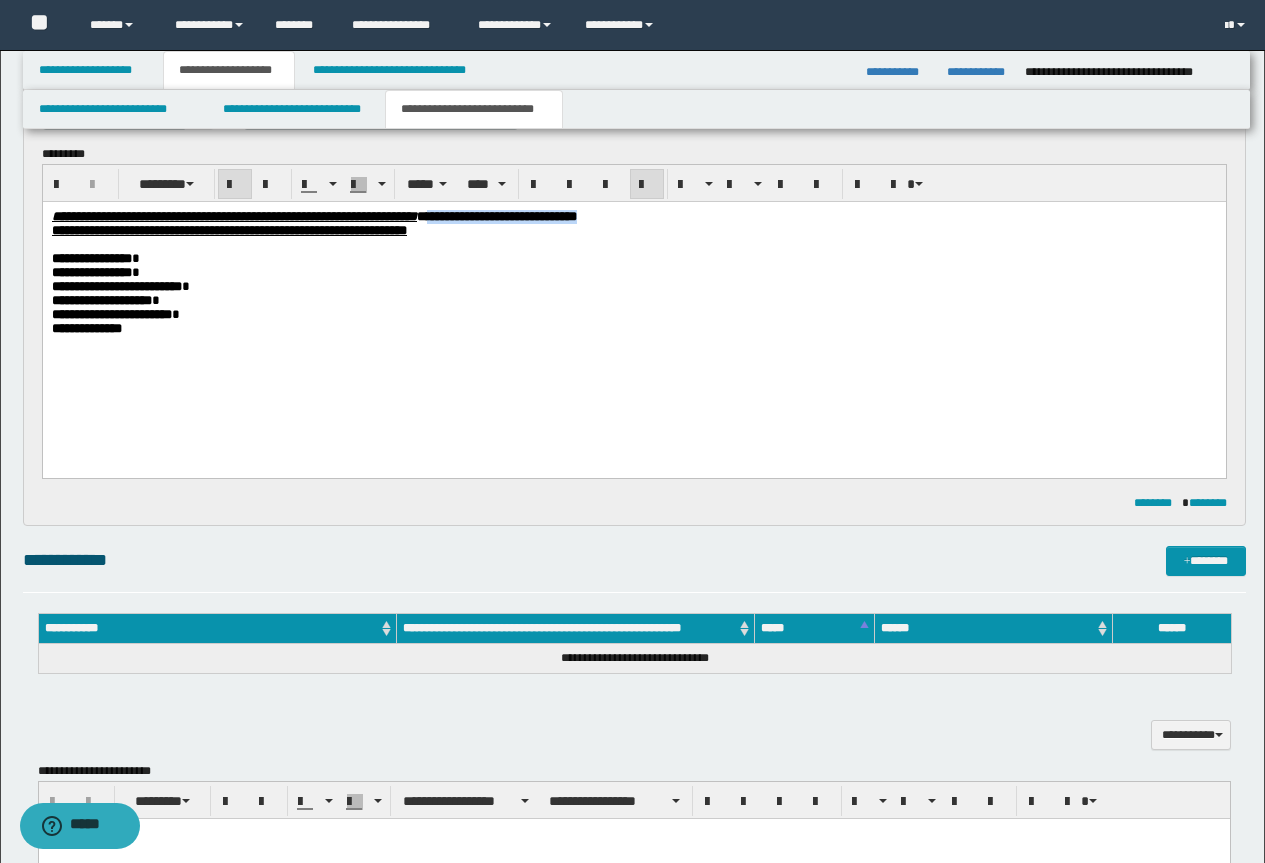 drag, startPoint x: 841, startPoint y: 212, endPoint x: 625, endPoint y: 218, distance: 216.08331 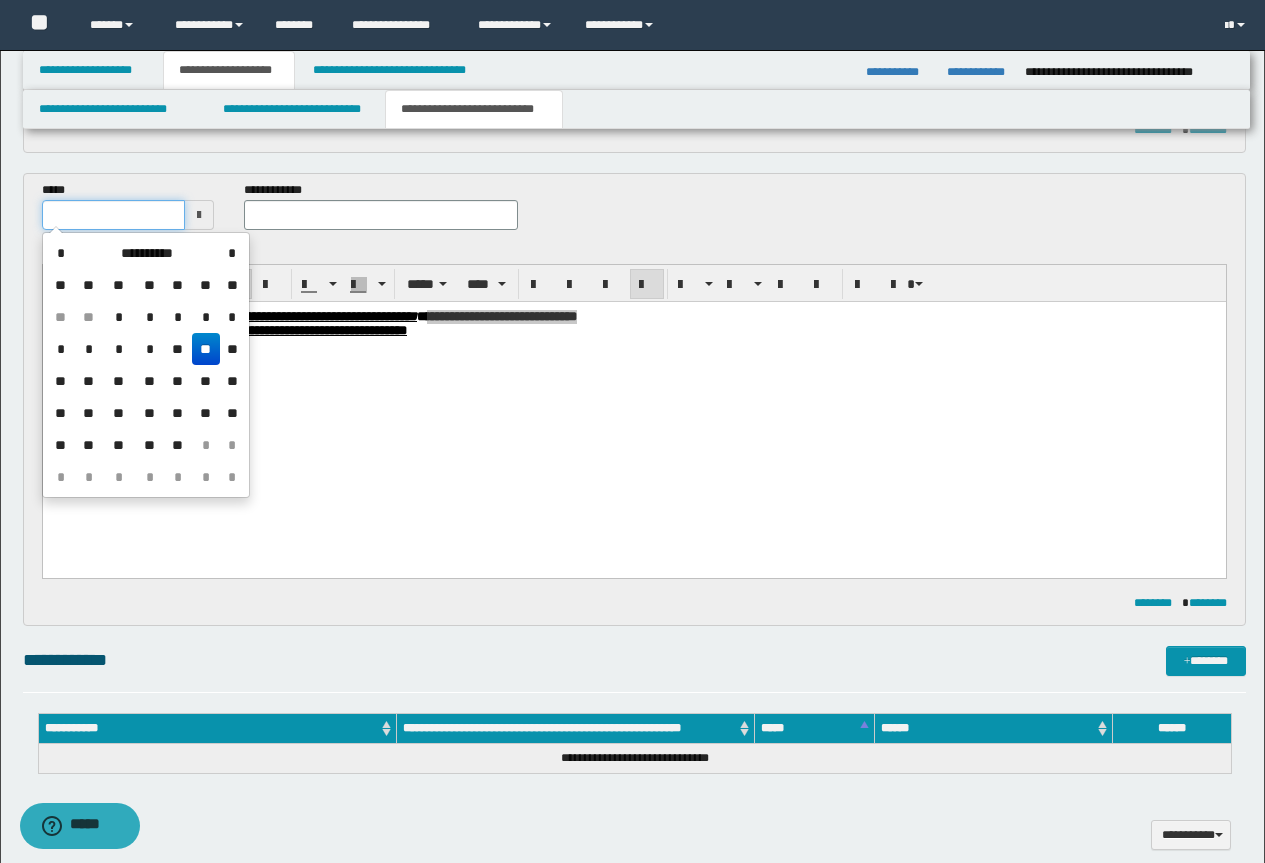 click at bounding box center [114, 215] 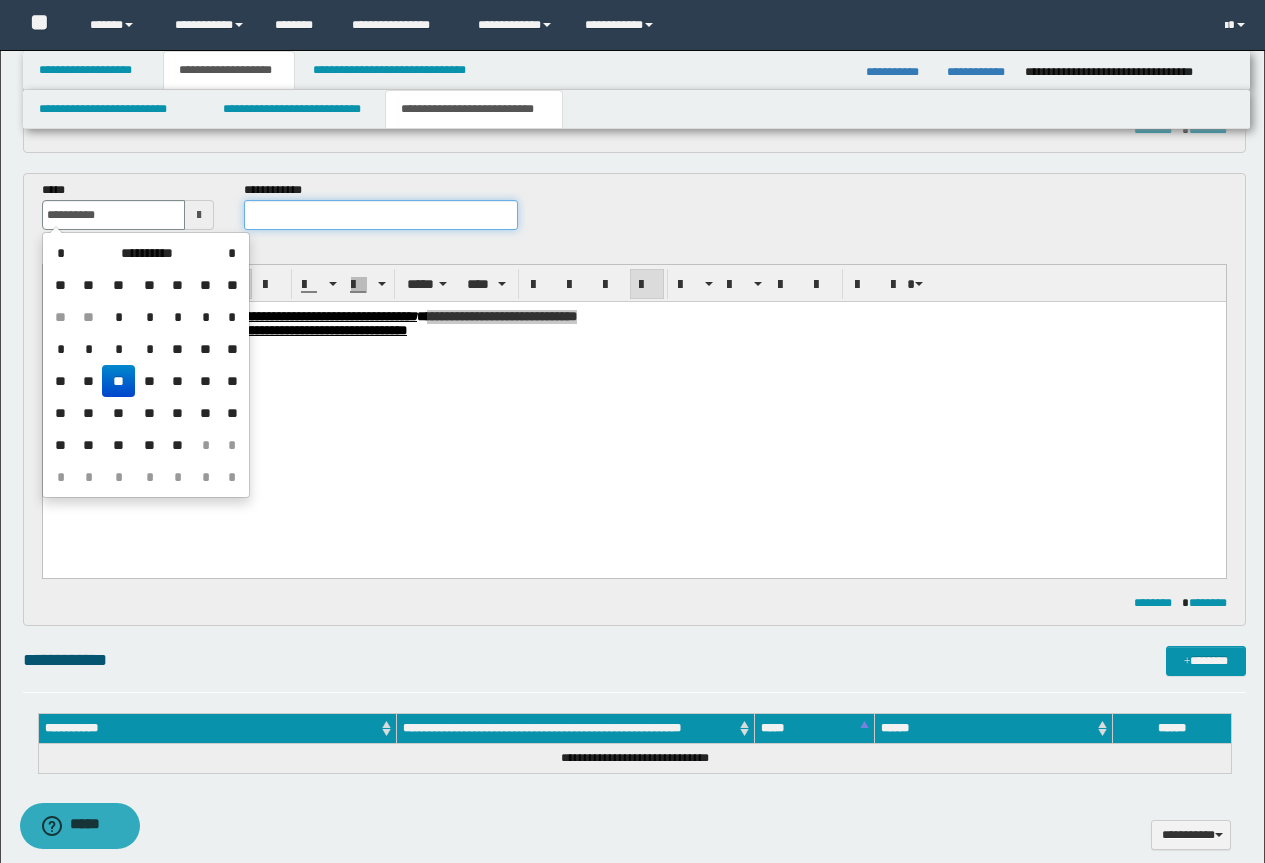 type on "**********" 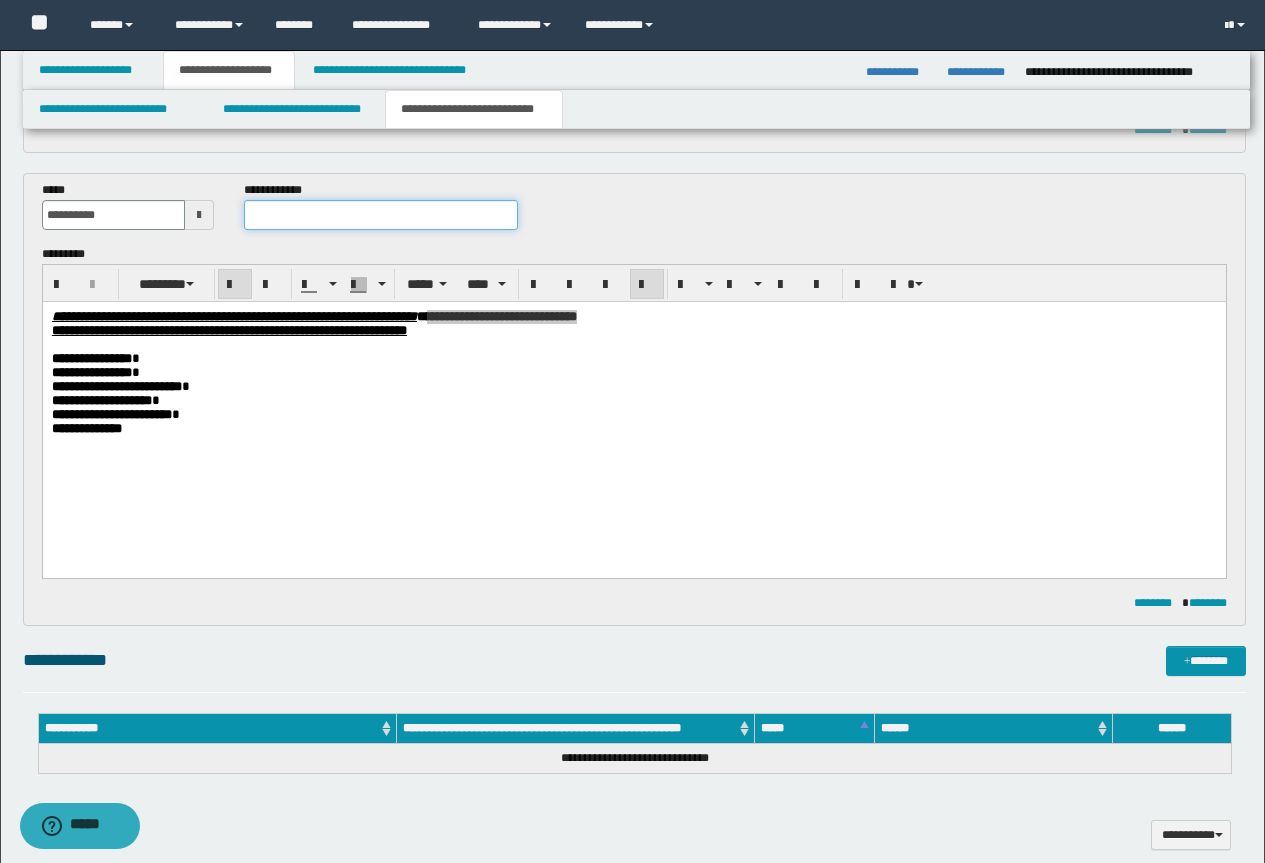 click at bounding box center [381, 215] 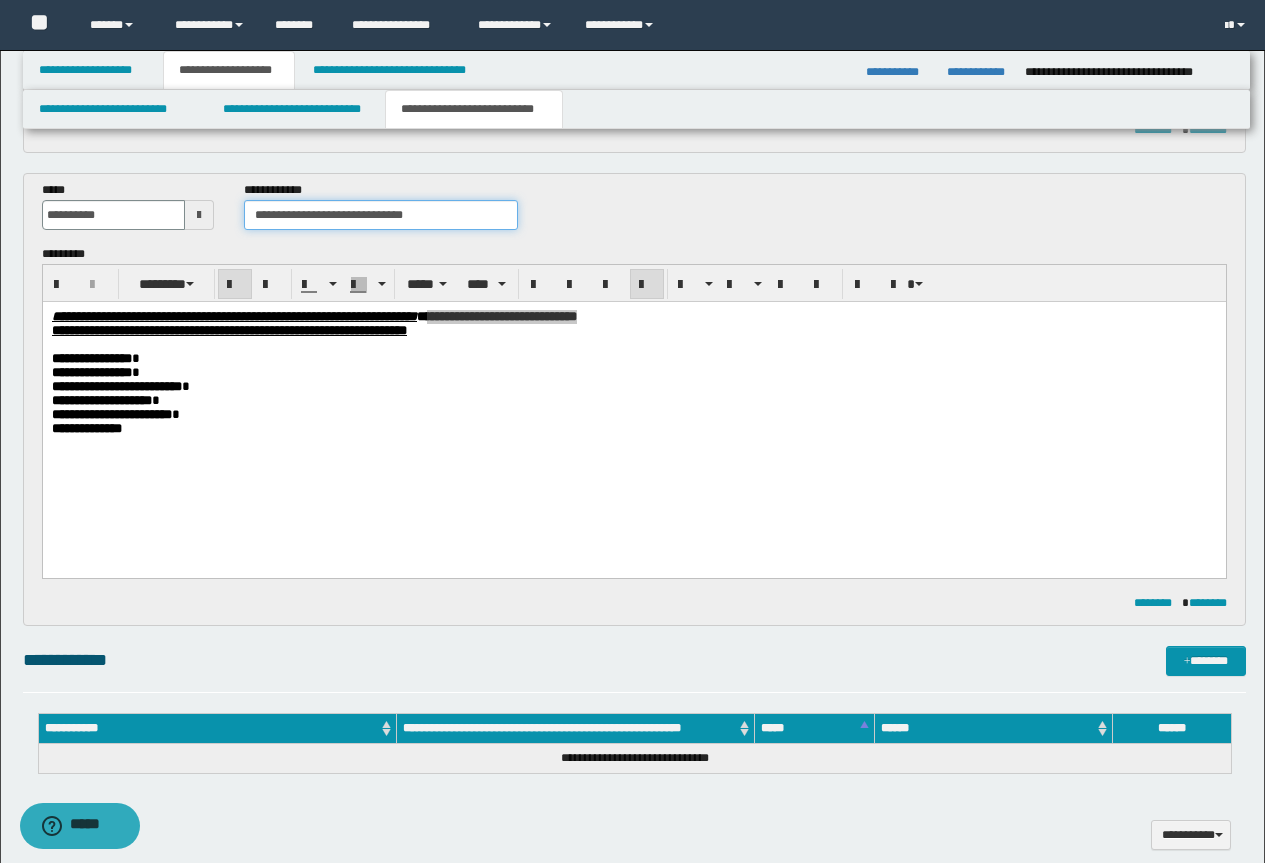 drag, startPoint x: 436, startPoint y: 214, endPoint x: 348, endPoint y: 217, distance: 88.051125 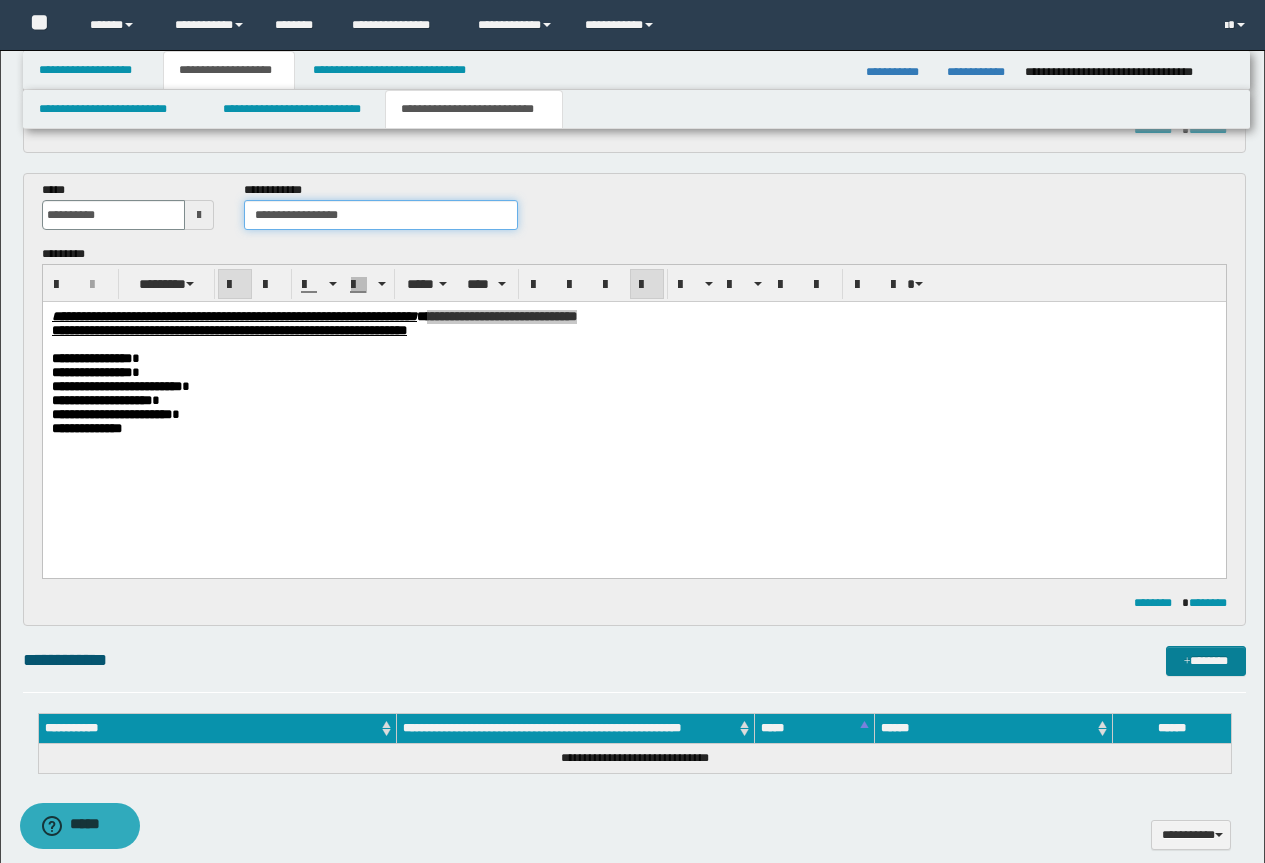 type on "**********" 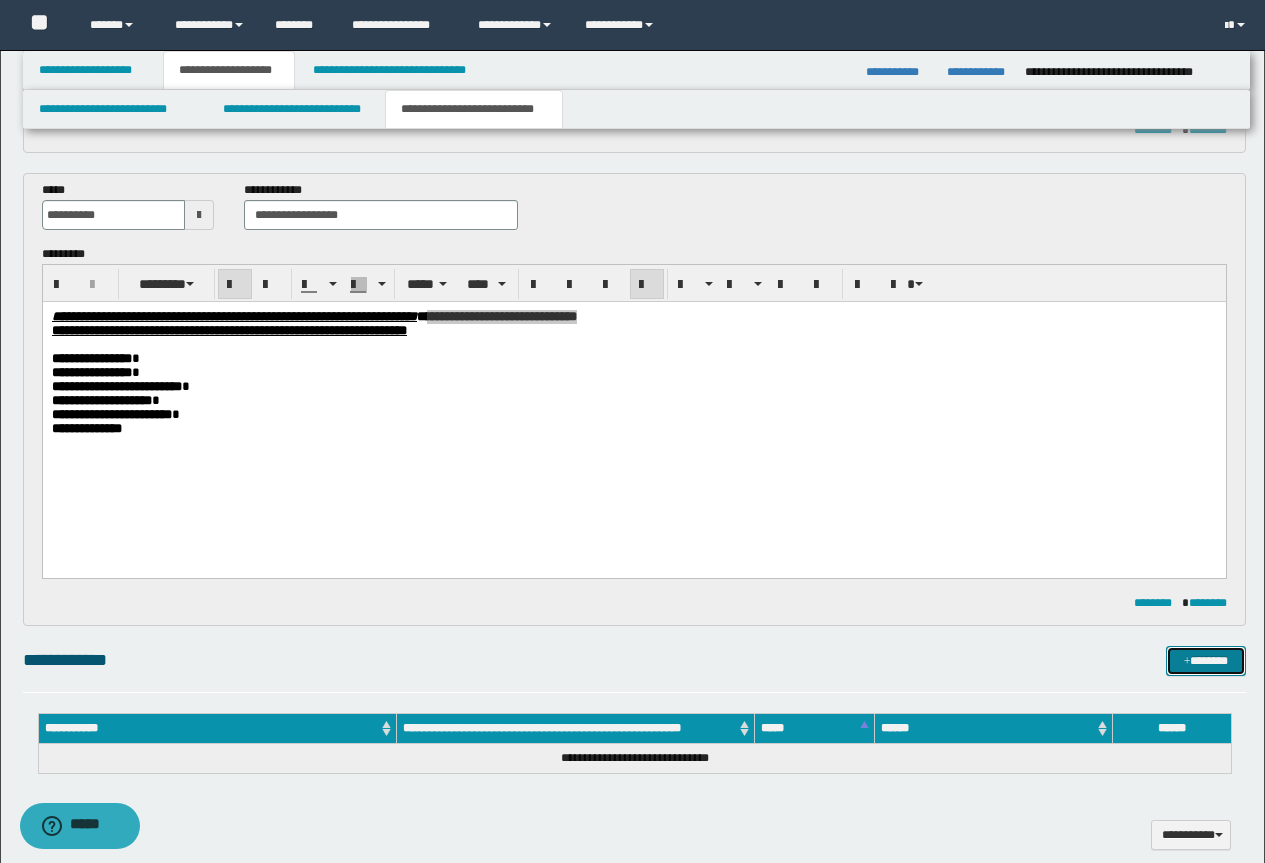click on "*******" at bounding box center (1206, 661) 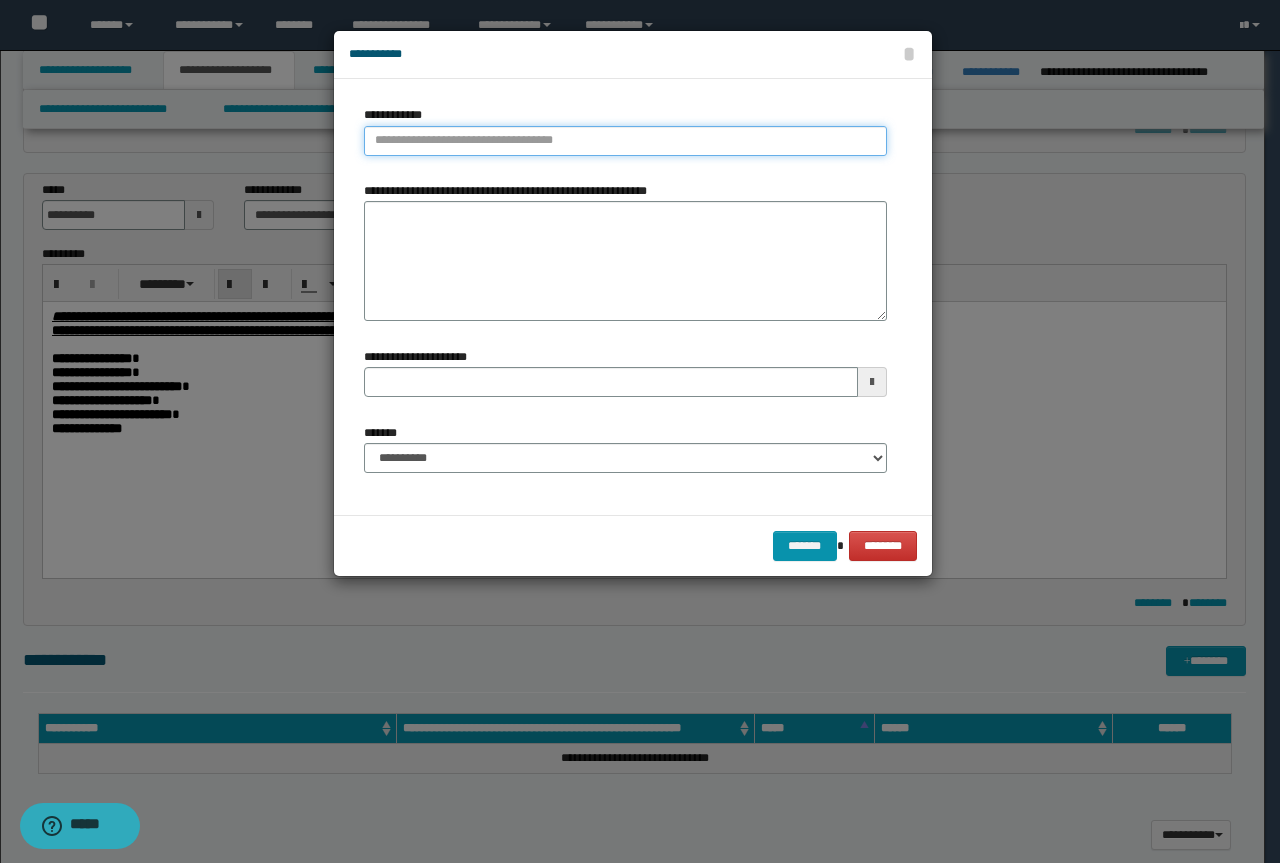 click on "**********" at bounding box center [625, 141] 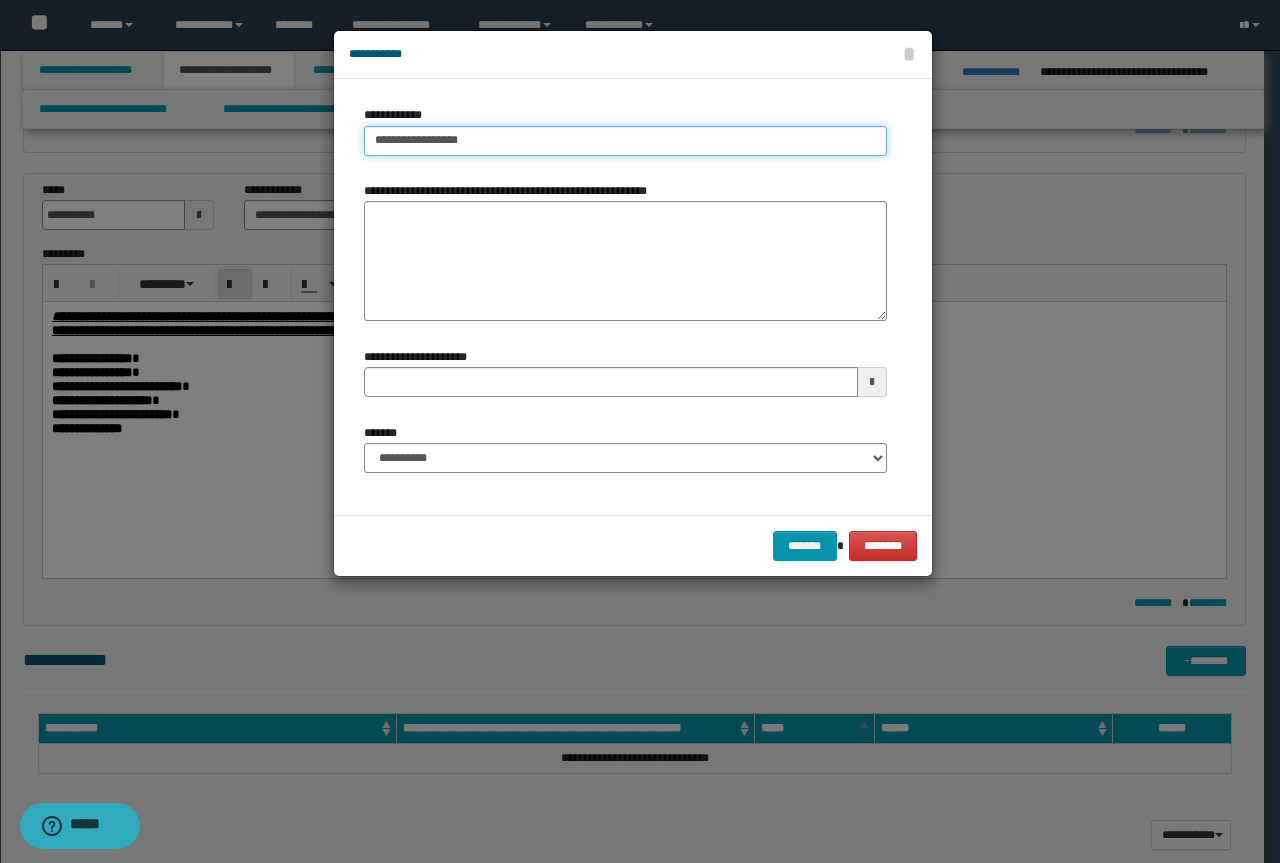 type on "**********" 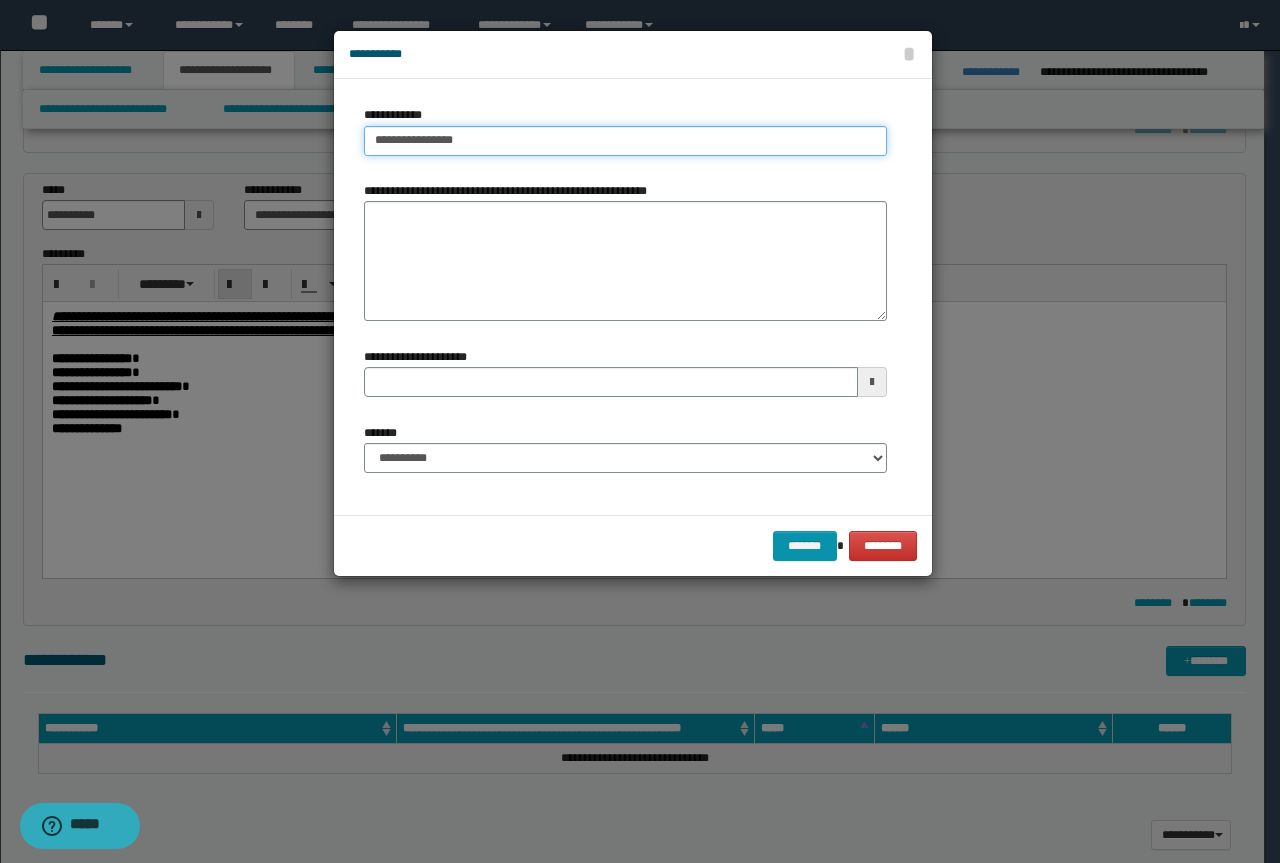 type on "**********" 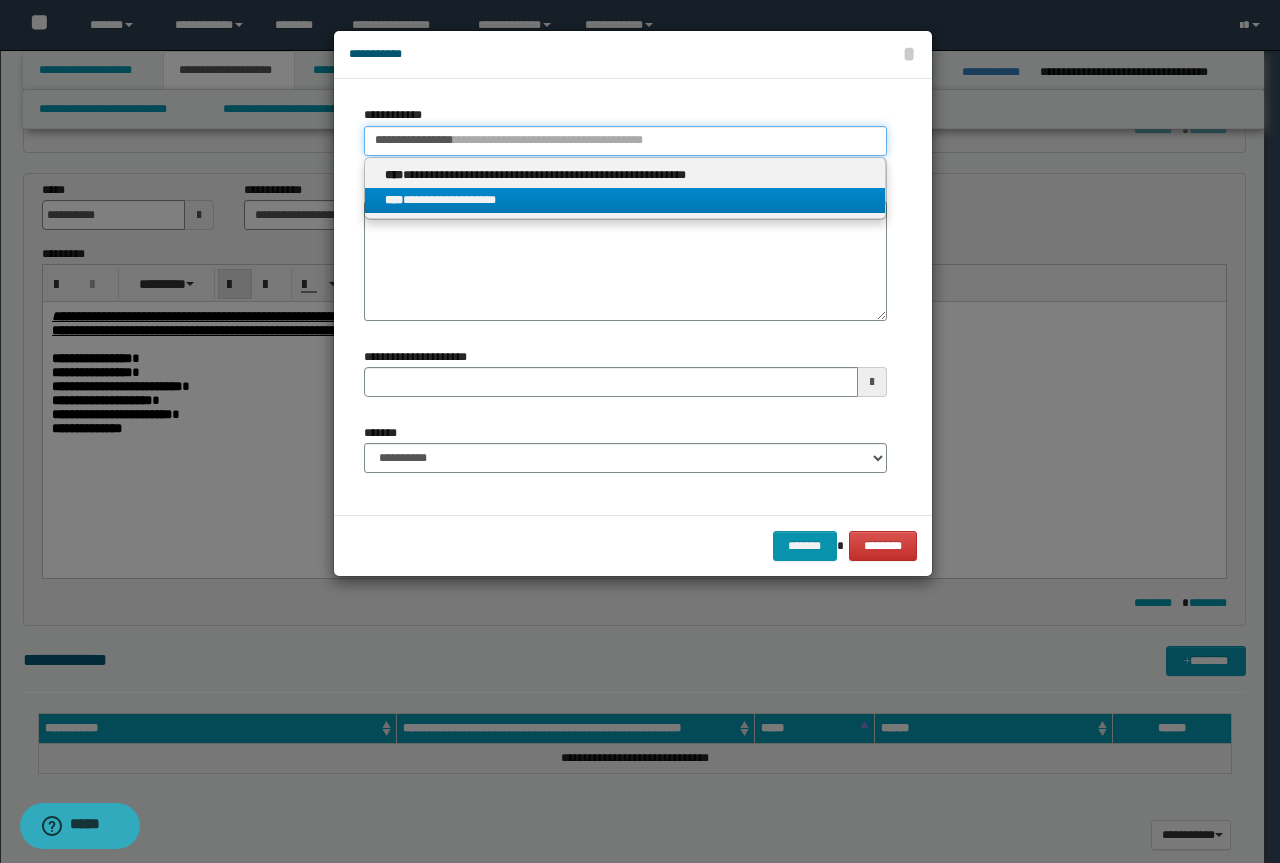 type on "**********" 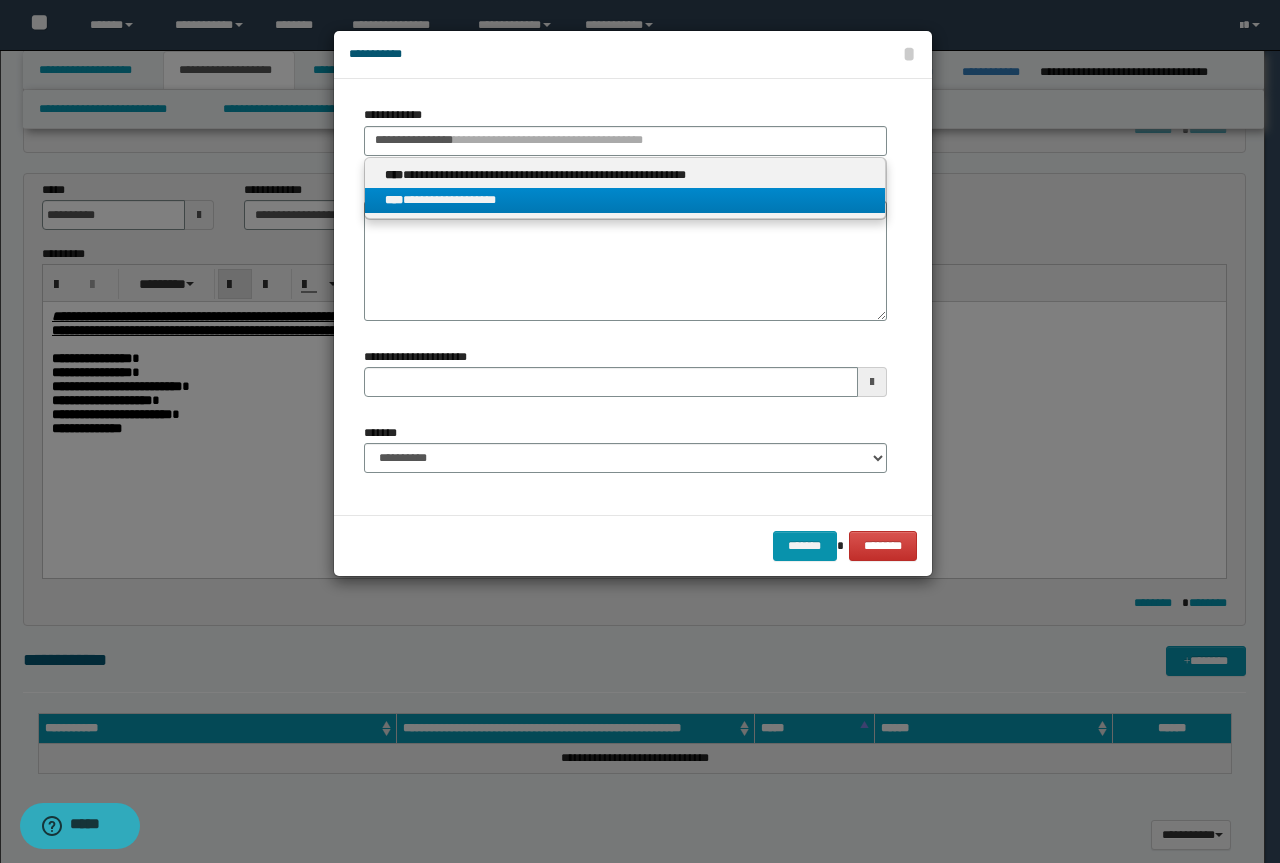 click on "**********" at bounding box center [625, 200] 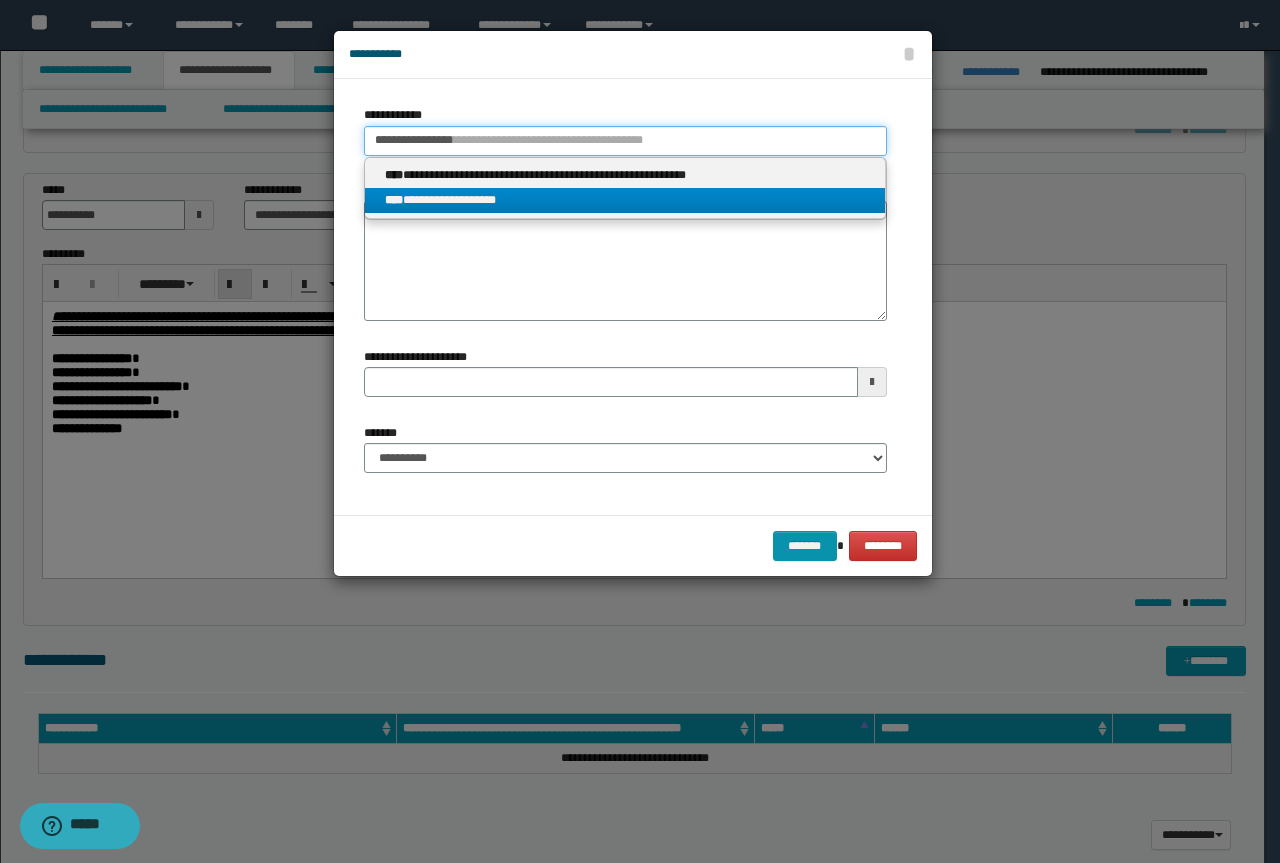 type 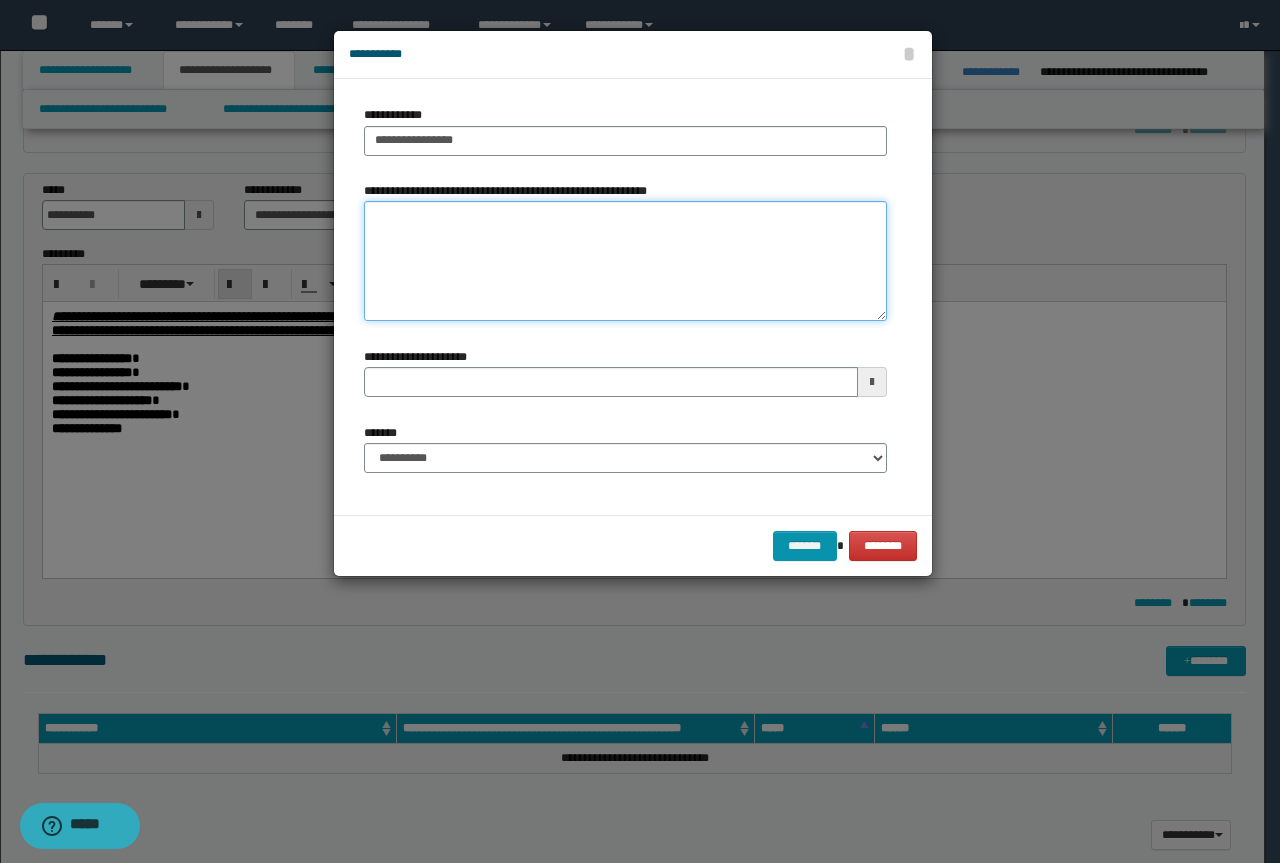 click on "**********" at bounding box center [625, 261] 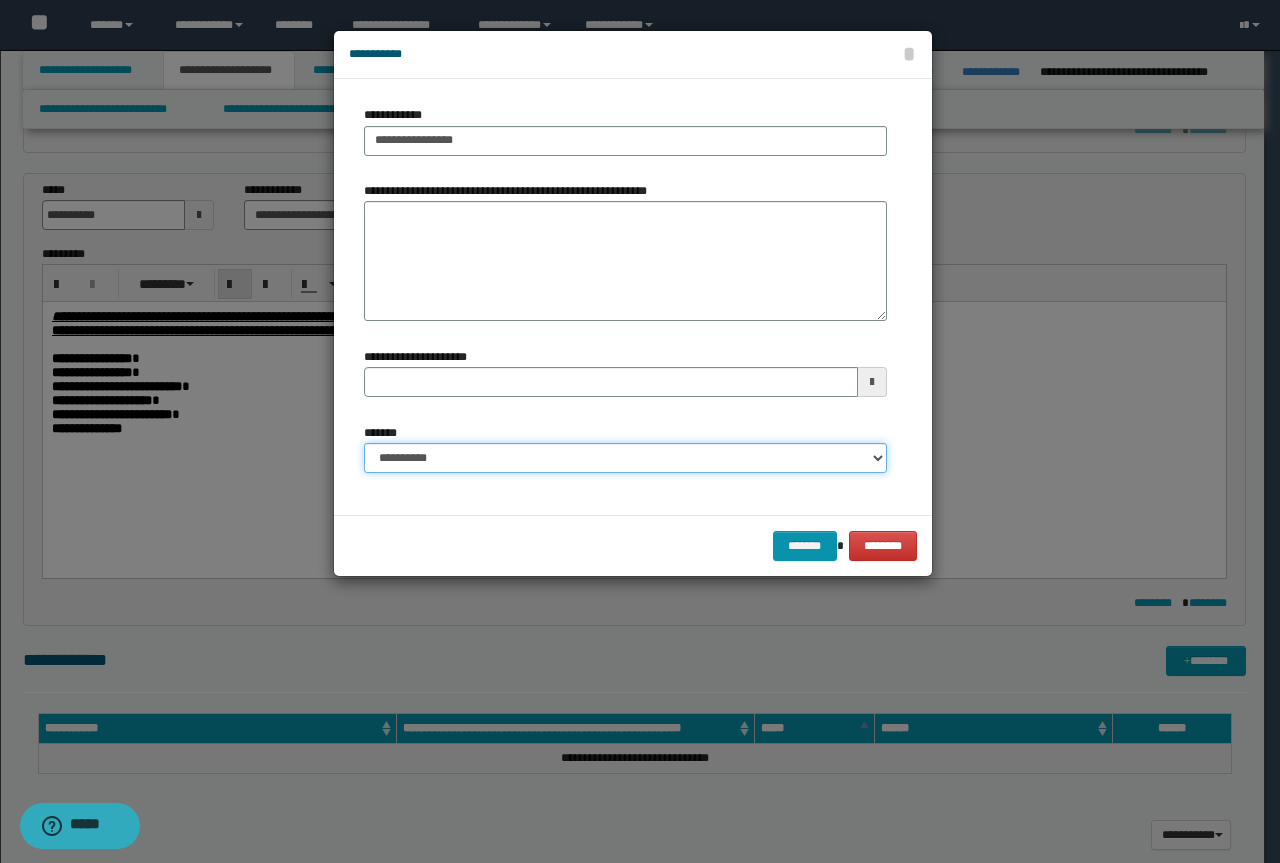click on "**********" at bounding box center [625, 458] 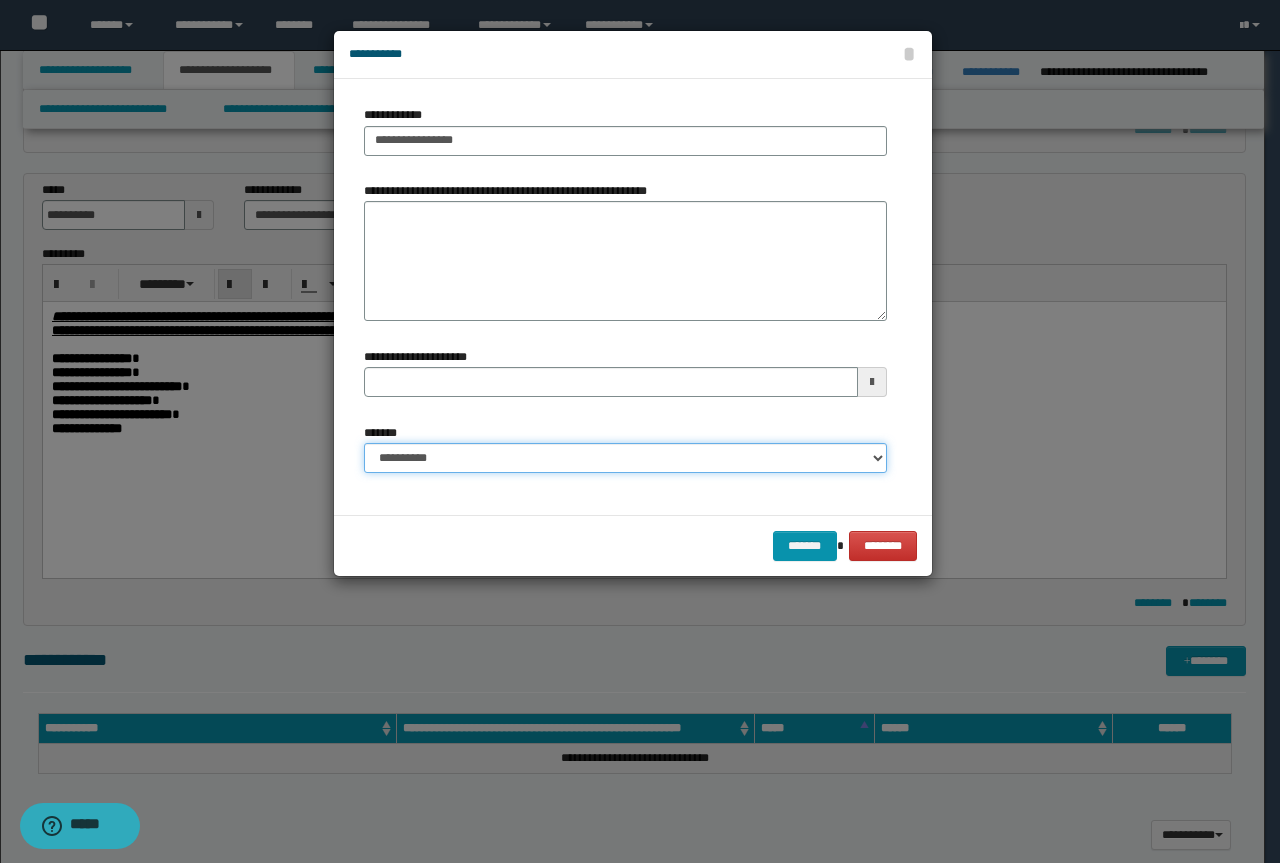 select on "*" 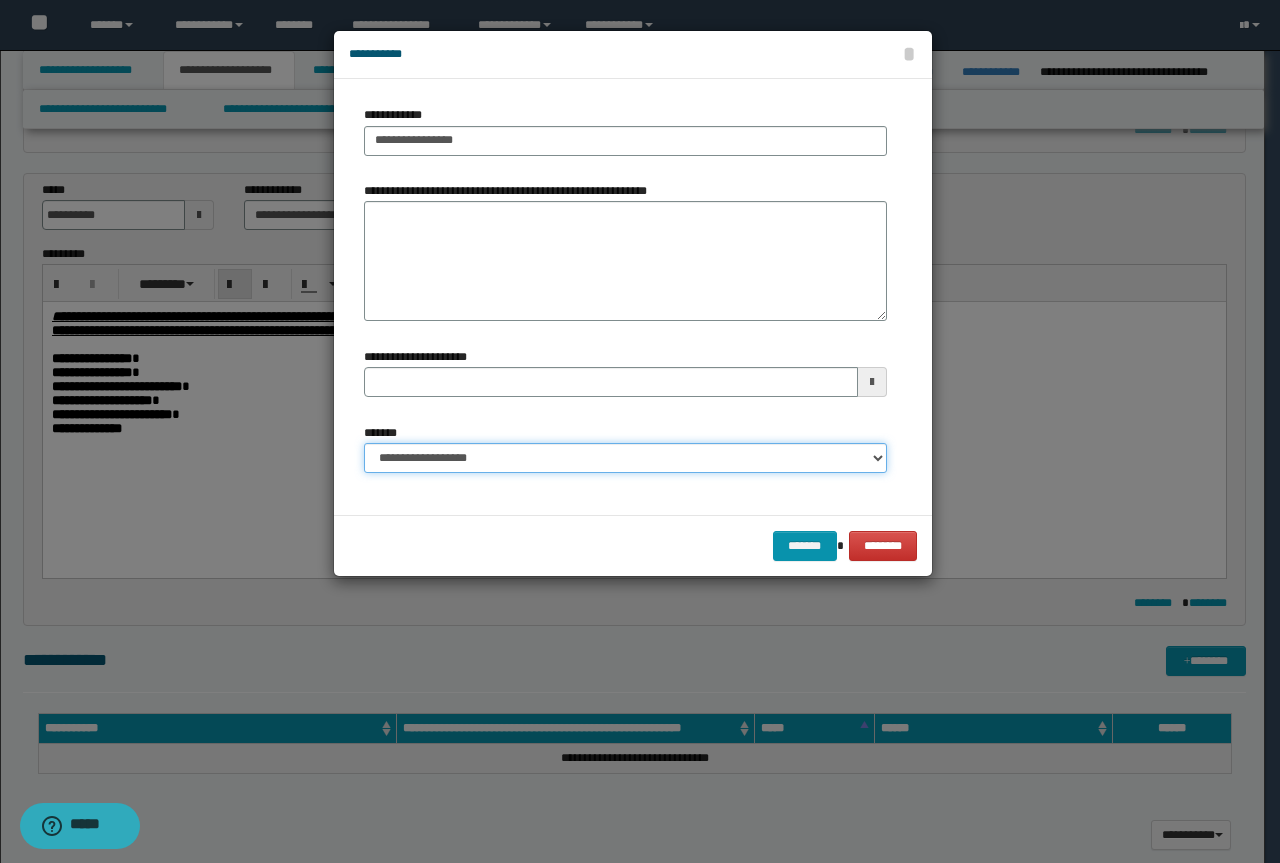 click on "**********" at bounding box center (625, 458) 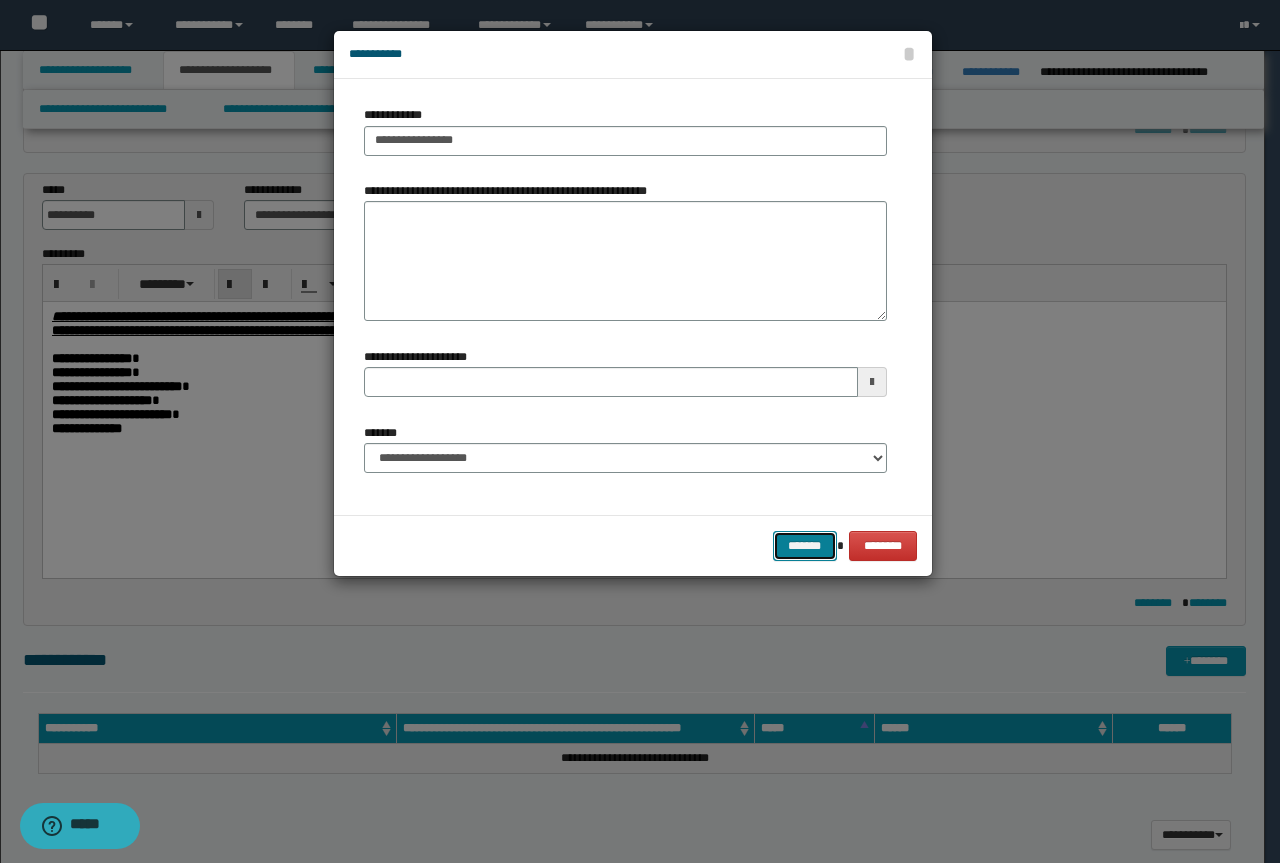 click on "*******" at bounding box center [805, 546] 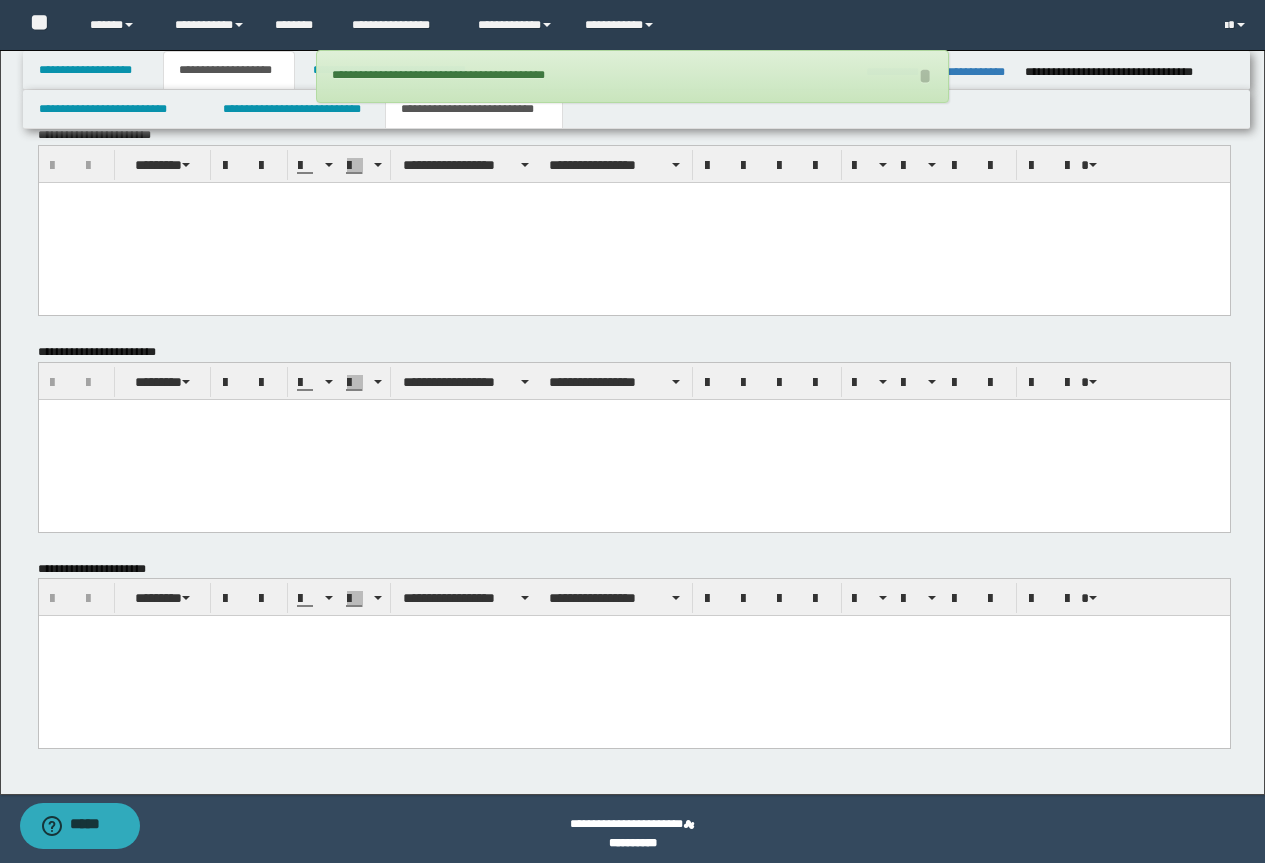 scroll, scrollTop: 1272, scrollLeft: 0, axis: vertical 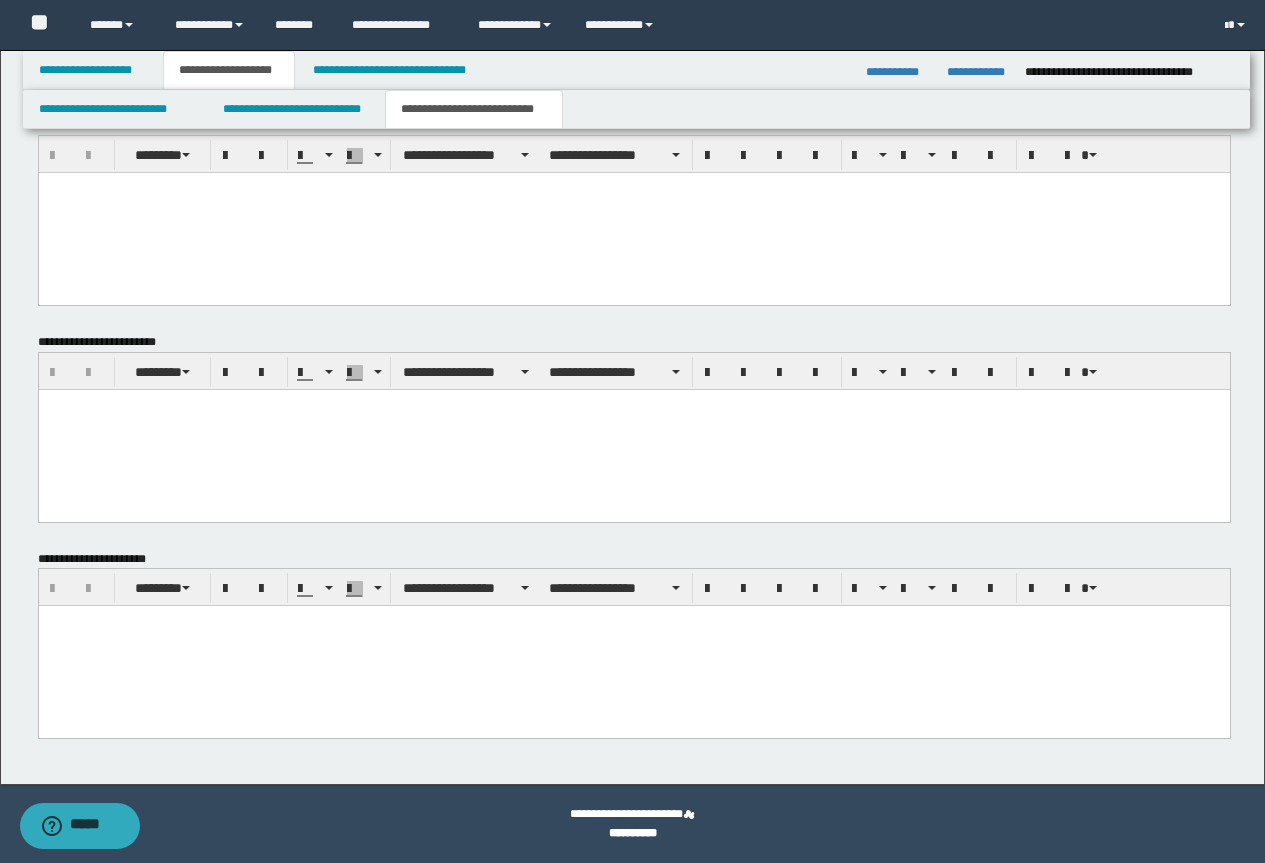 click at bounding box center [633, 646] 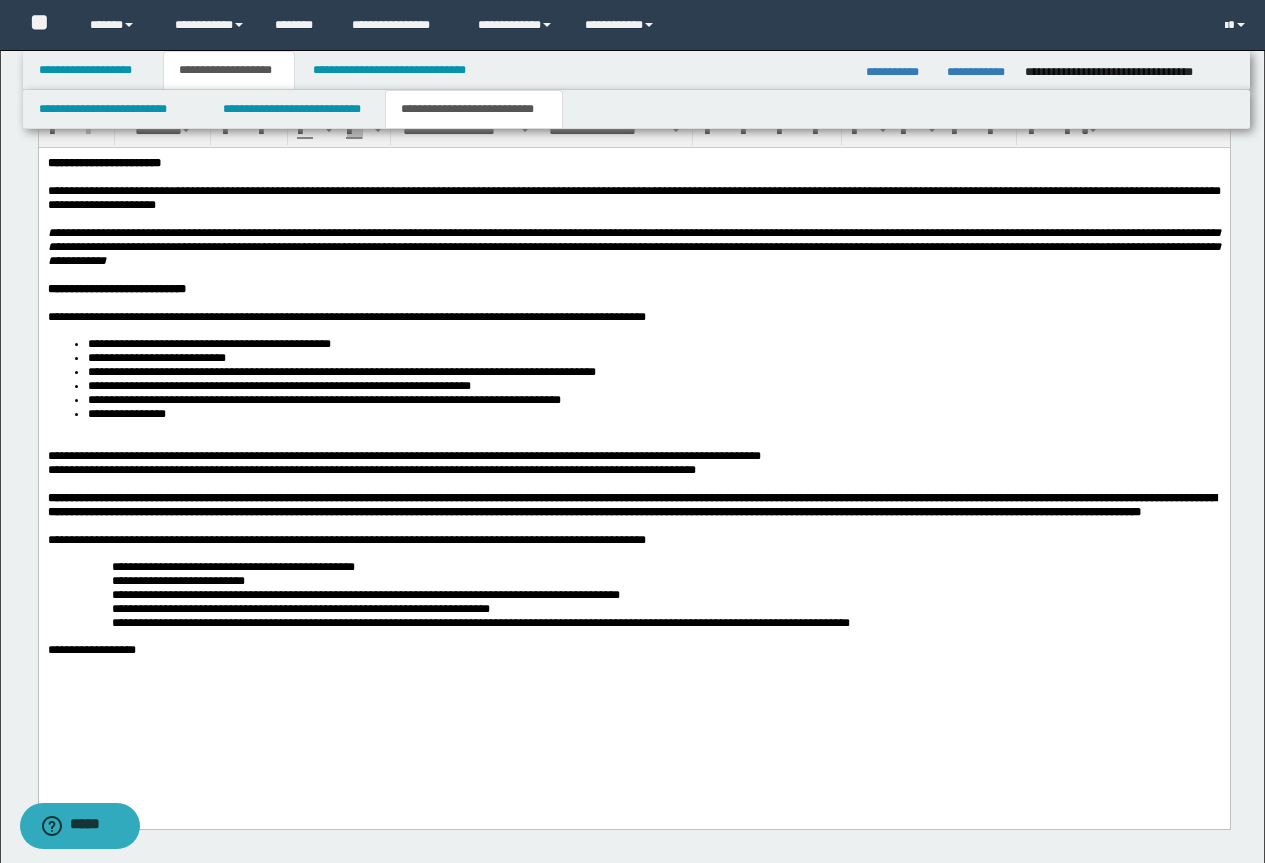 scroll, scrollTop: 1821, scrollLeft: 0, axis: vertical 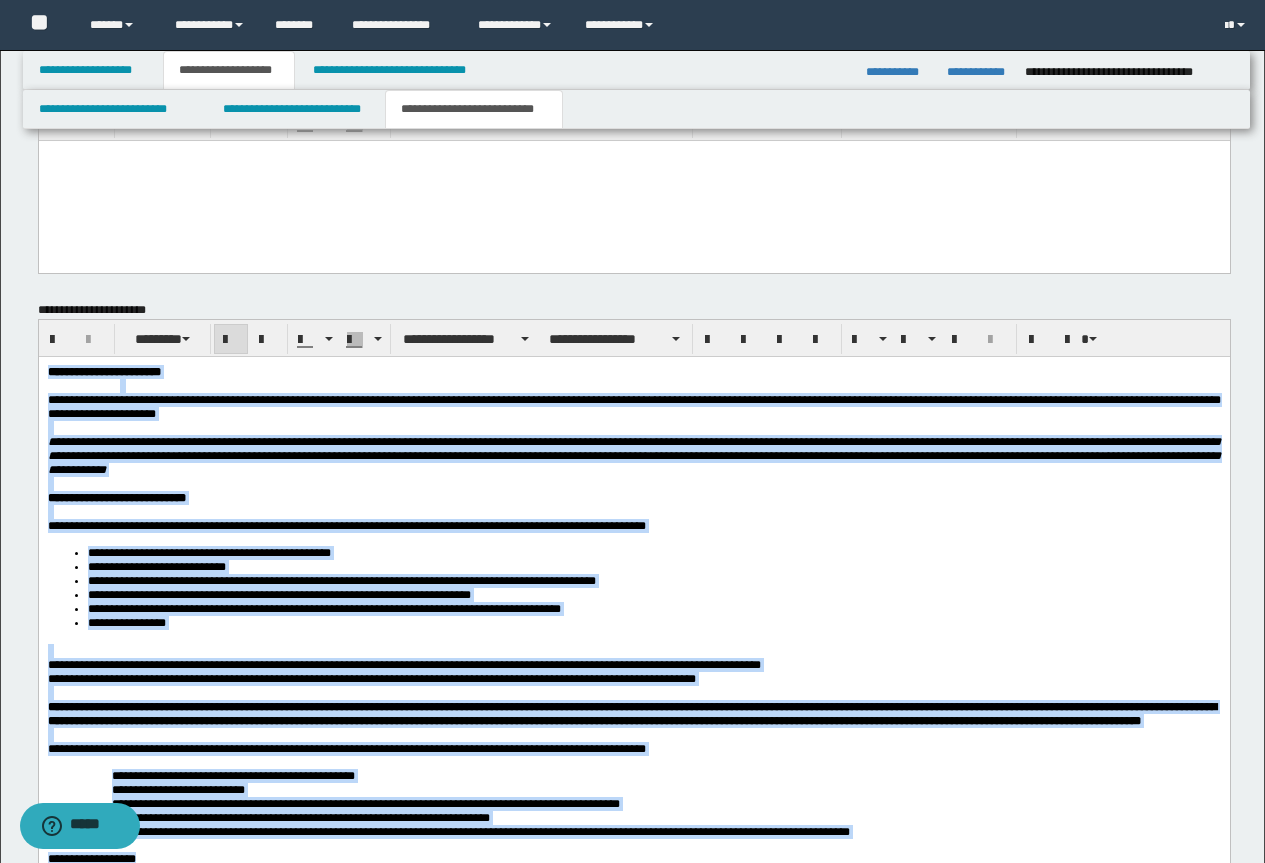 drag, startPoint x: 288, startPoint y: 964, endPoint x: 122, endPoint y: 706, distance: 306.78983 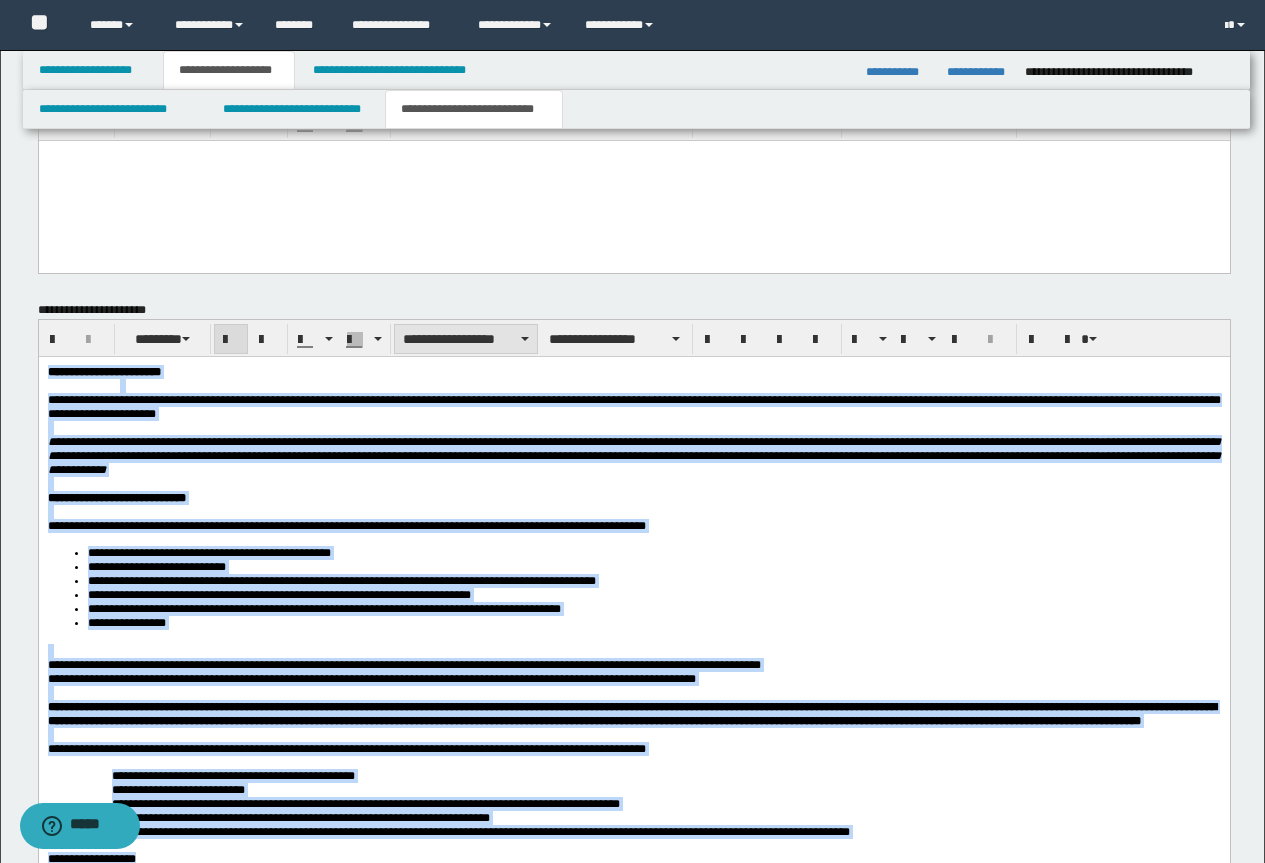 click on "**********" at bounding box center (466, 339) 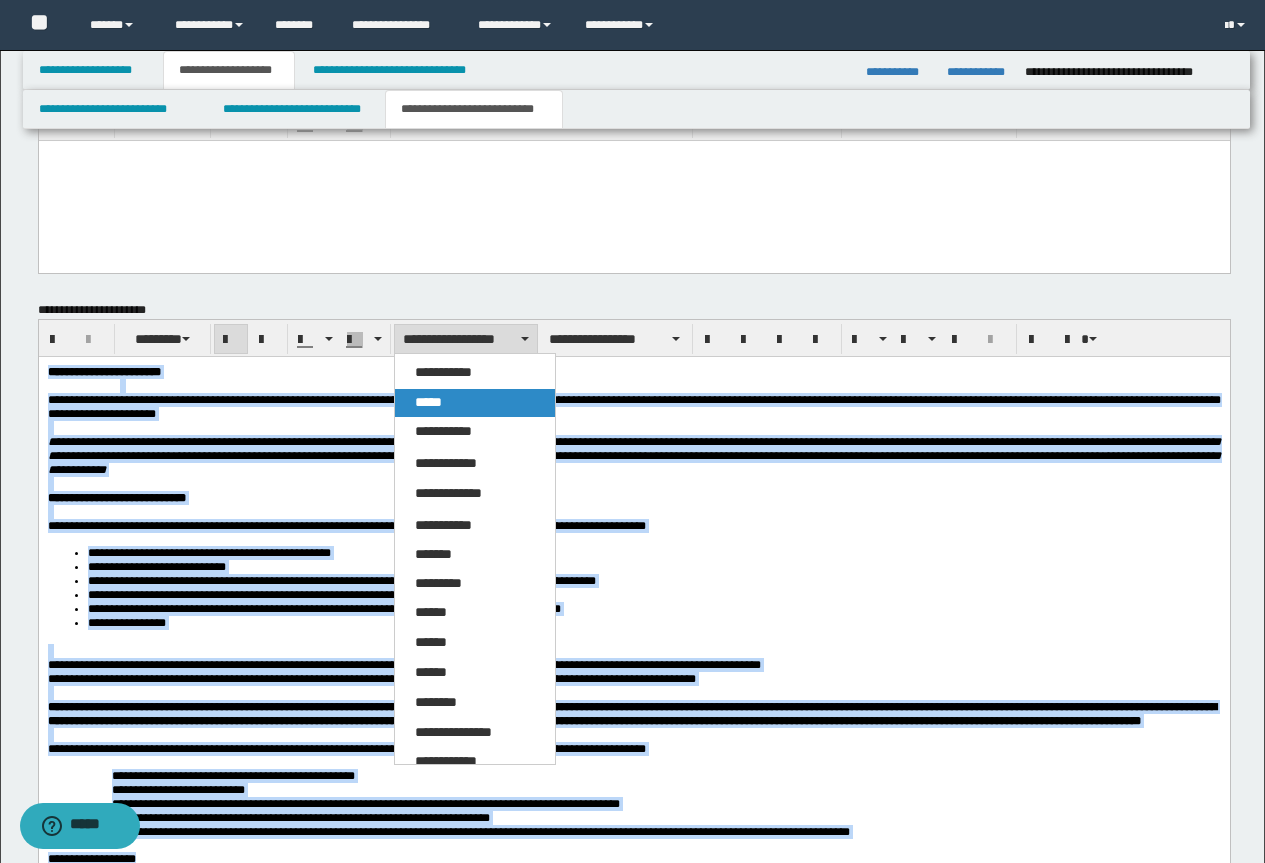click on "*****" at bounding box center (475, 403) 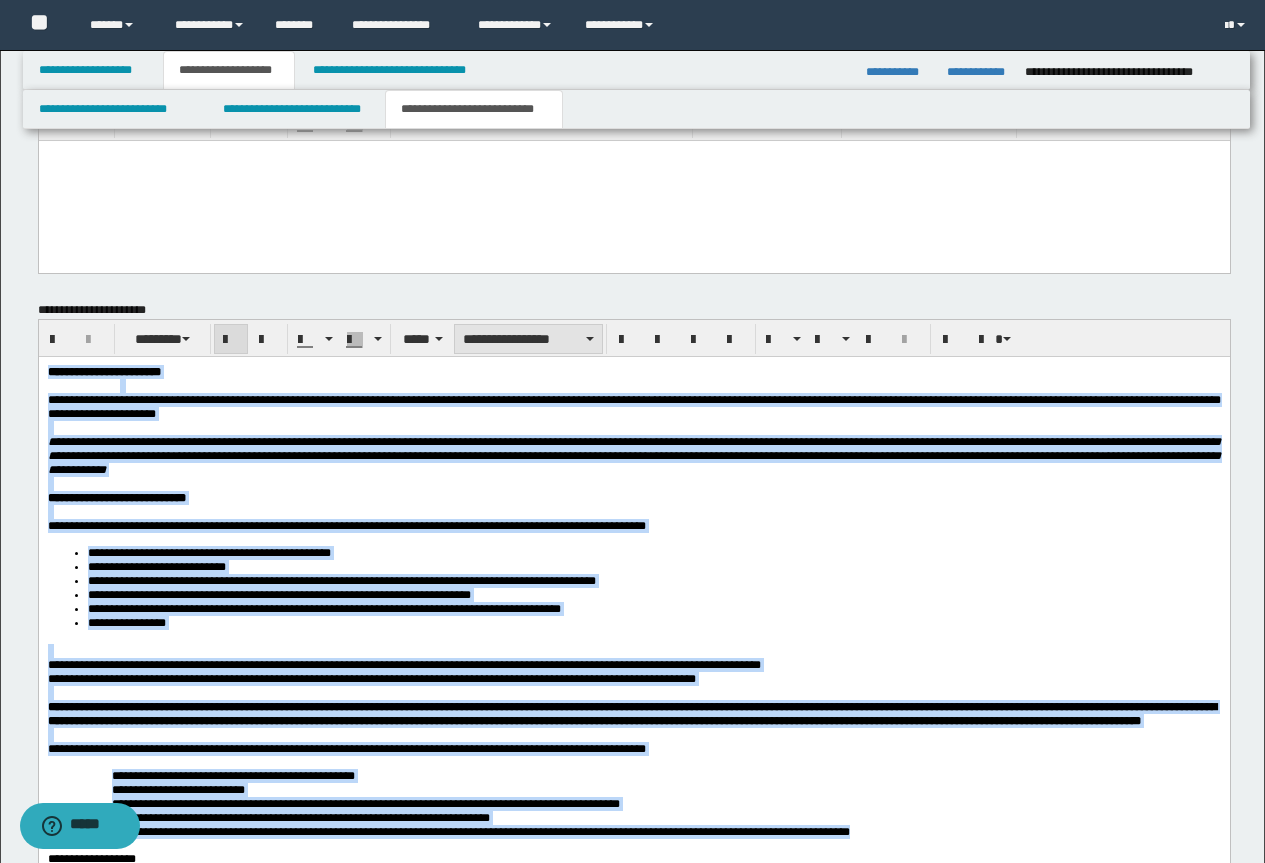 click on "**********" at bounding box center (528, 339) 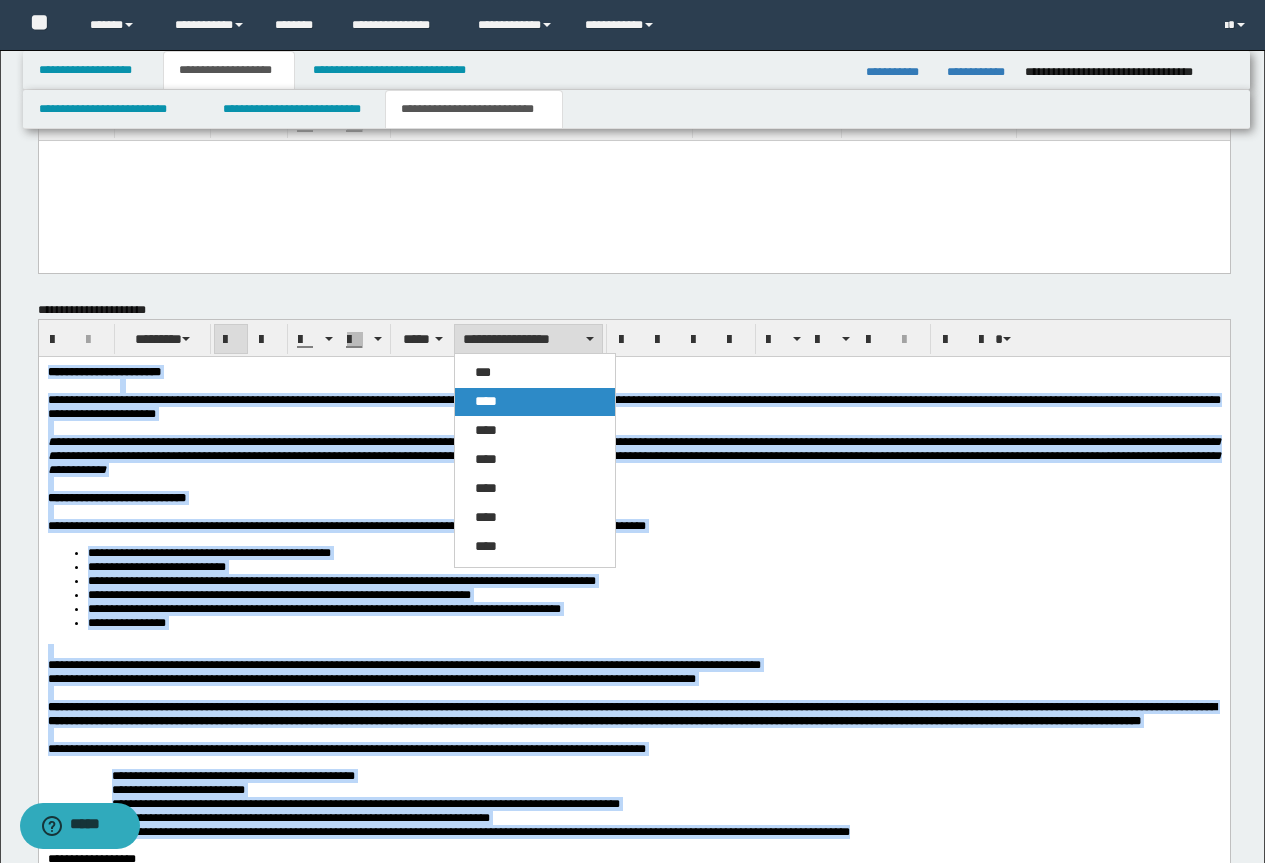 click on "****" at bounding box center (486, 401) 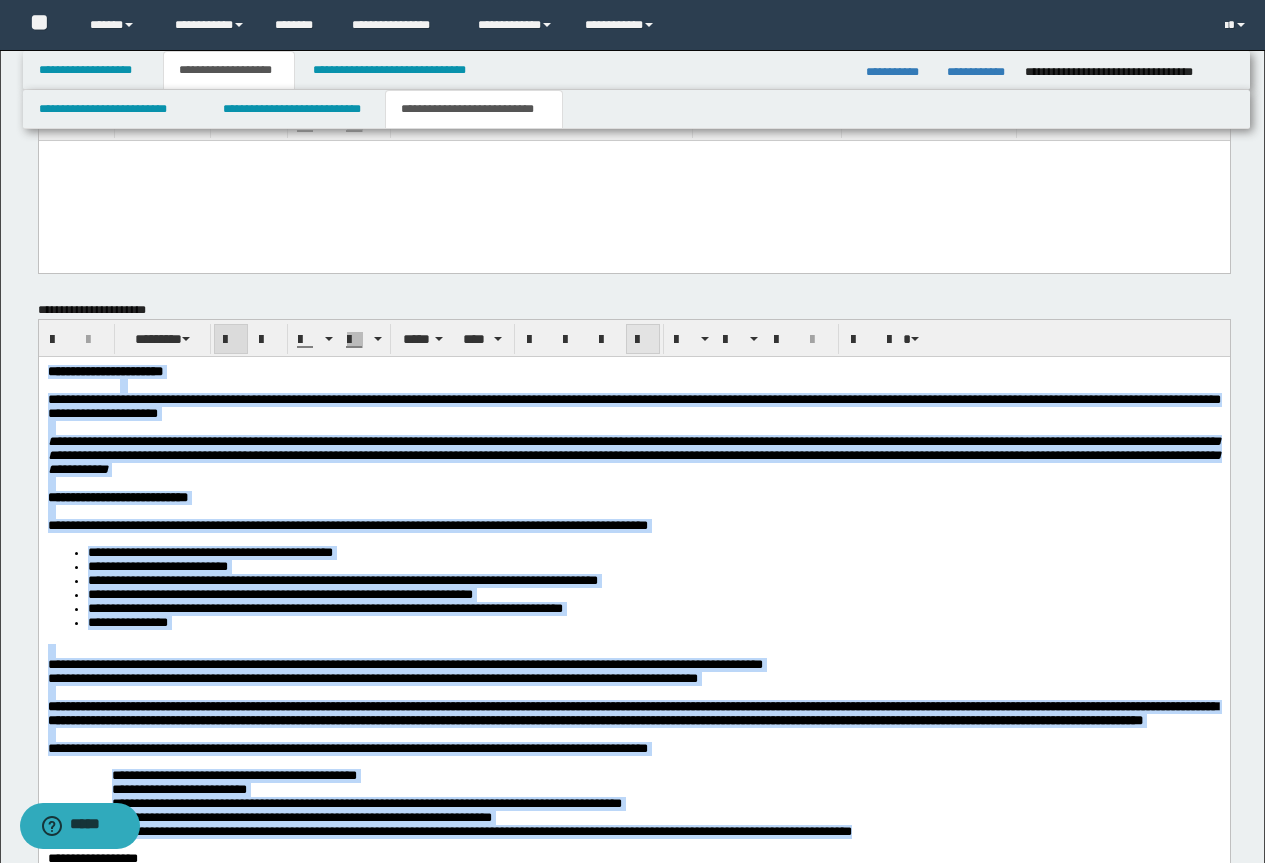 click at bounding box center (643, 340) 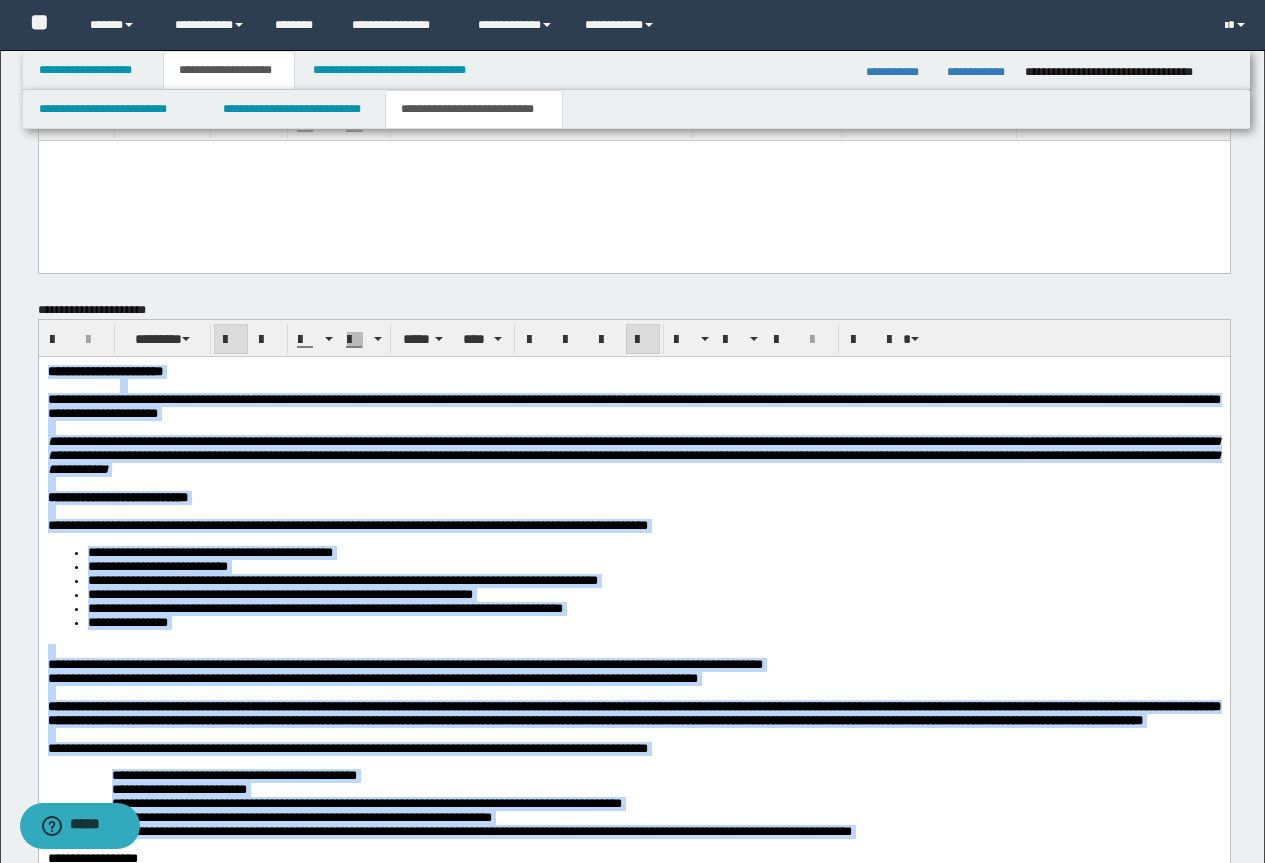 click at bounding box center (643, 340) 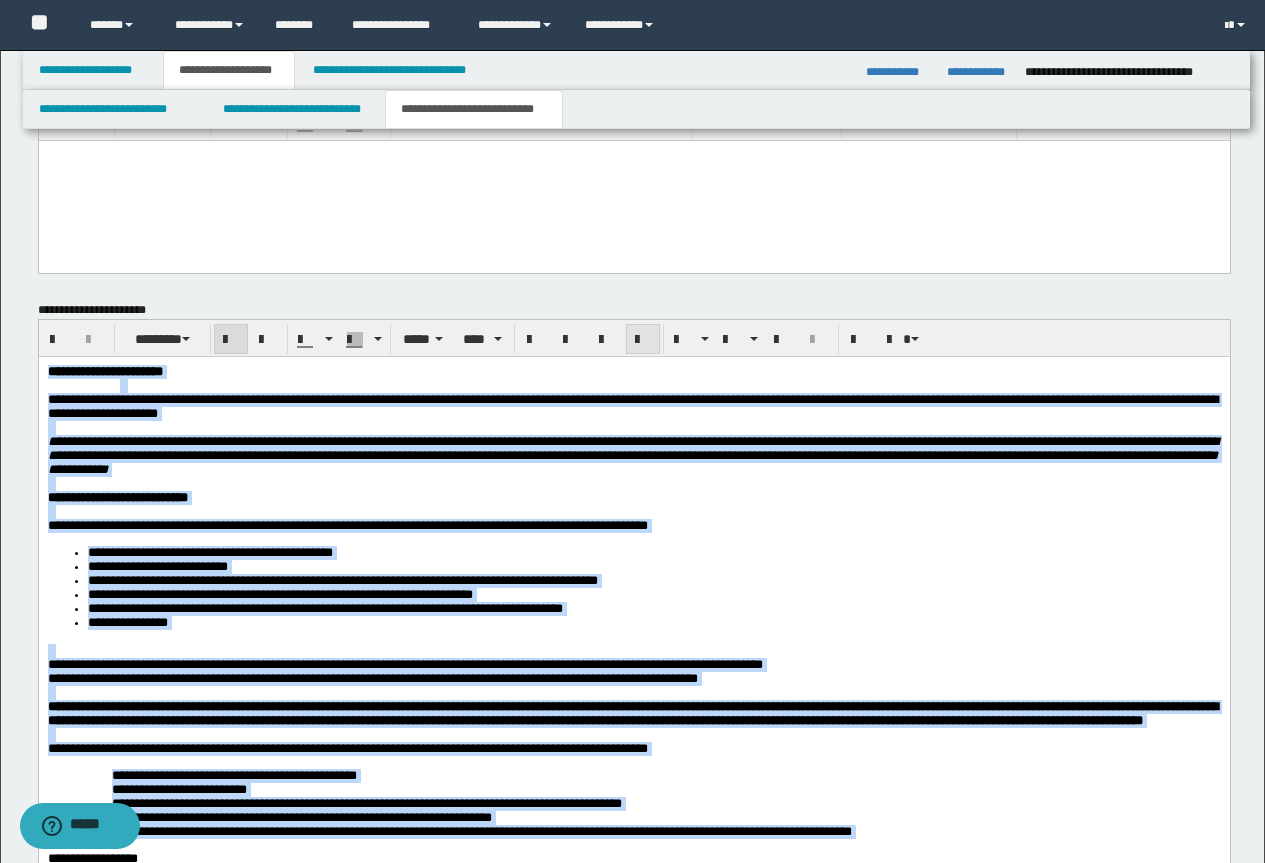 click at bounding box center [643, 340] 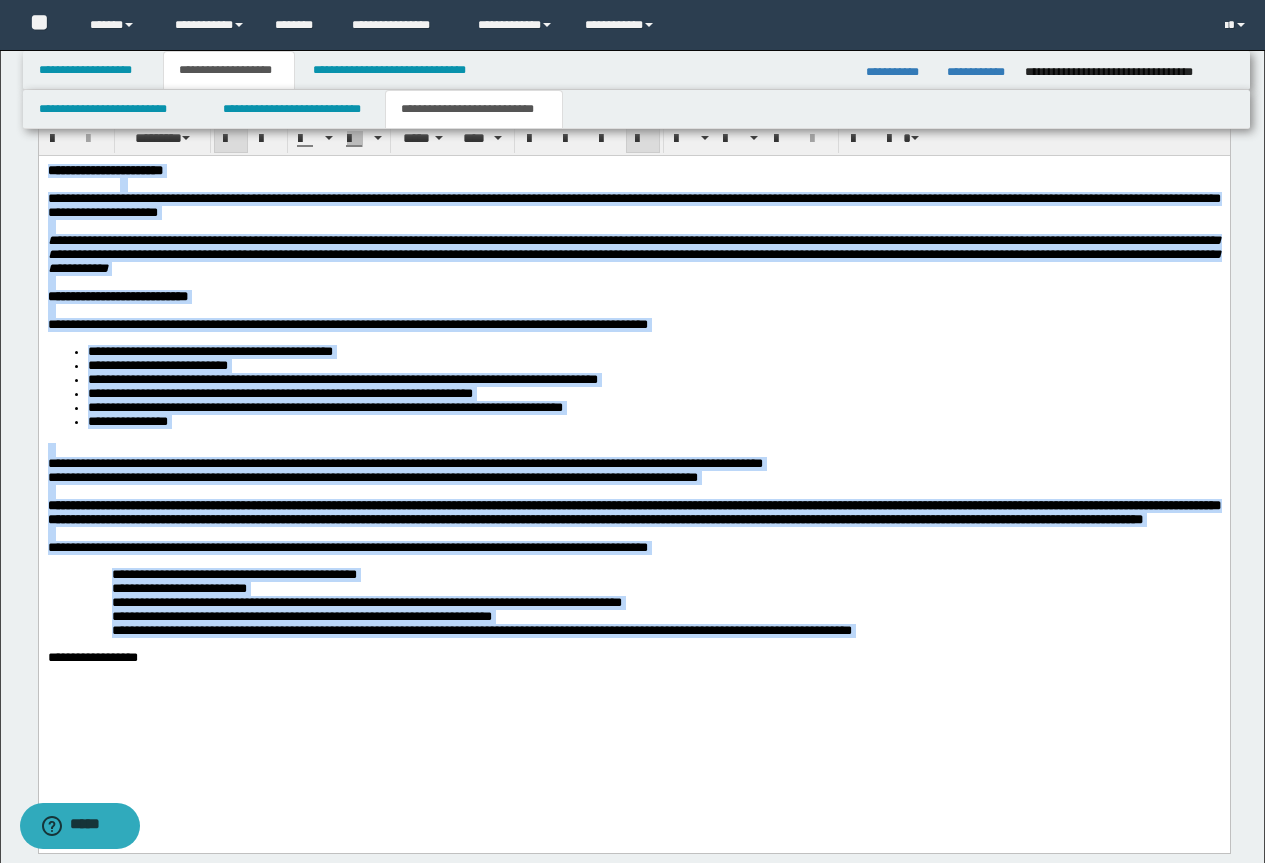 scroll, scrollTop: 1837, scrollLeft: 0, axis: vertical 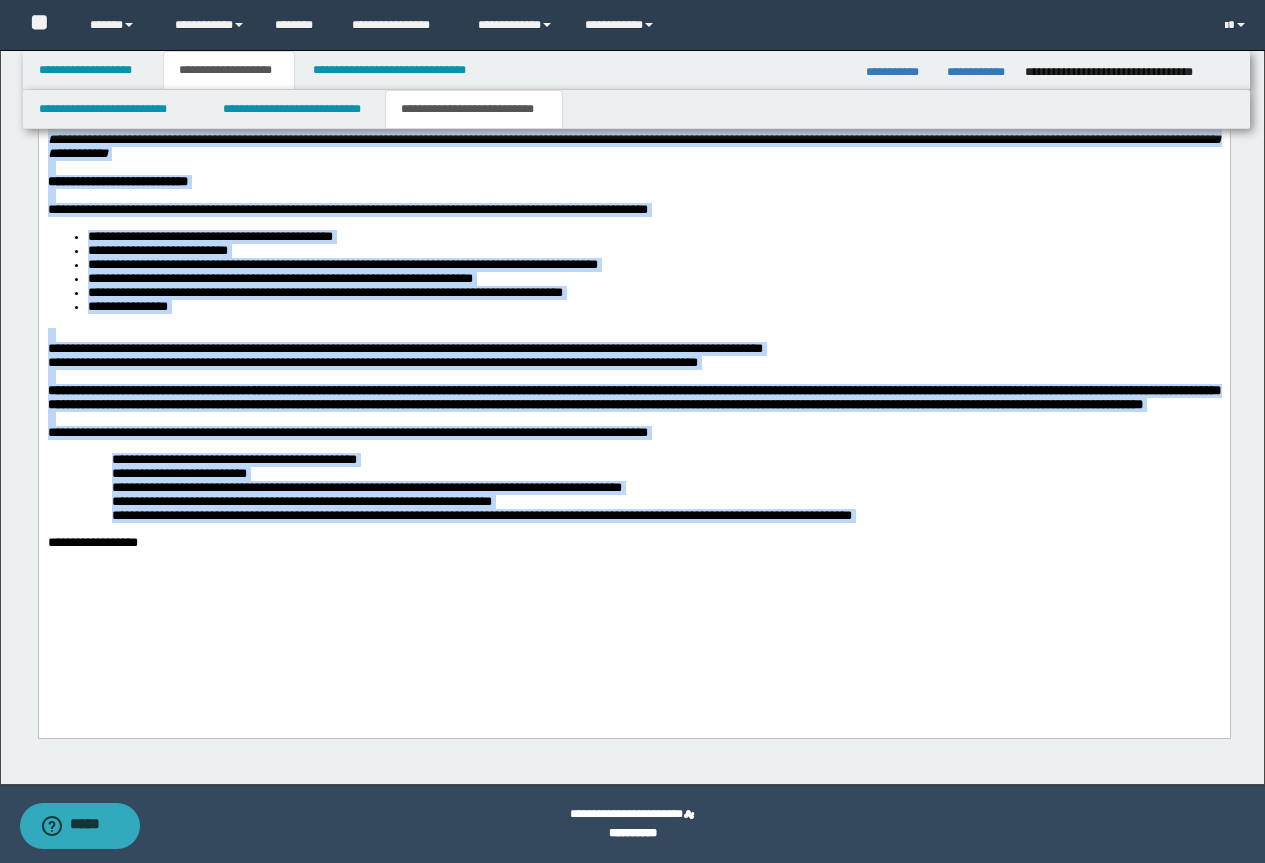 click on "**********" at bounding box center [481, 515] 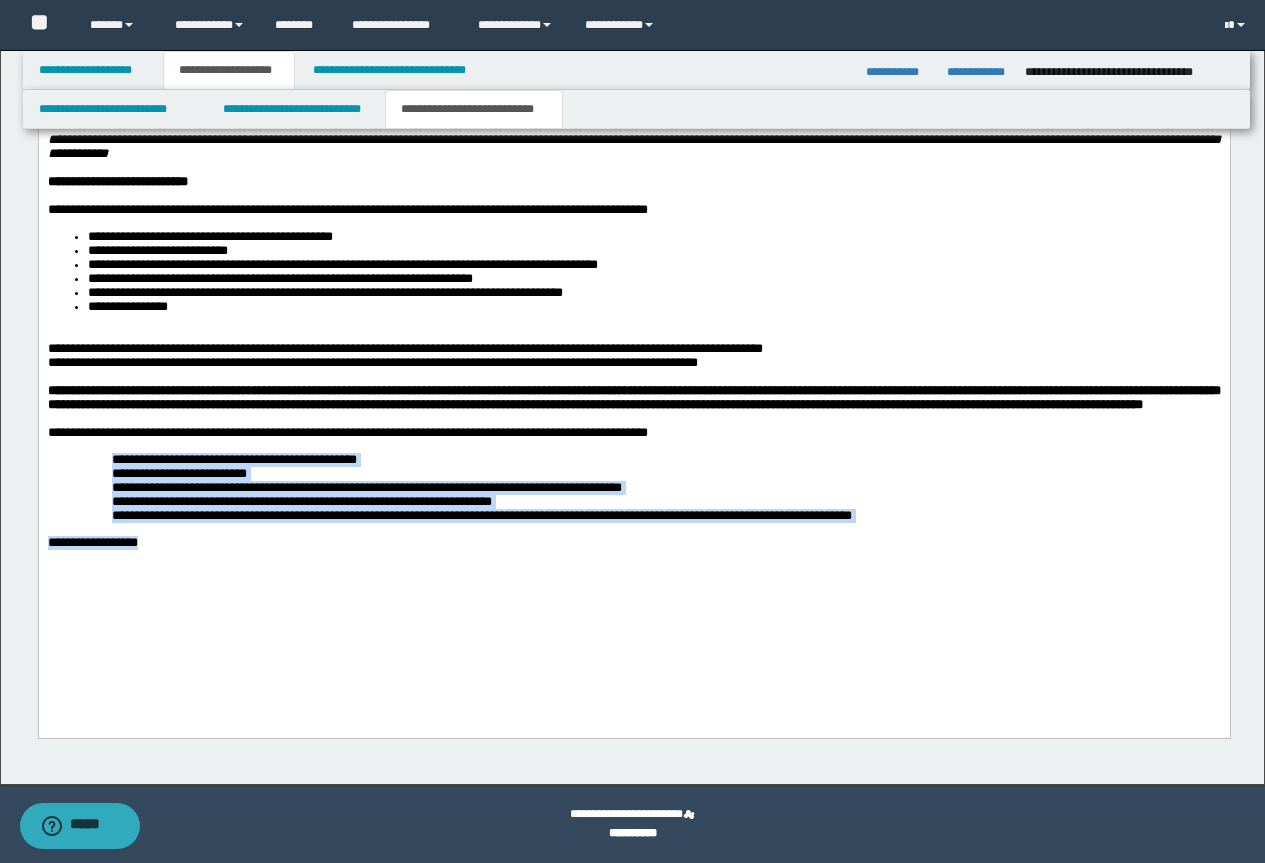 drag, startPoint x: 194, startPoint y: 622, endPoint x: 88, endPoint y: 525, distance: 143.68369 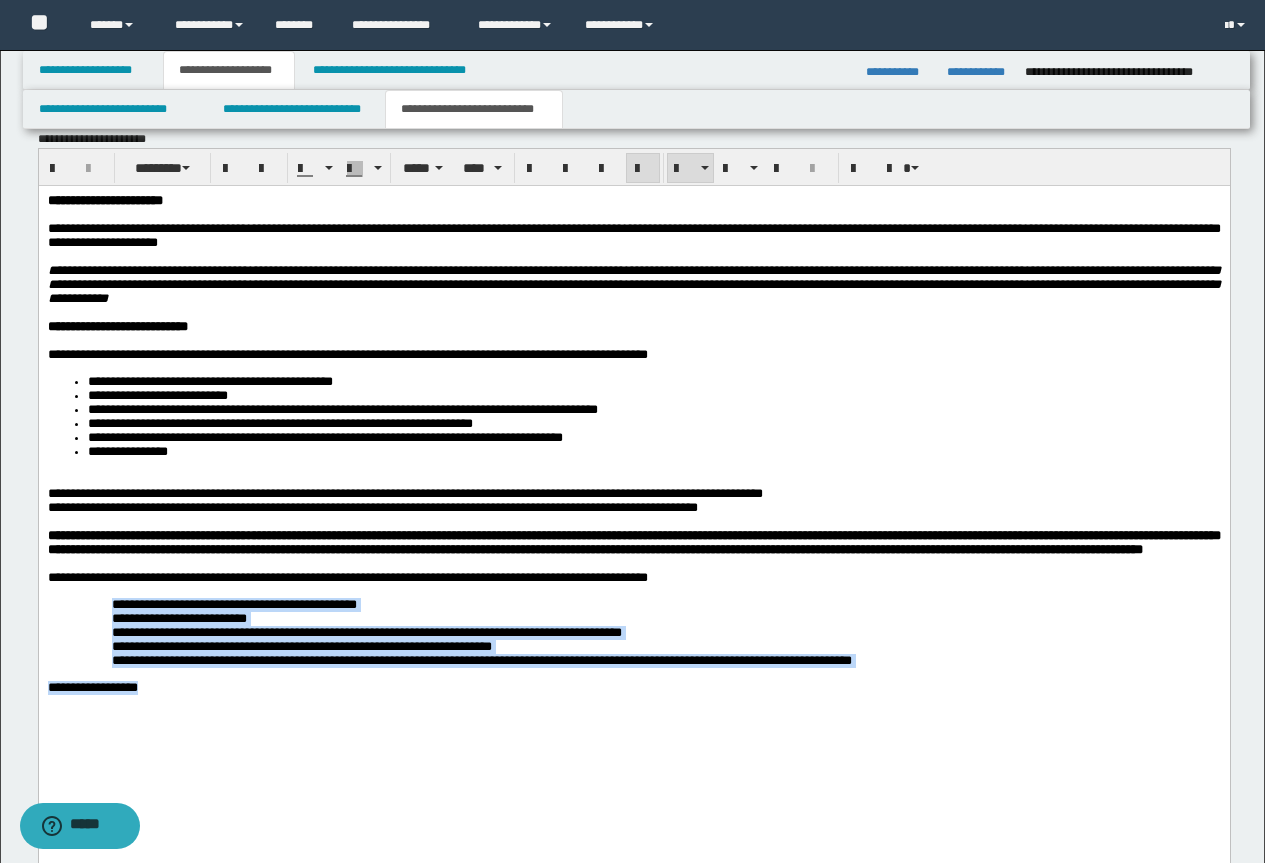 scroll, scrollTop: 1437, scrollLeft: 0, axis: vertical 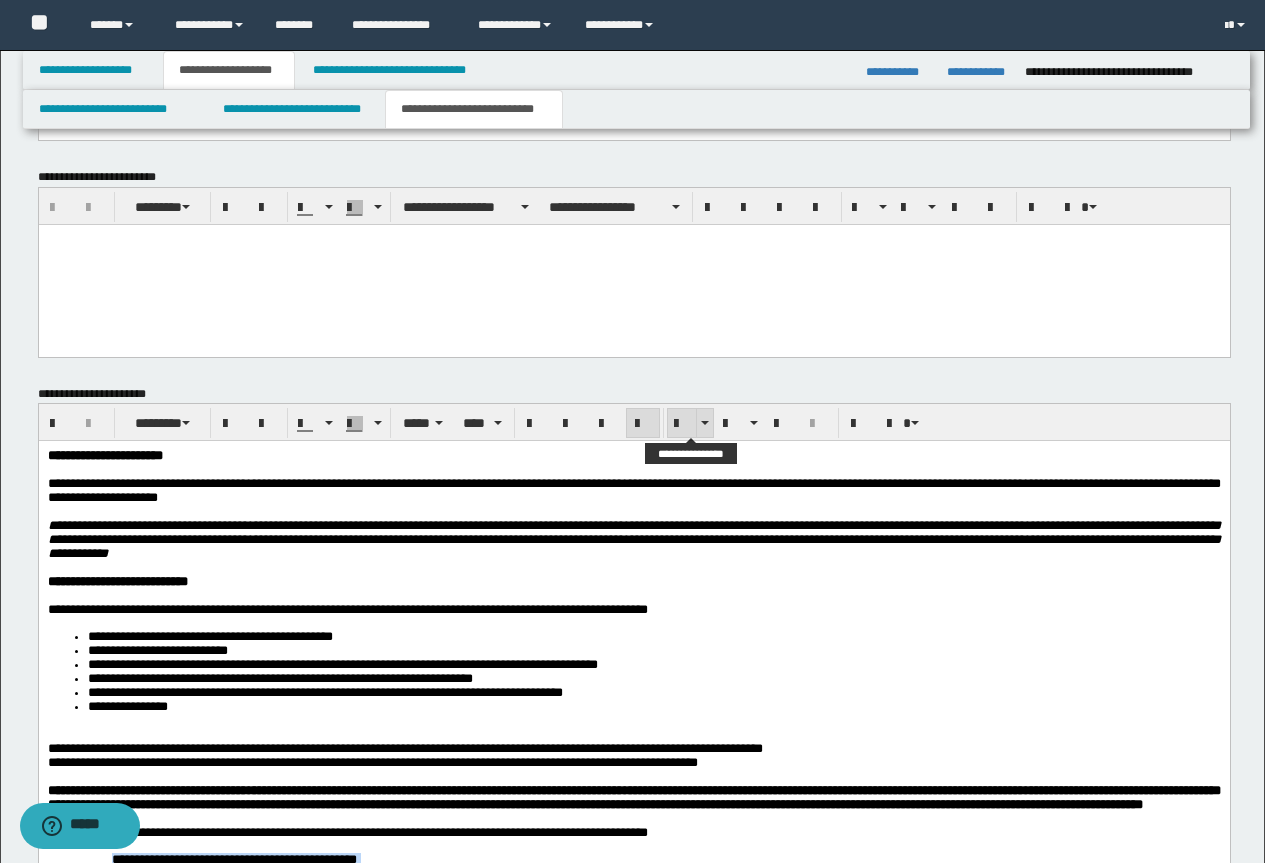 click at bounding box center (682, 424) 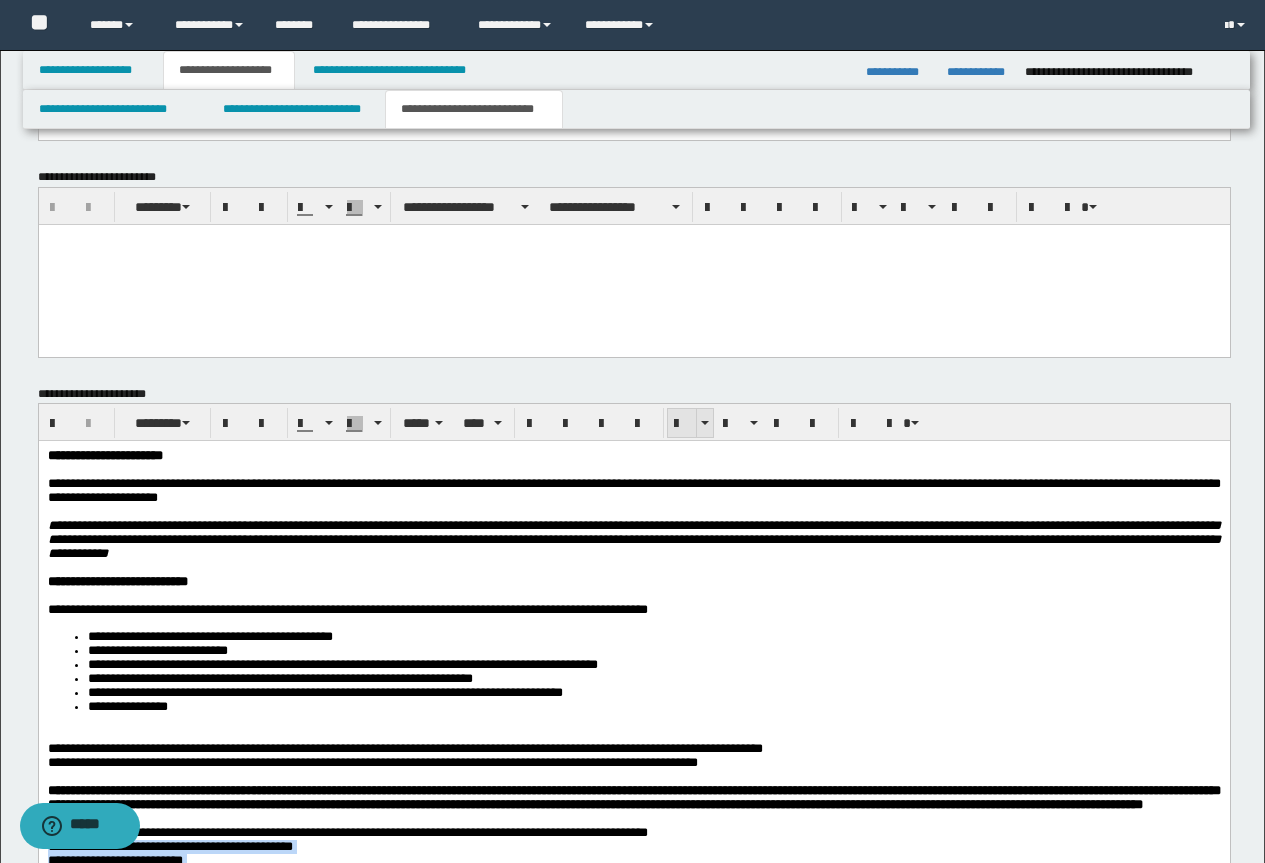 click at bounding box center [682, 424] 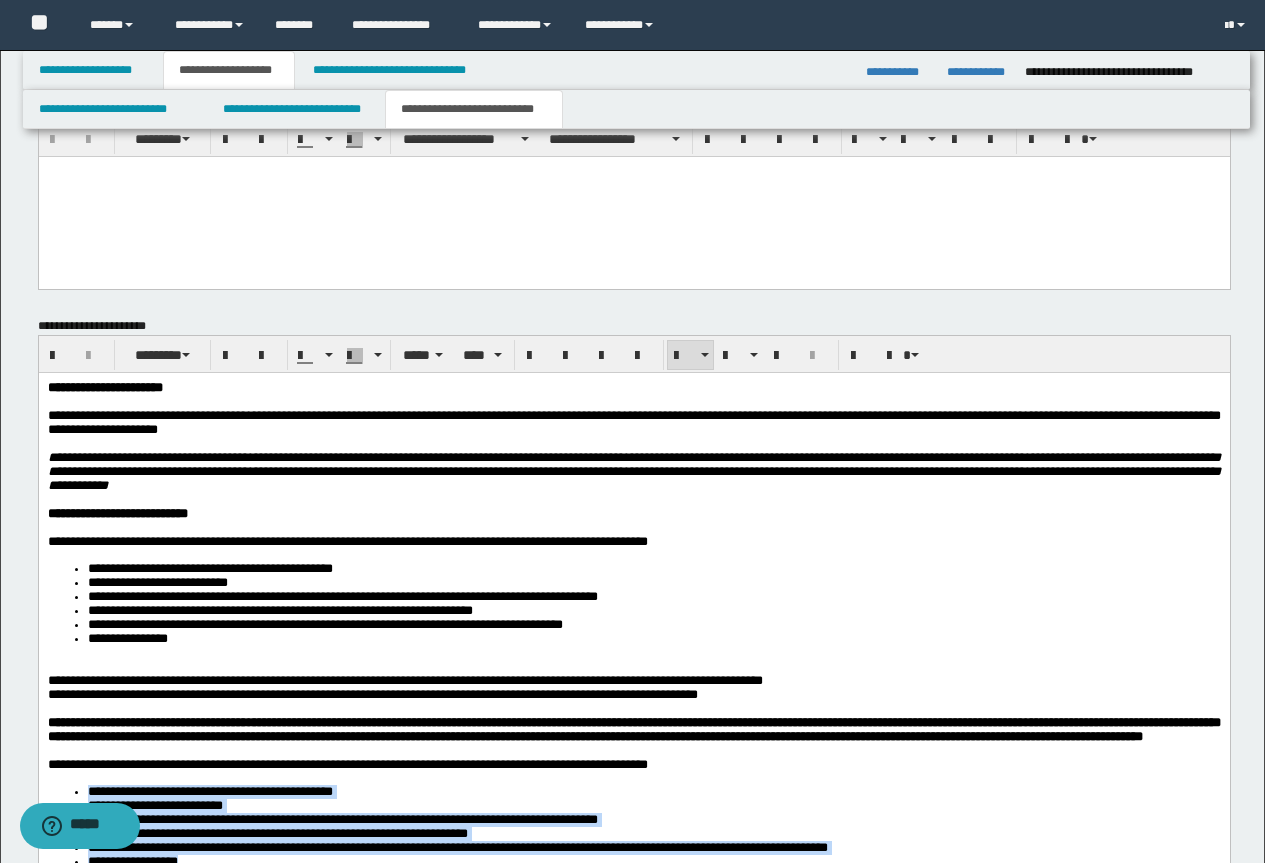 scroll, scrollTop: 1837, scrollLeft: 0, axis: vertical 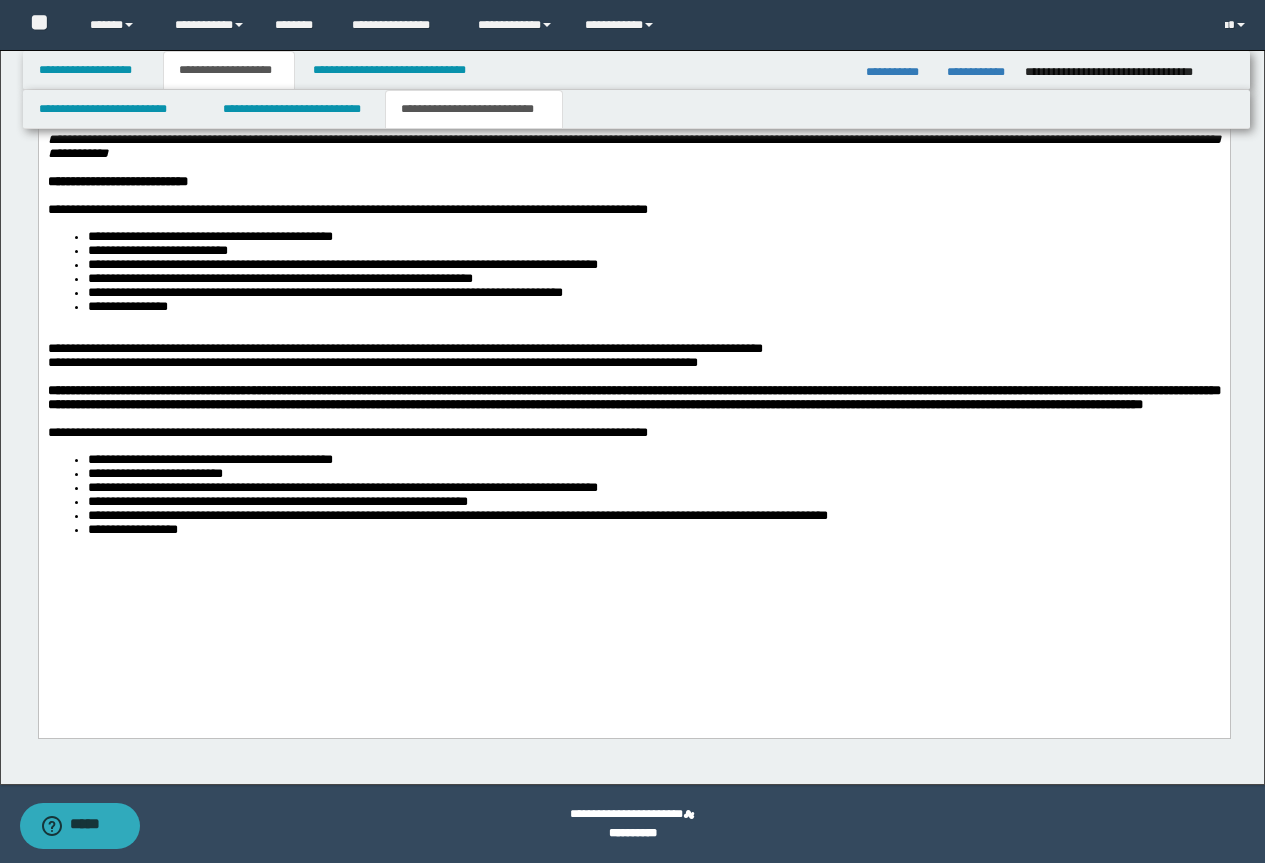 click at bounding box center (633, 377) 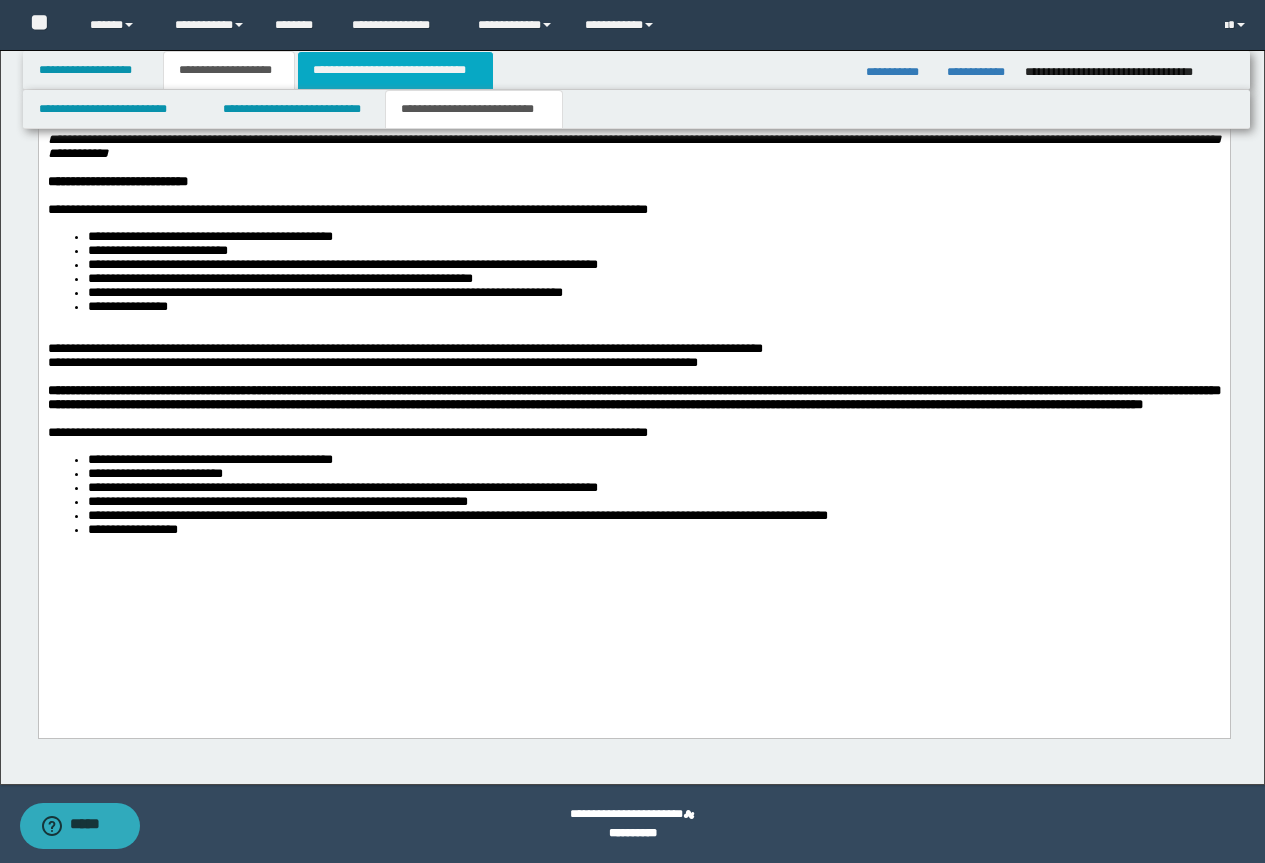 click on "**********" at bounding box center [395, 70] 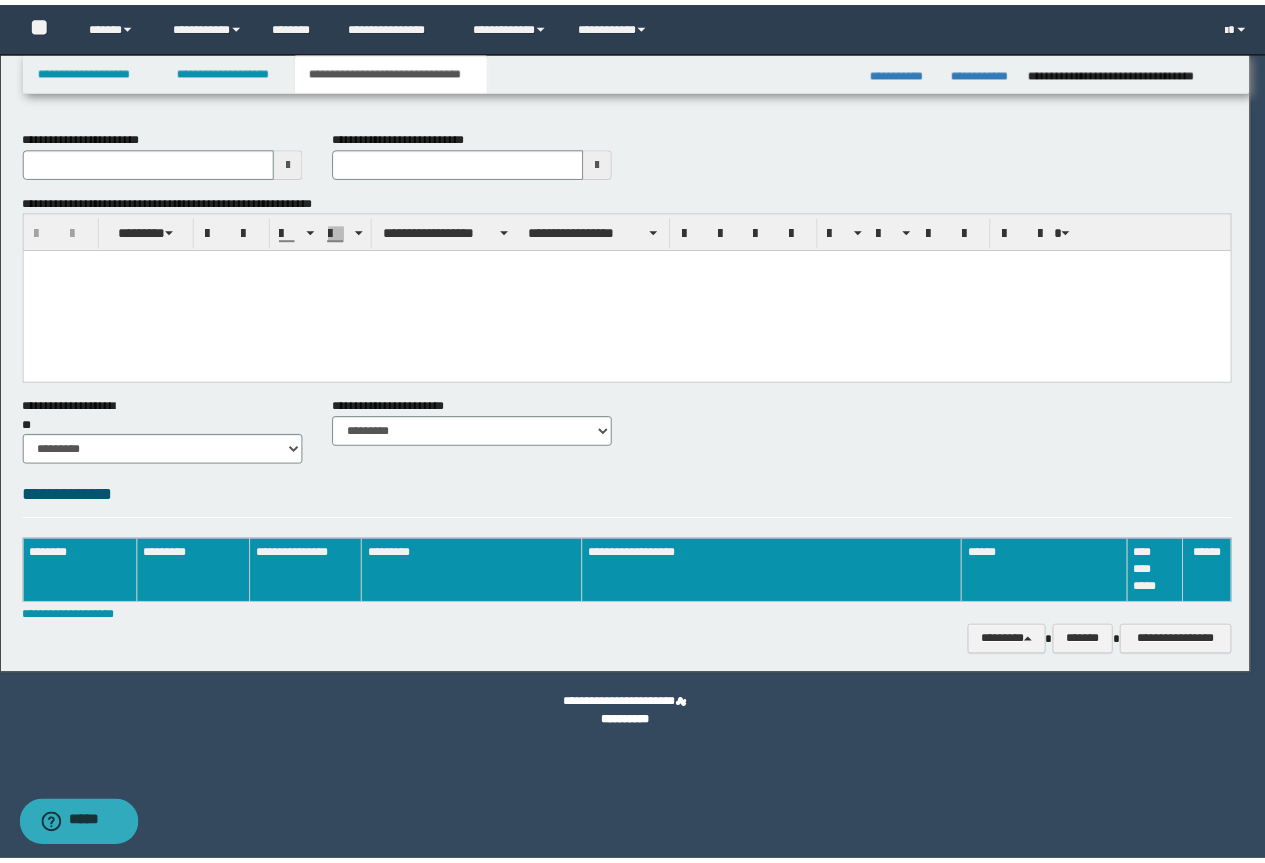 scroll, scrollTop: 0, scrollLeft: 0, axis: both 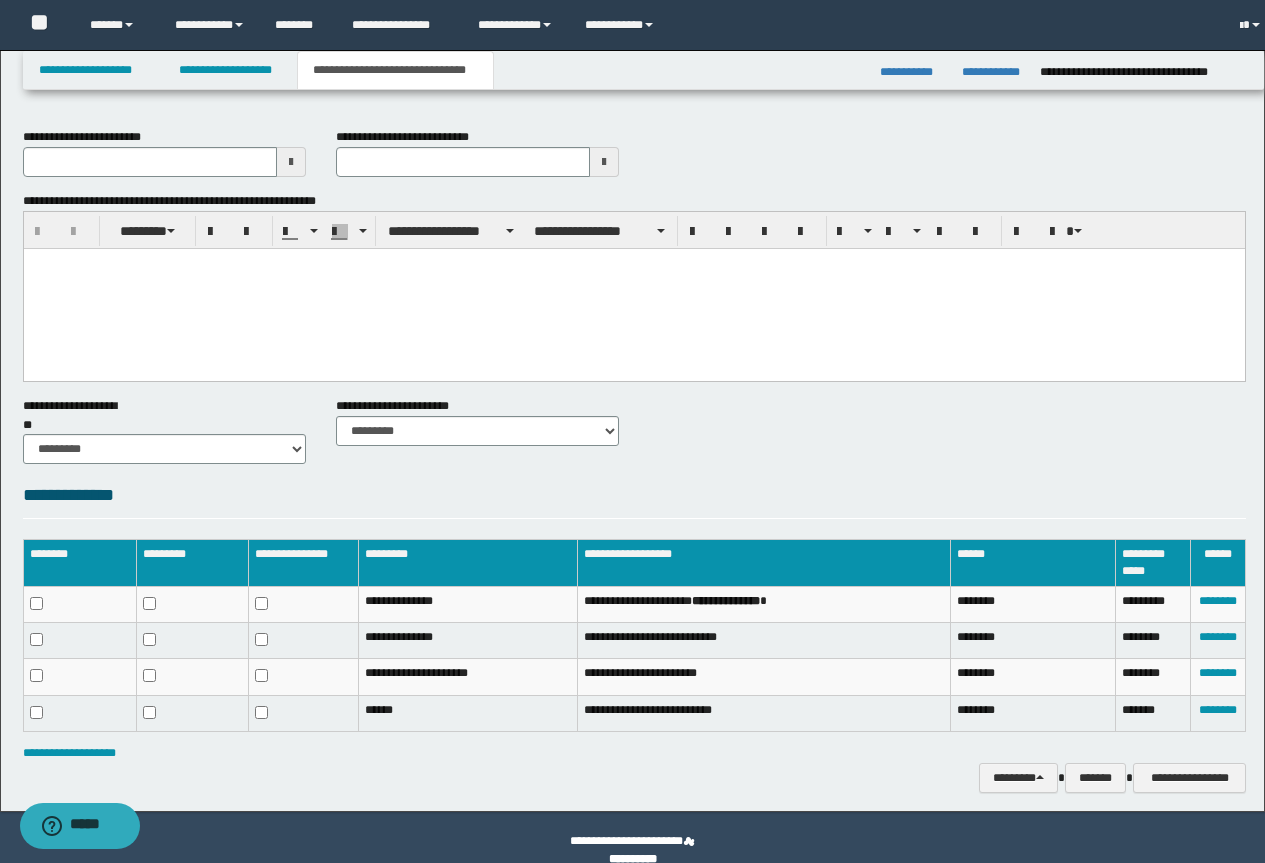 type 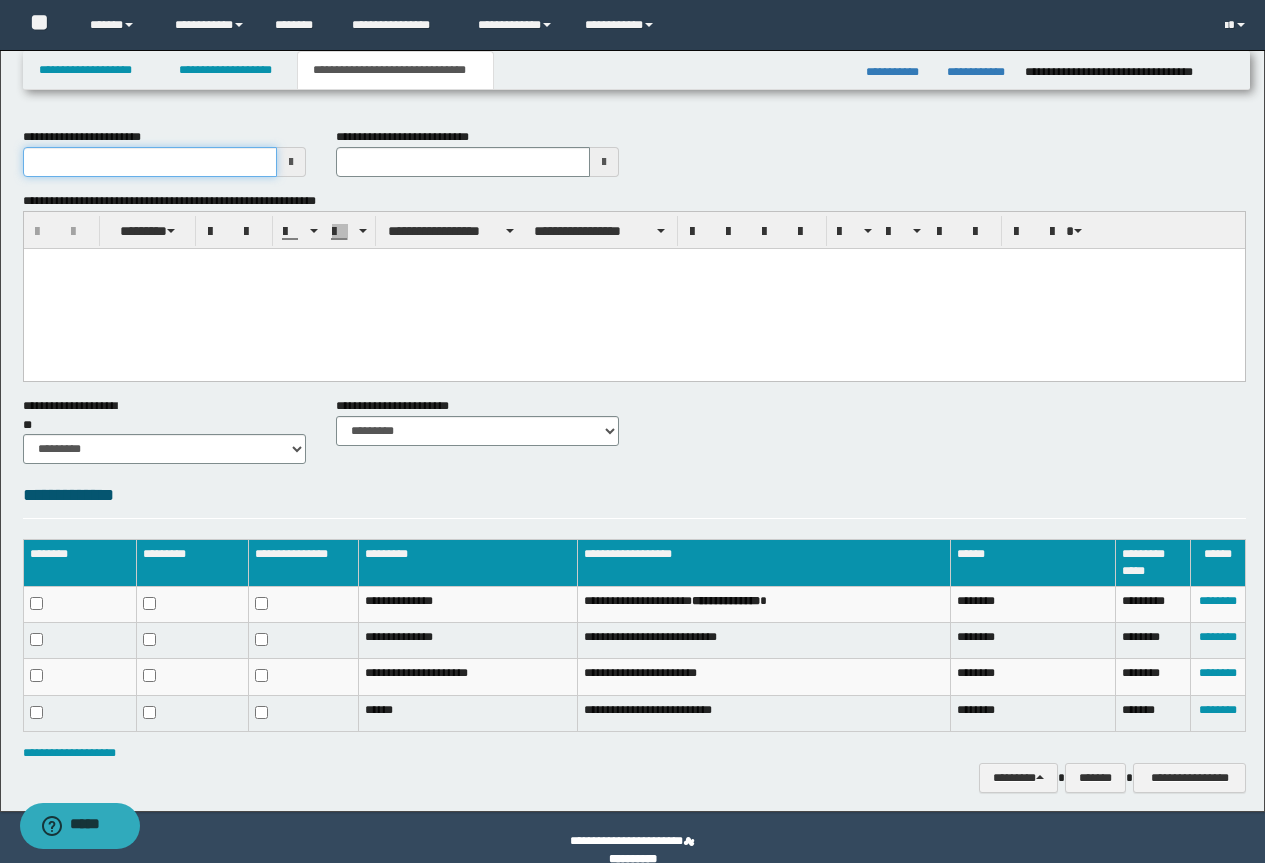 click on "**********" at bounding box center [150, 162] 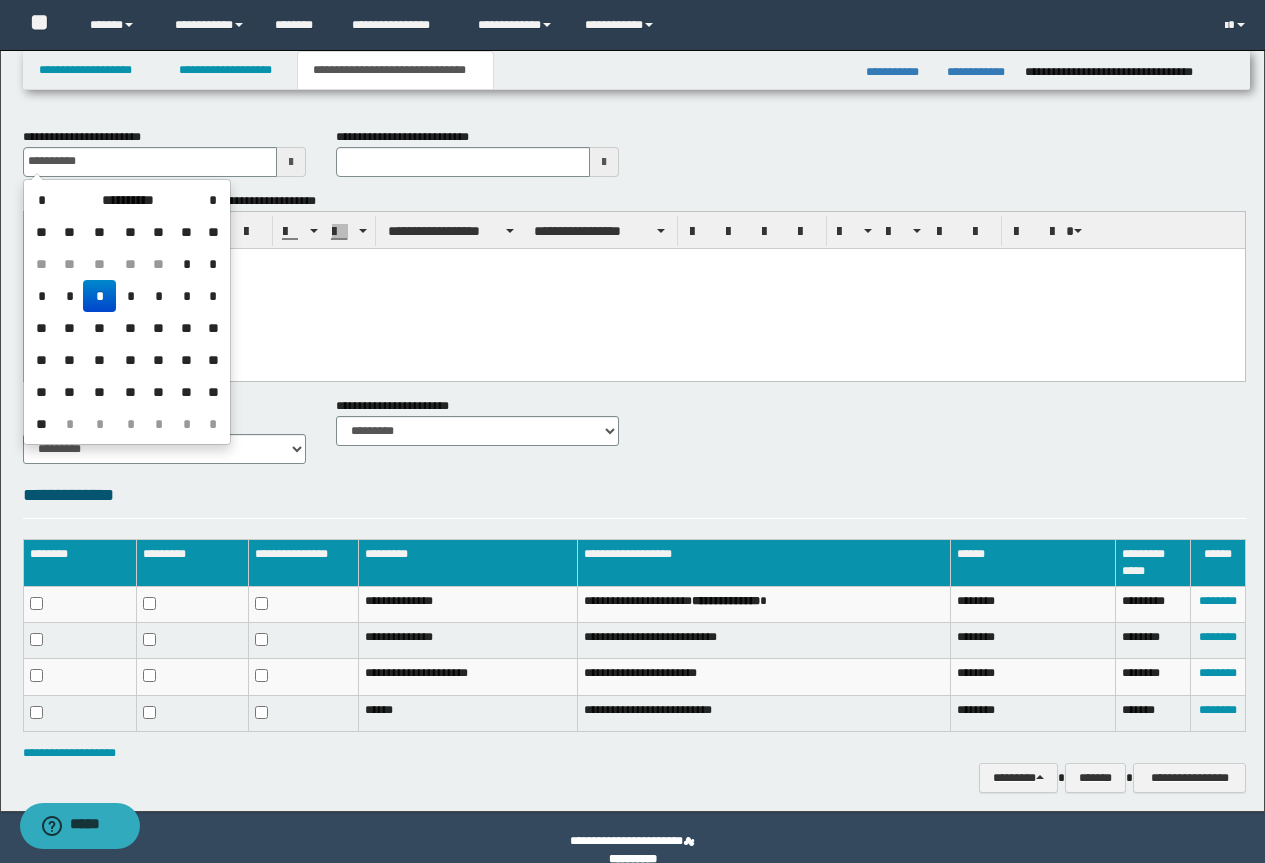 drag, startPoint x: 99, startPoint y: 287, endPoint x: 128, endPoint y: 32, distance: 256.6437 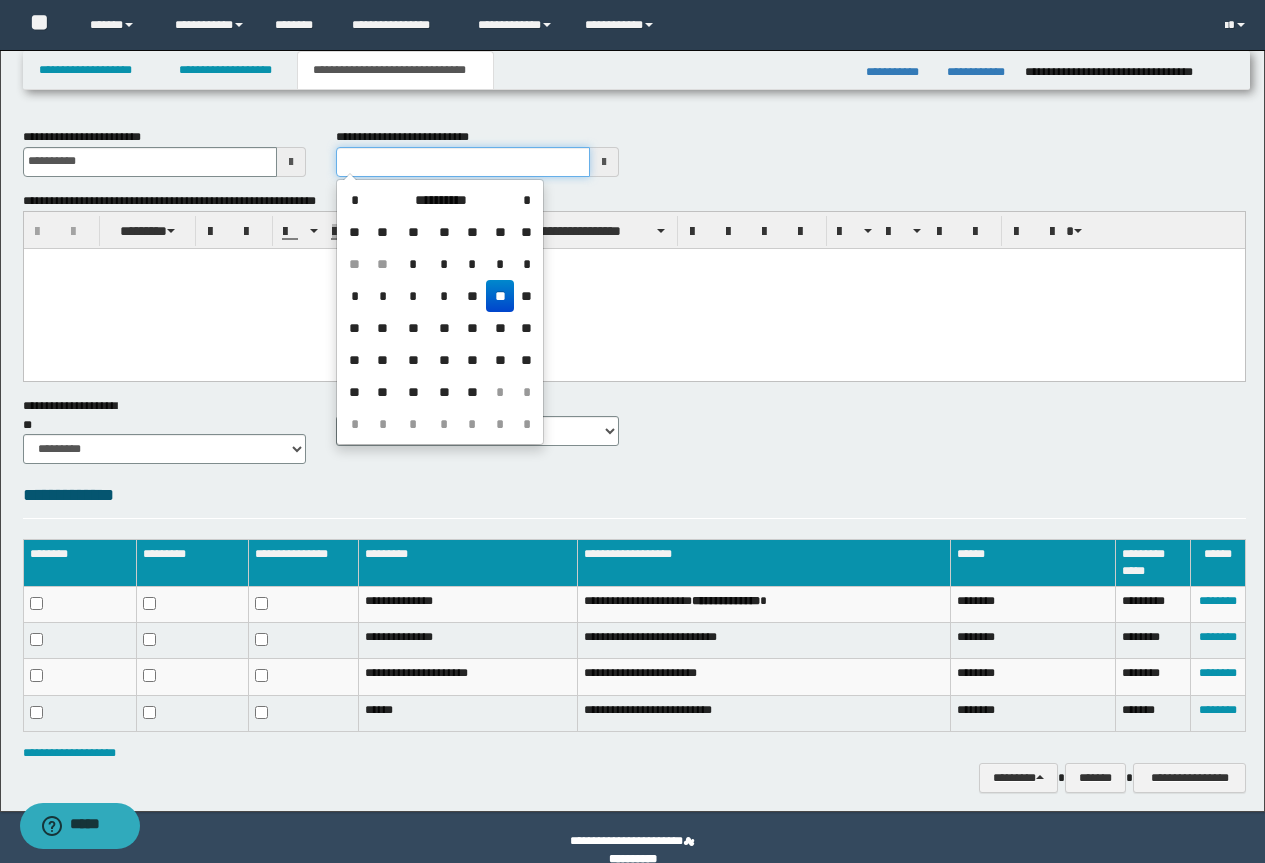 click on "**********" at bounding box center (463, 162) 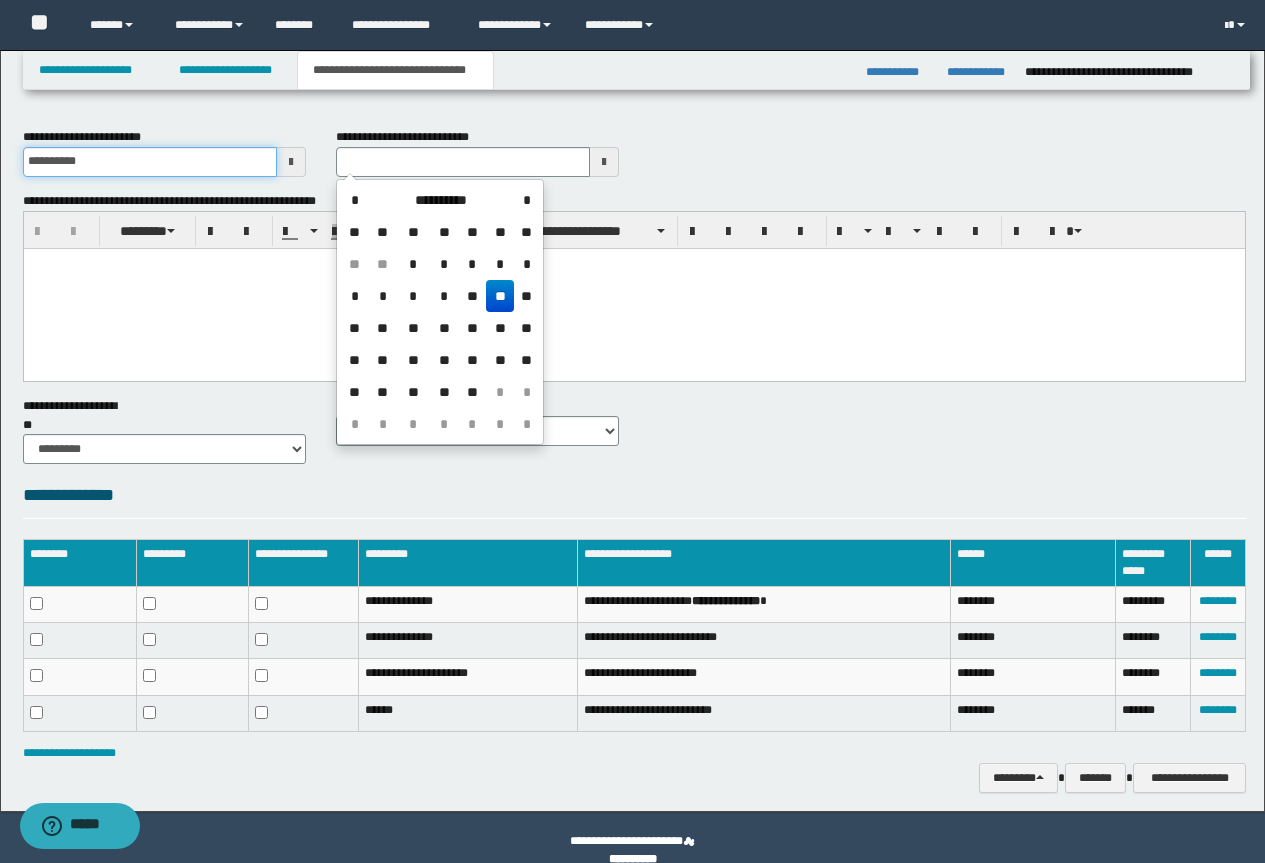 click on "**********" at bounding box center [150, 162] 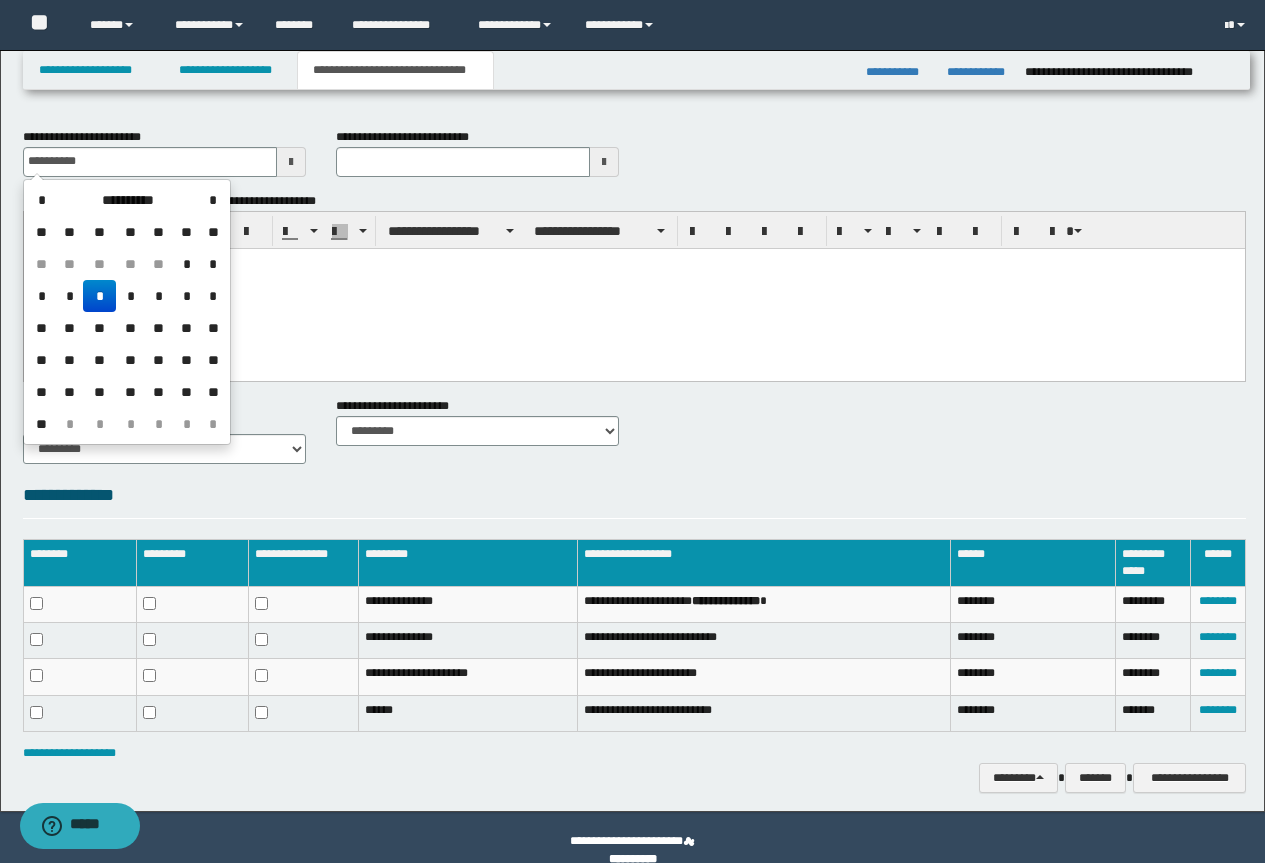 click at bounding box center (633, 288) 